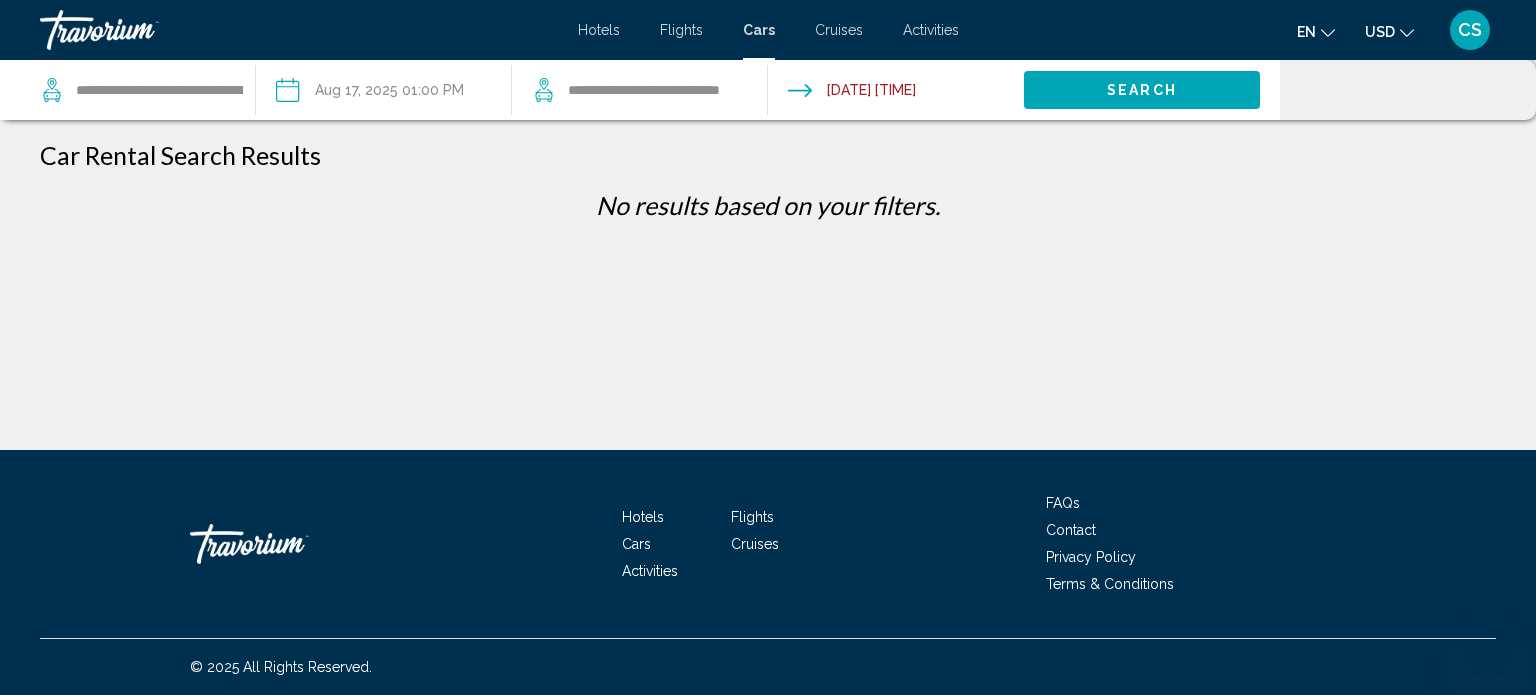 scroll, scrollTop: 0, scrollLeft: 0, axis: both 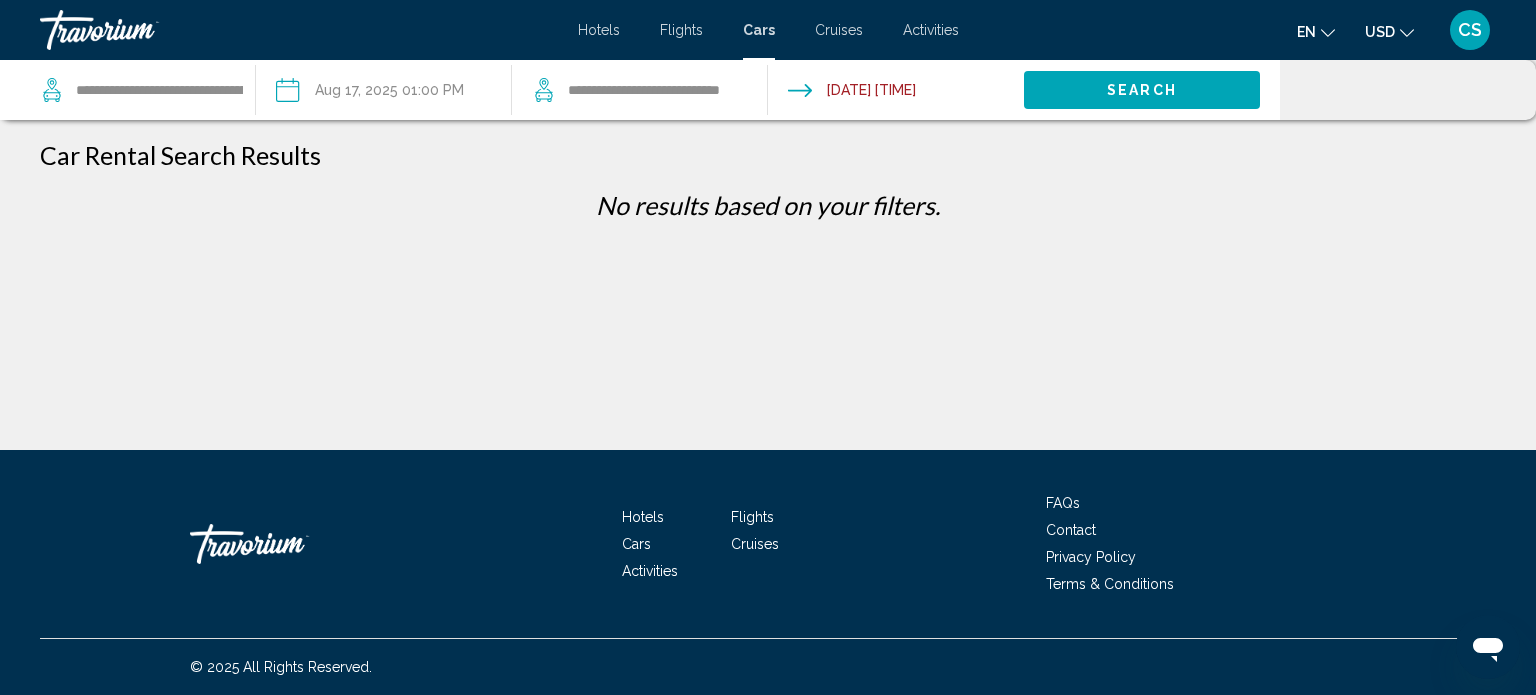 click on "**********" at bounding box center (383, 93) 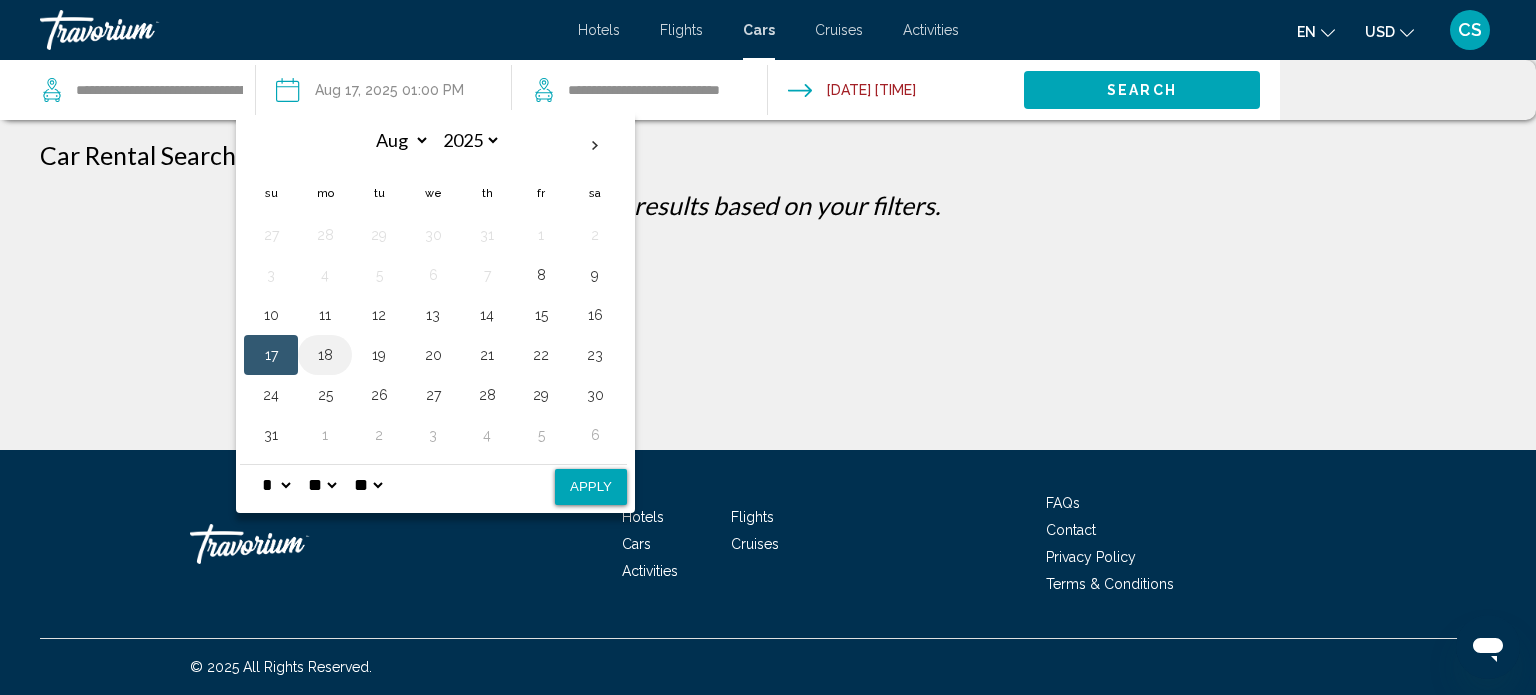click on "18" at bounding box center [325, 355] 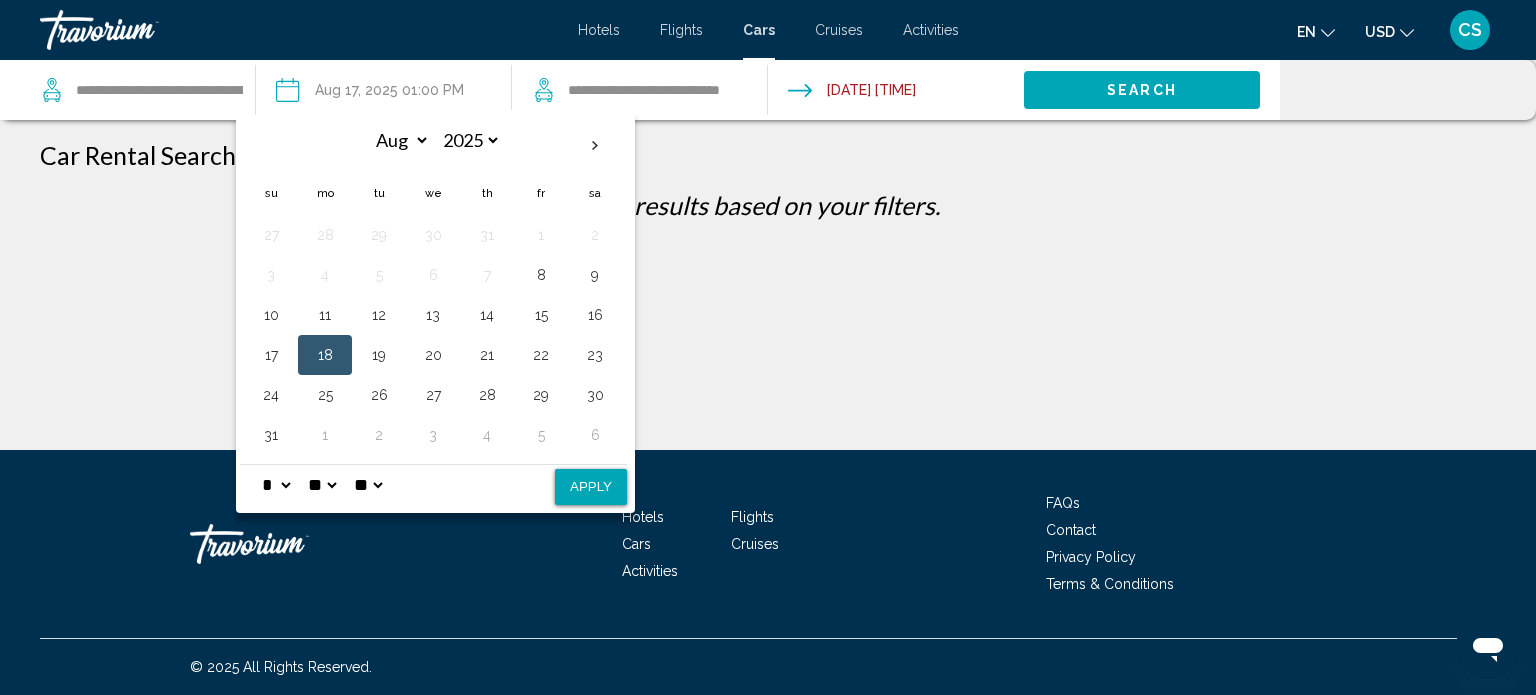 click on "**" at bounding box center [322, 485] 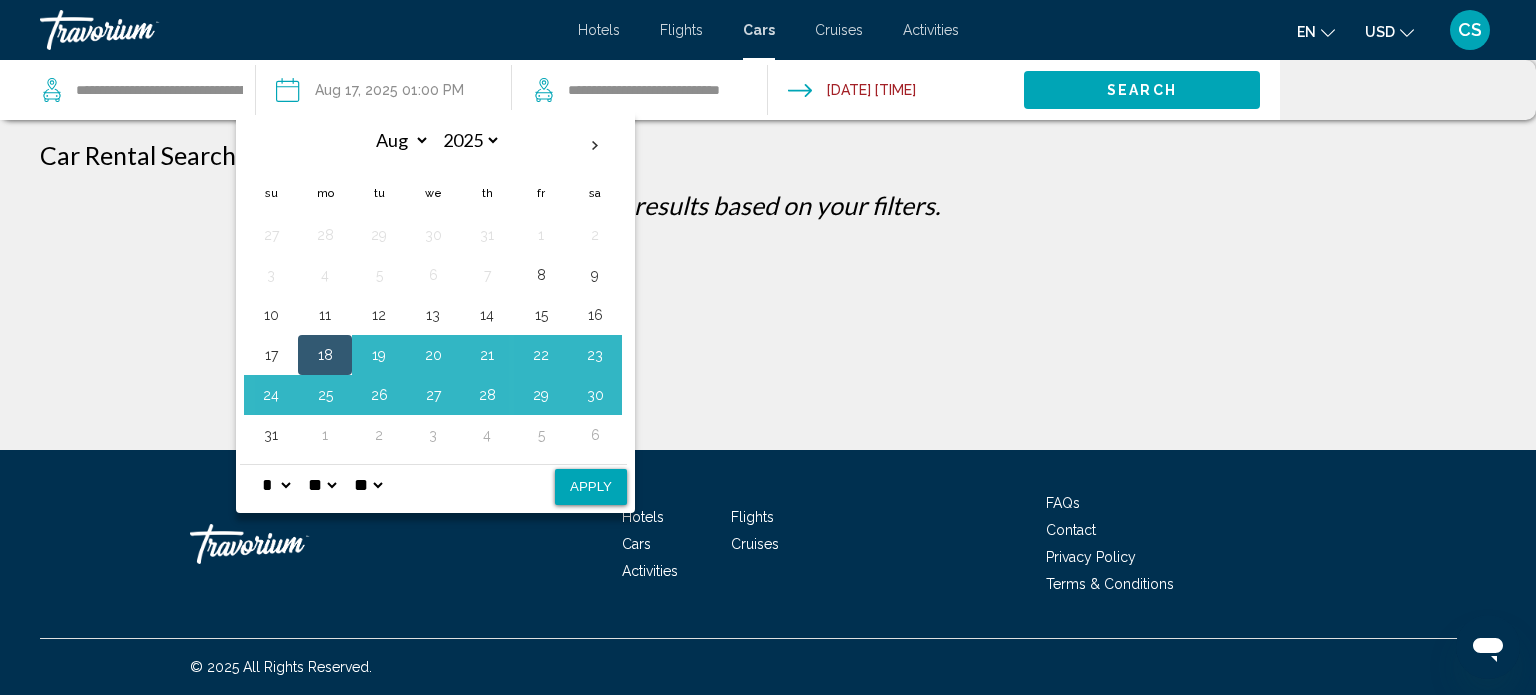 click on "** **" at bounding box center (368, 485) 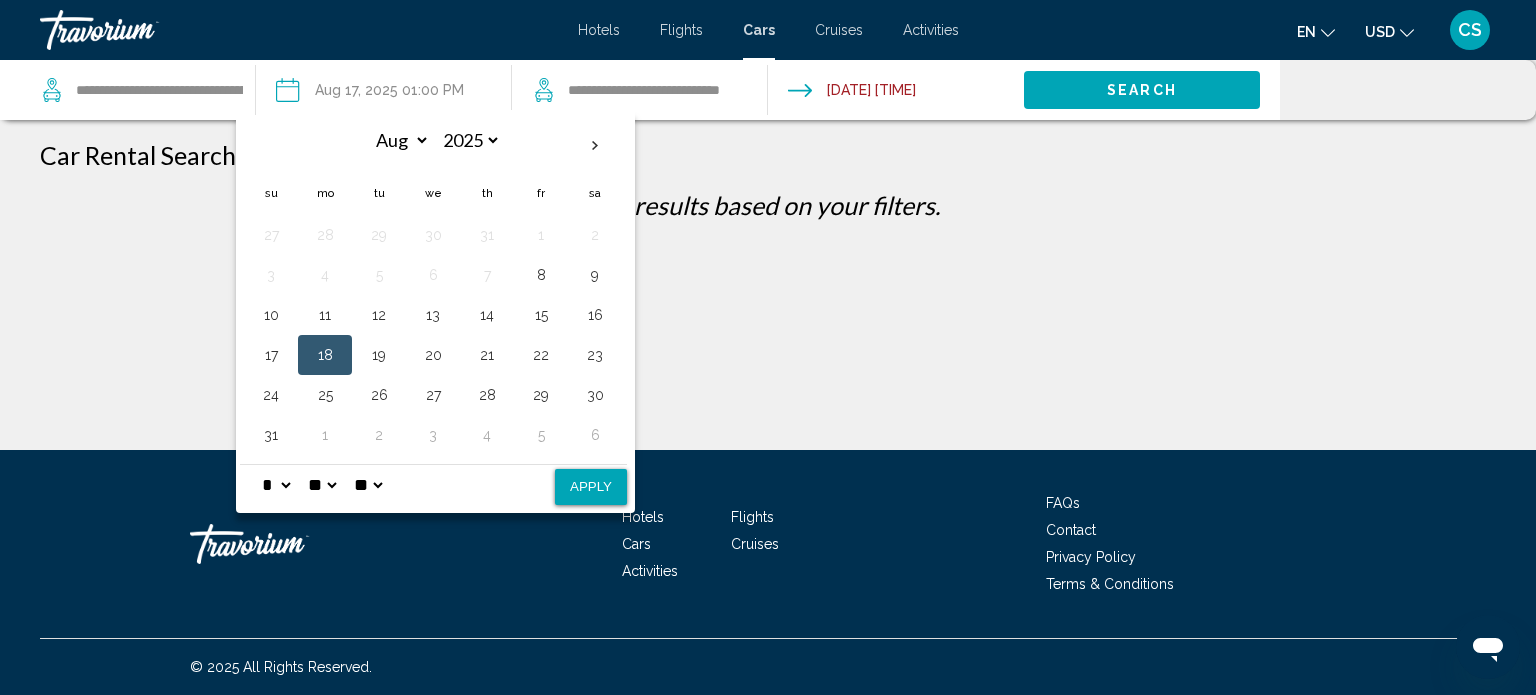 click on "18" at bounding box center [325, 355] 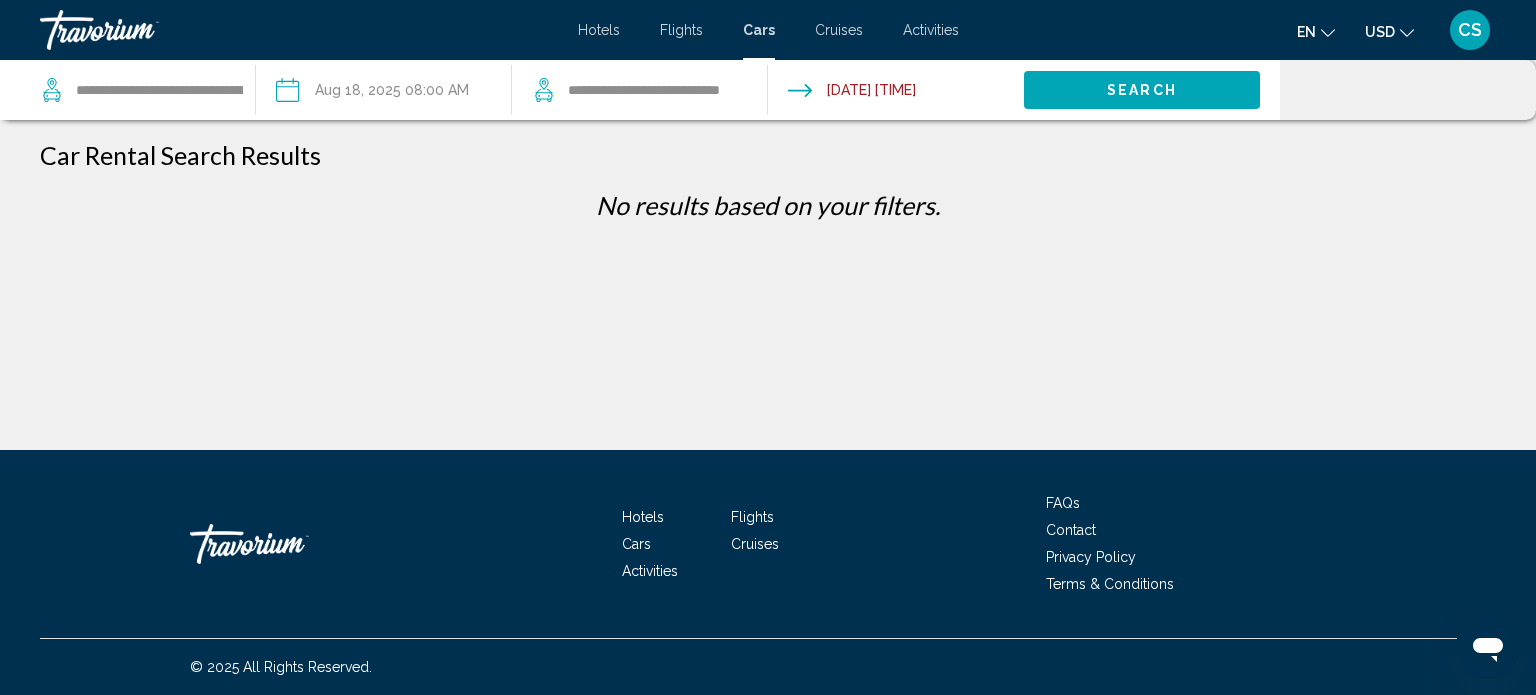 click on "**********" at bounding box center [383, 93] 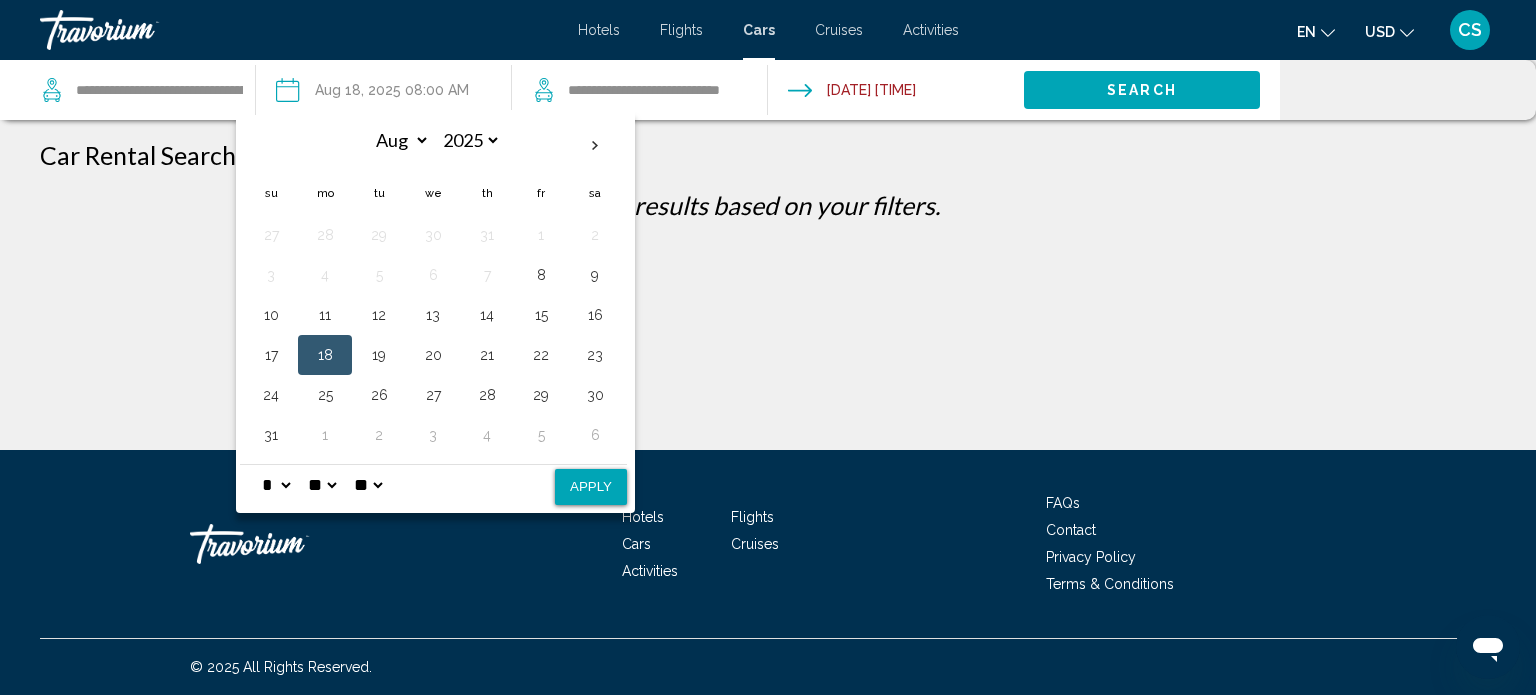 click at bounding box center (290, 544) 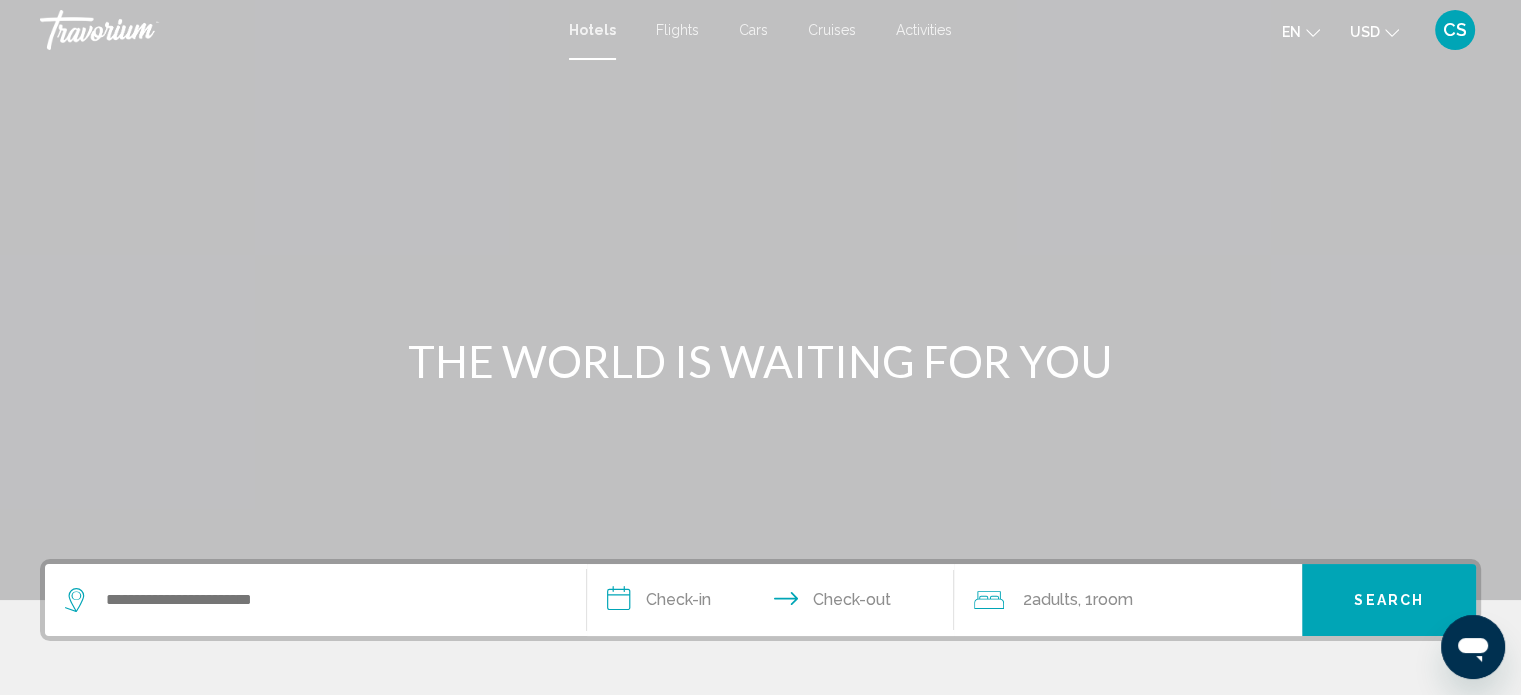 click on "Flights" at bounding box center [677, 30] 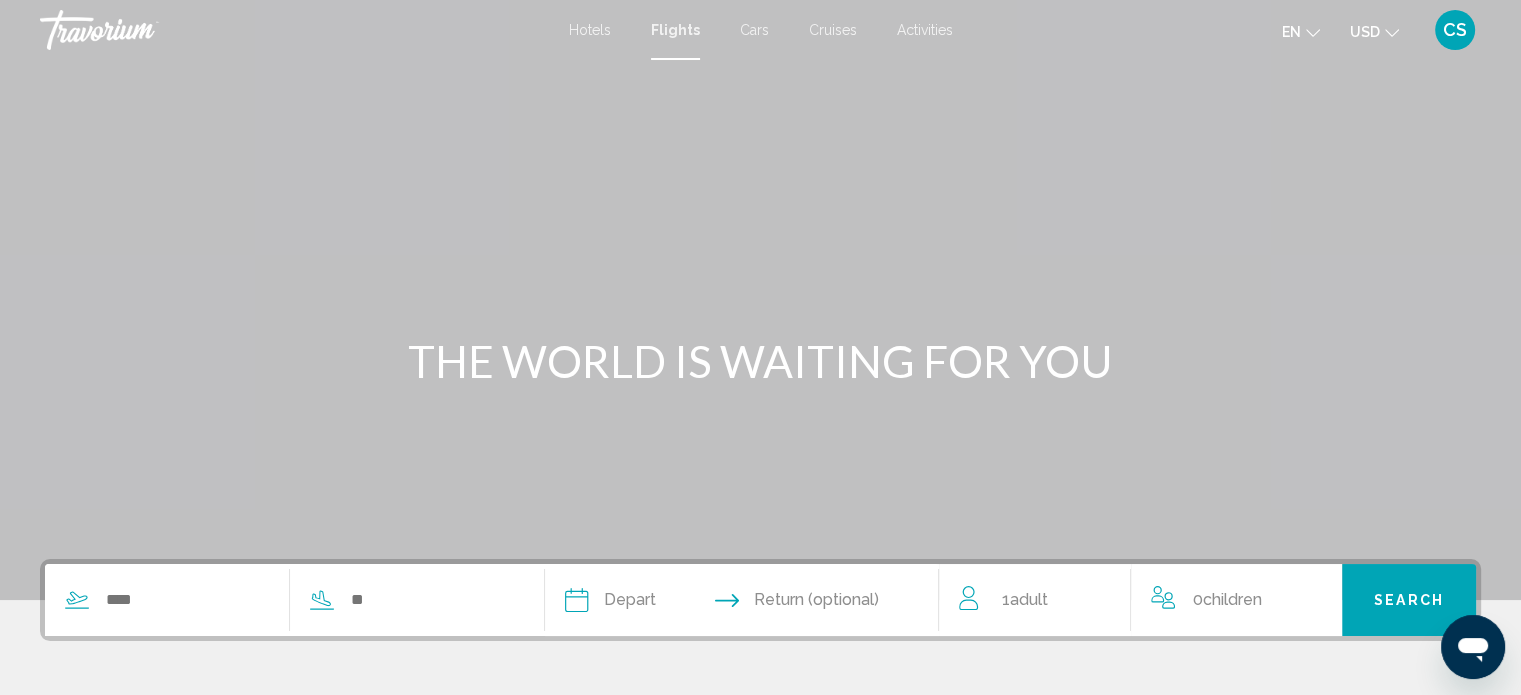 click at bounding box center (167, 600) 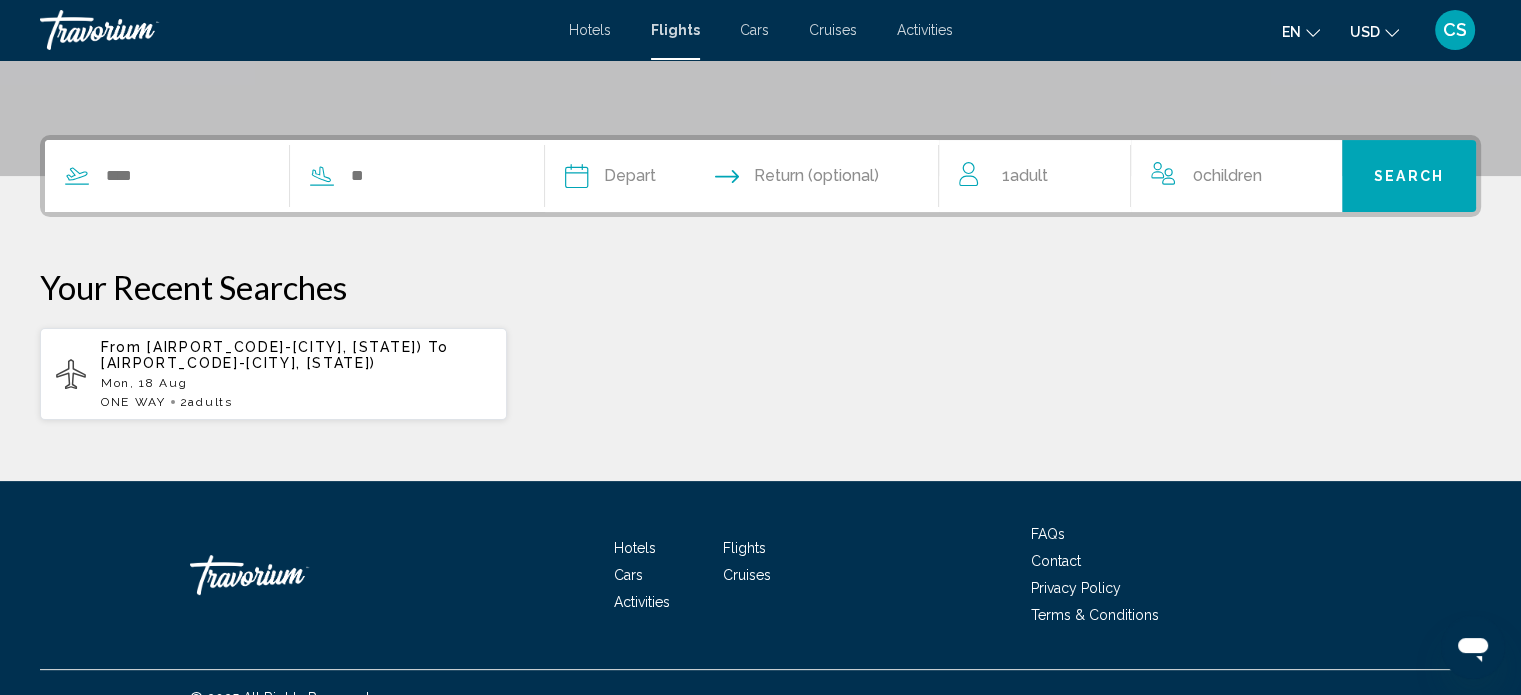 scroll, scrollTop: 469, scrollLeft: 0, axis: vertical 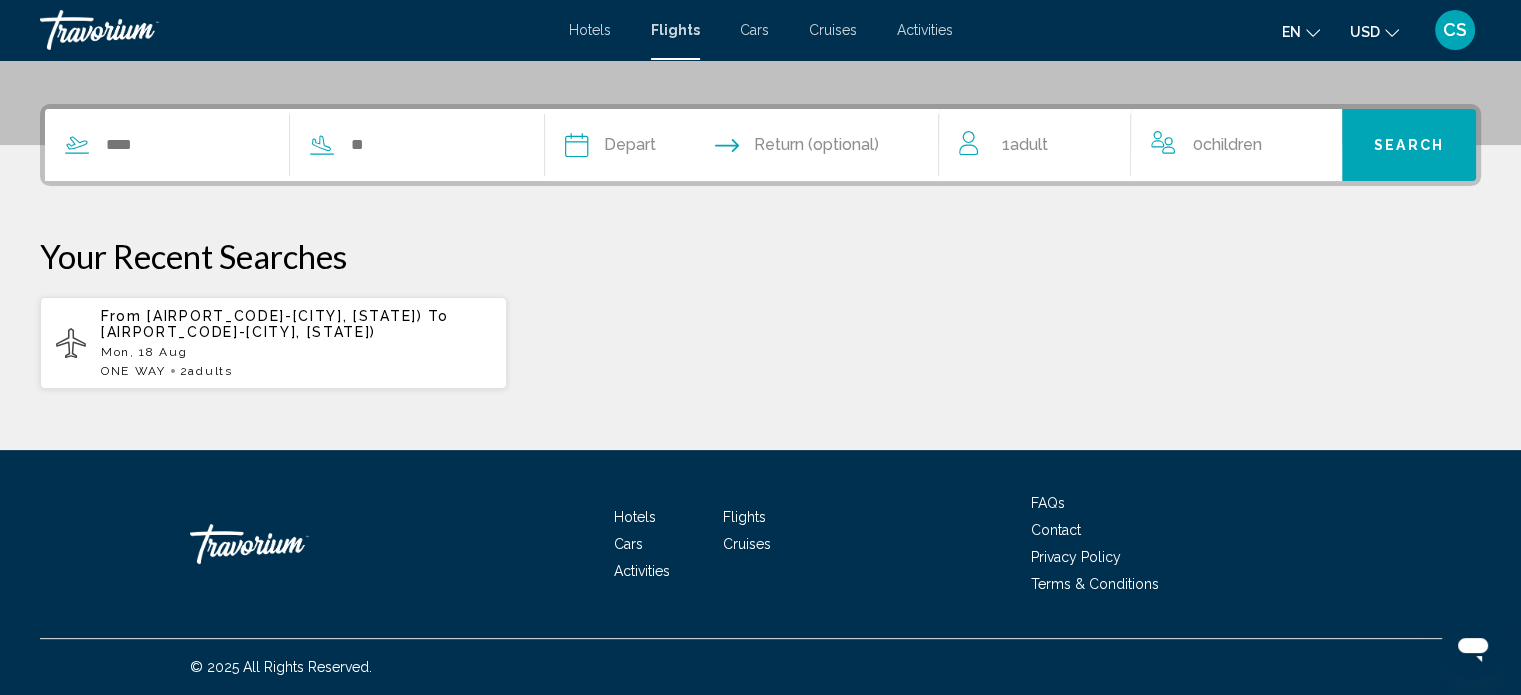 click on "[AIRPORT_CODE]-[CITY], [STATE])" at bounding box center (284, 316) 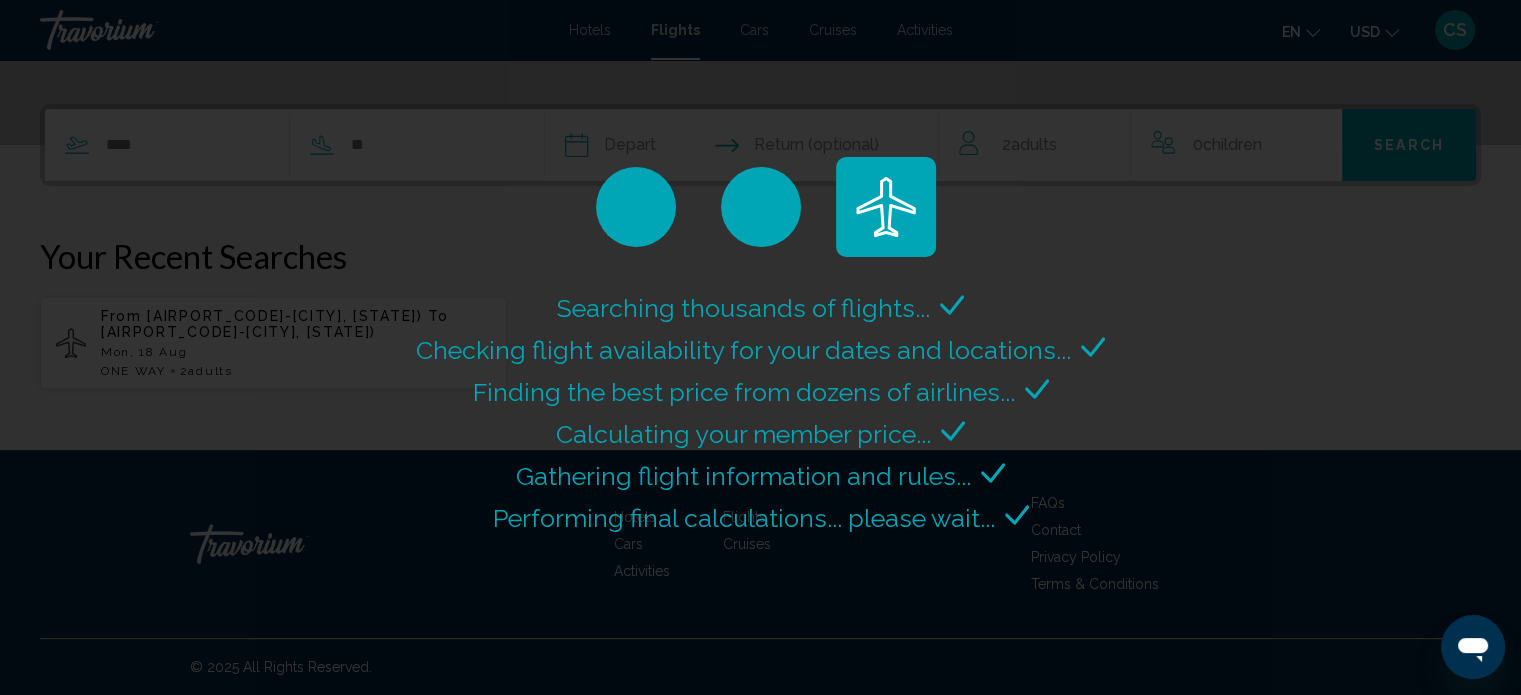 scroll, scrollTop: 0, scrollLeft: 0, axis: both 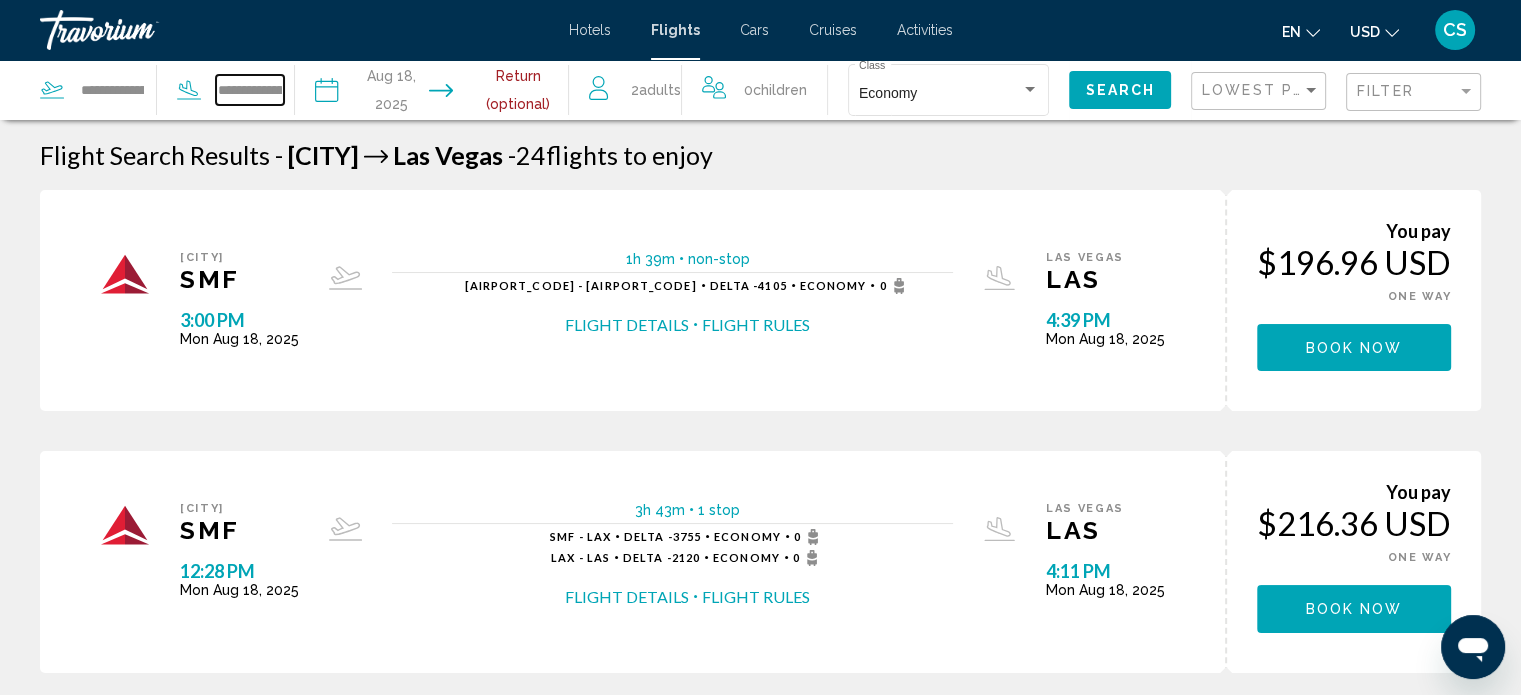 click on "**********" at bounding box center (249, 90) 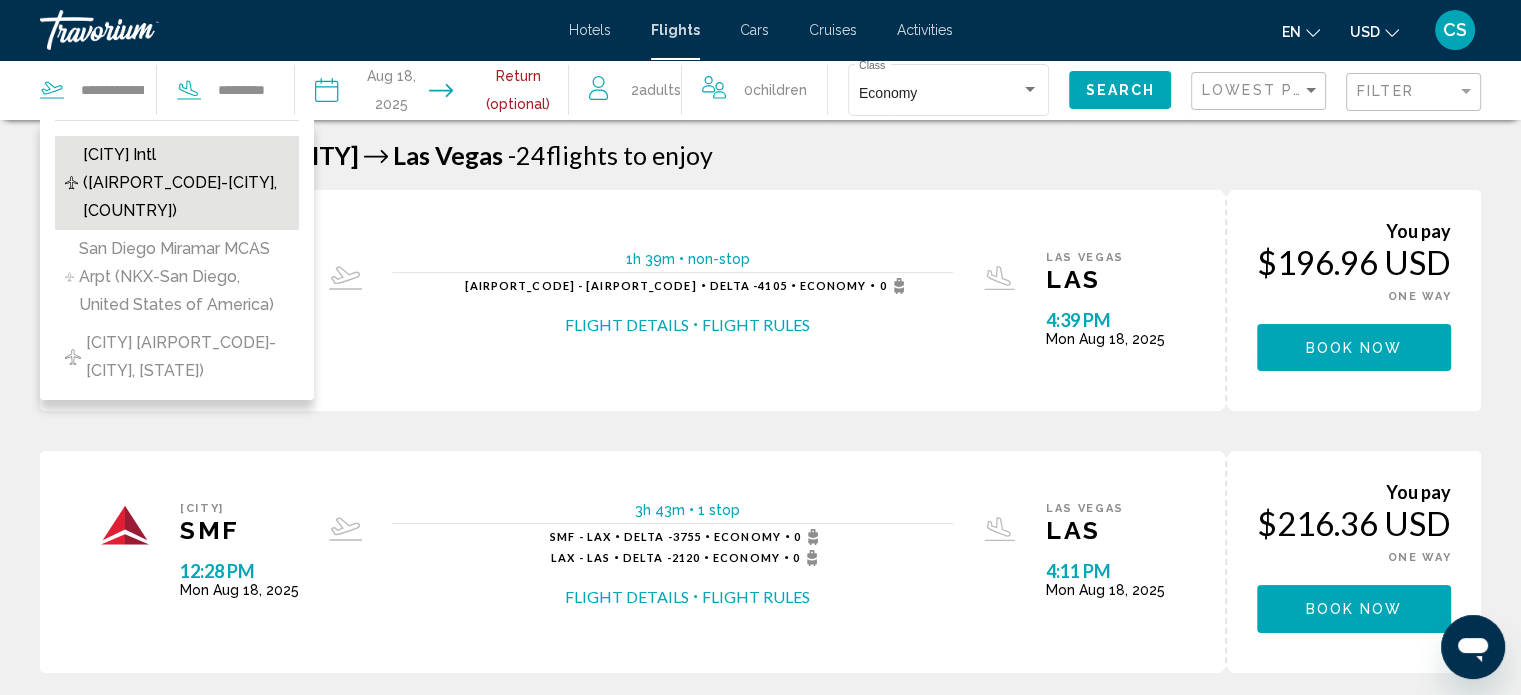 click on "[CITY] Intl ([AIRPORT_CODE]-[CITY], [COUNTRY])" at bounding box center (185, 183) 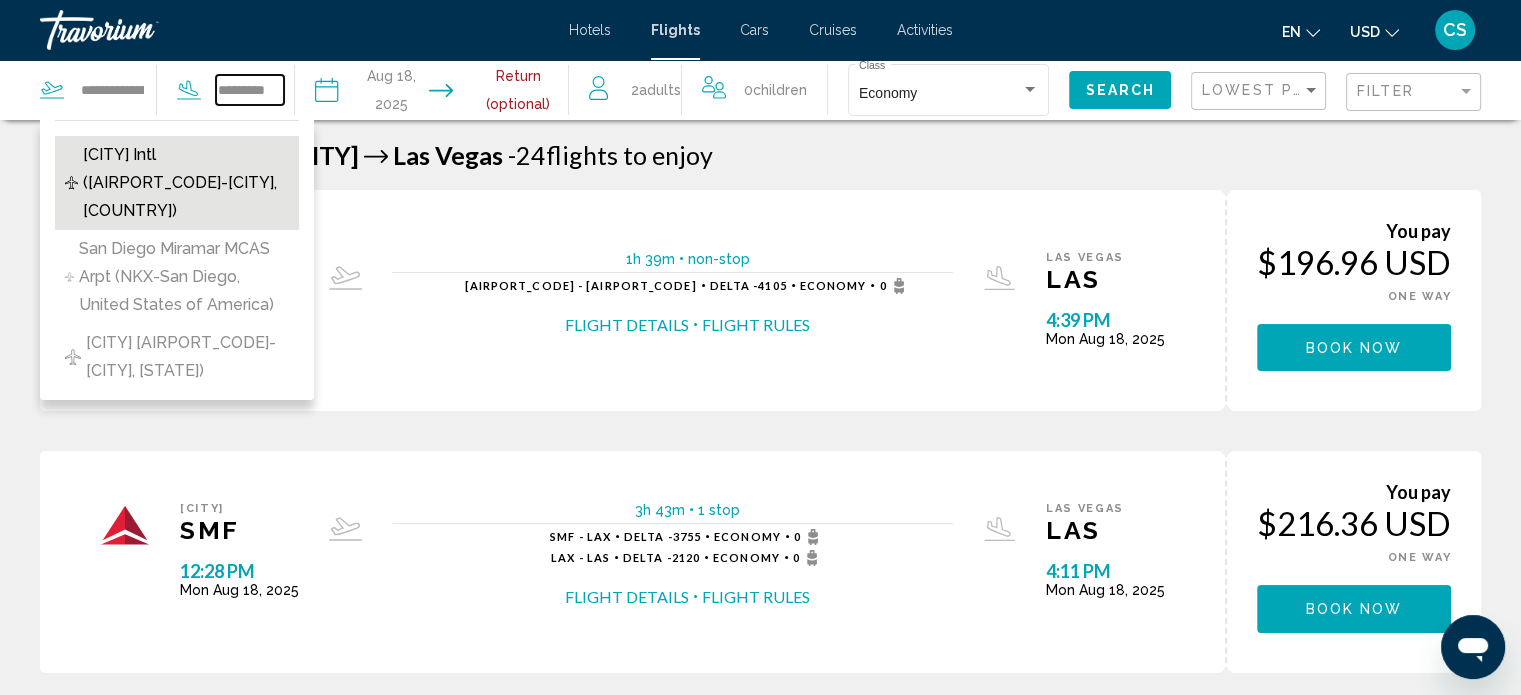 type on "**********" 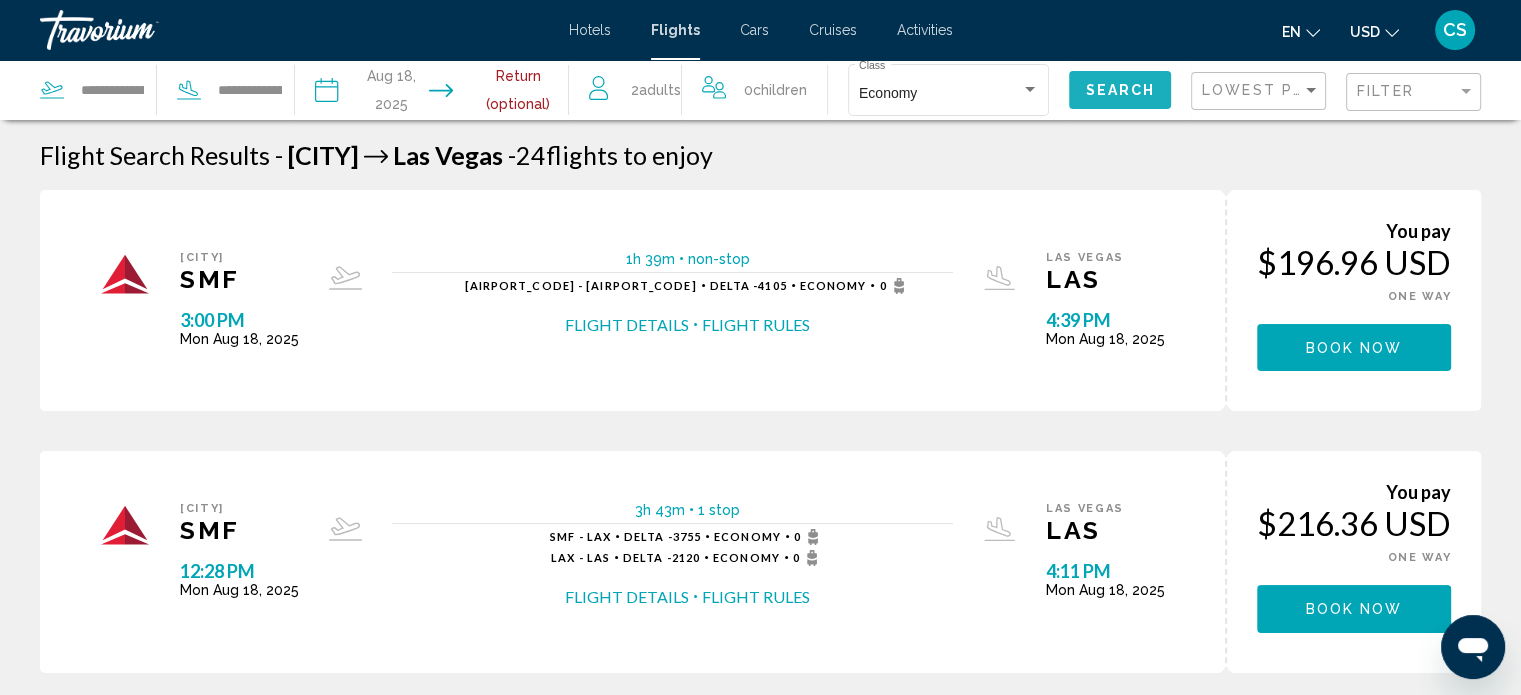 click on "Search" 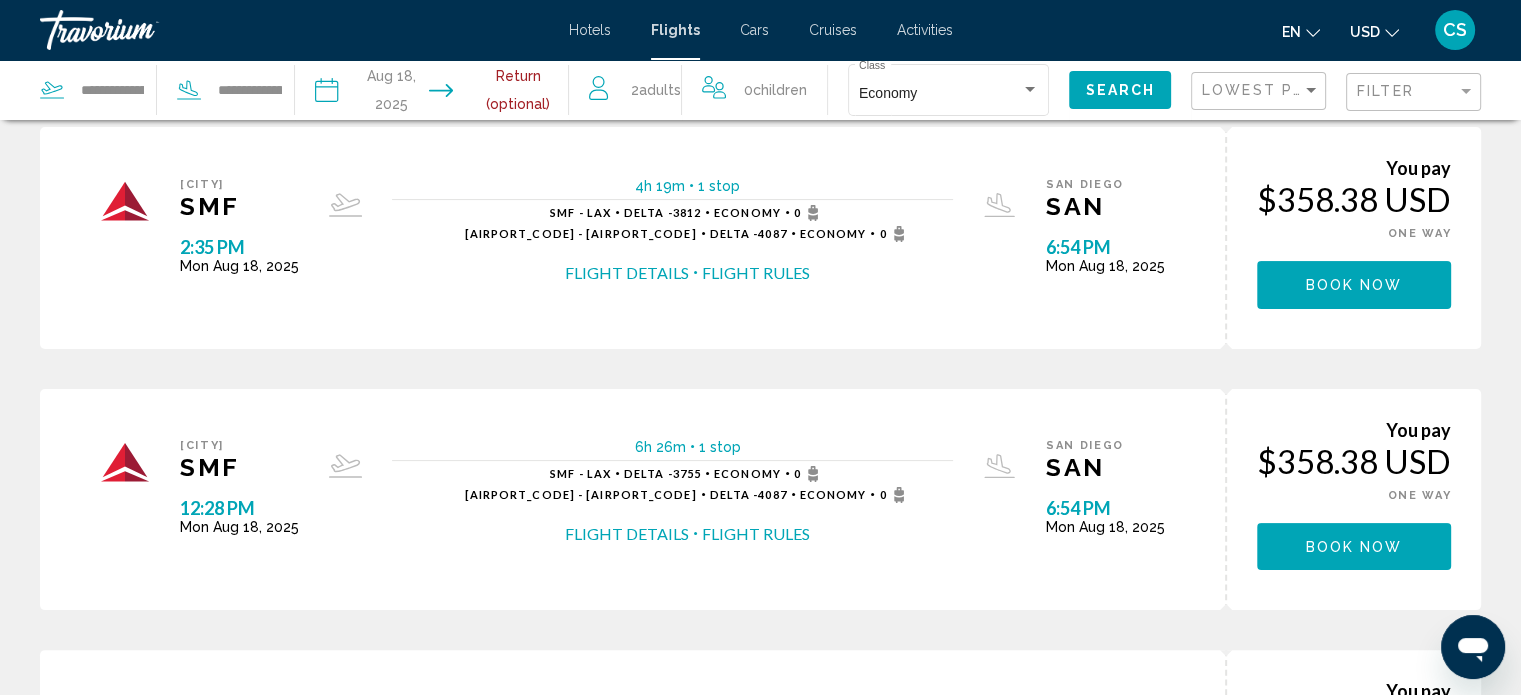 scroll, scrollTop: 0, scrollLeft: 0, axis: both 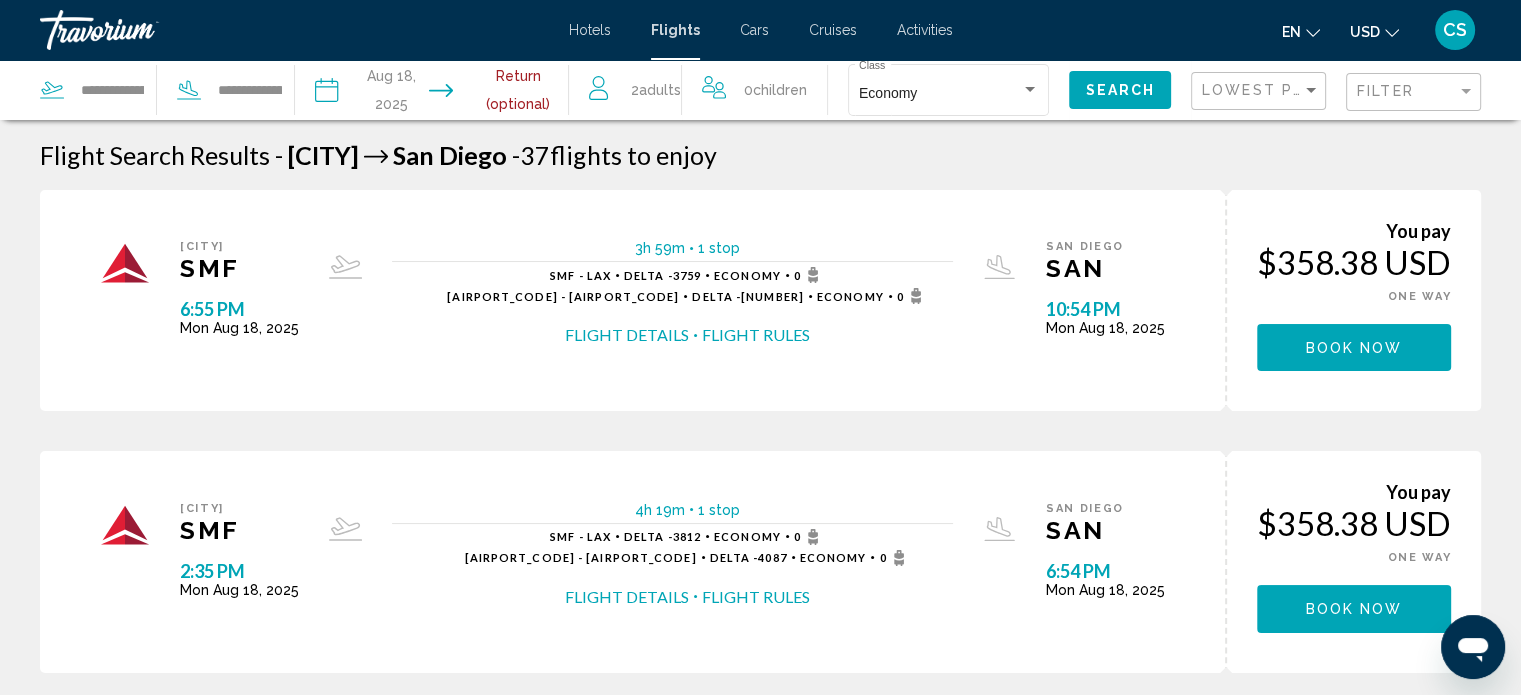 click at bounding box center (509, 93) 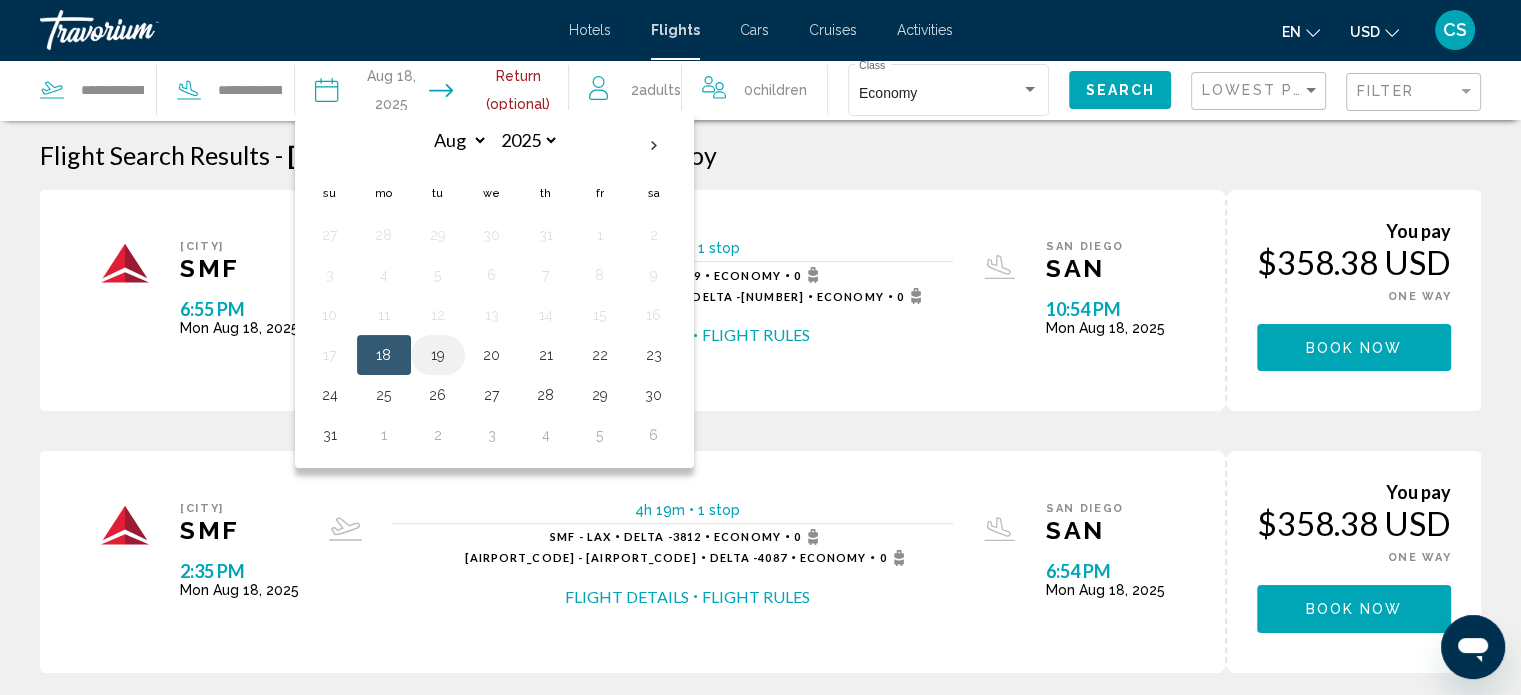 click on "19" at bounding box center (438, 355) 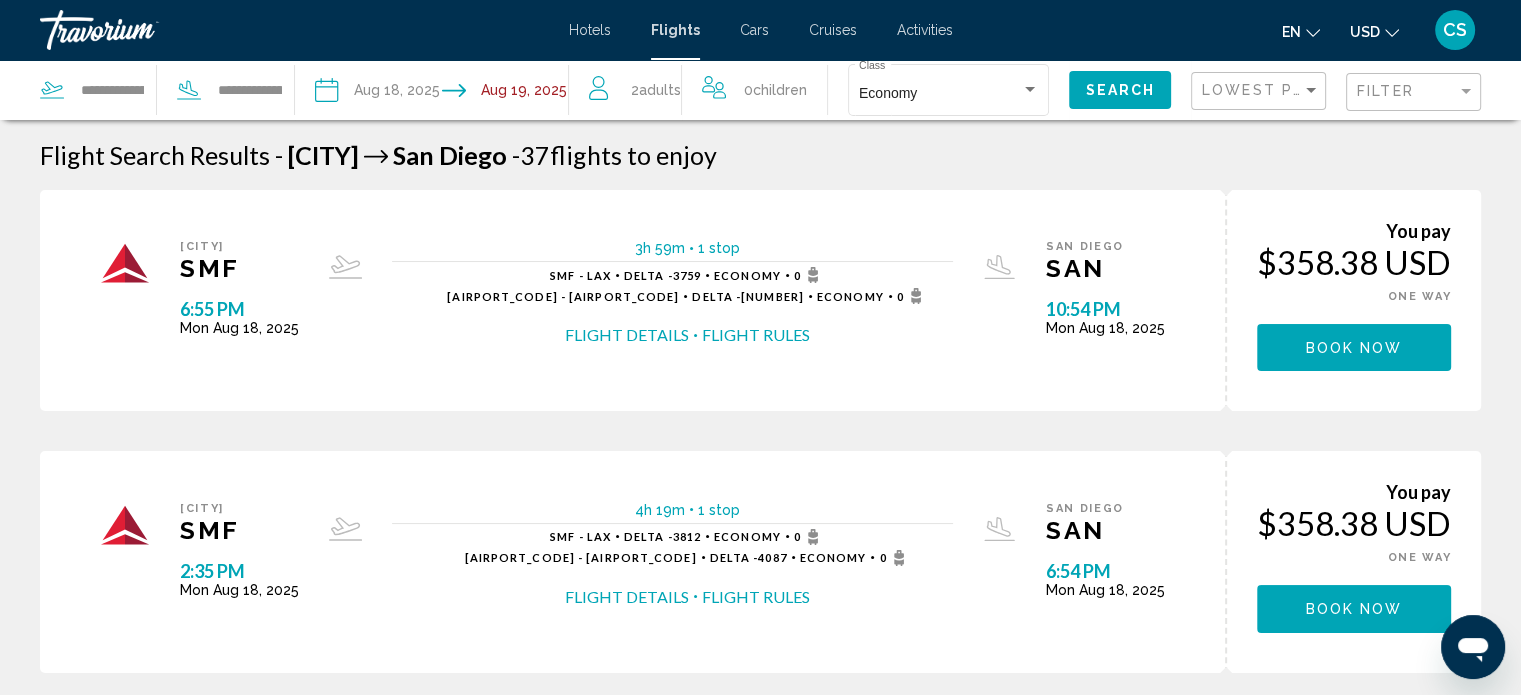 click on "**********" at bounding box center (509, 93) 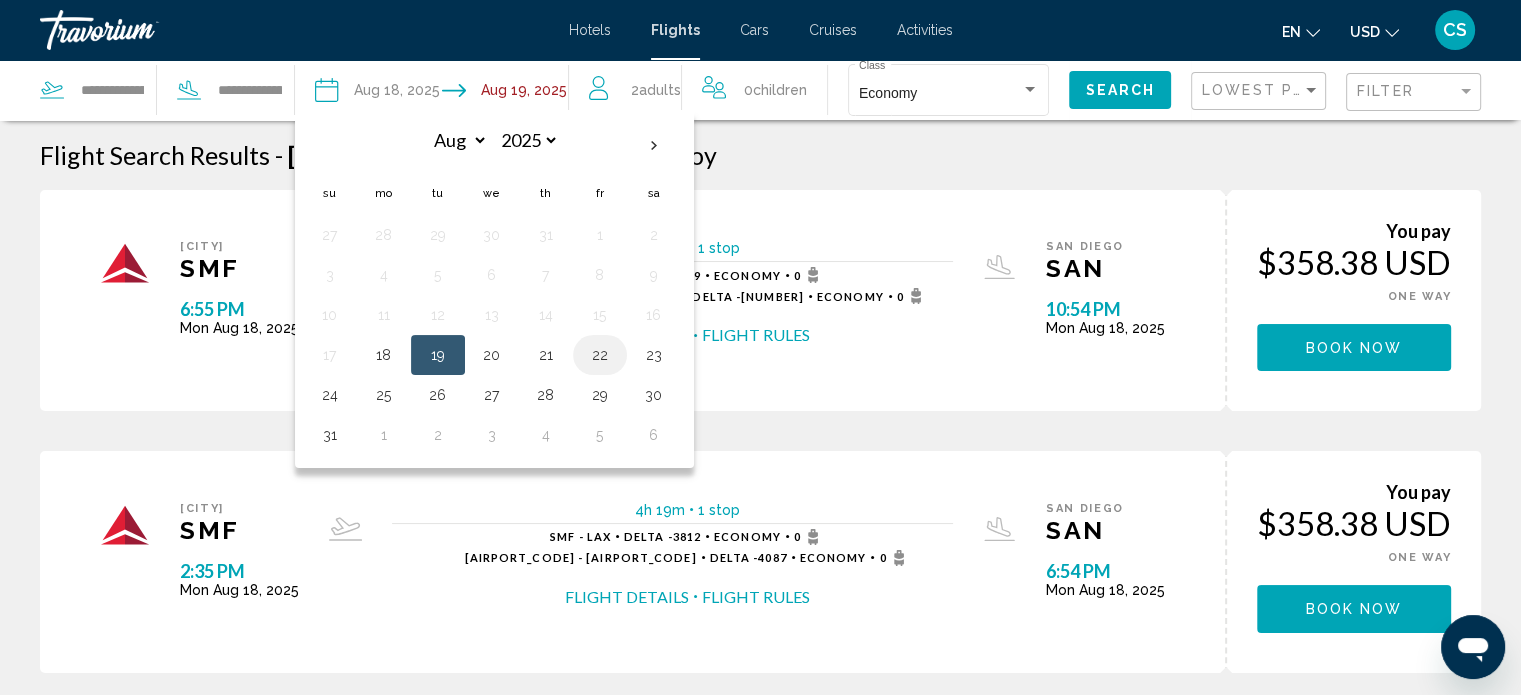 click on "22" at bounding box center (600, 355) 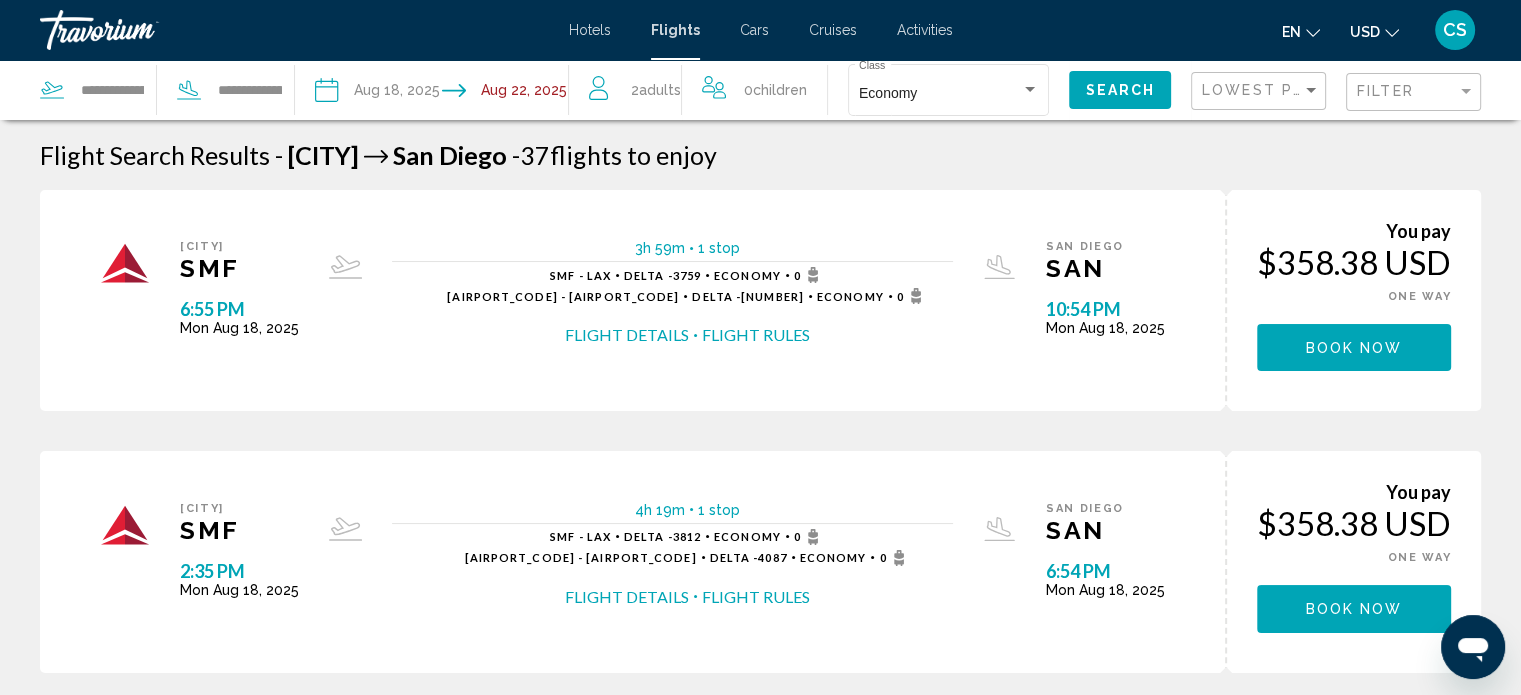 type on "**********" 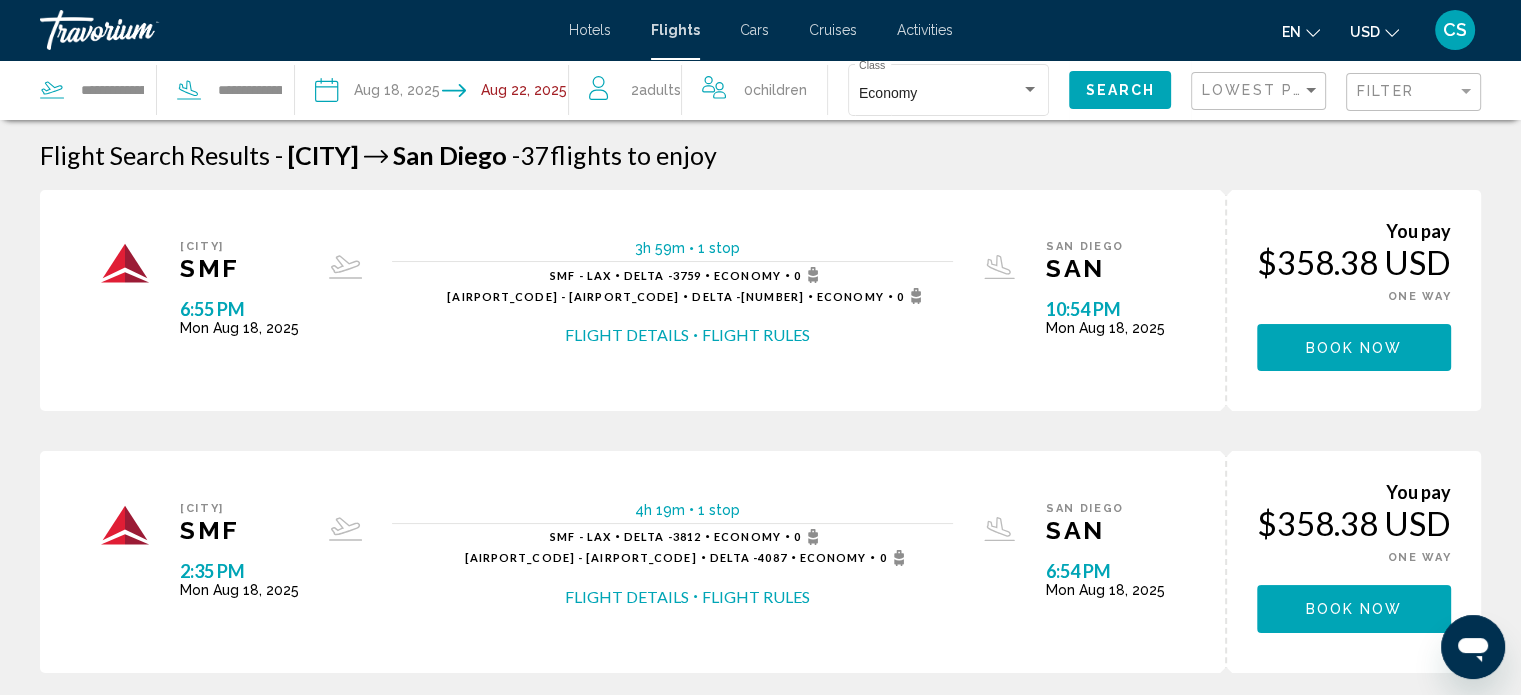 click at bounding box center (377, 93) 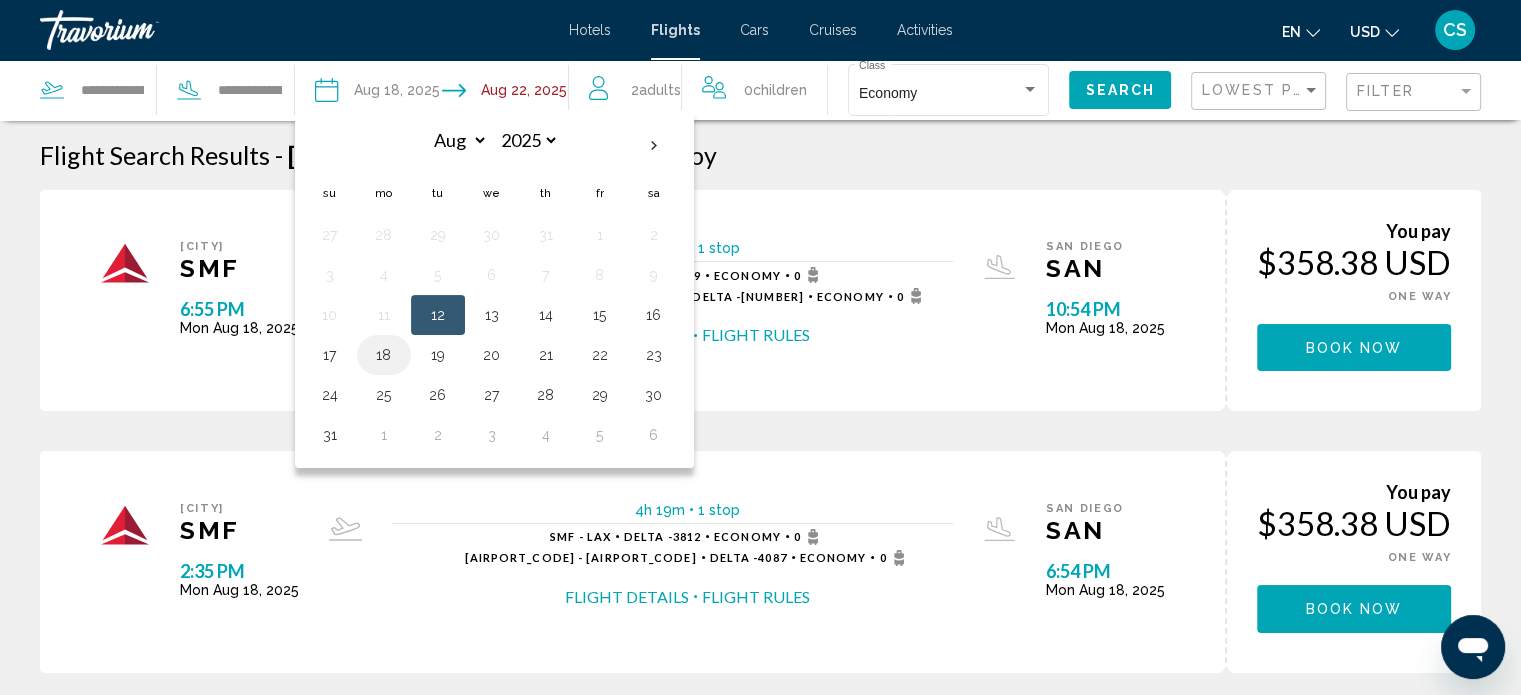 click on "18" at bounding box center (384, 355) 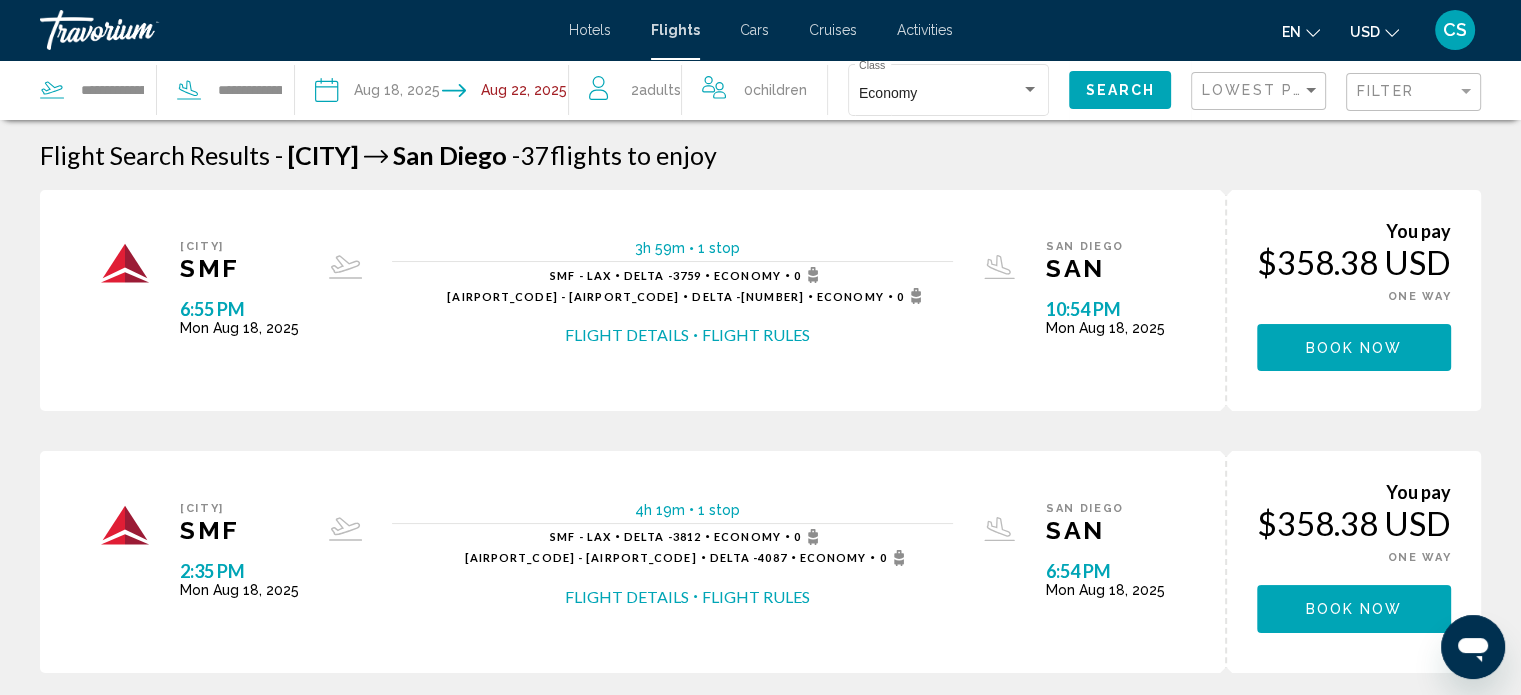 click on "Search" 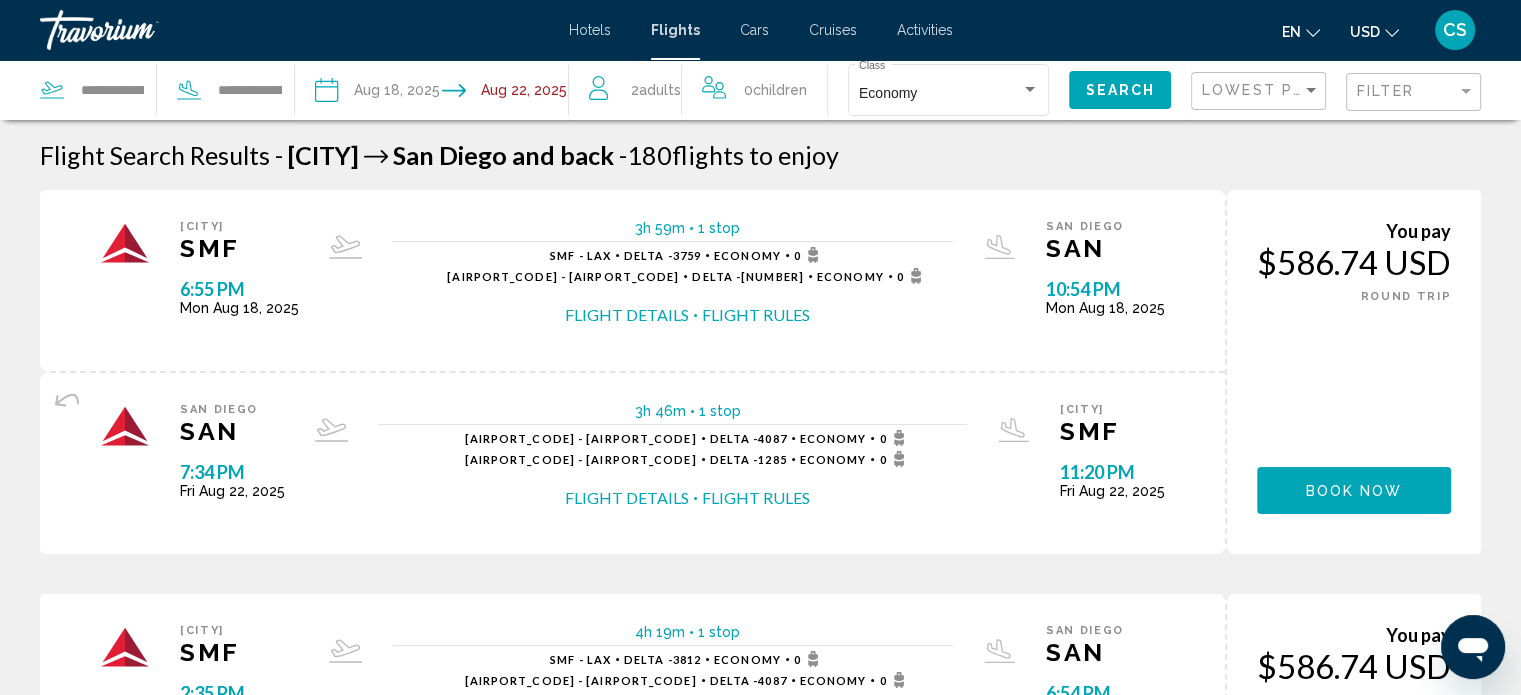 click on "**********" at bounding box center [377, 93] 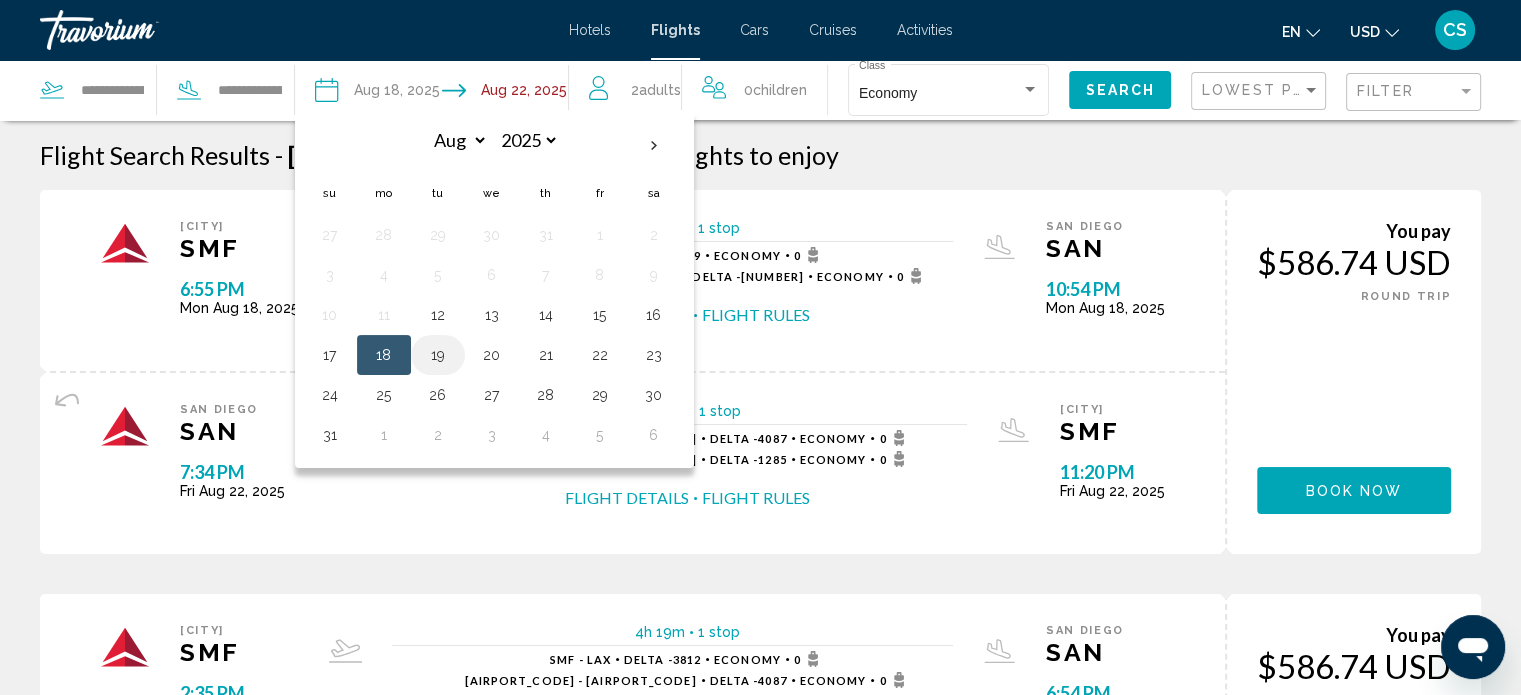 click on "19" at bounding box center (438, 355) 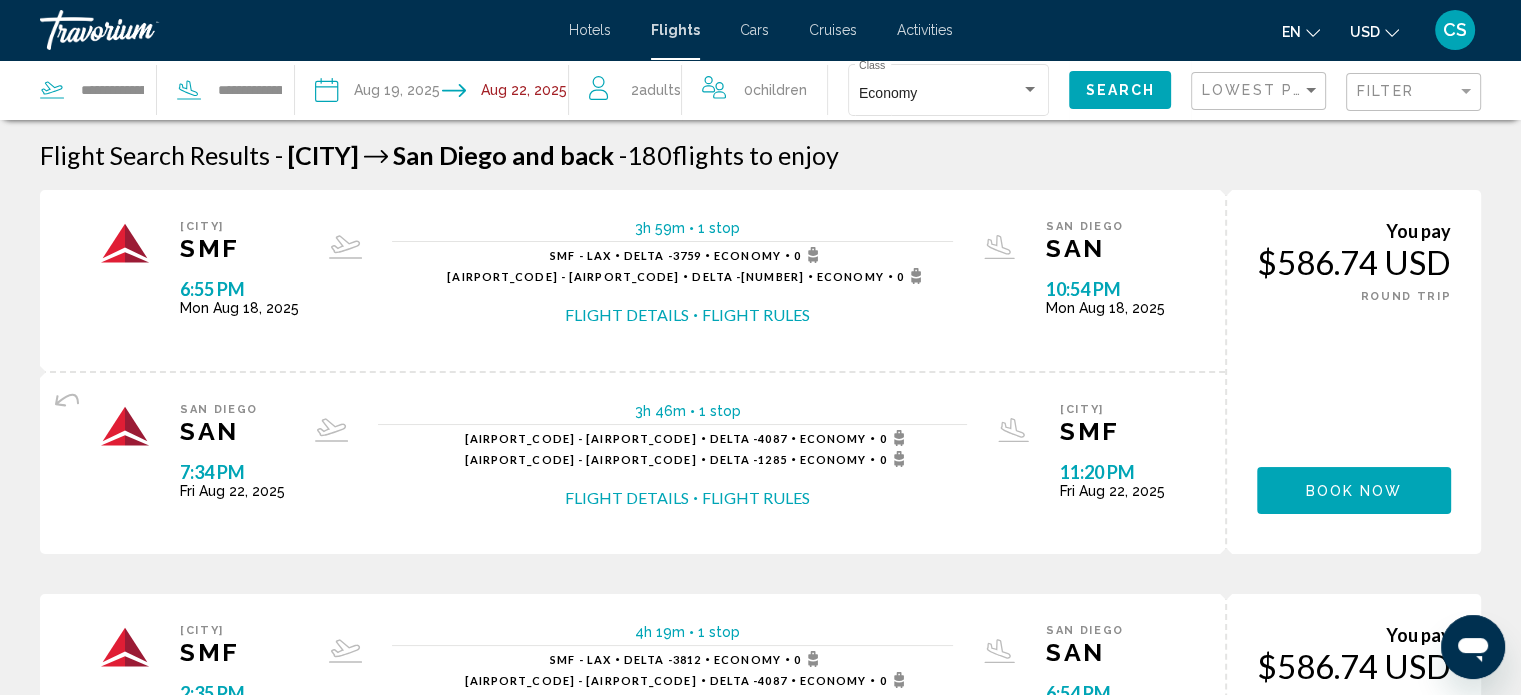 click on "Search" 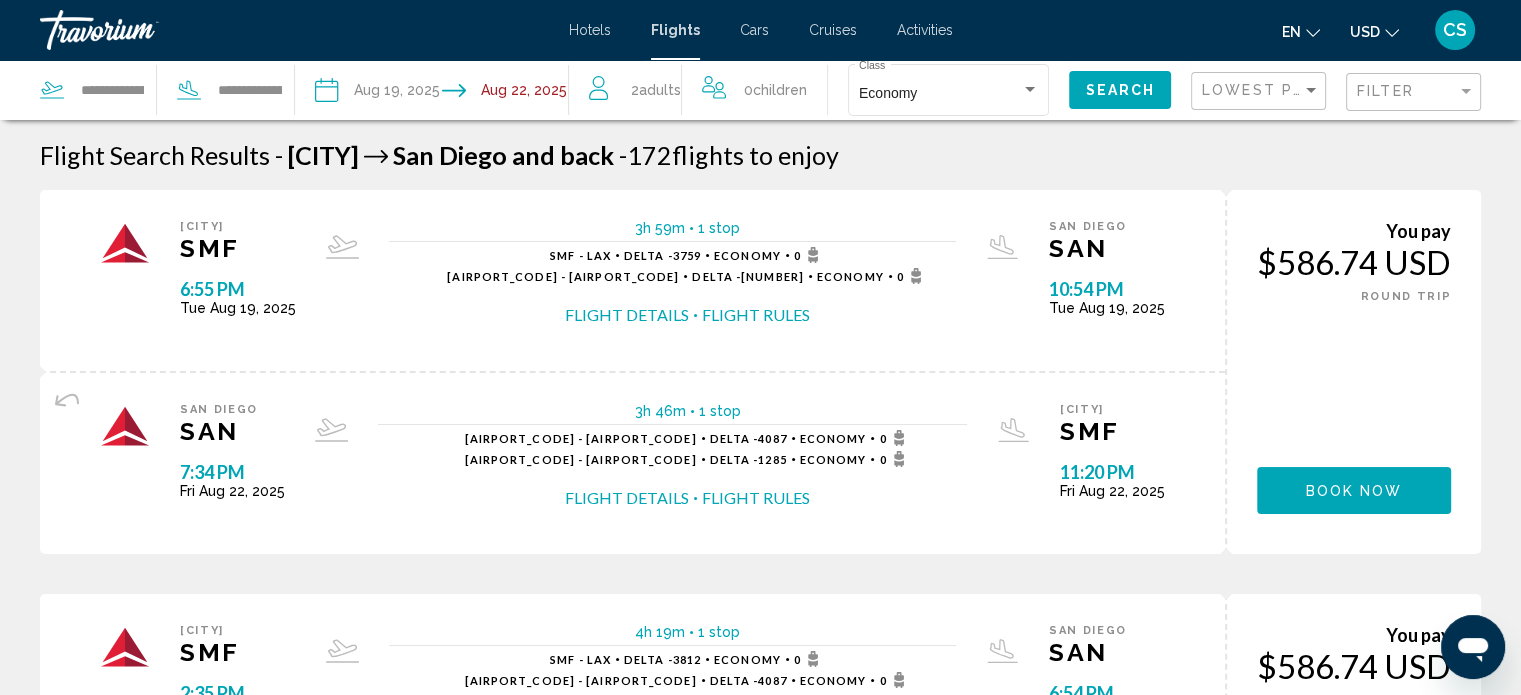 click on "Cars" at bounding box center [754, 30] 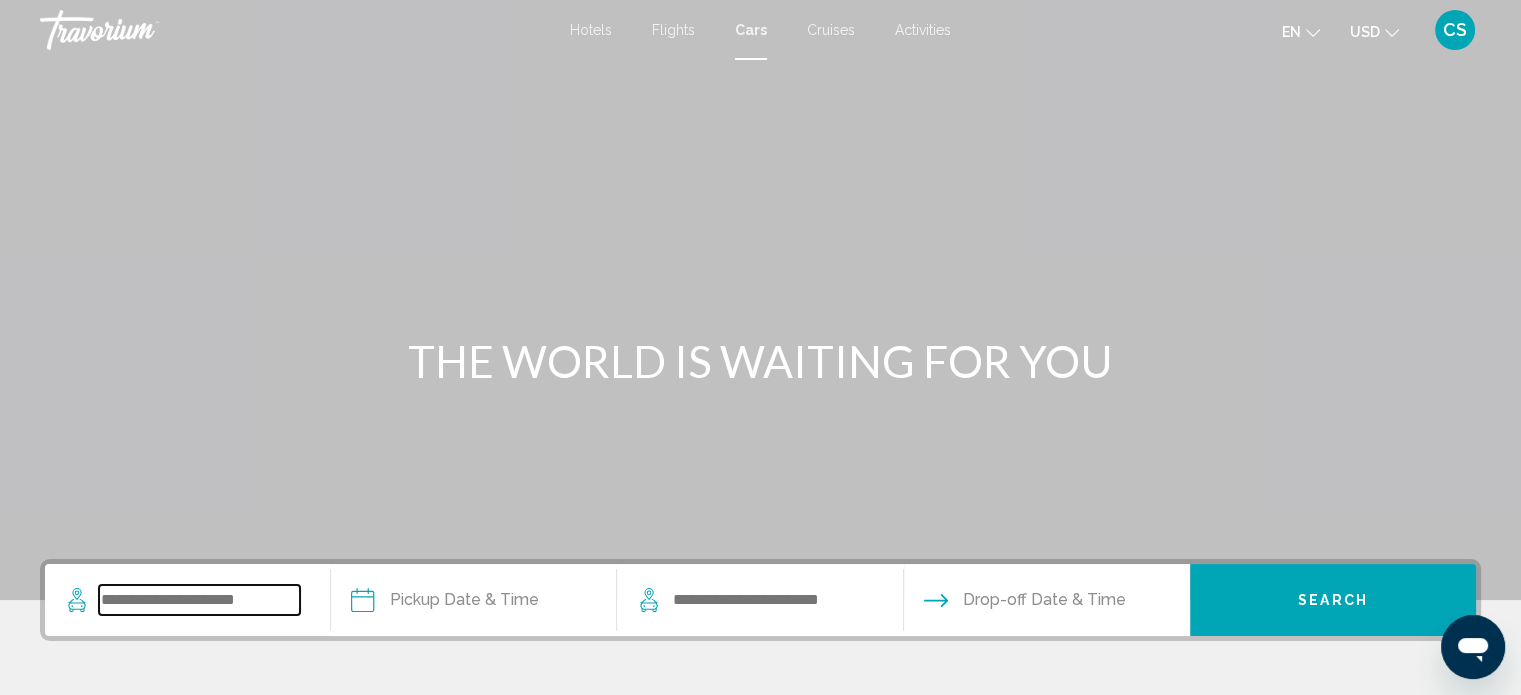 click at bounding box center [199, 600] 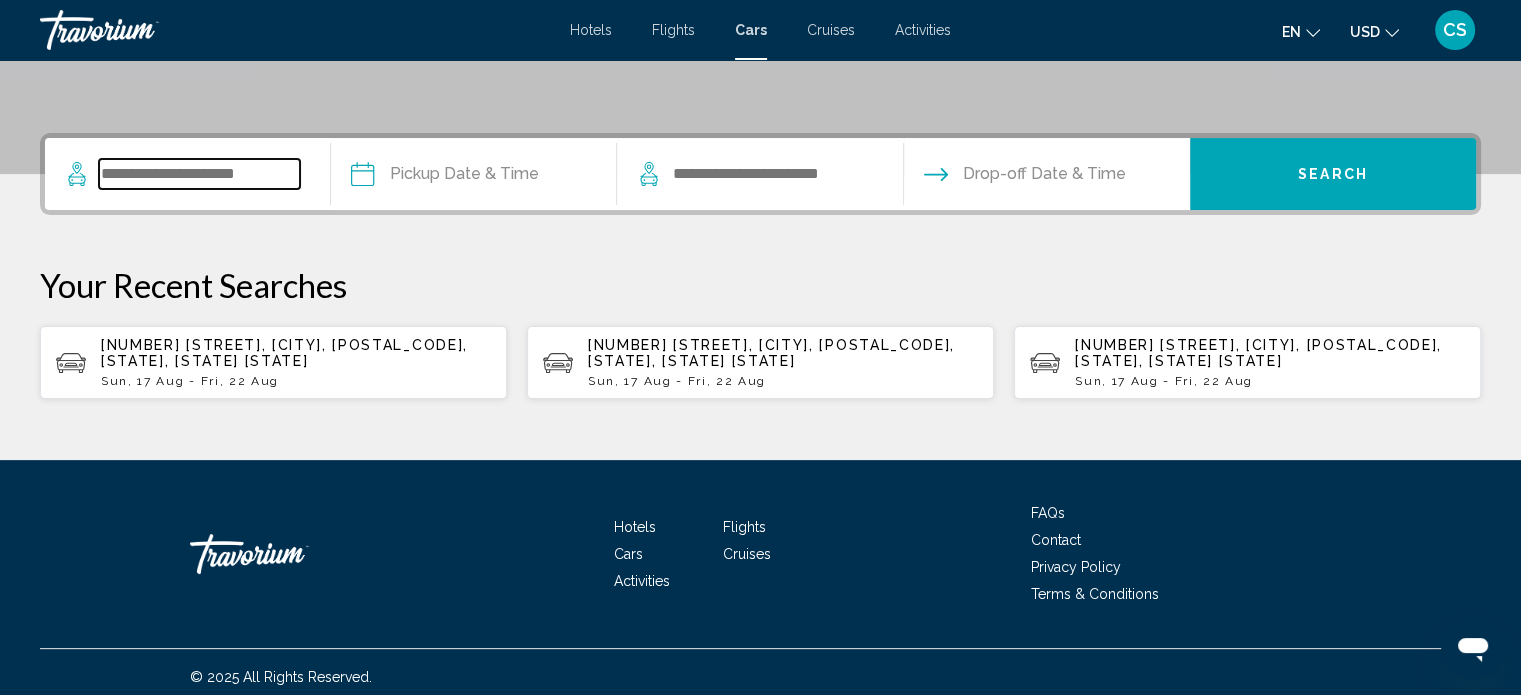scroll, scrollTop: 435, scrollLeft: 0, axis: vertical 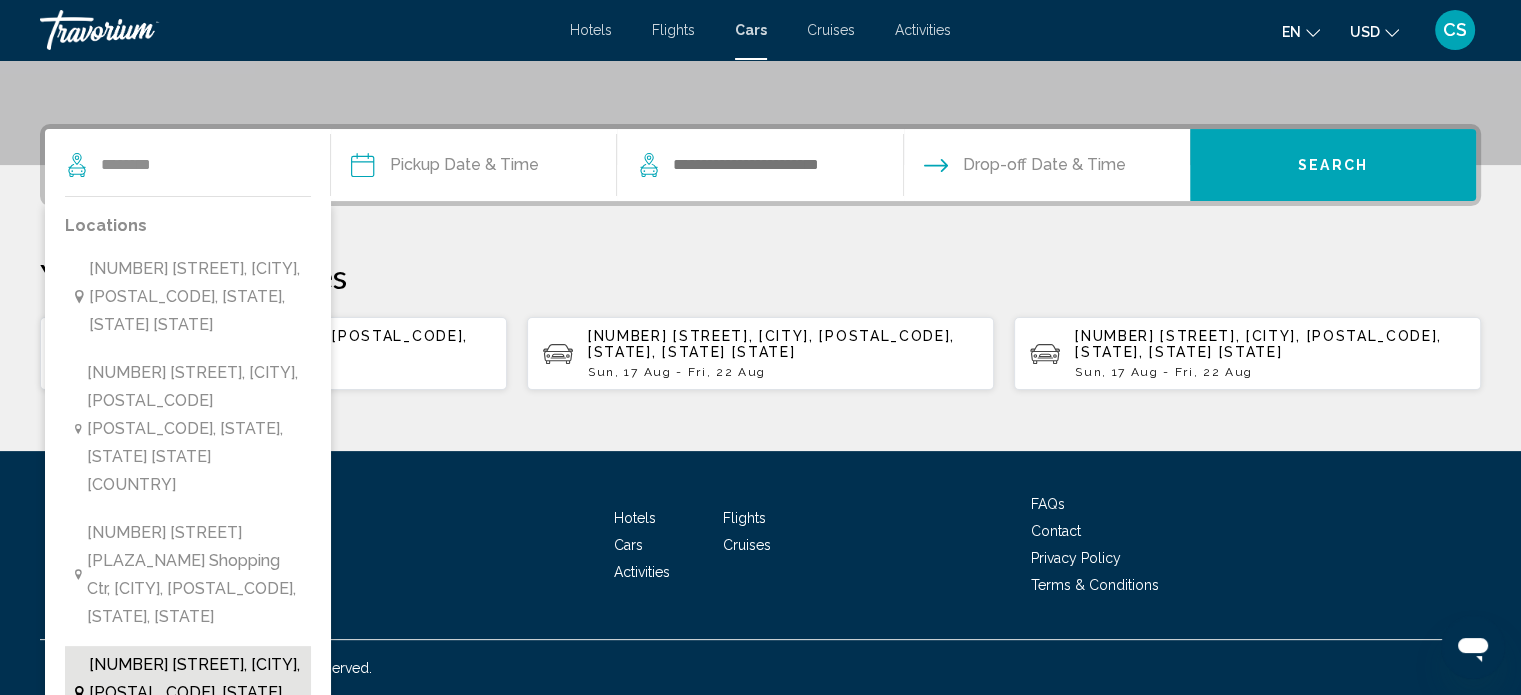 click on "[NUMBER] [STREET], [CITY], [POSTAL_CODE], [STATE], [STATE] [STATE]" at bounding box center [188, 693] 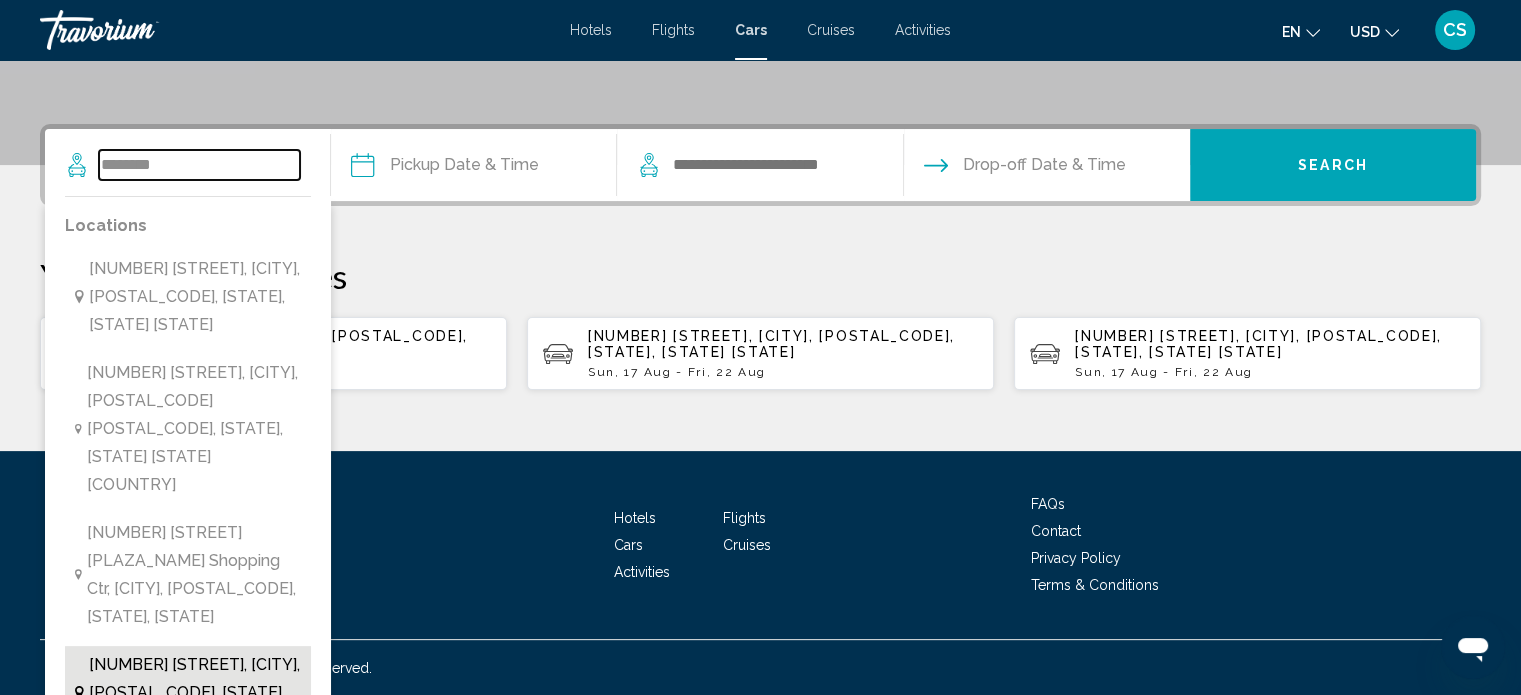type on "**********" 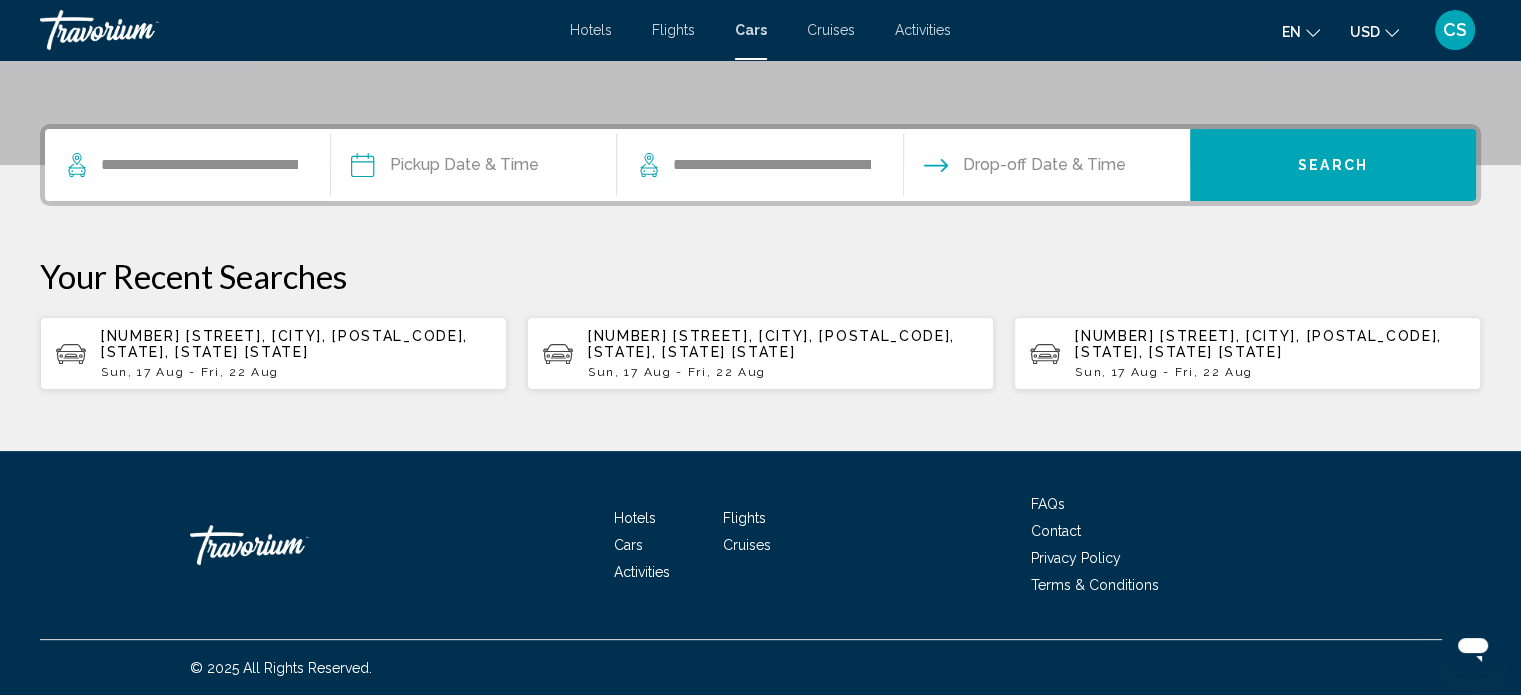 click at bounding box center [473, 168] 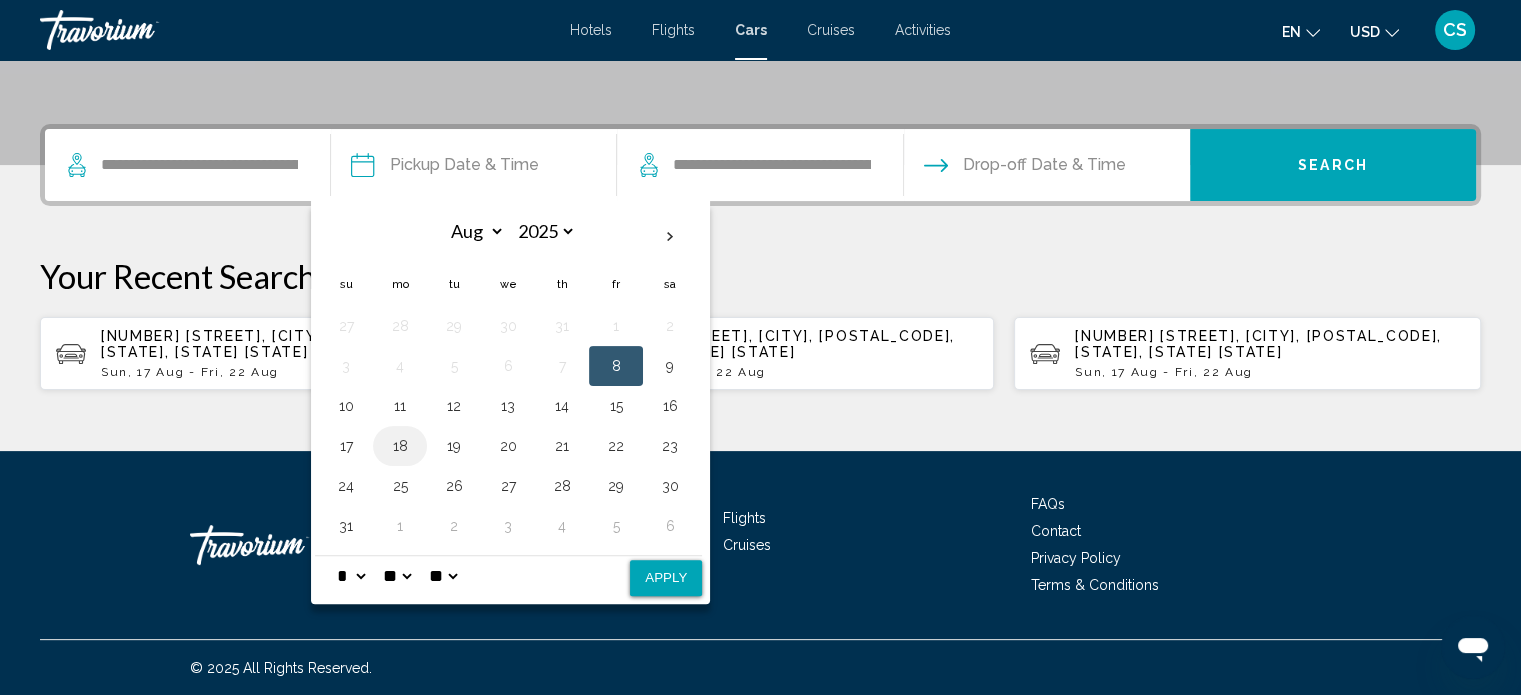 click on "18" at bounding box center (400, 446) 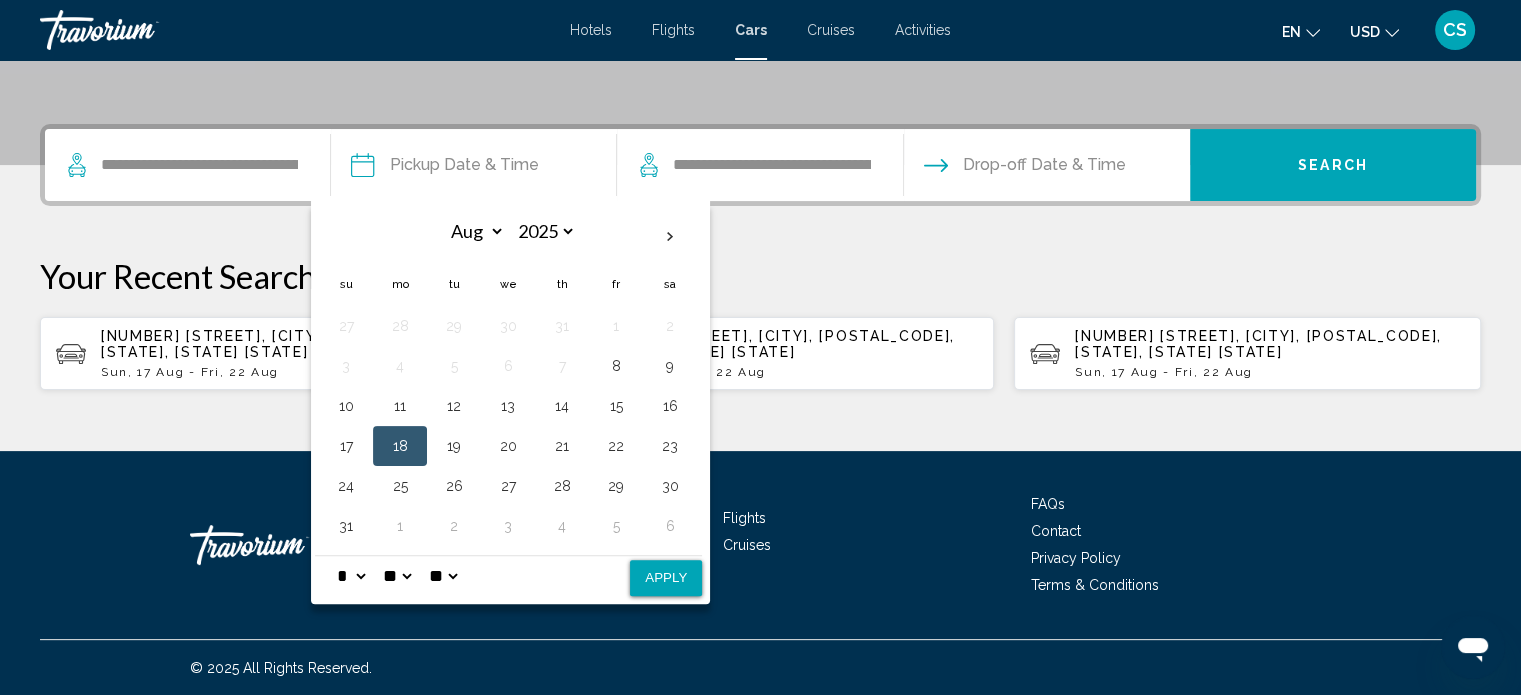 click on "** **" at bounding box center (443, 576) 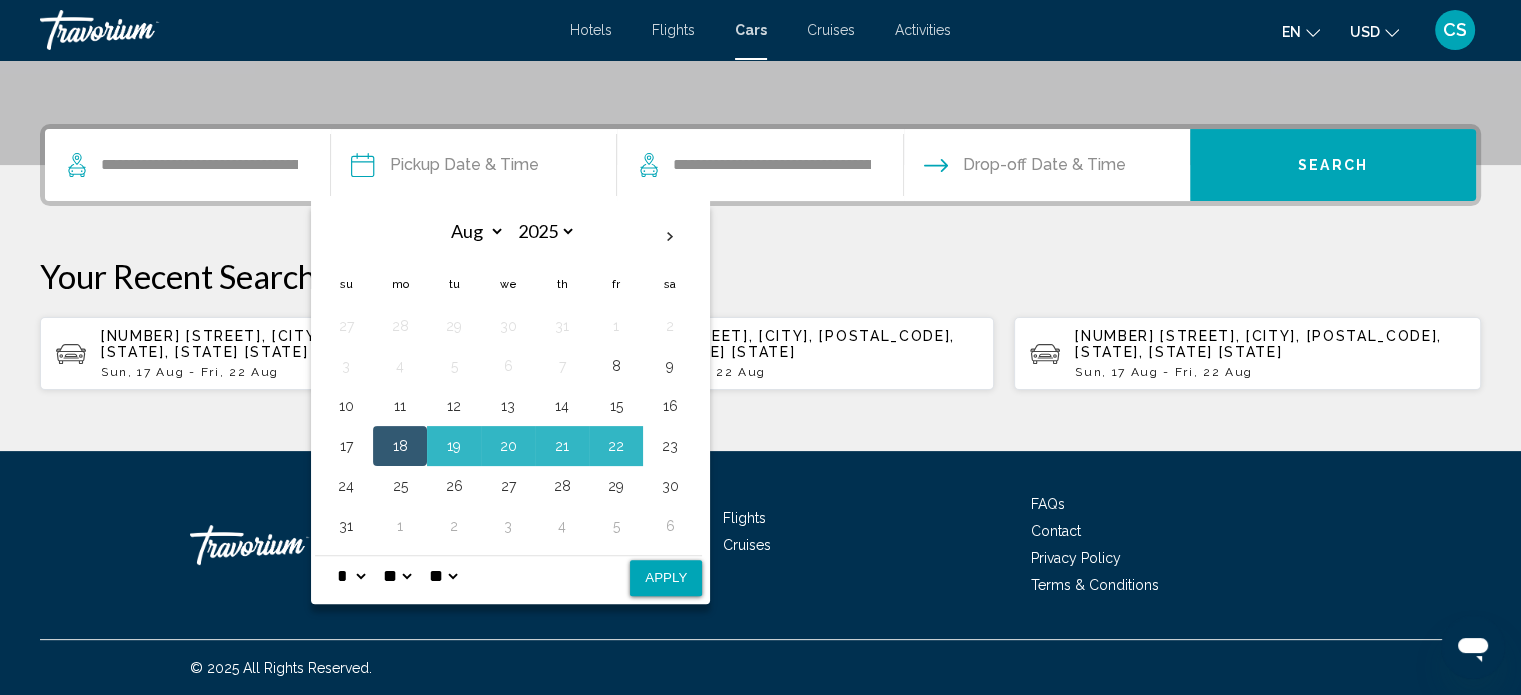 click on "Apply" at bounding box center (666, 578) 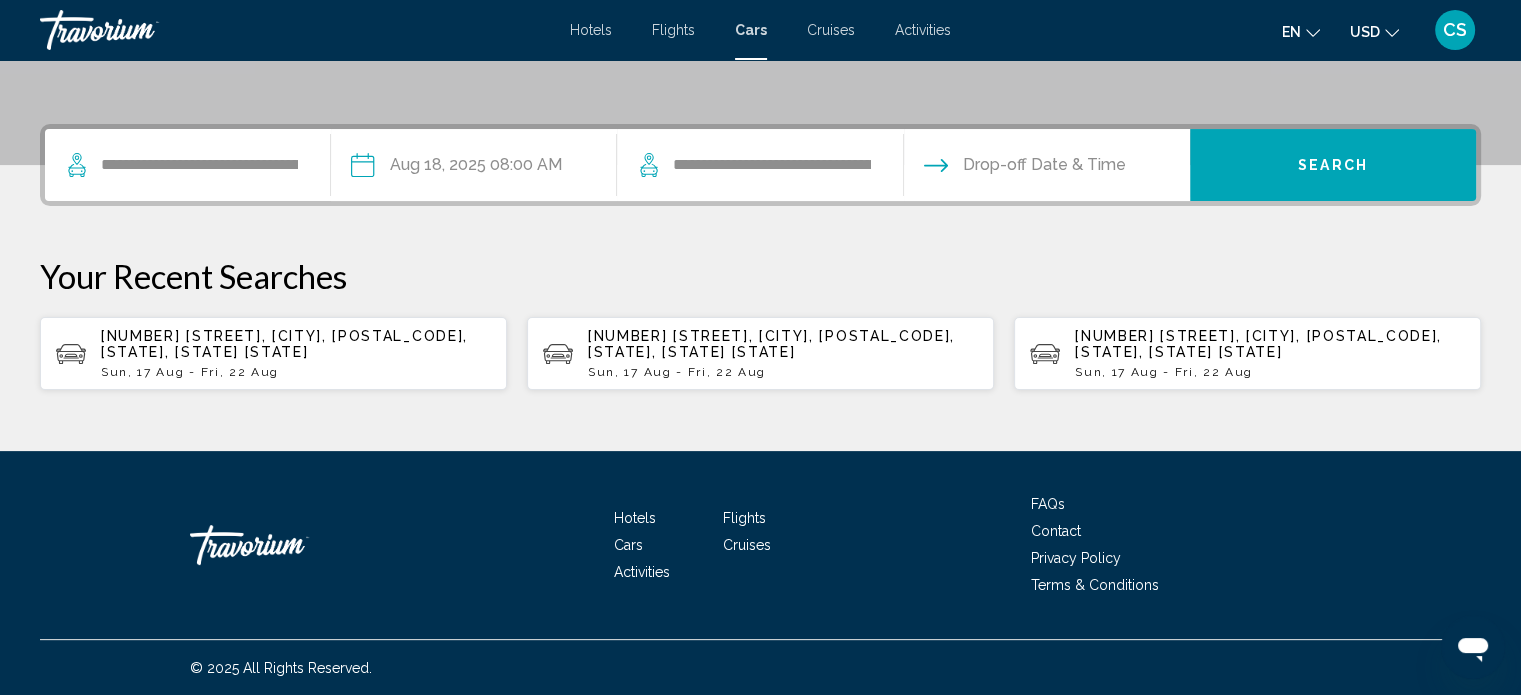 click at bounding box center (1046, 168) 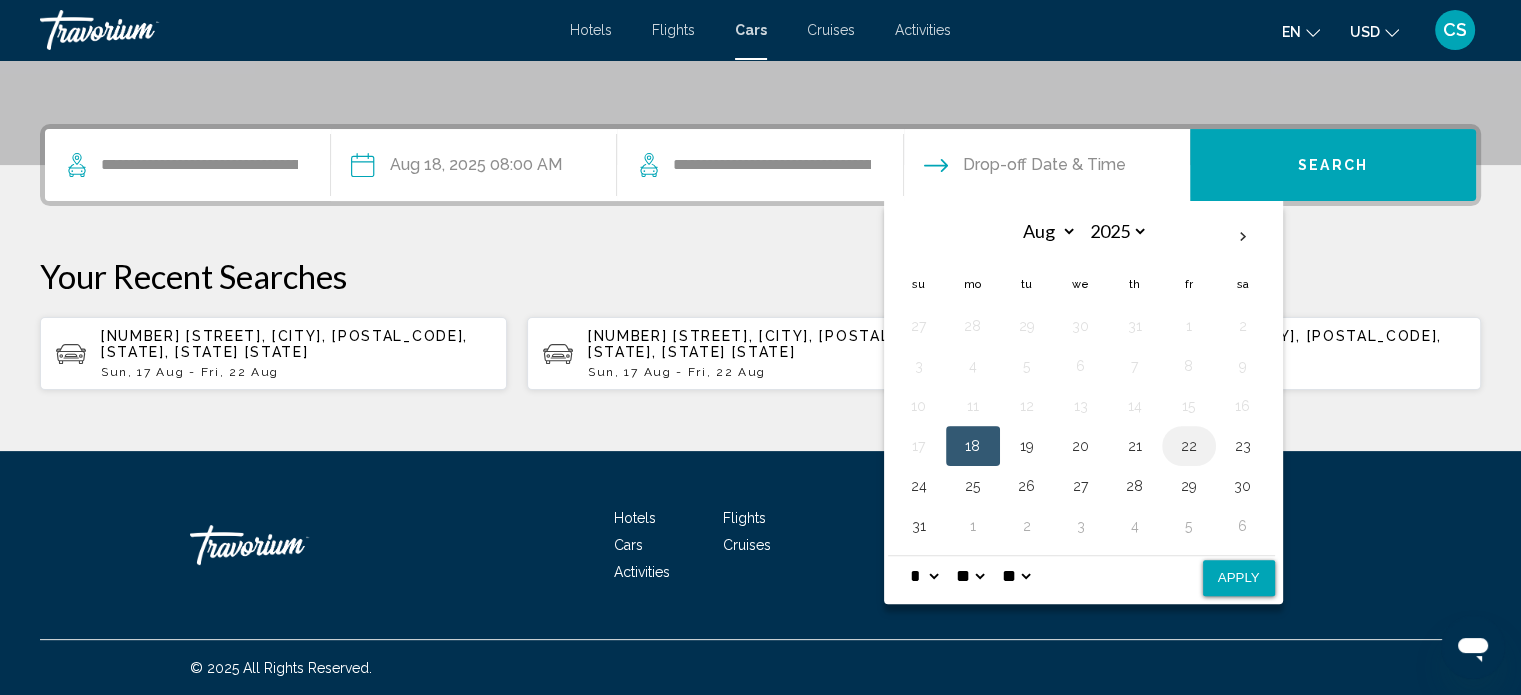 click on "22" at bounding box center [1189, 446] 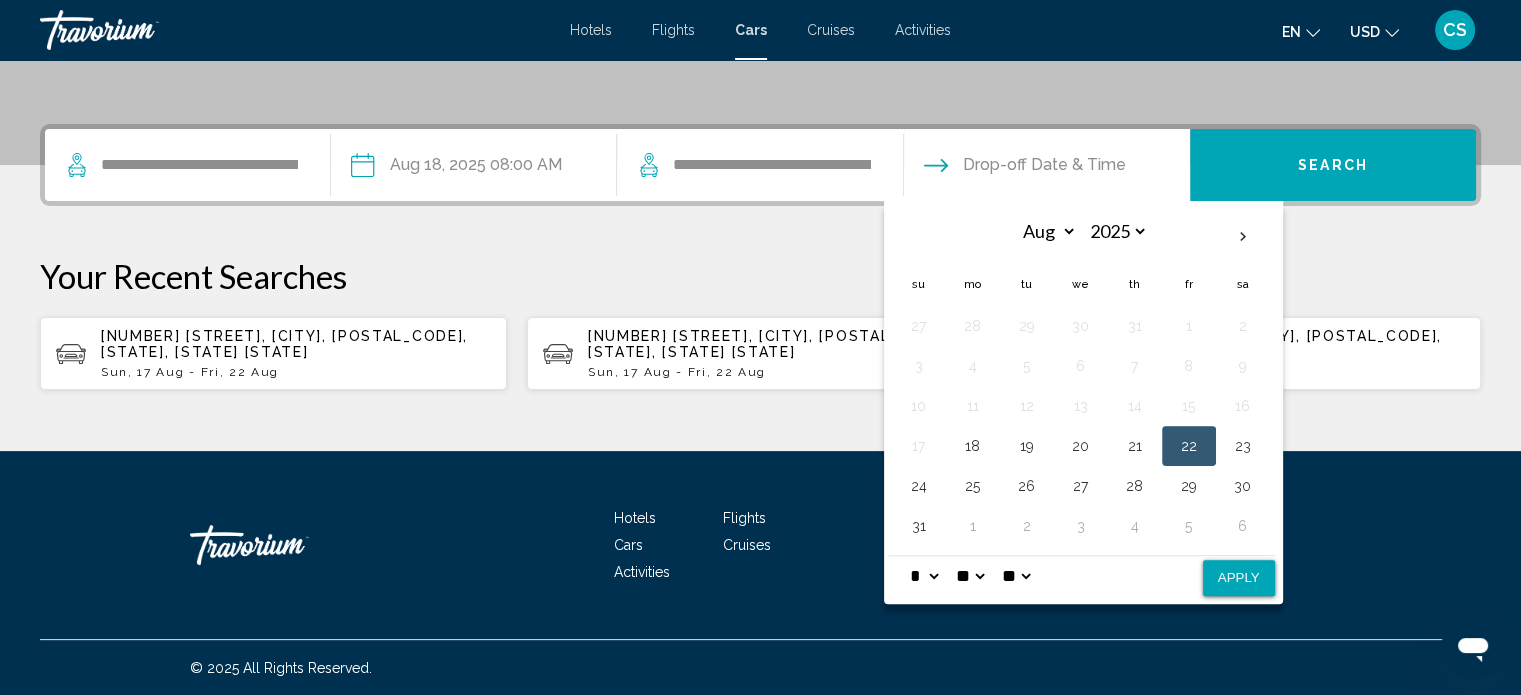 click on "Apply" at bounding box center (1239, 578) 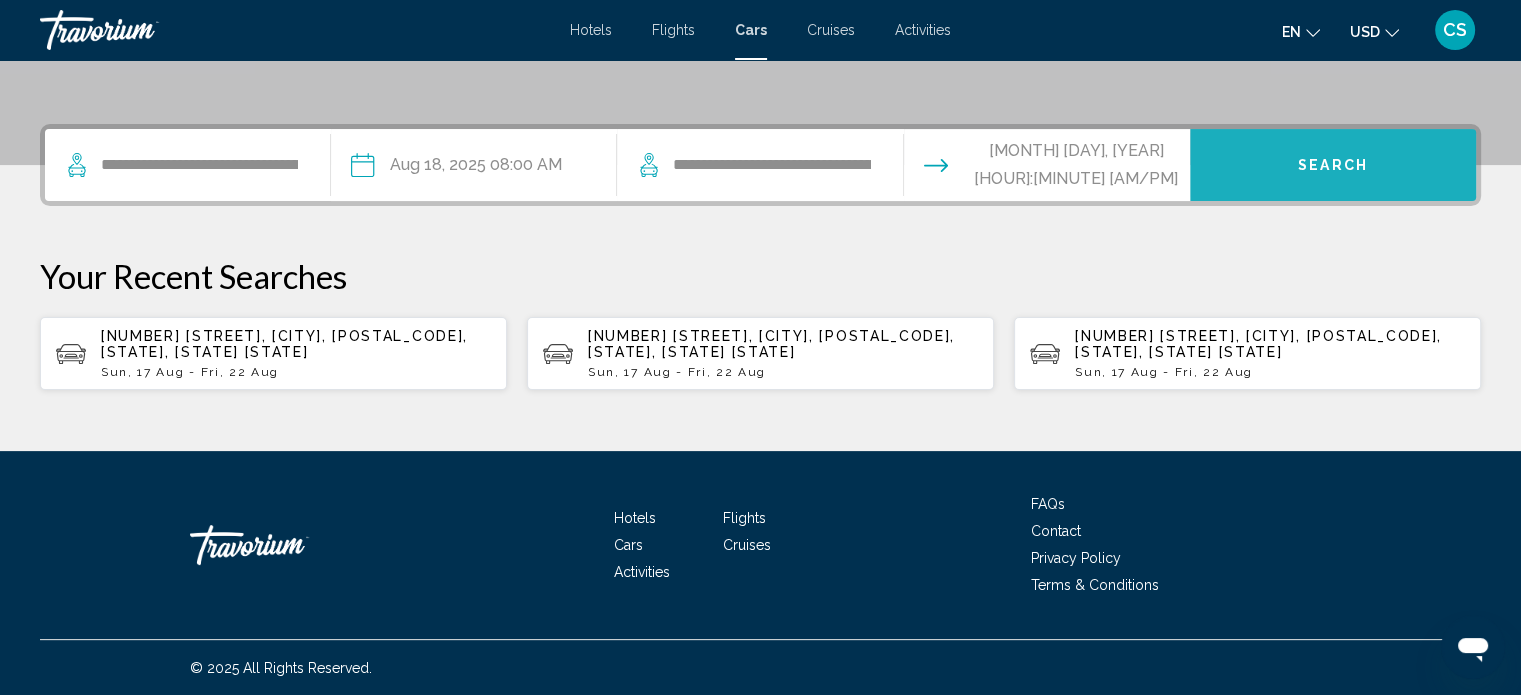 click on "Search" at bounding box center [1333, 166] 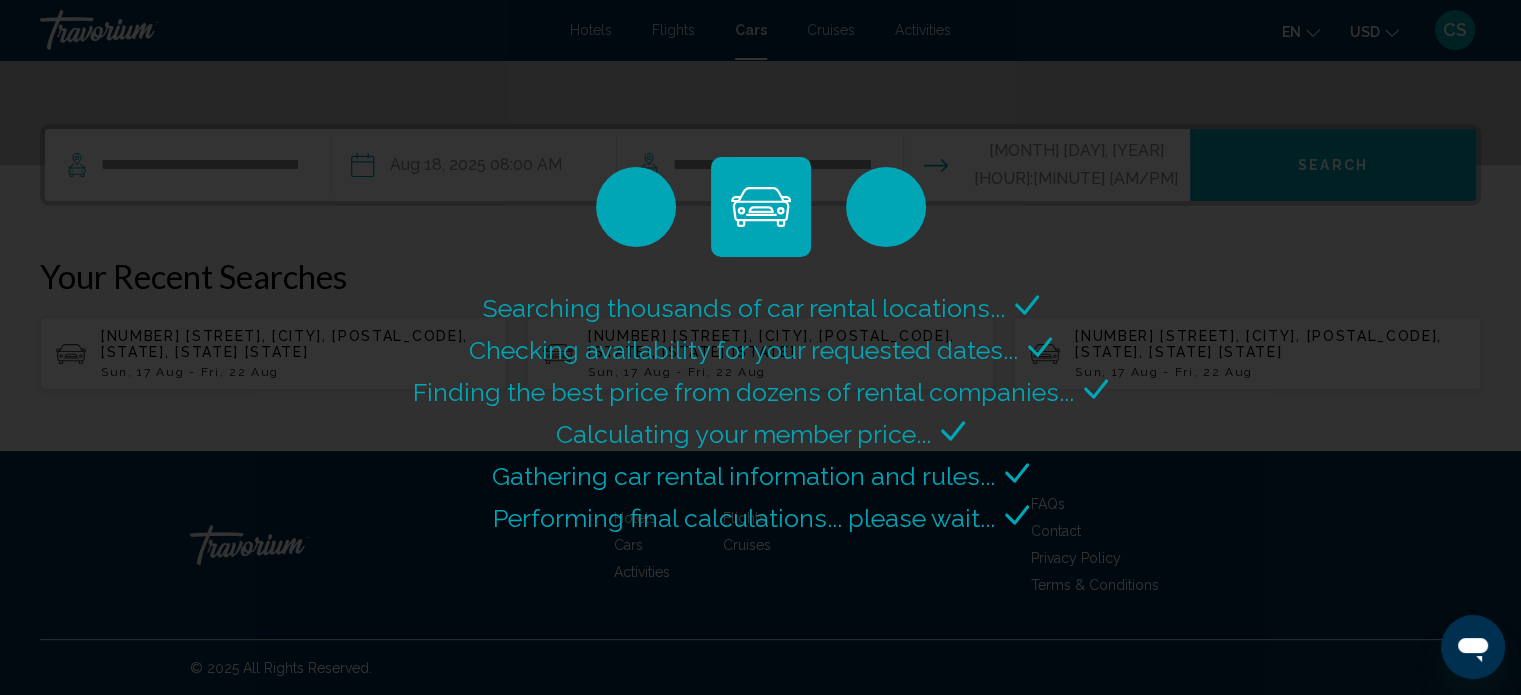 scroll, scrollTop: 0, scrollLeft: 0, axis: both 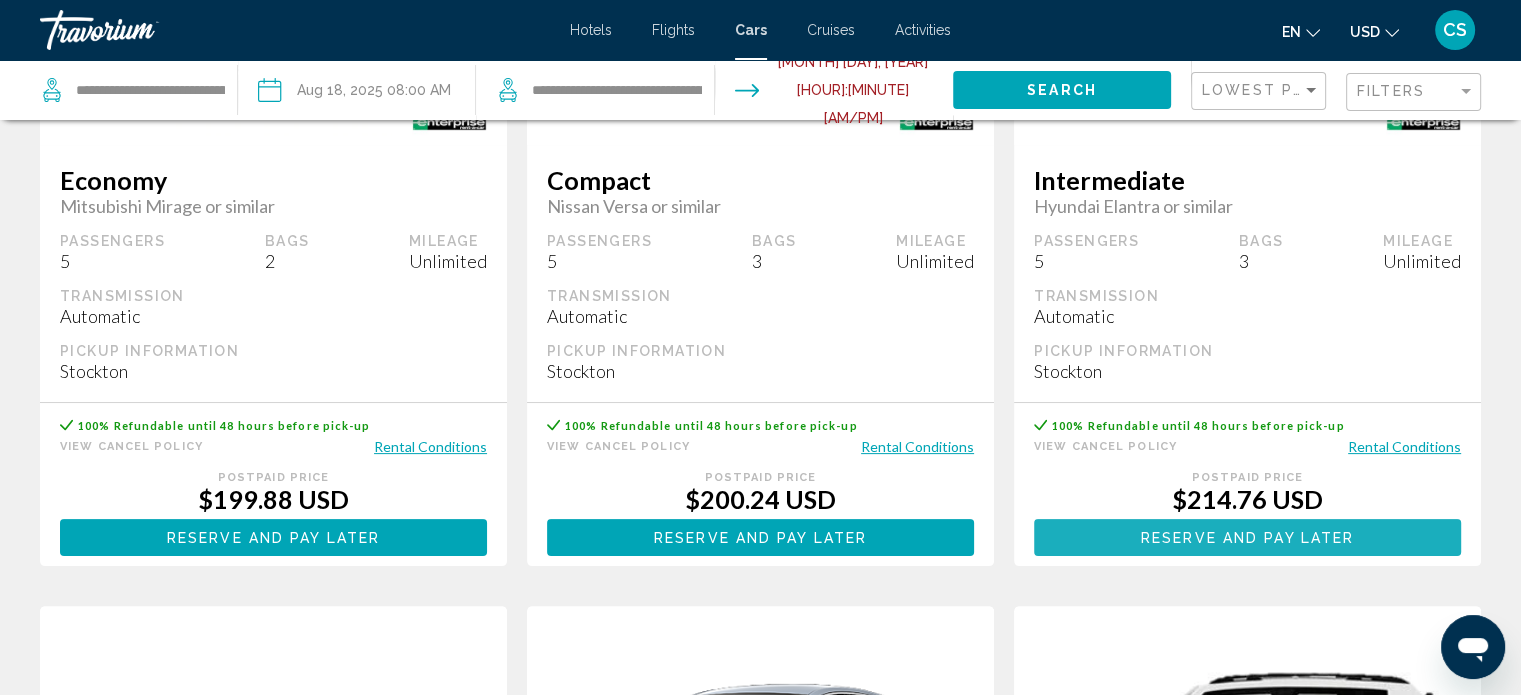 click on "Reserve and pay later" at bounding box center (1247, 538) 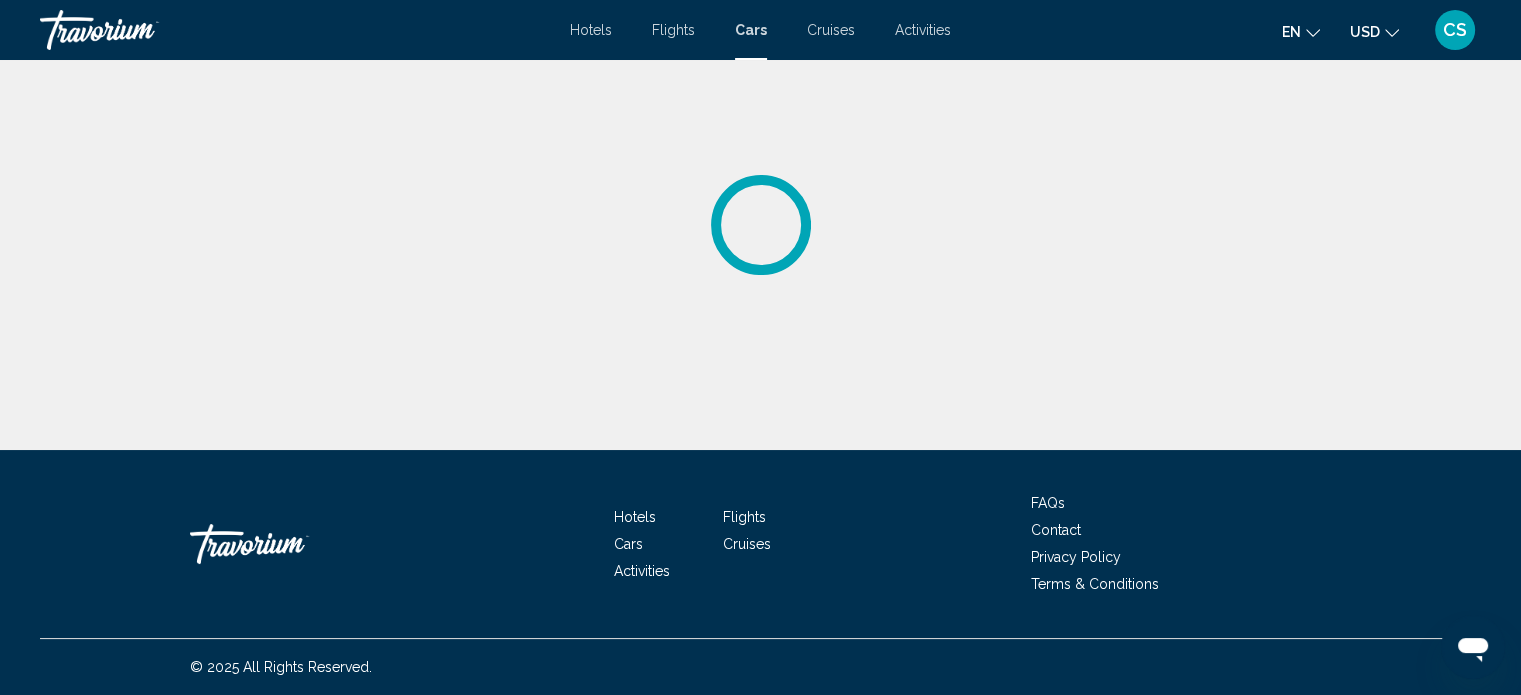 scroll, scrollTop: 0, scrollLeft: 0, axis: both 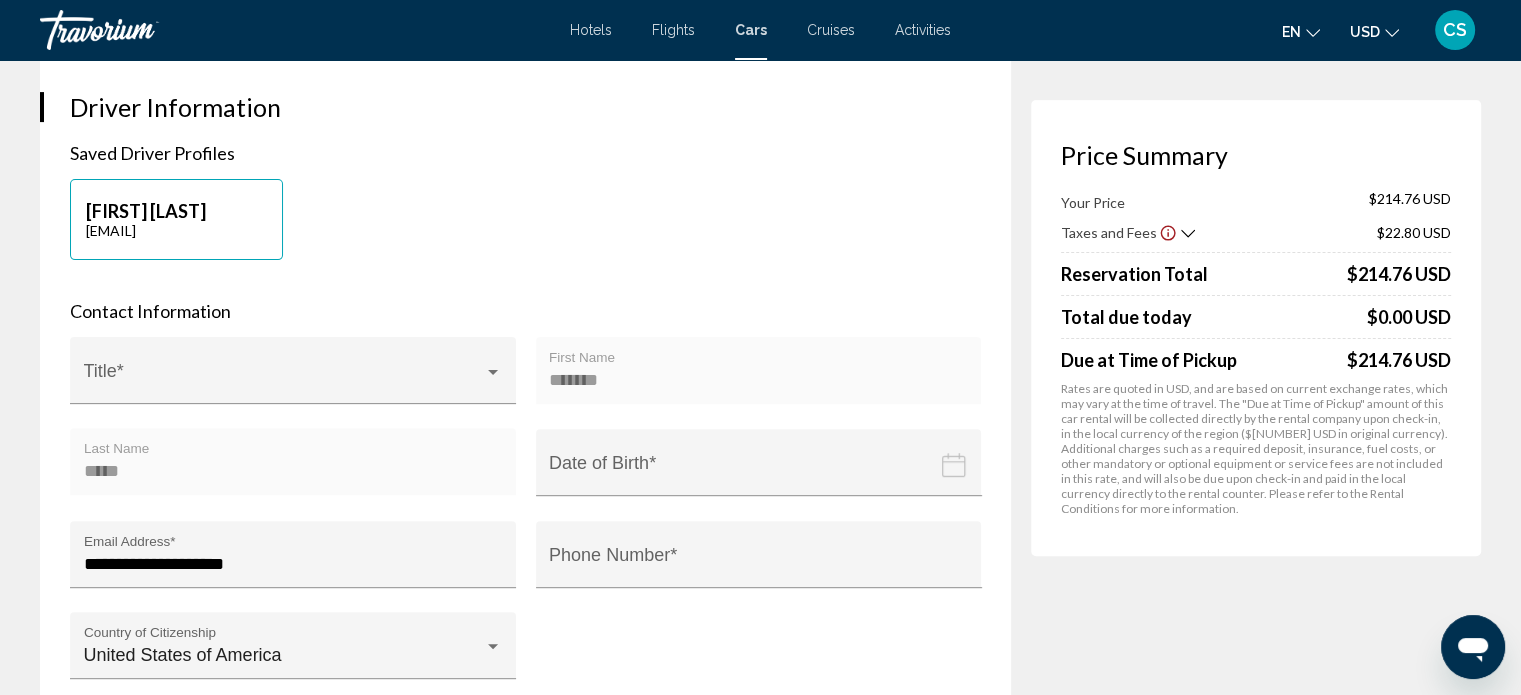 click at bounding box center (763, 477) 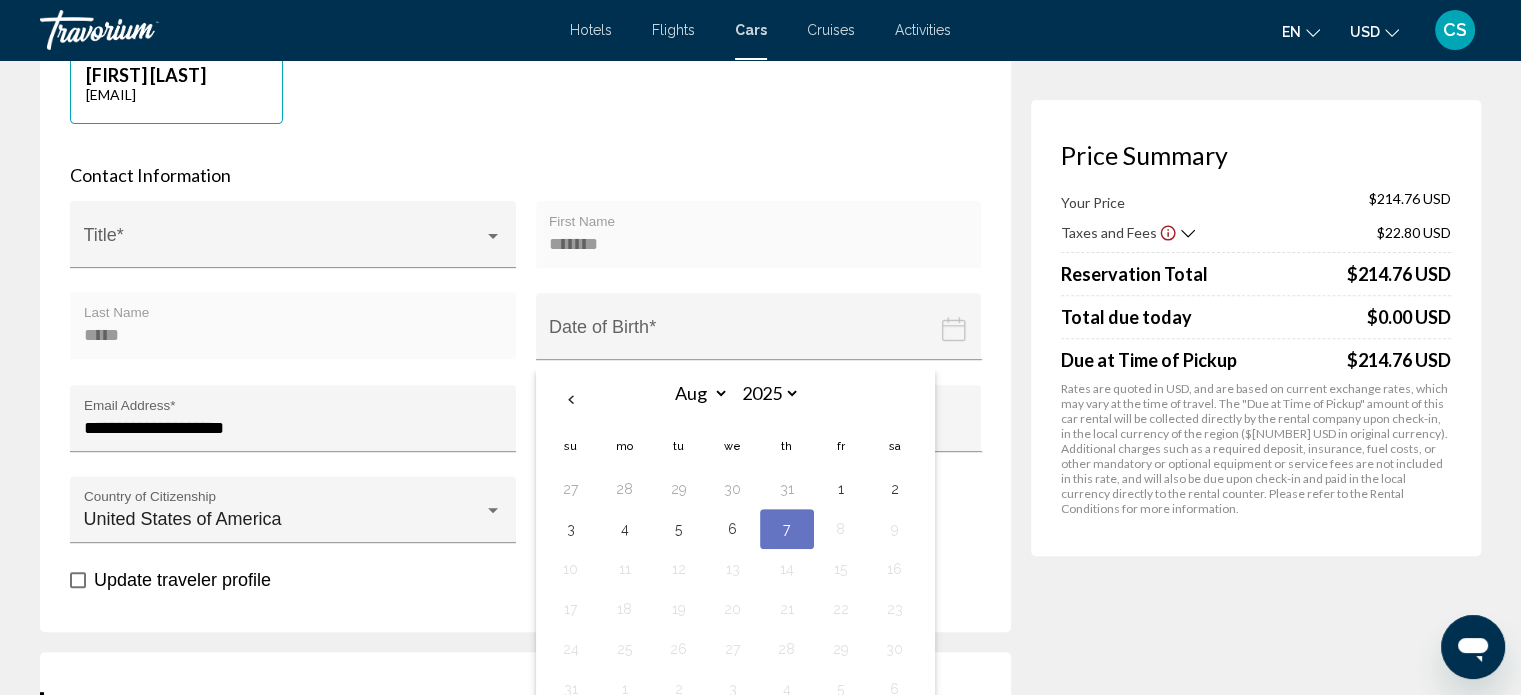 scroll, scrollTop: 694, scrollLeft: 0, axis: vertical 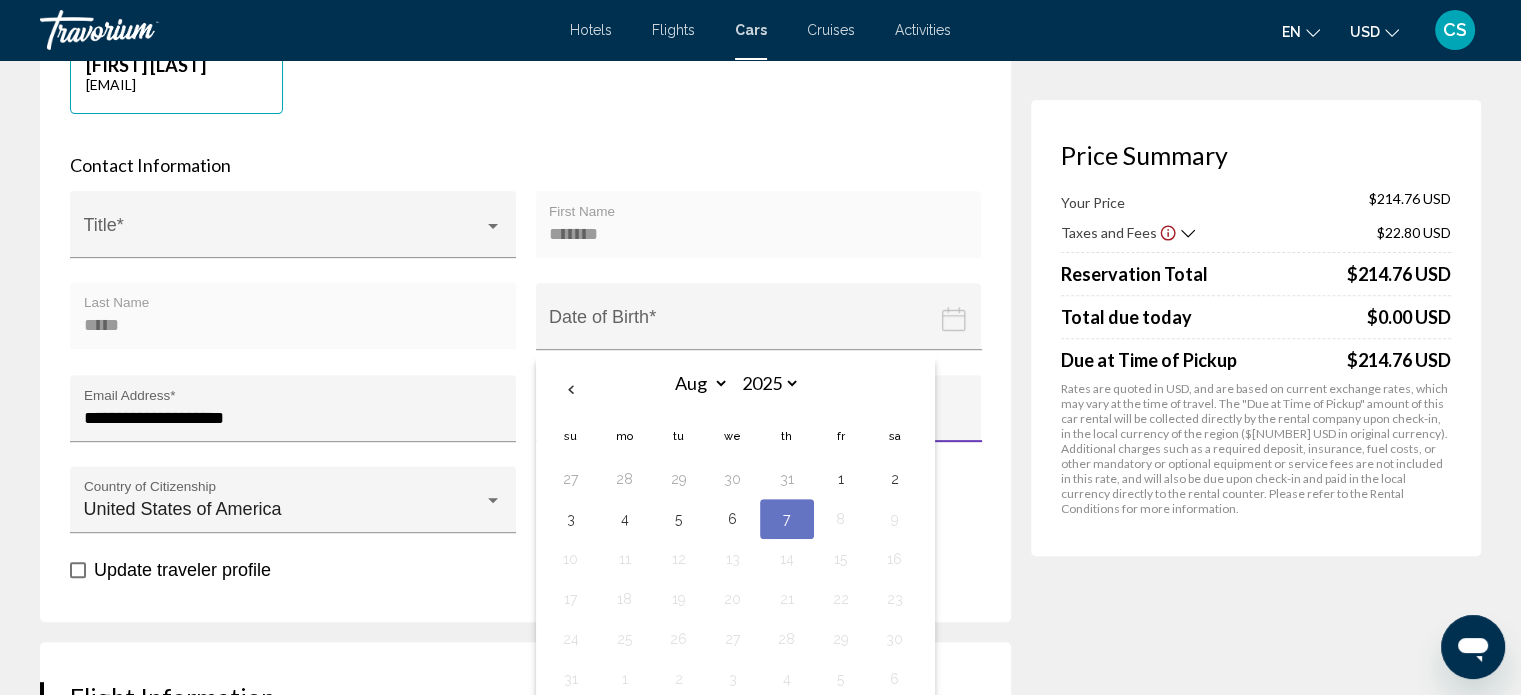 click on "Phone Number  *" at bounding box center [758, 418] 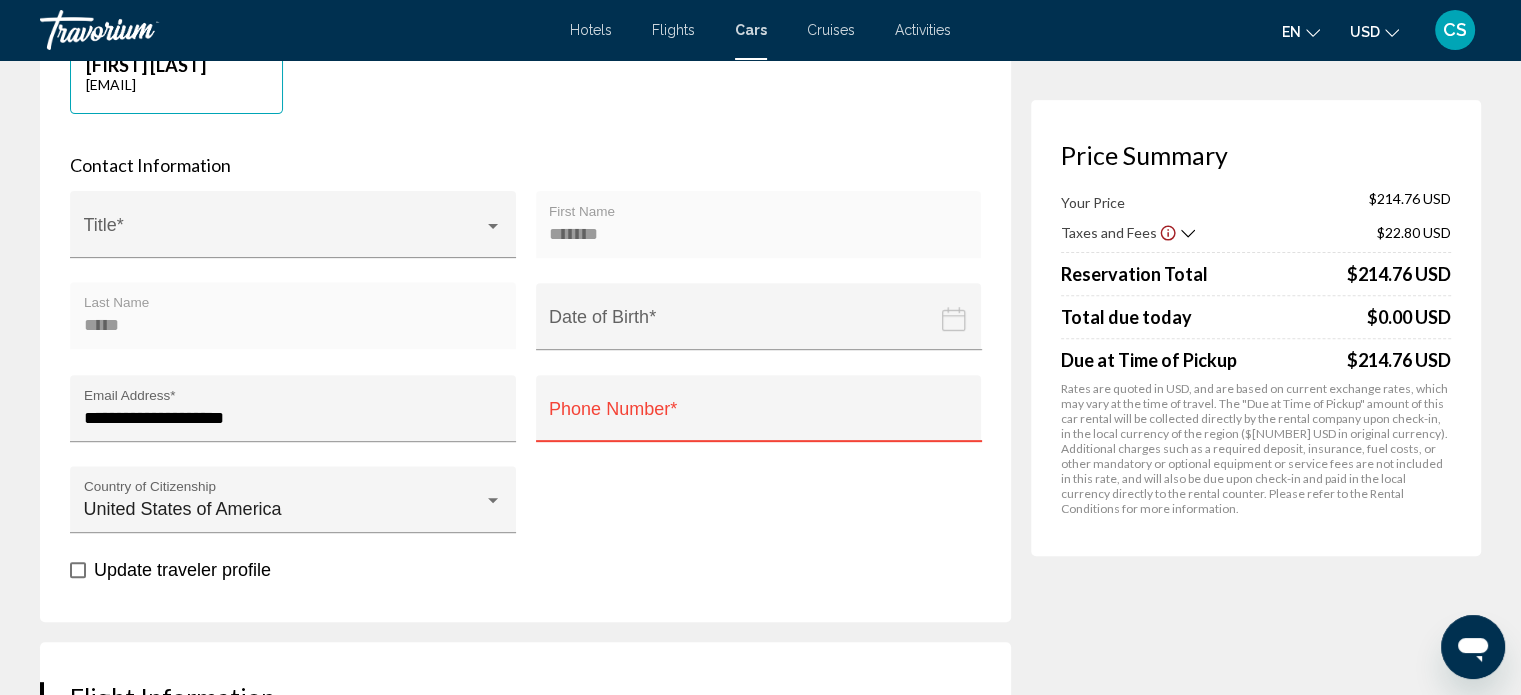 click at bounding box center [763, 331] 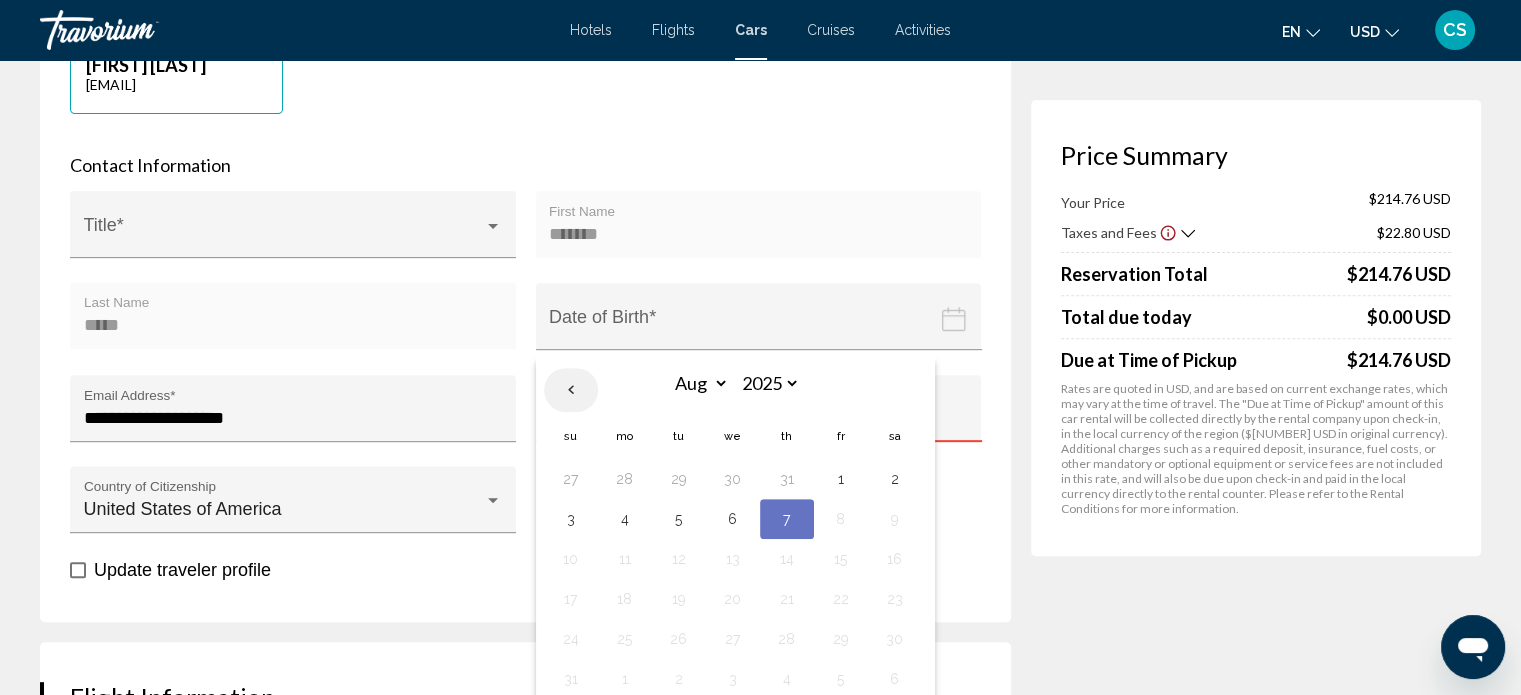 click at bounding box center (571, 390) 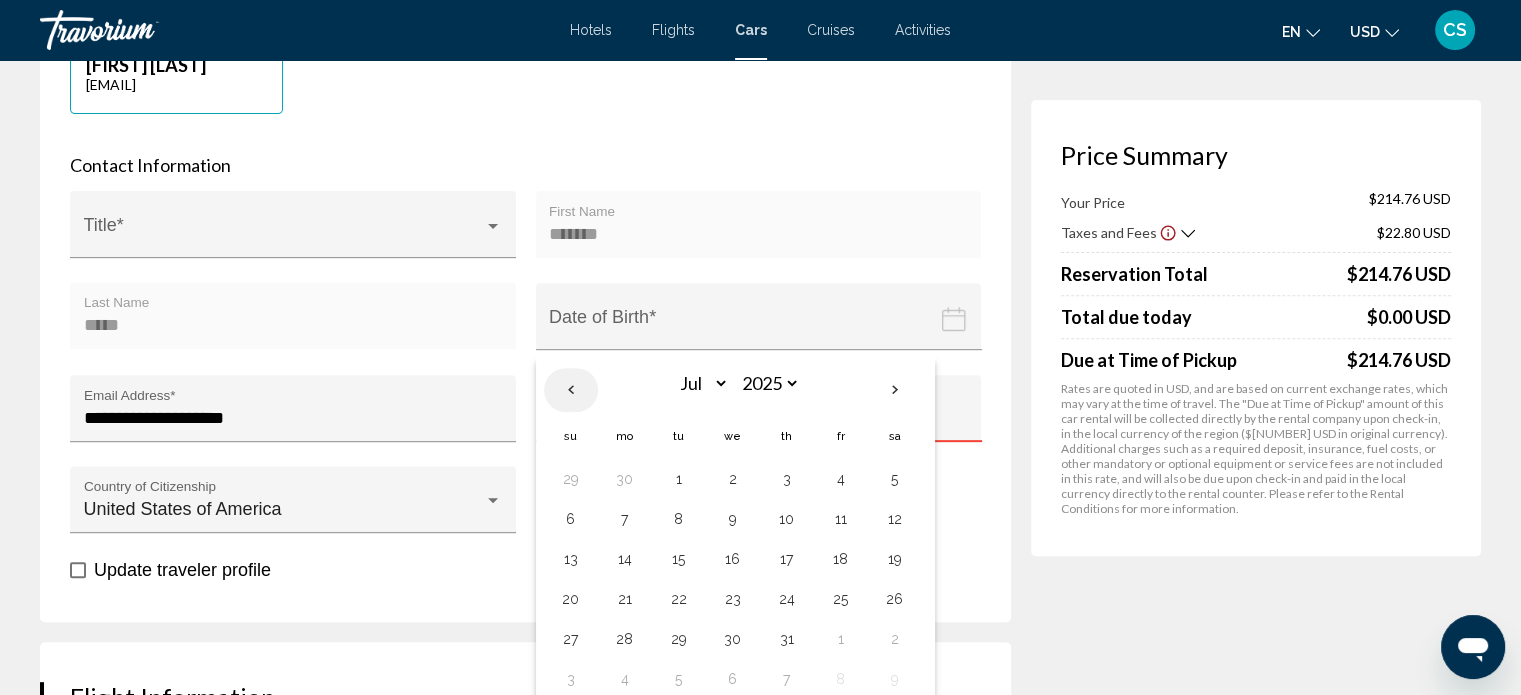 click at bounding box center (571, 390) 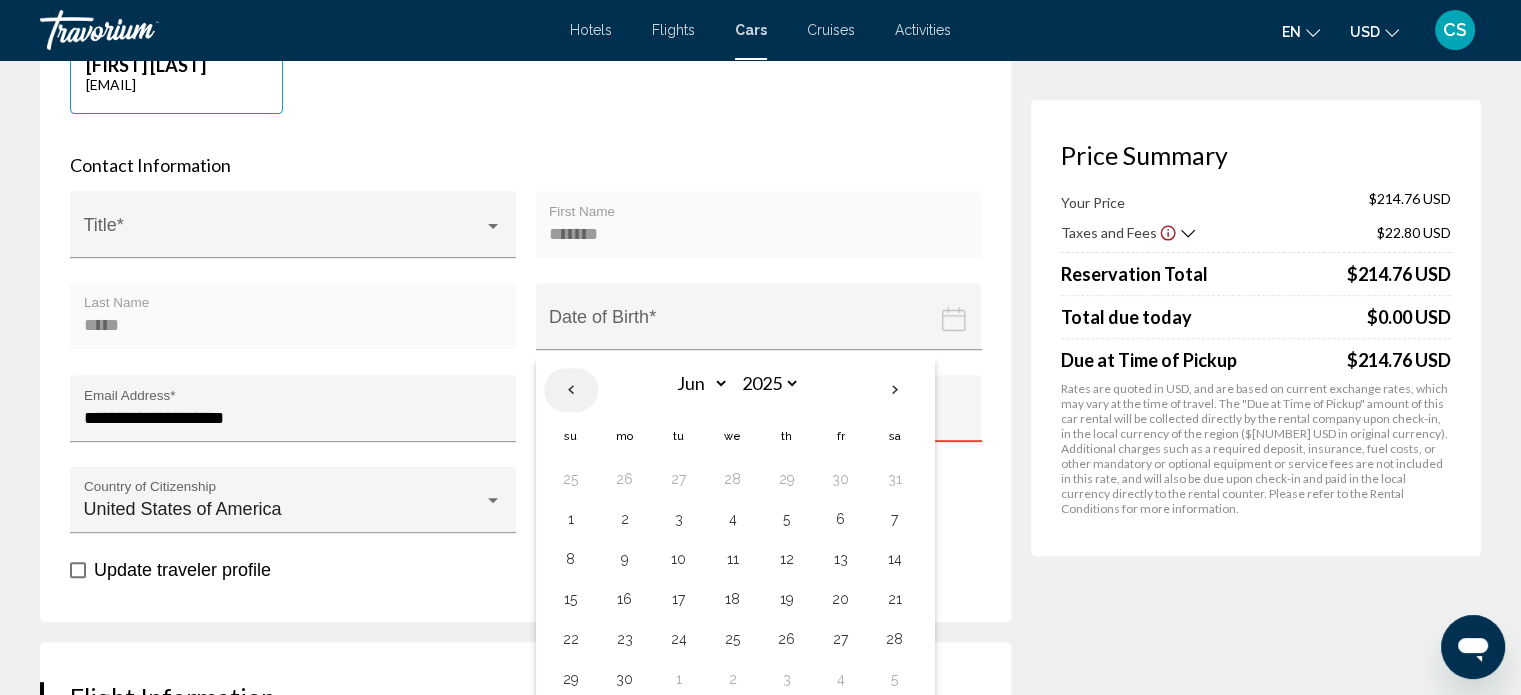click at bounding box center [571, 390] 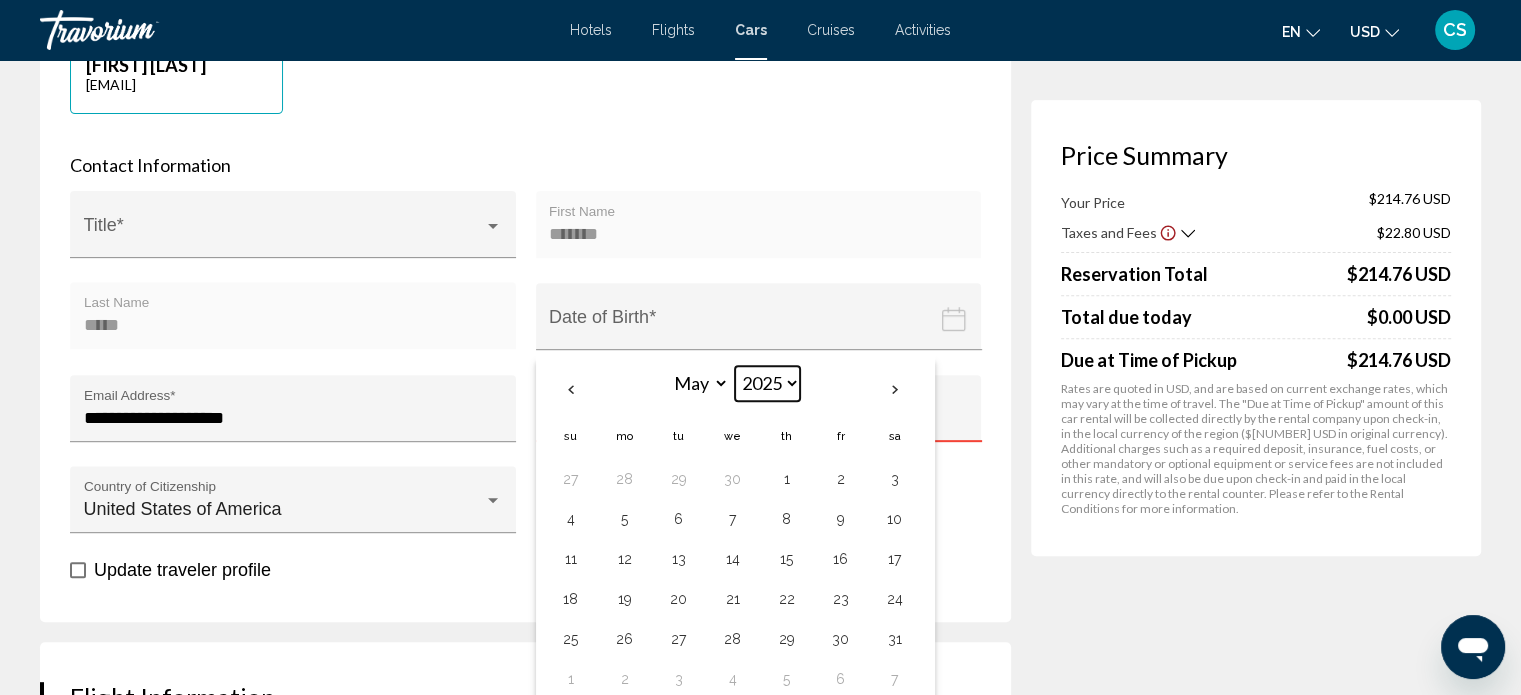 click on "**** **** **** **** **** **** **** **** **** **** **** **** **** **** **** **** **** **** **** **** **** **** **** **** **** **** **** **** **** **** **** **** **** **** **** **** **** **** **** **** **** **** **** **** **** **** **** **** **** **** **** **** **** **** **** **** **** **** **** **** **** **** **** **** **** **** **** **** **** **** **** **** **** **** **** **** **** **** **** **** **** **** **** **** **** **** **** **** **** **** **** **** **** **** **** **** **** **** **** **** **** **** **** **** **** **** **** **** **** **** **** **** **** **** **** **** **** **** **** **** **** **** **** **** **** ****" at bounding box center (767, 383) 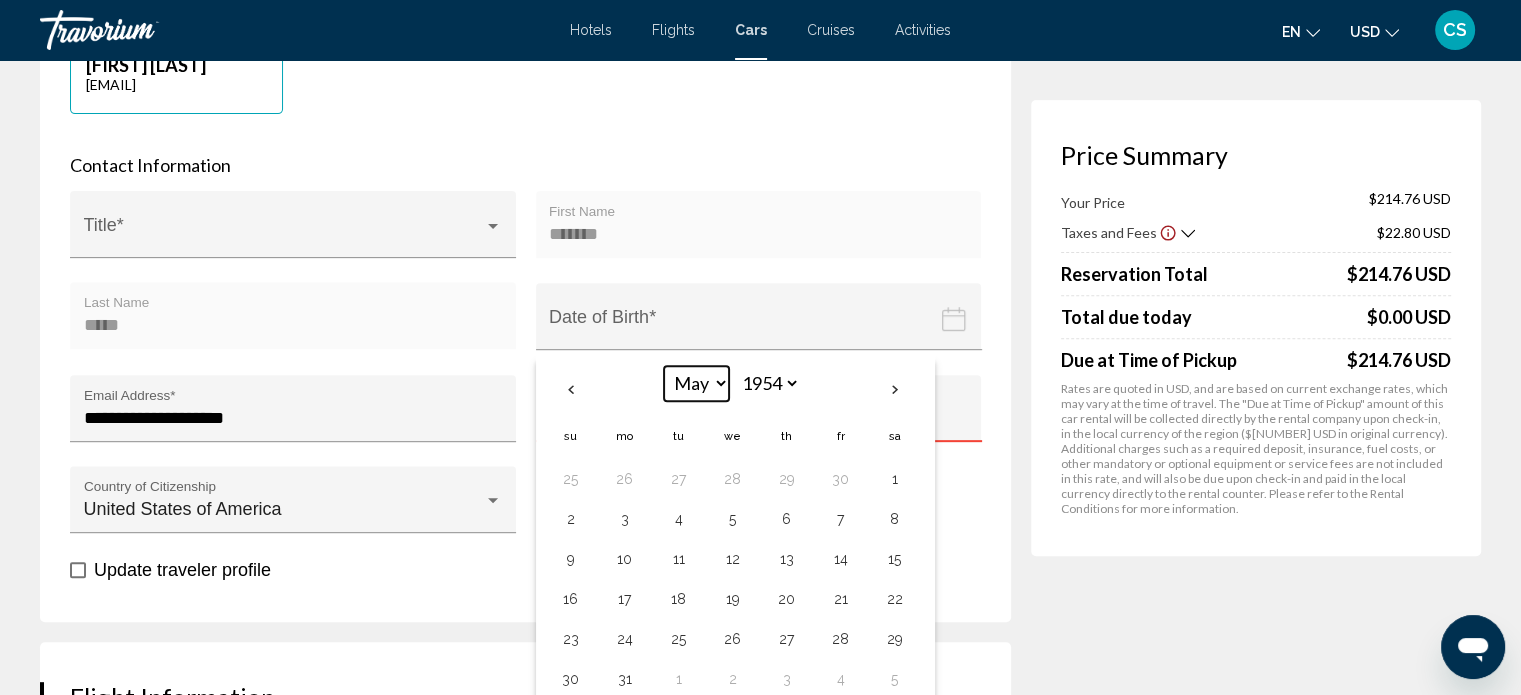 click on "*** *** *** *** *** *** *** *** *** *** *** ***" at bounding box center (696, 383) 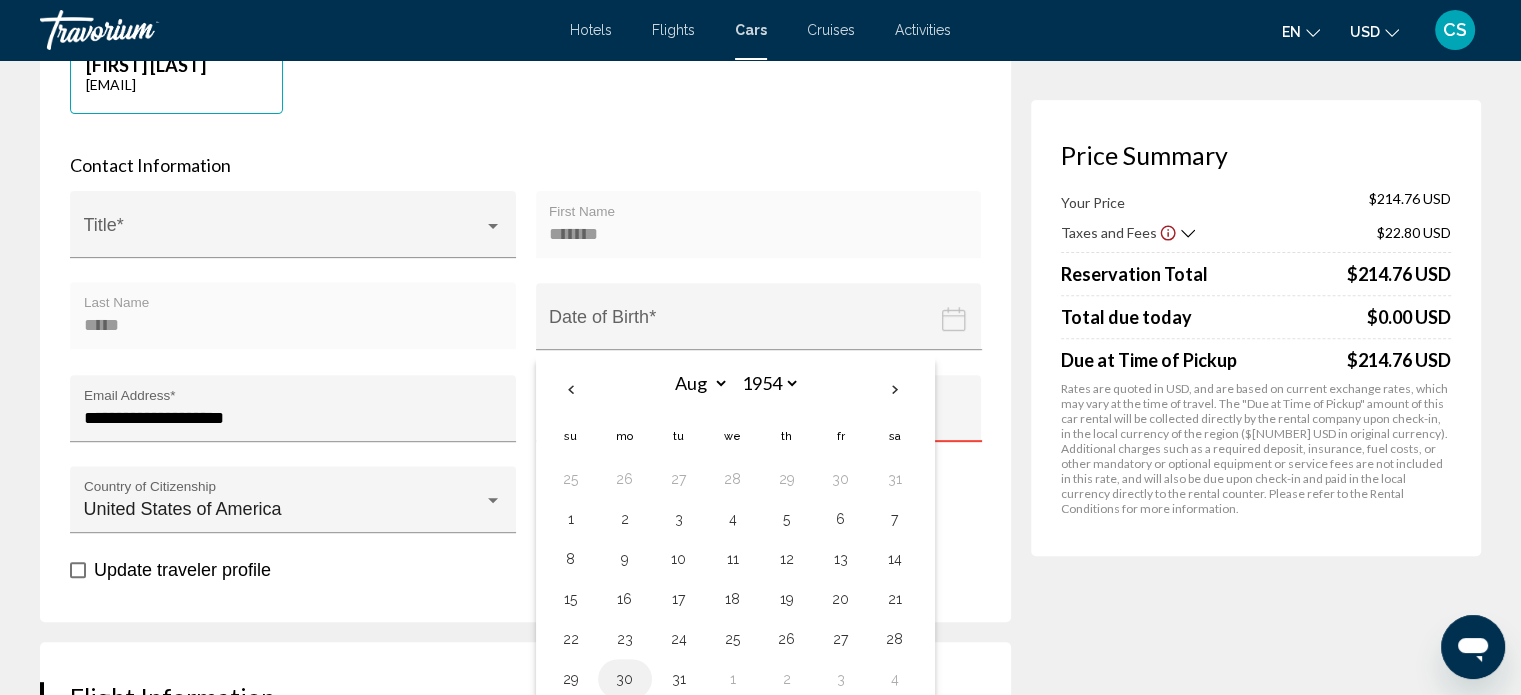 click on "30" at bounding box center (625, 679) 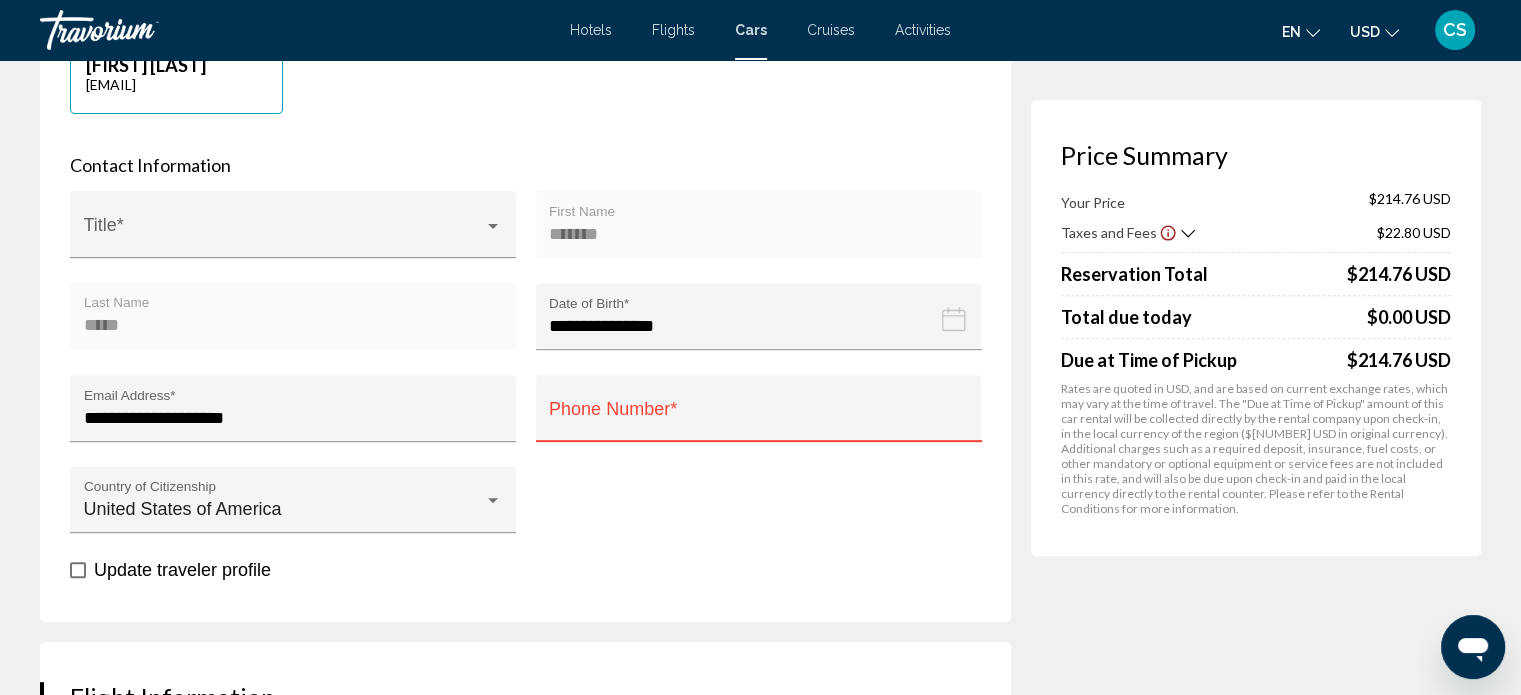 click on "Phone Number  *" at bounding box center (758, 418) 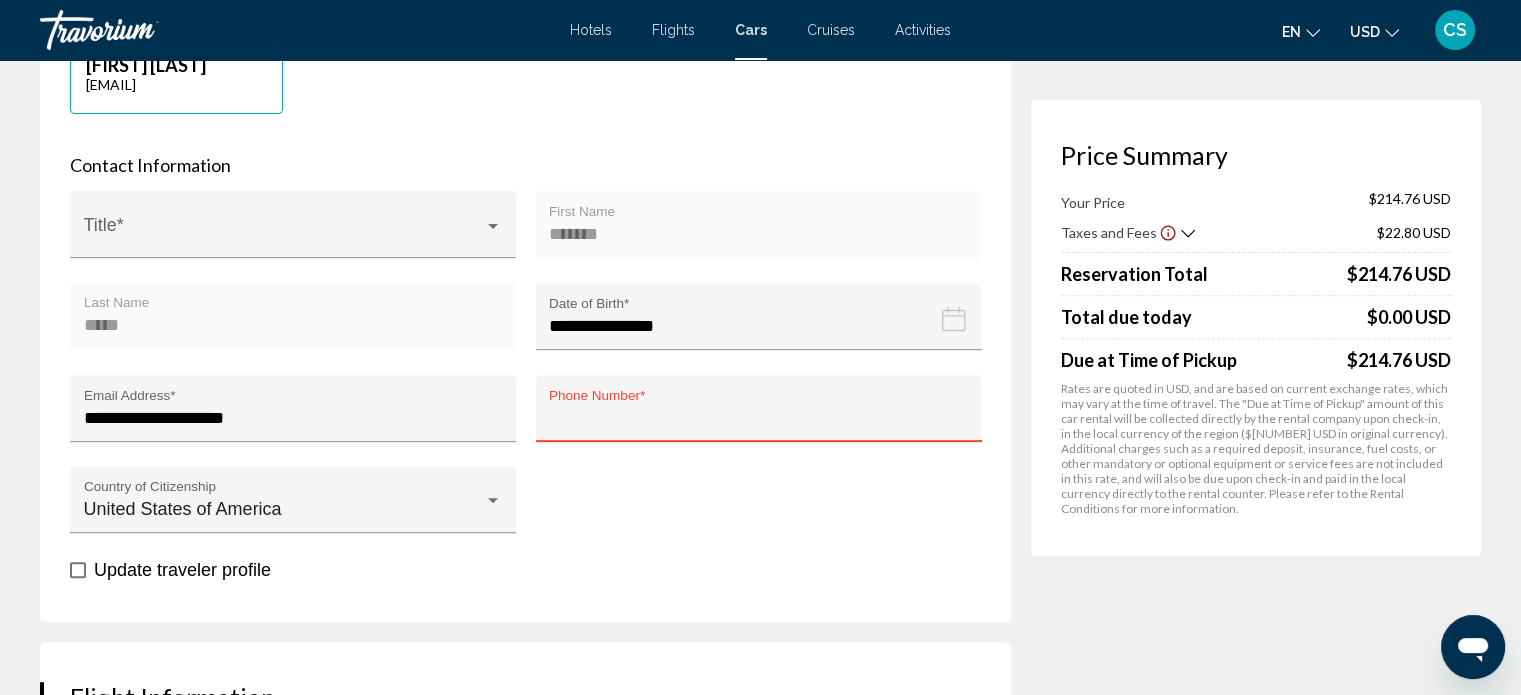 type on "**********" 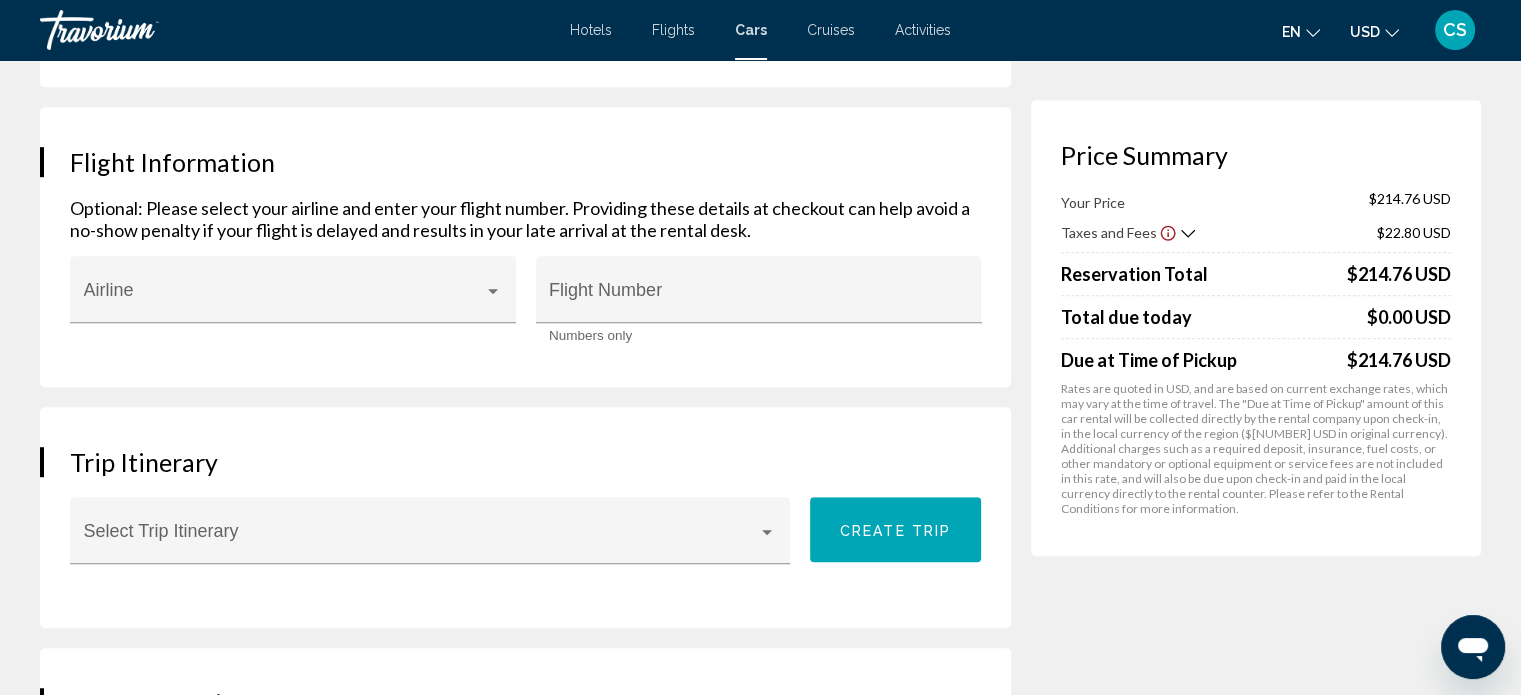 scroll, scrollTop: 1246, scrollLeft: 0, axis: vertical 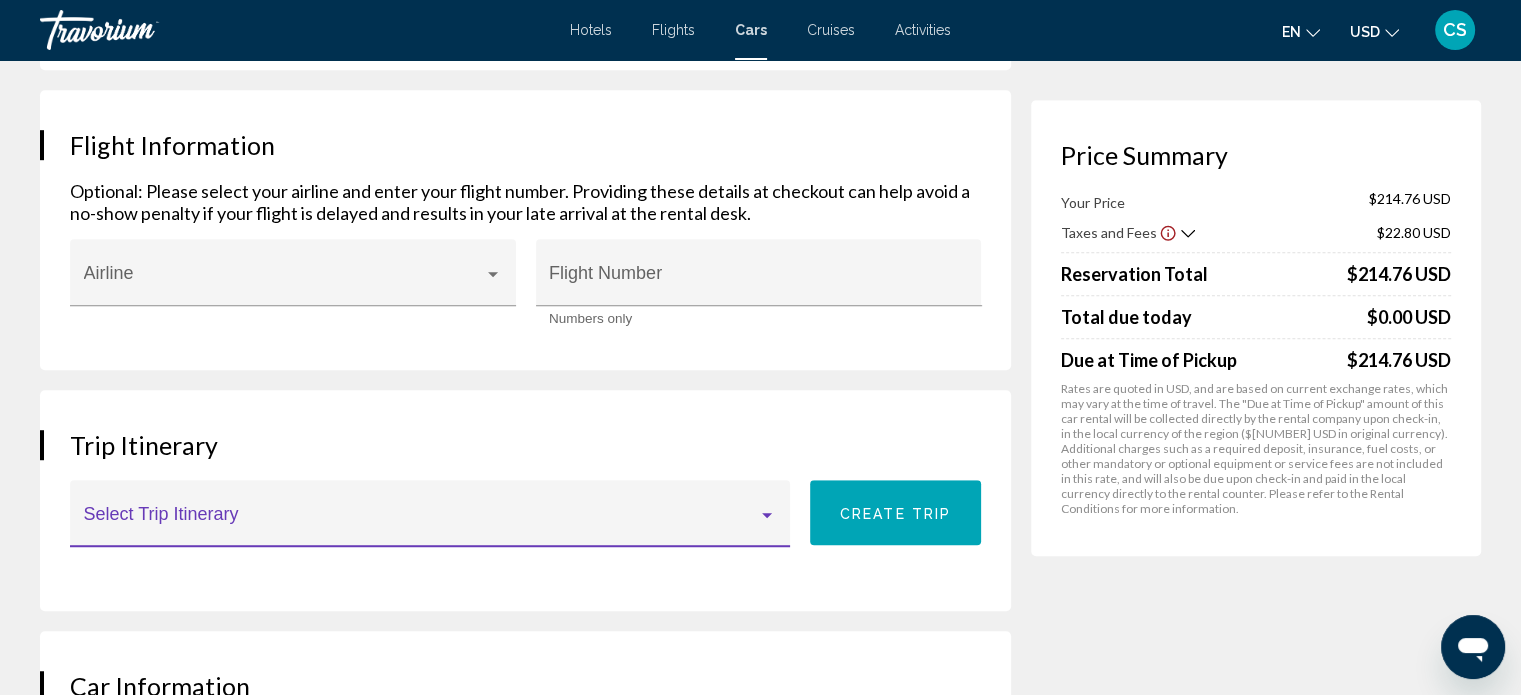click at bounding box center [767, 515] 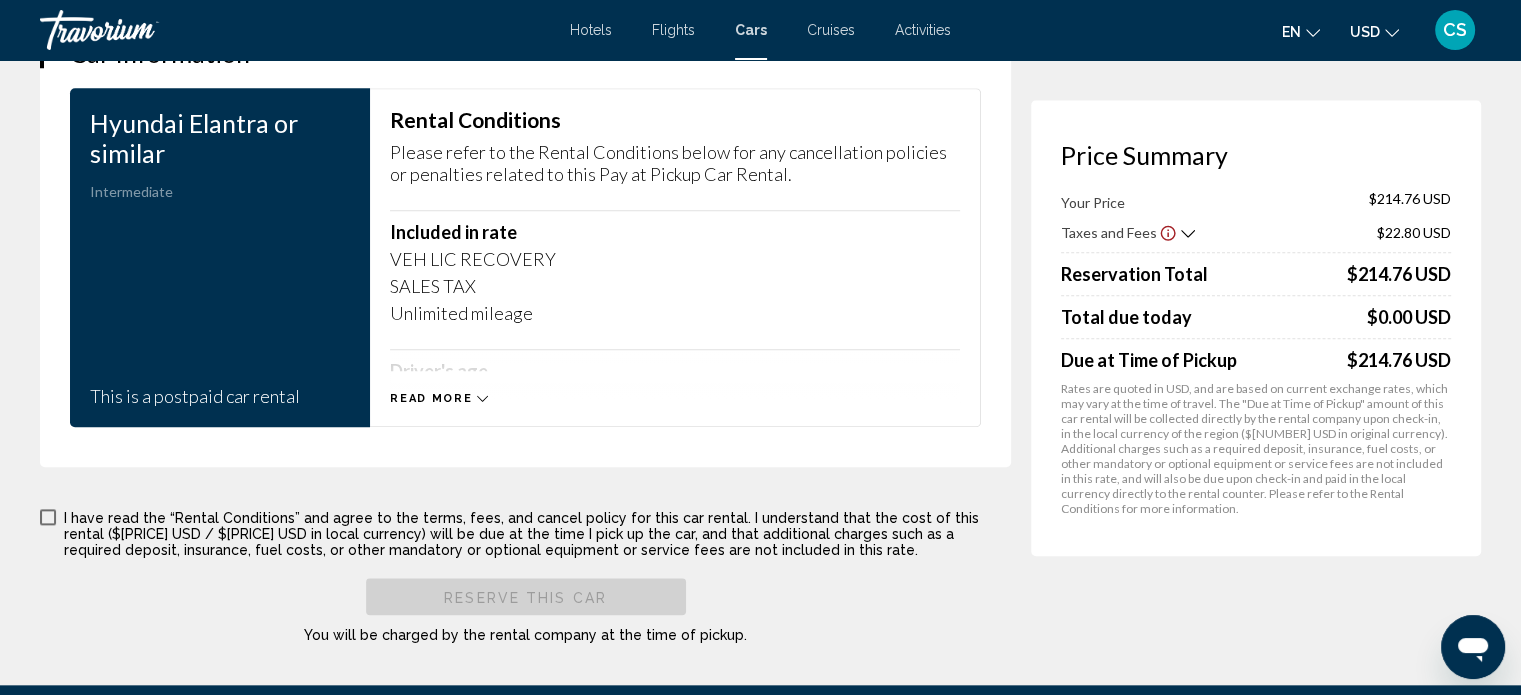 scroll, scrollTop: 1900, scrollLeft: 0, axis: vertical 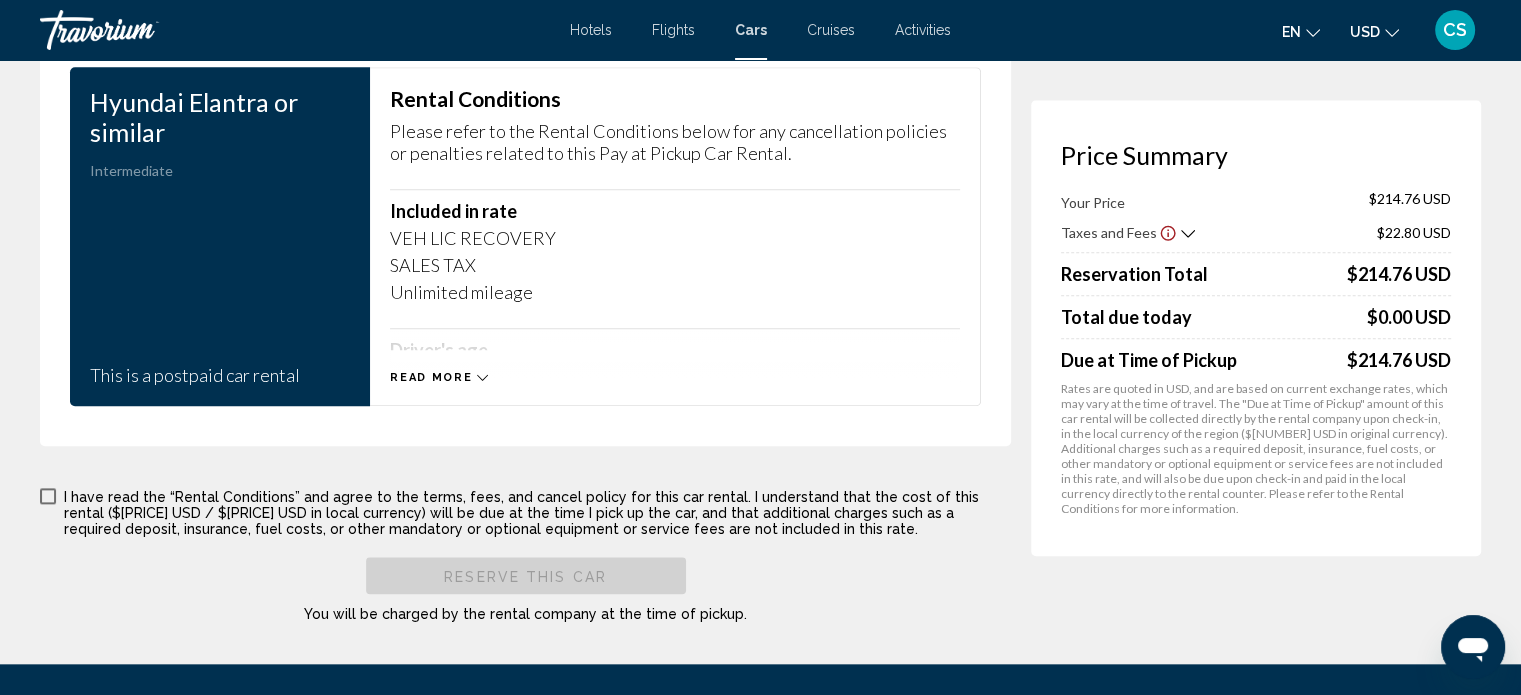 click at bounding box center (760, 347) 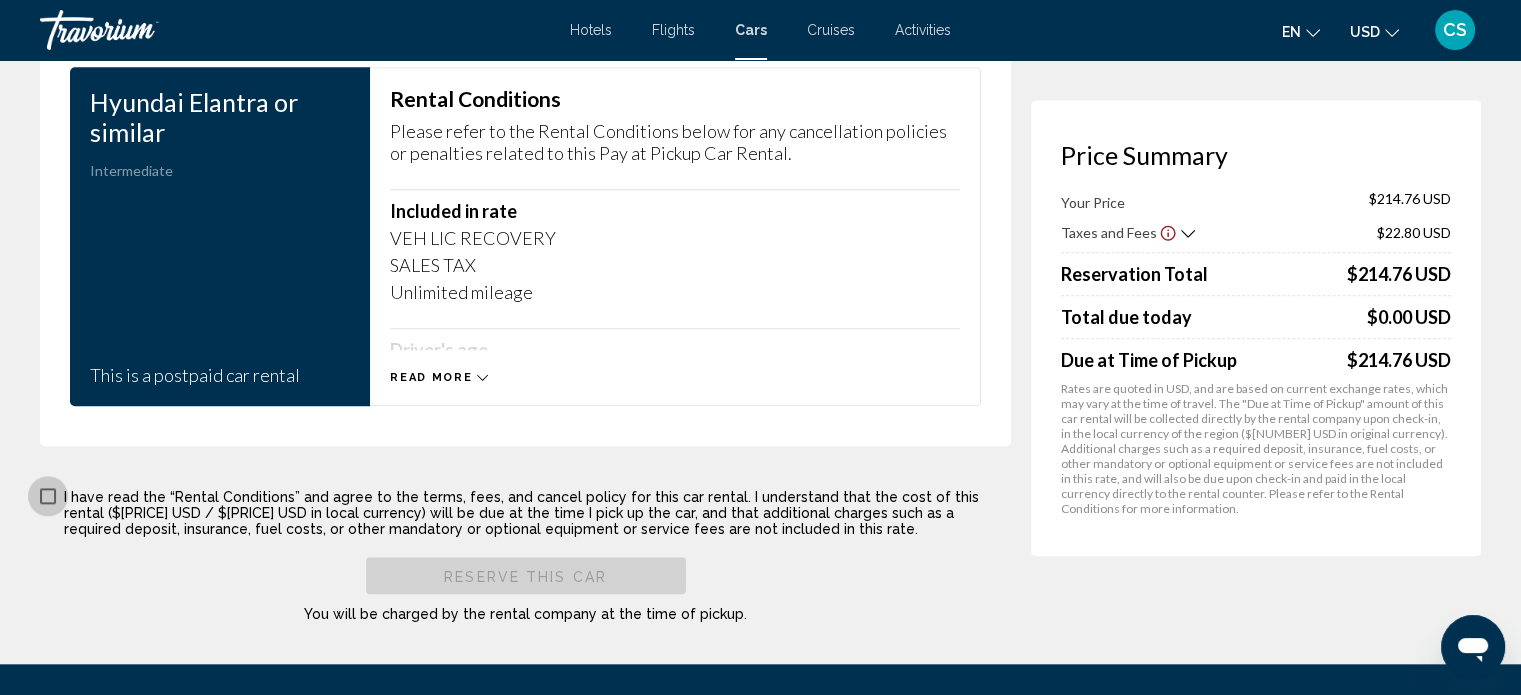 click at bounding box center (48, 496) 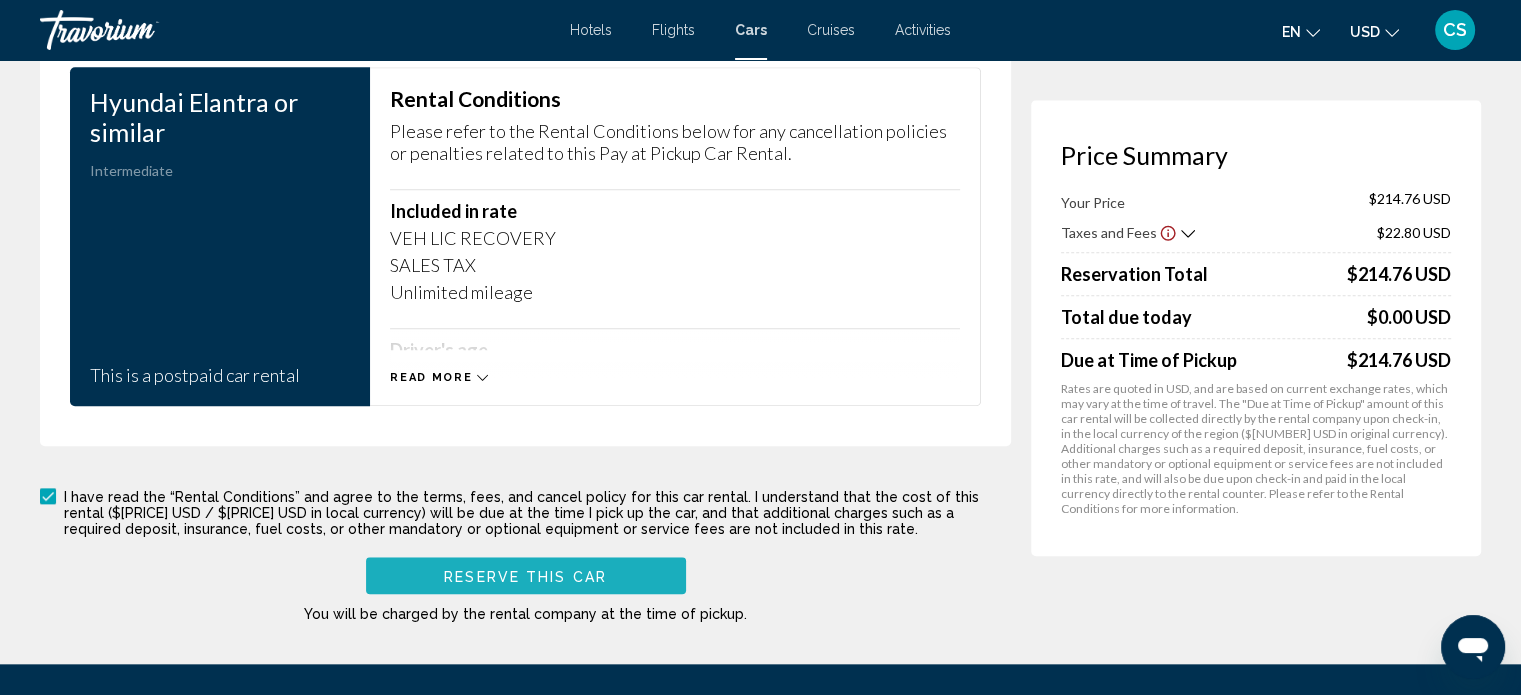 click on "Reserve this car" at bounding box center [526, 575] 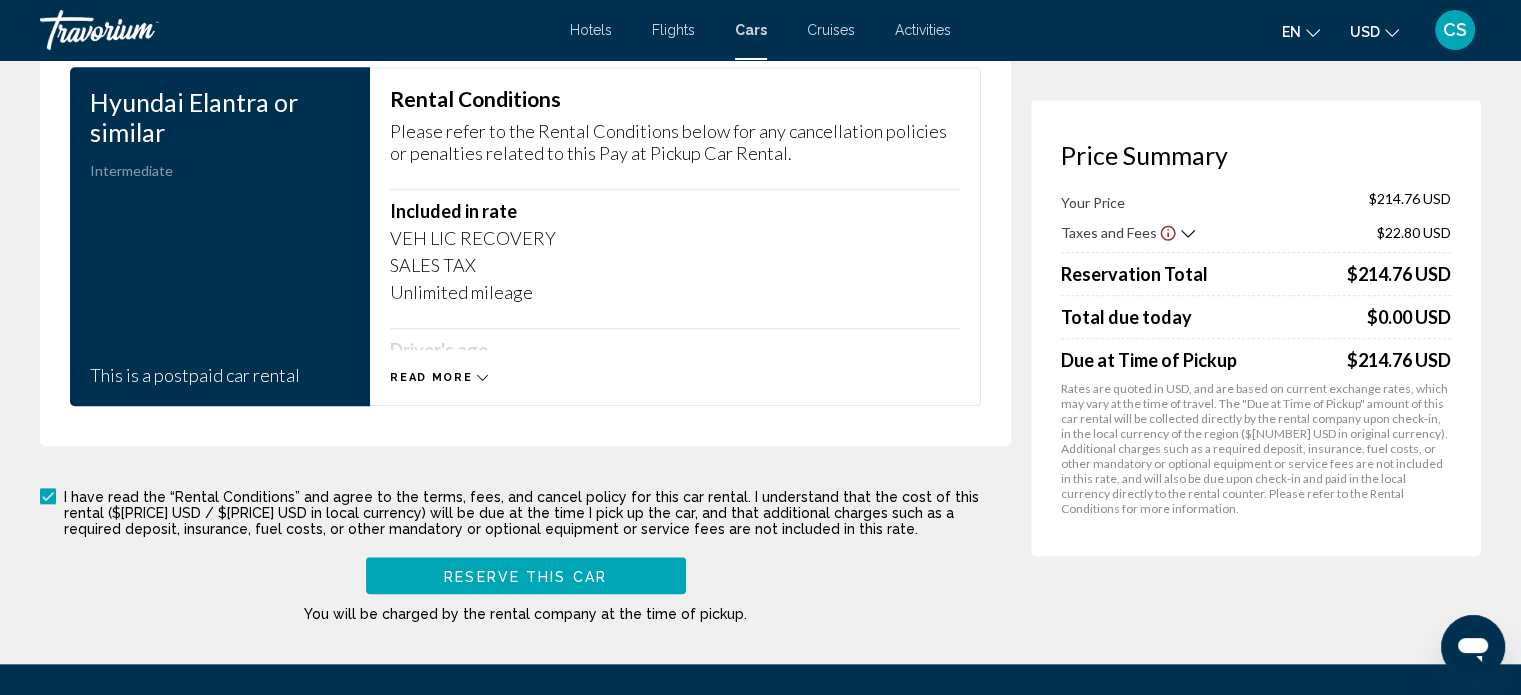 scroll, scrollTop: 542, scrollLeft: 0, axis: vertical 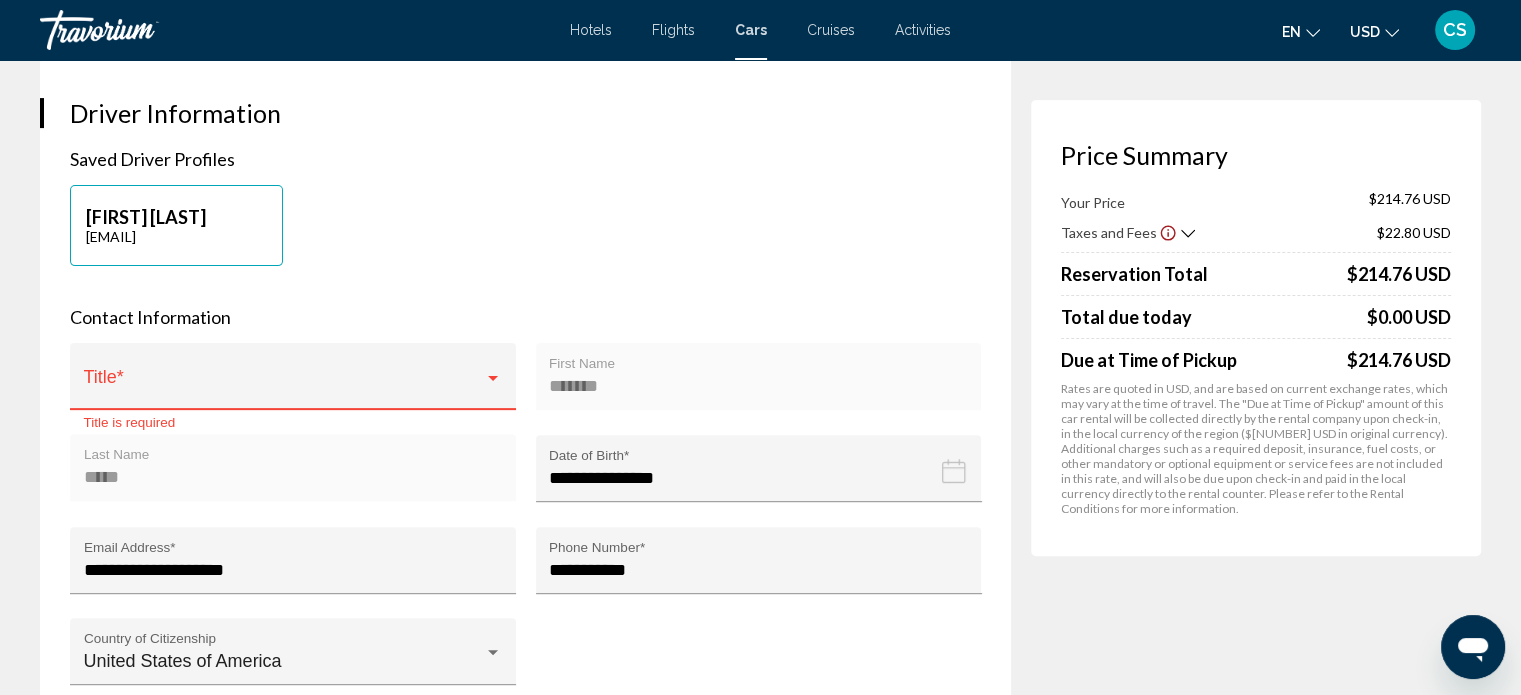 click at bounding box center [493, 378] 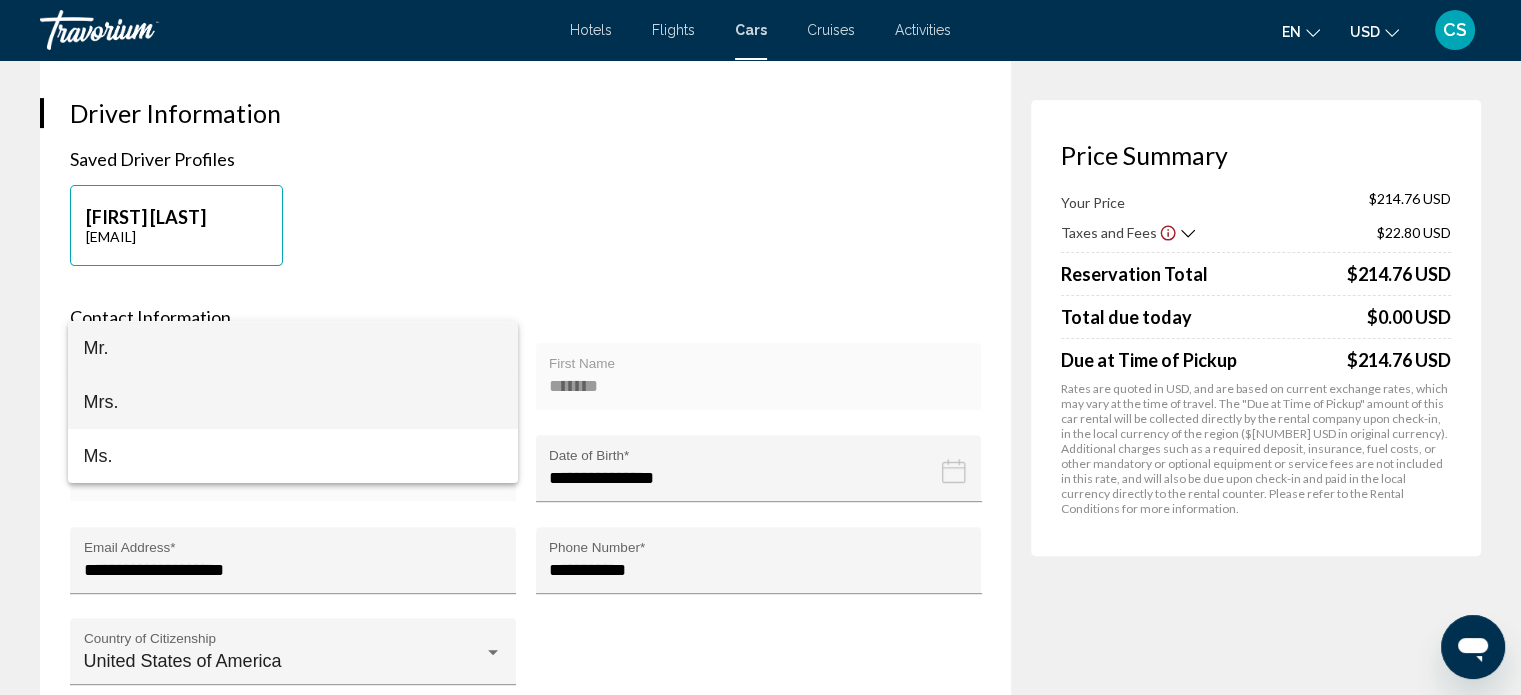 click on "Mrs." at bounding box center [293, 402] 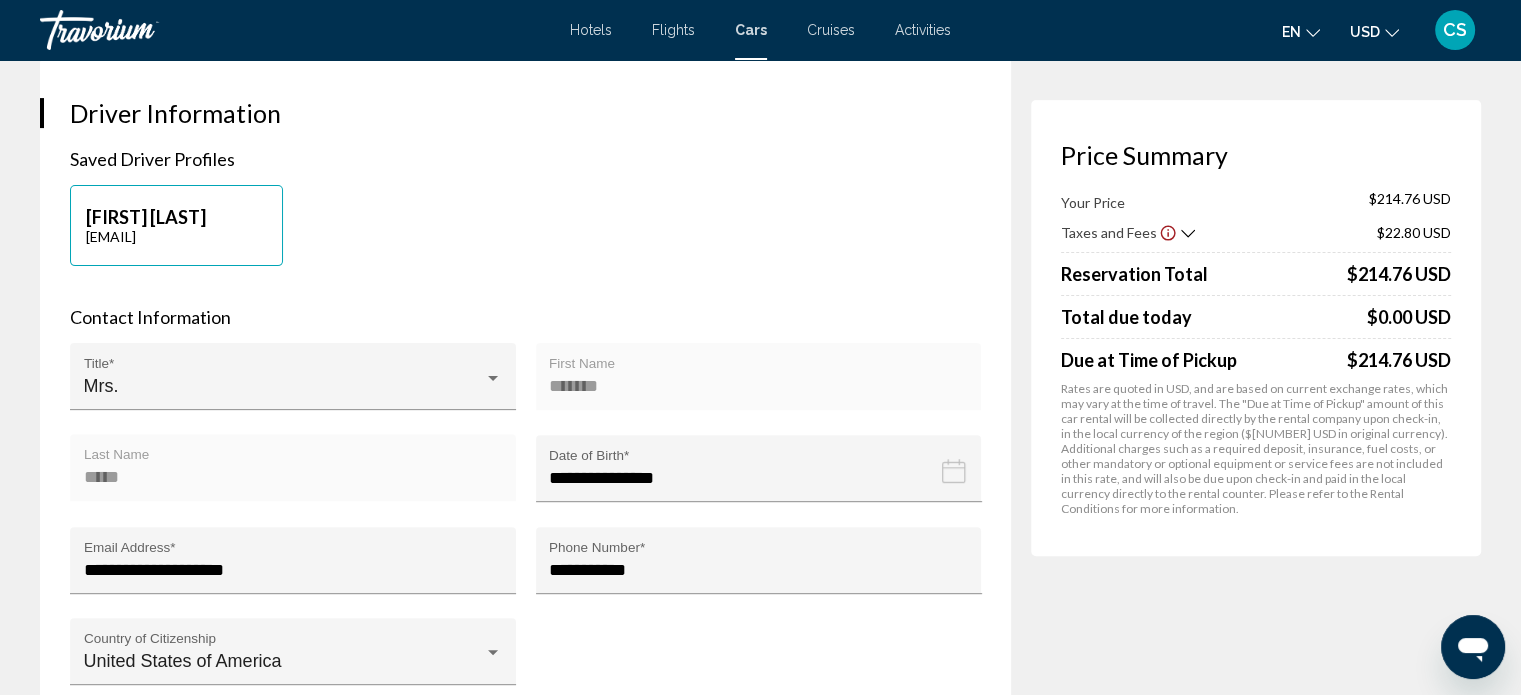 click at bounding box center (78, 722) 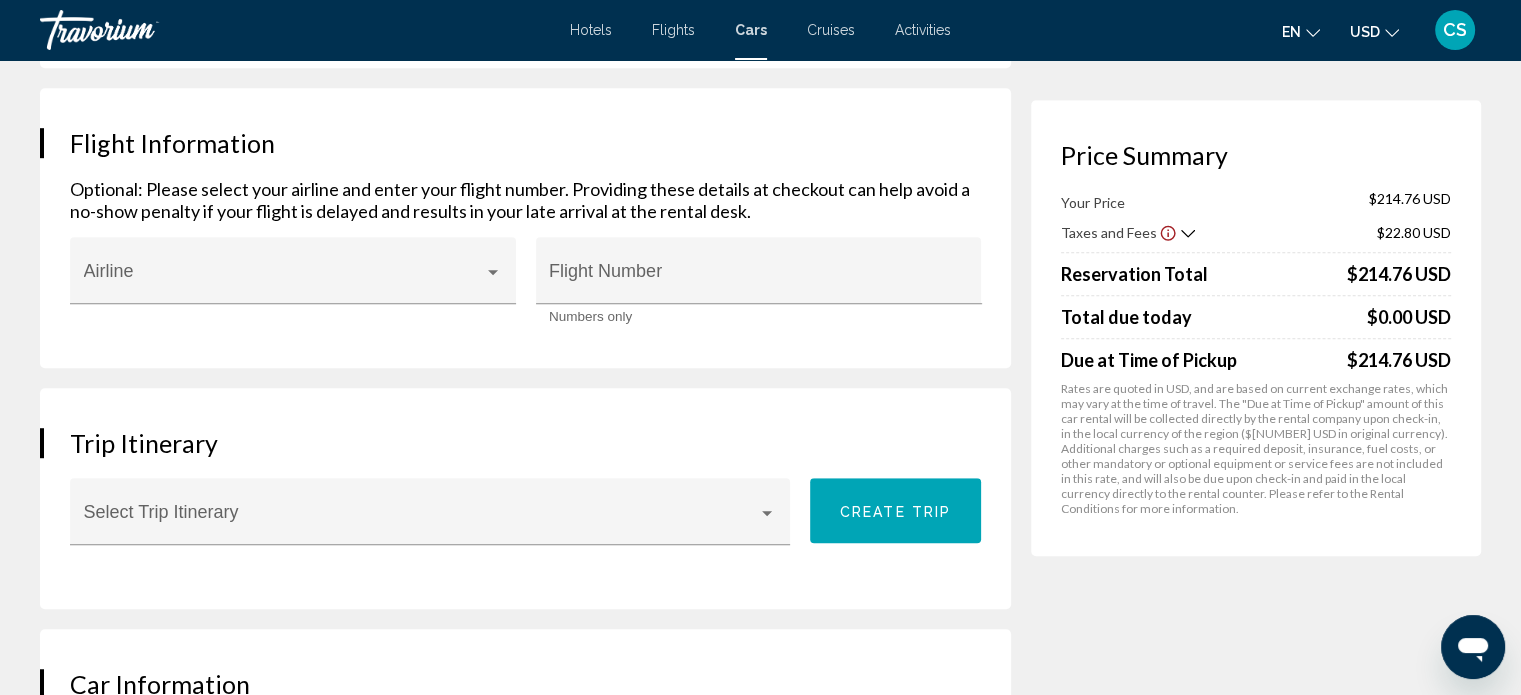 scroll, scrollTop: 1252, scrollLeft: 0, axis: vertical 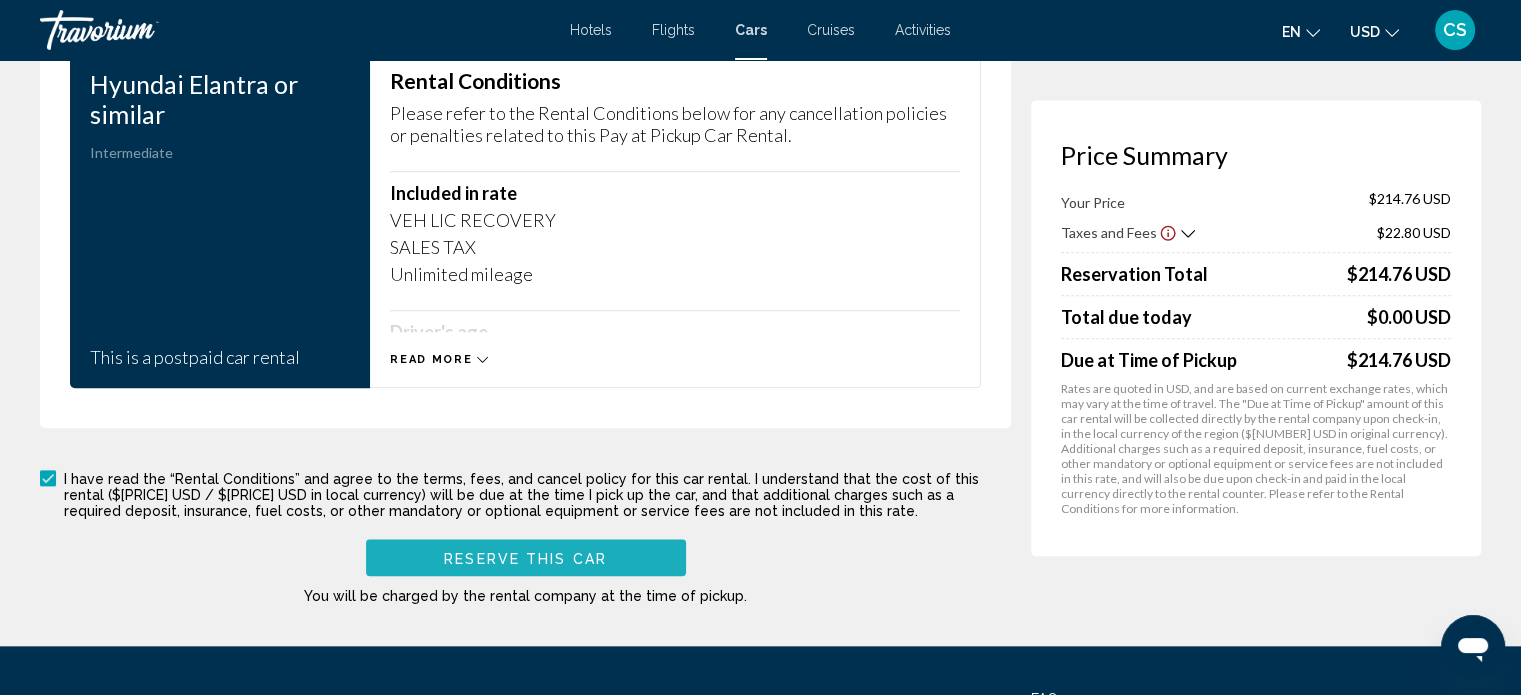 click on "Reserve this car" at bounding box center (525, 558) 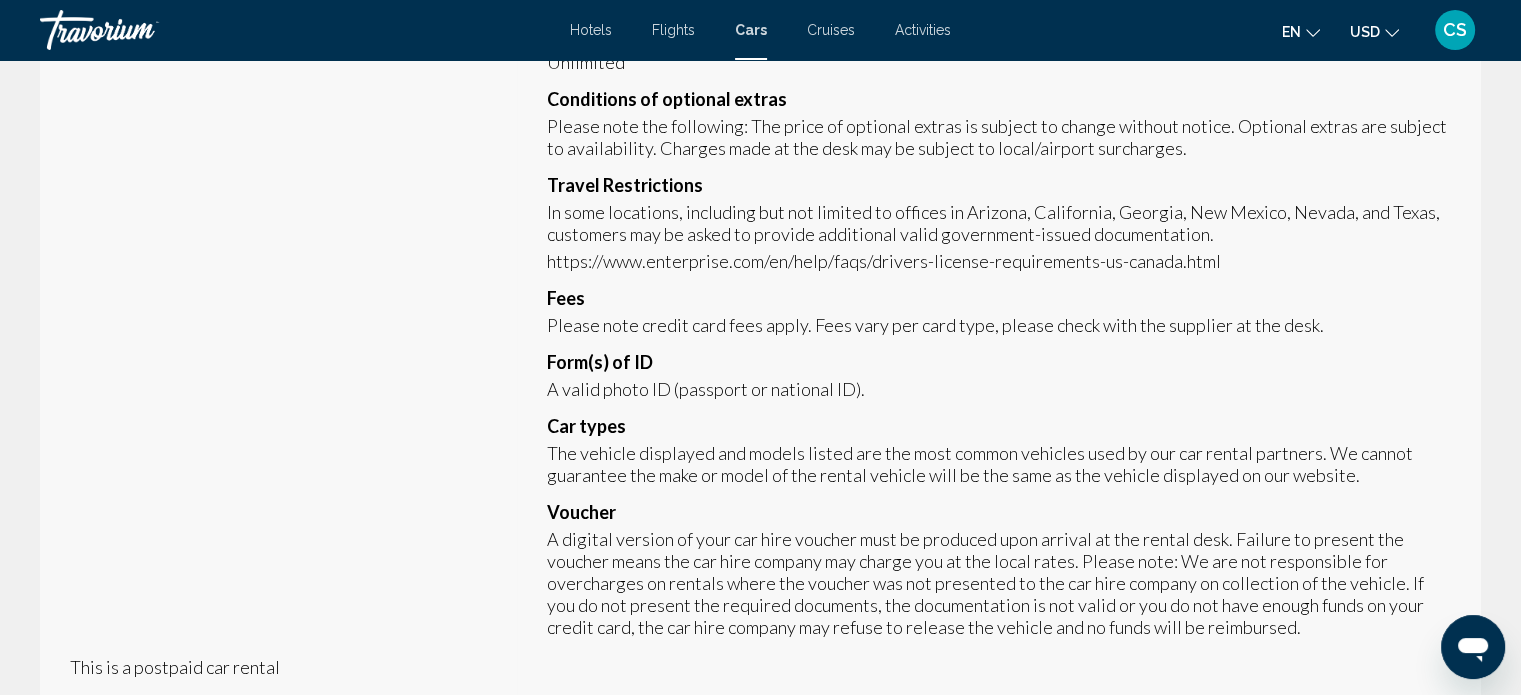 scroll, scrollTop: 0, scrollLeft: 0, axis: both 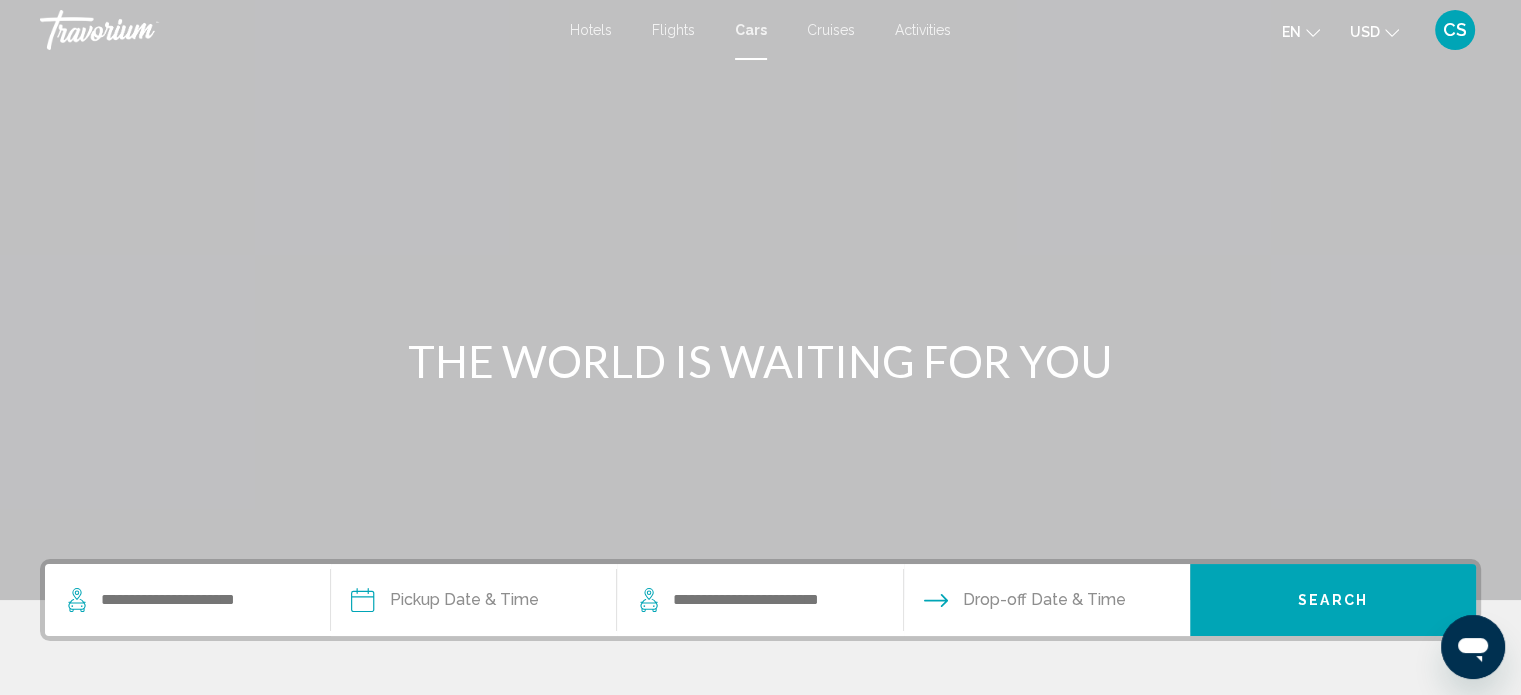 click on "Hotels Flights Cars Cruises Activities Hotels Flights Cars Cruises Activities en
English Español Français Italiano Português русский USD
USD ($) MXN (Mex$) CAD (Can$) GBP (£) EUR (€) AUD (A$) NZD (NZ$) CNY (CN¥) CS Login" at bounding box center (760, 30) 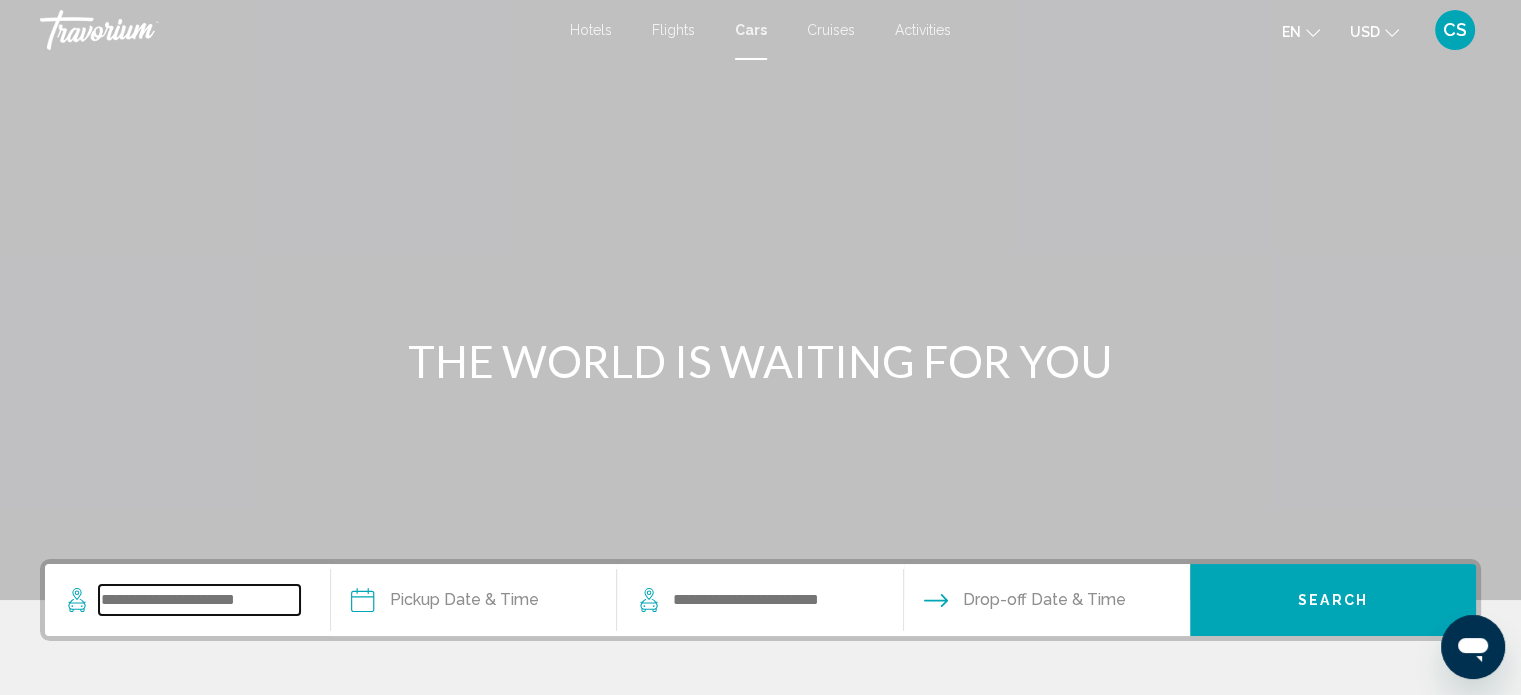 click at bounding box center (199, 600) 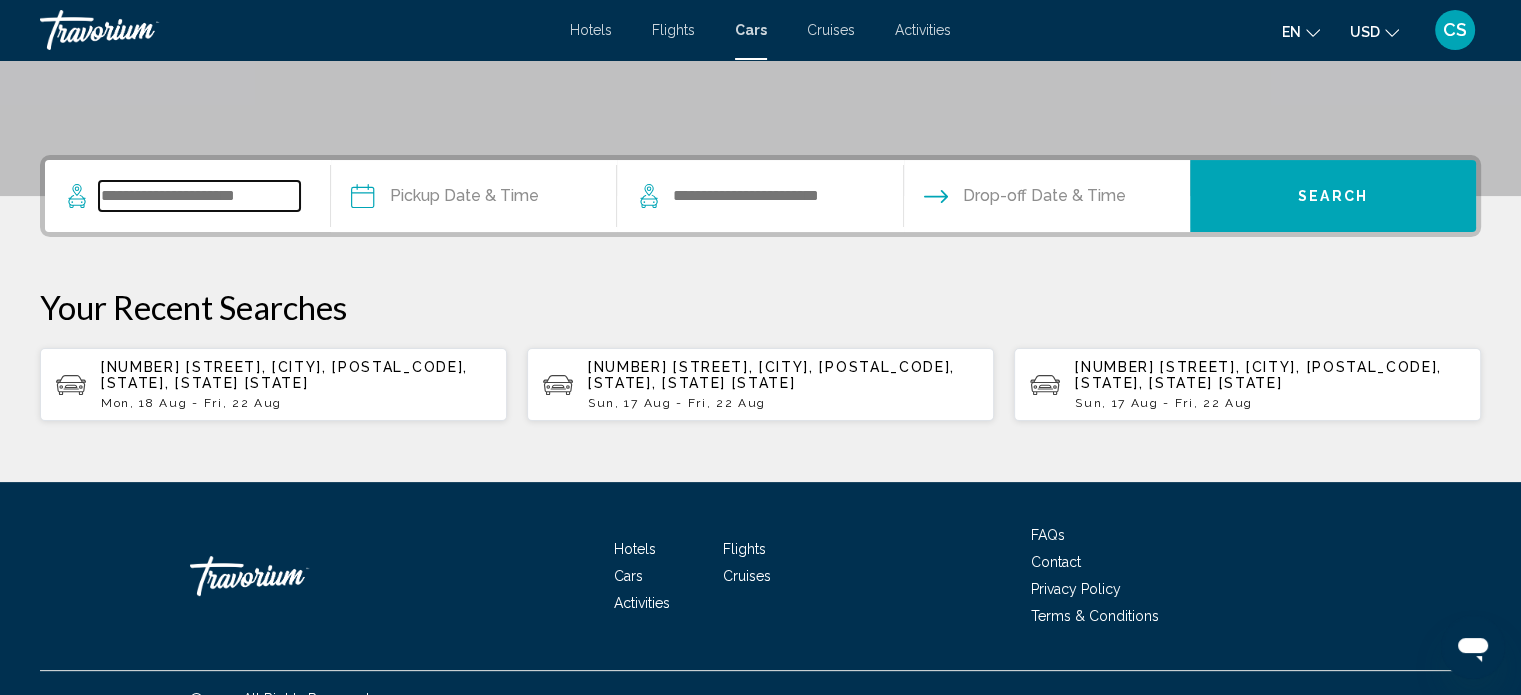 scroll, scrollTop: 435, scrollLeft: 0, axis: vertical 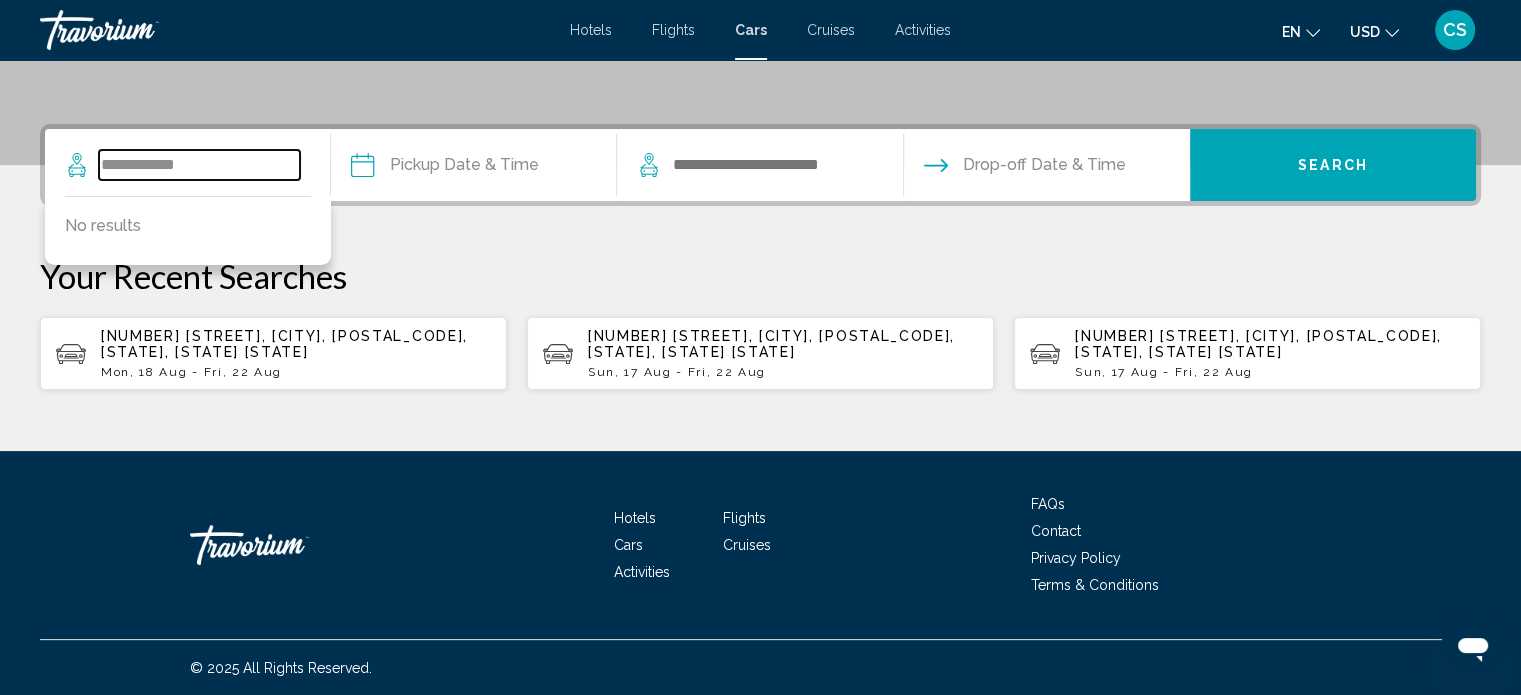 type on "**********" 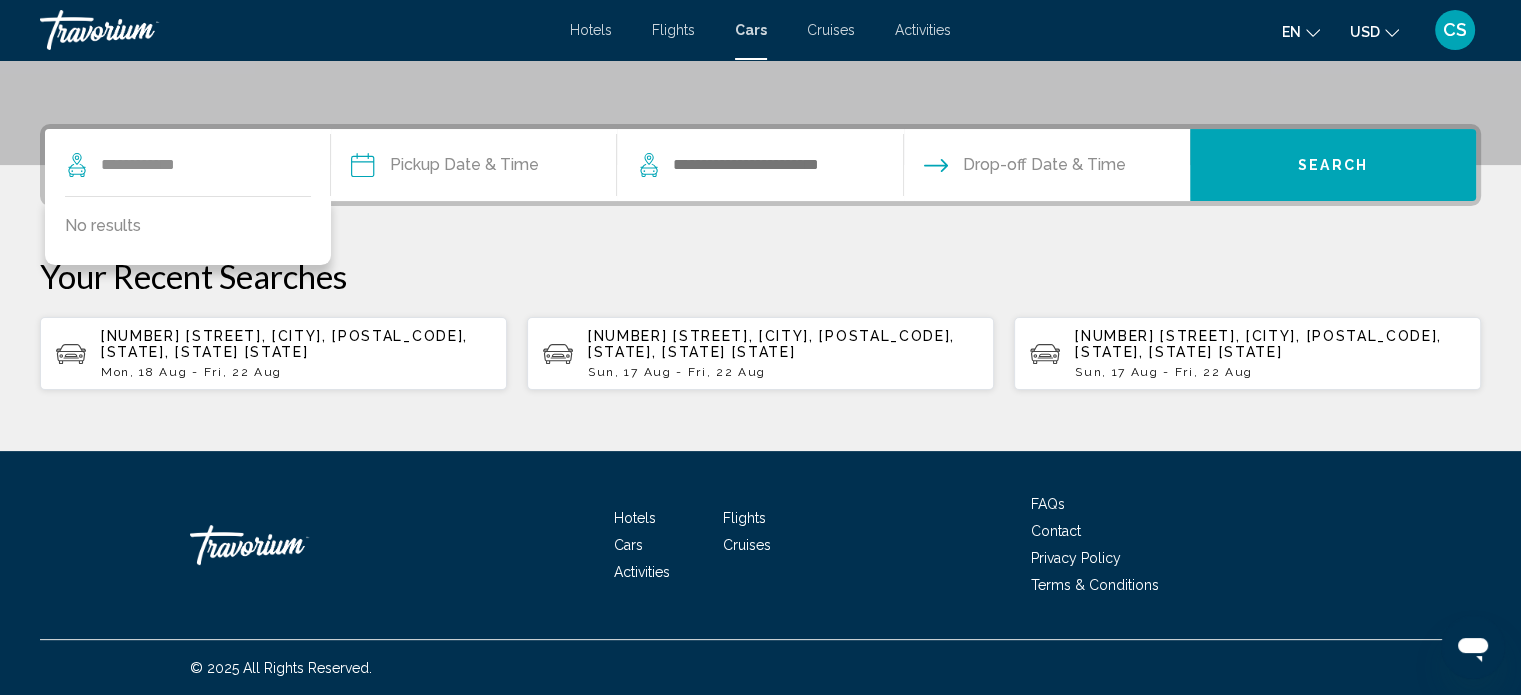 click at bounding box center (473, 168) 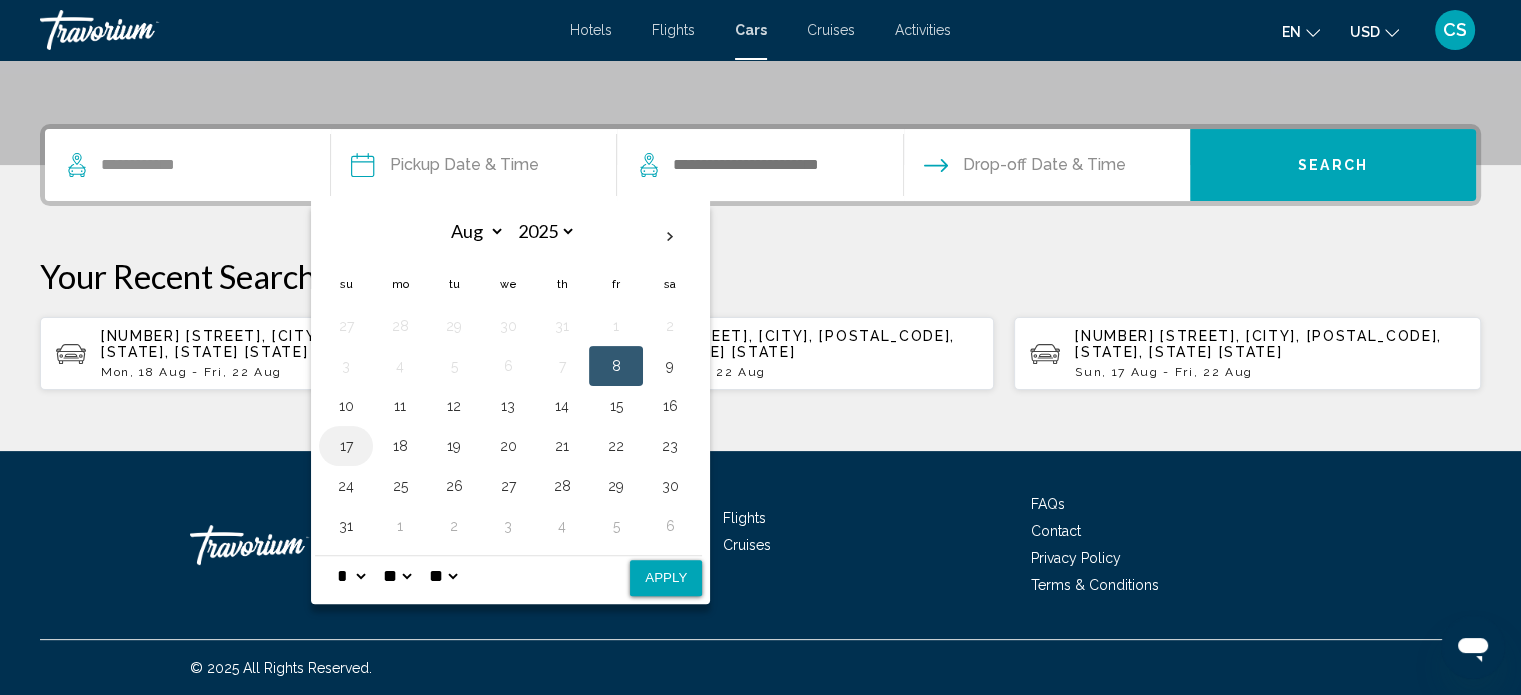 click on "17" at bounding box center (346, 446) 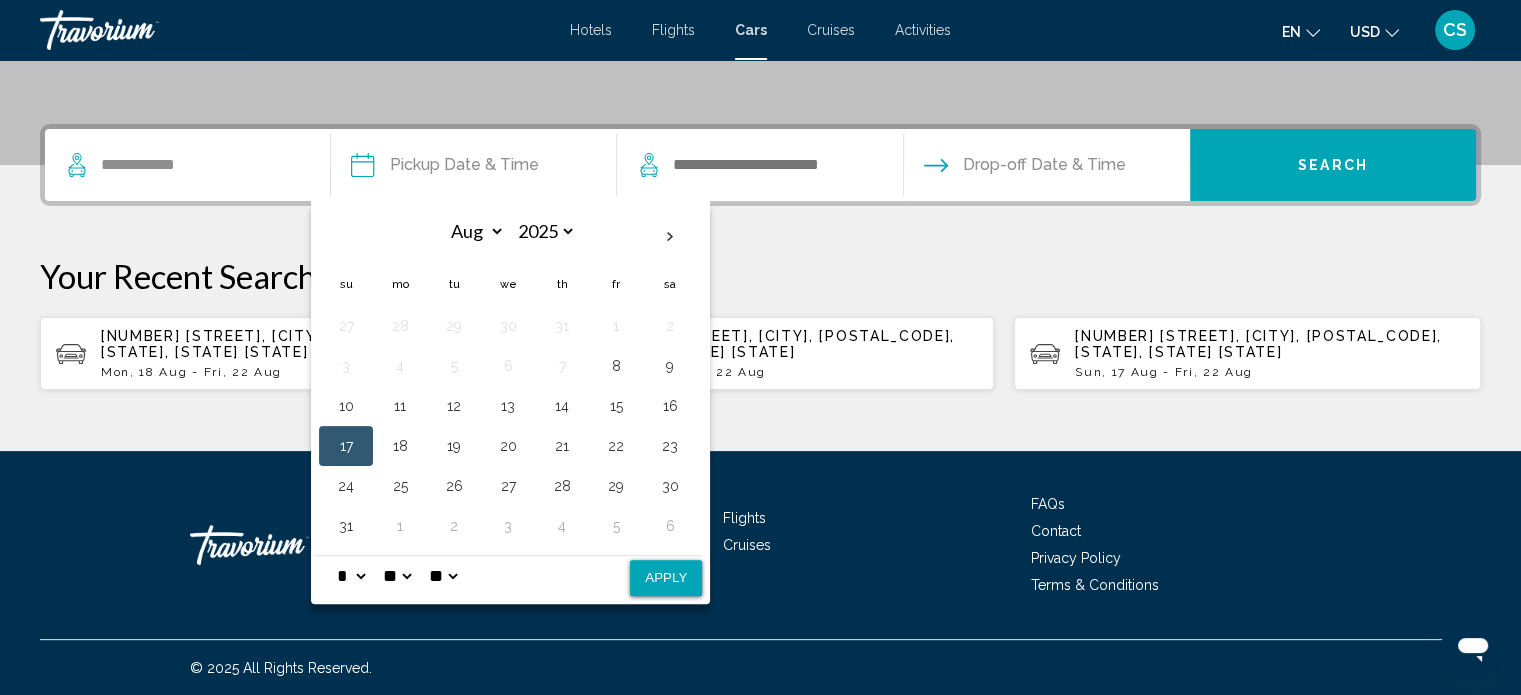 click on "* * * * * * * * * ** ** **" at bounding box center [351, 576] 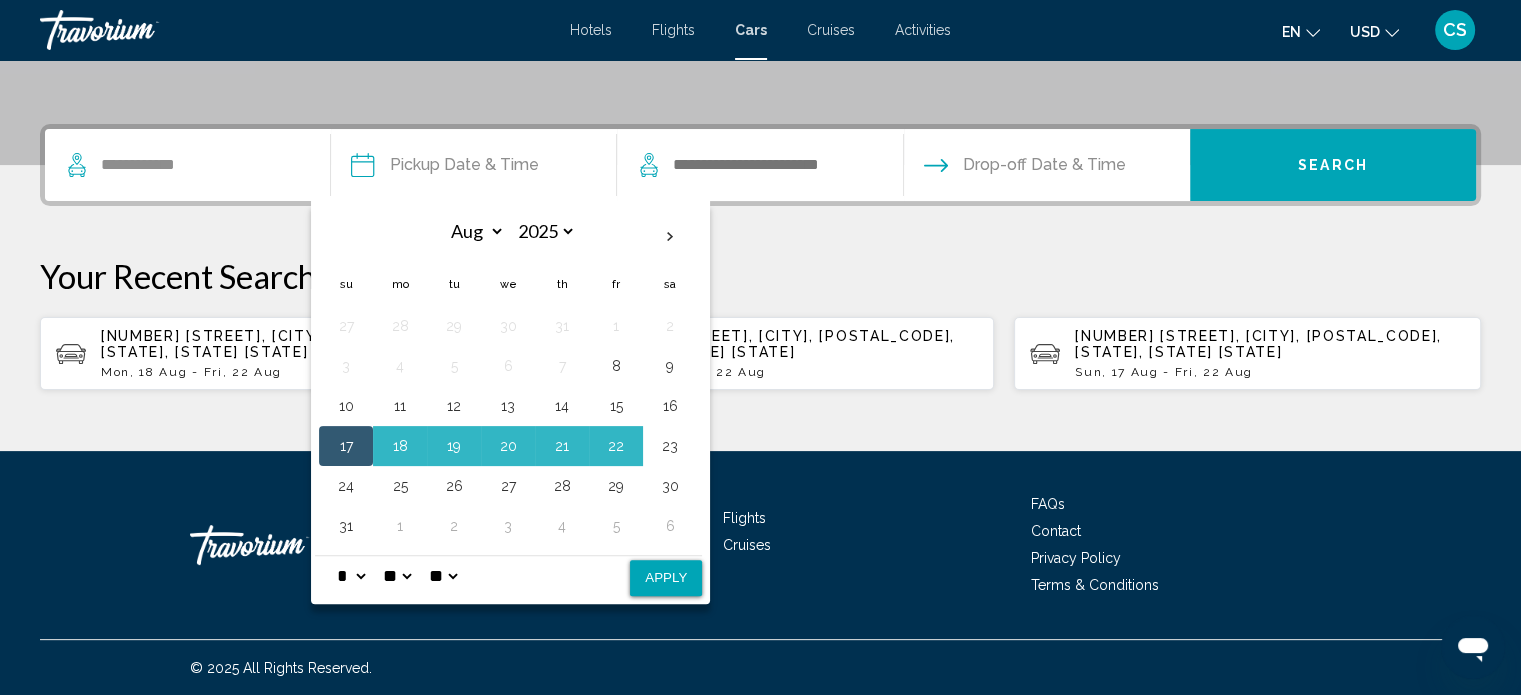 click on "Your Recent Searches" at bounding box center (760, 276) 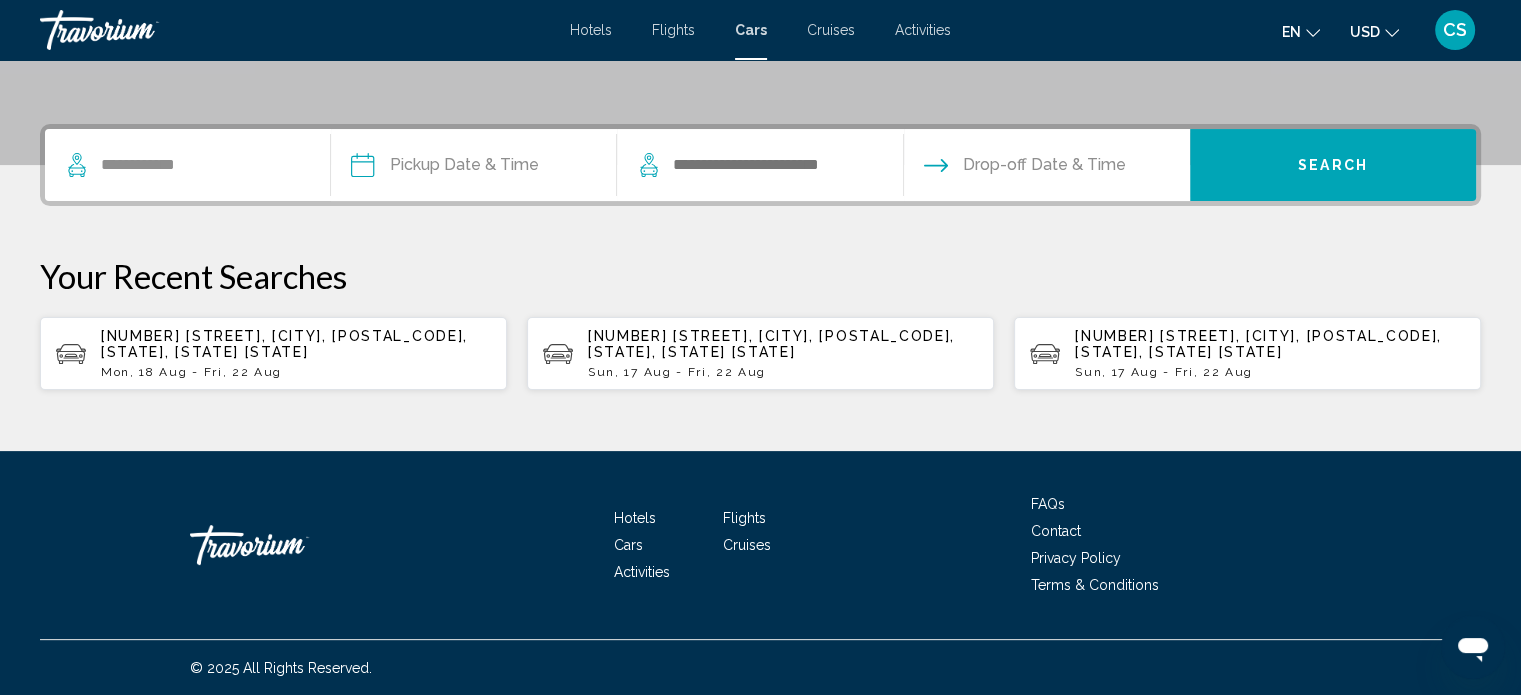 click at bounding box center (473, 168) 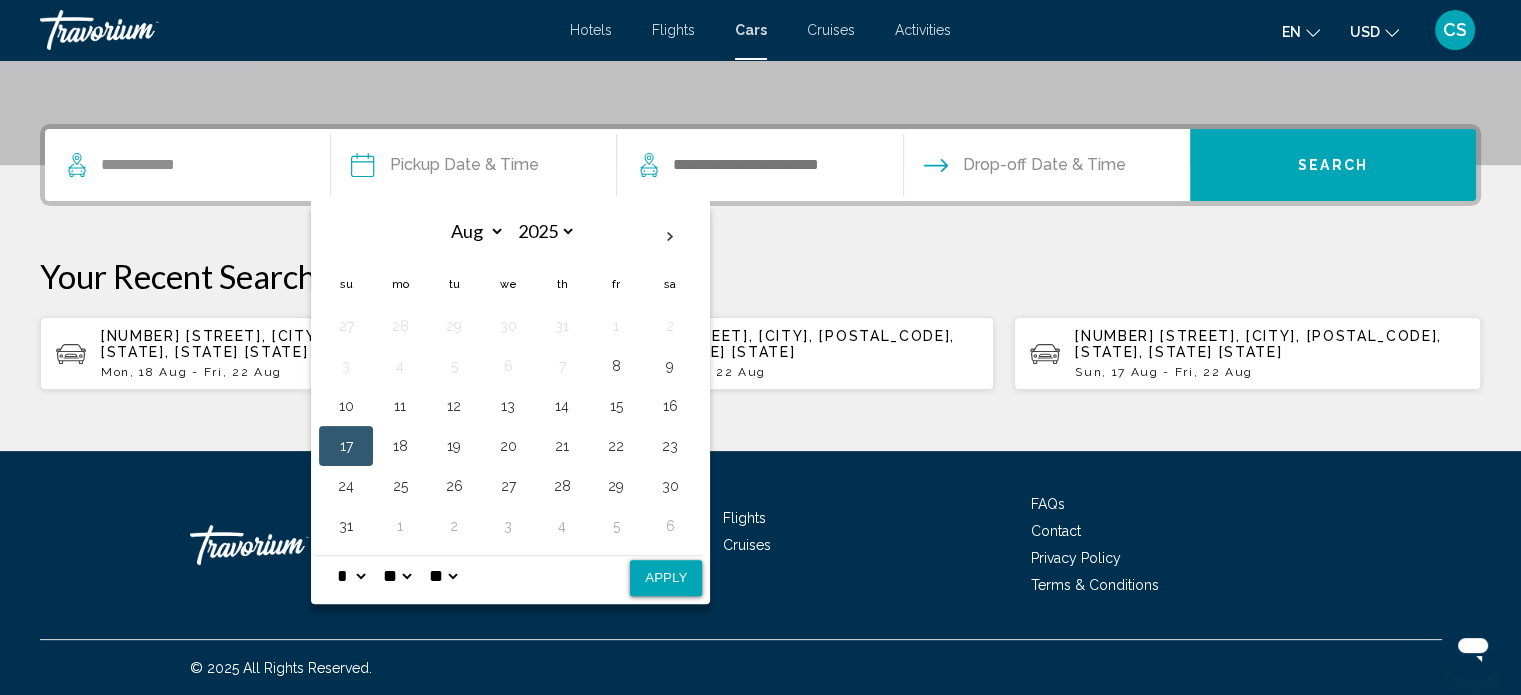 click on "17" at bounding box center [346, 446] 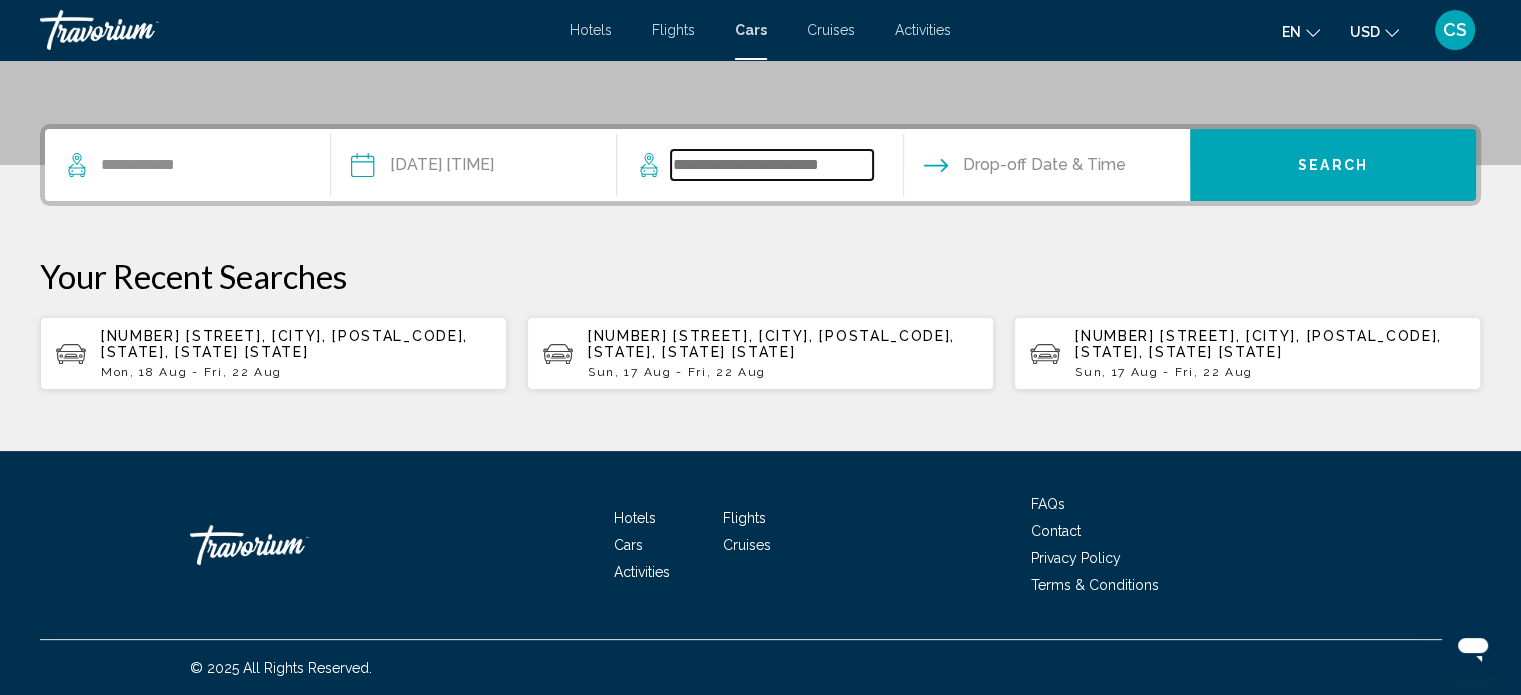 click at bounding box center [771, 165] 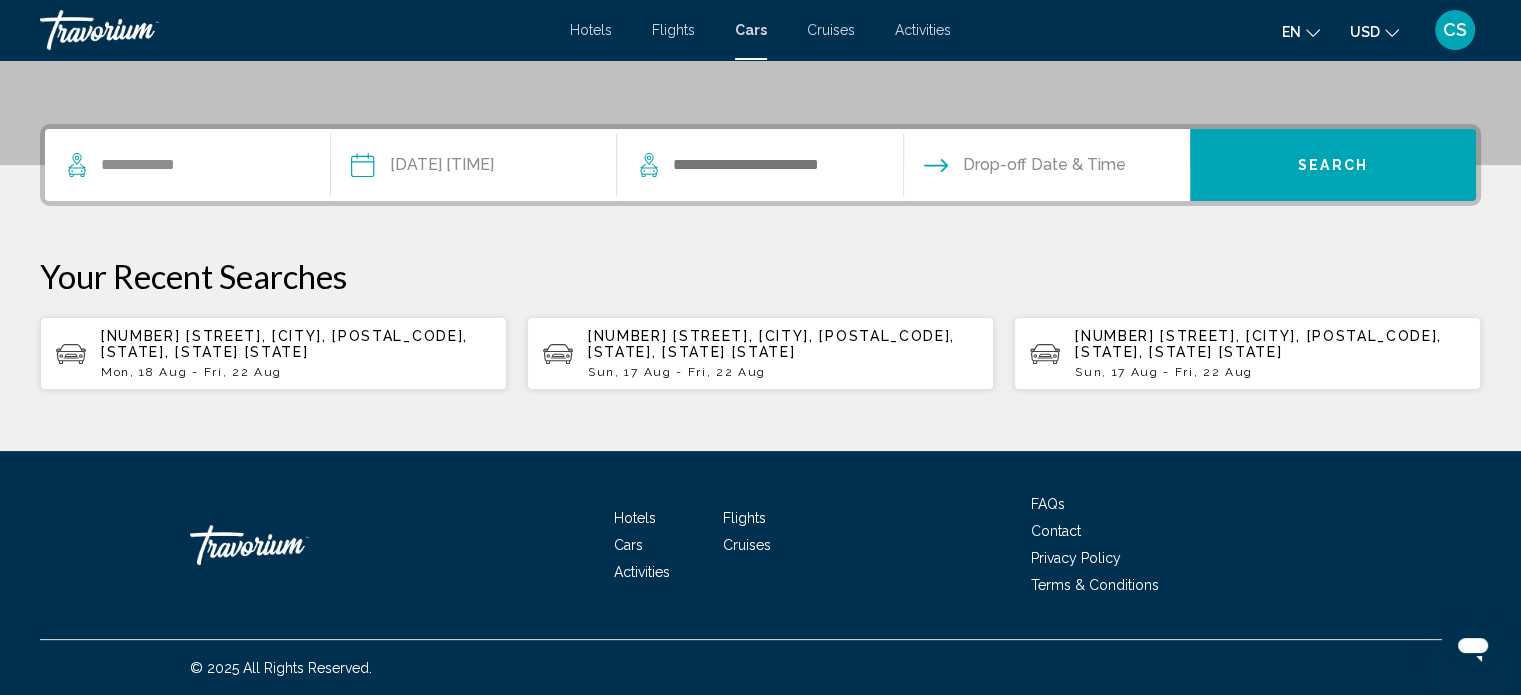 click at bounding box center [754, 165] 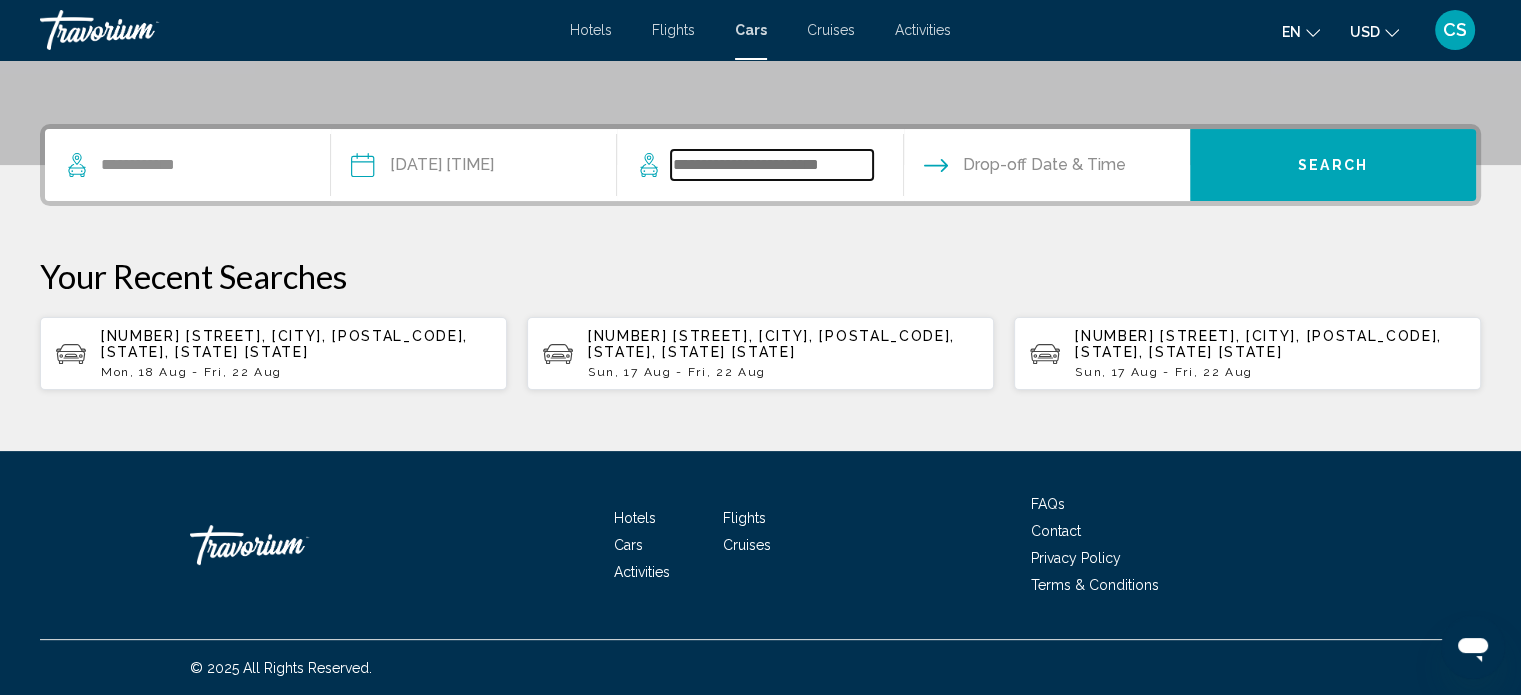 click at bounding box center (771, 165) 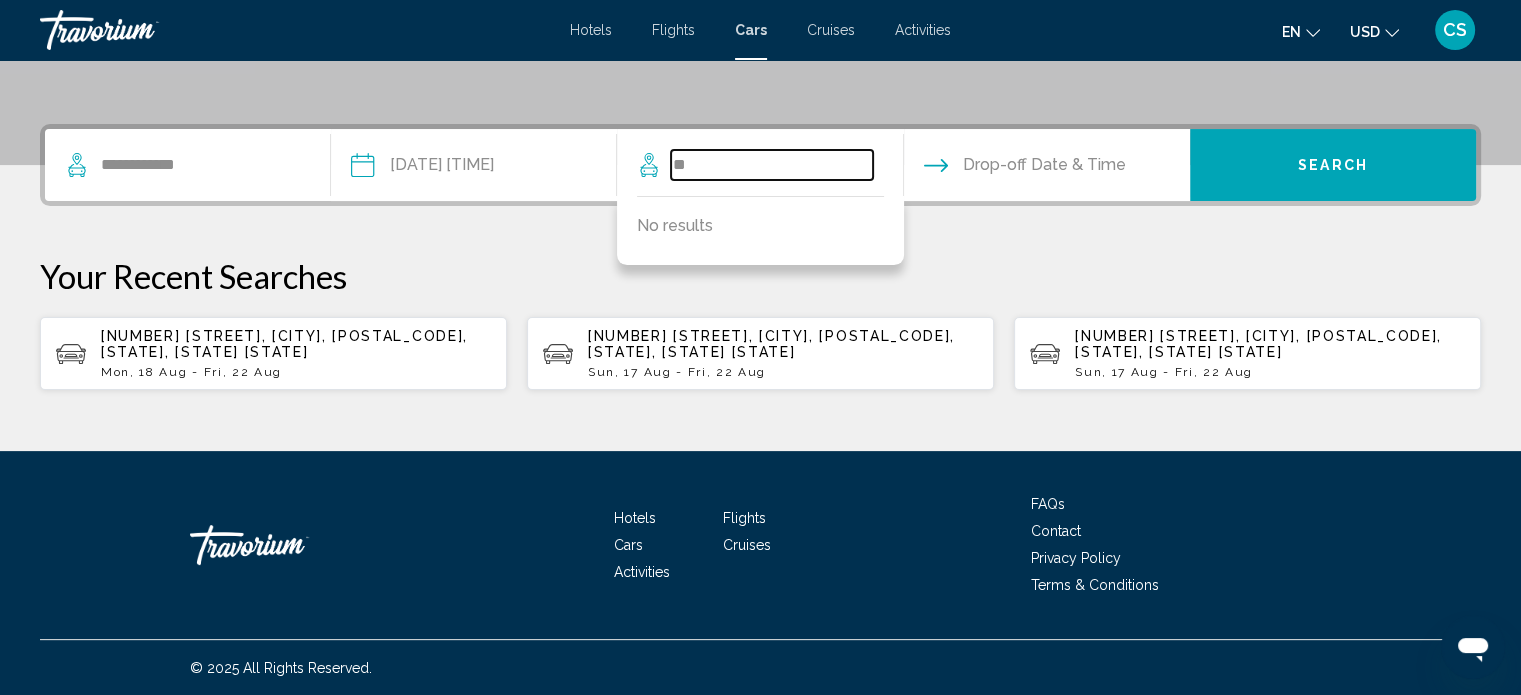 type on "*" 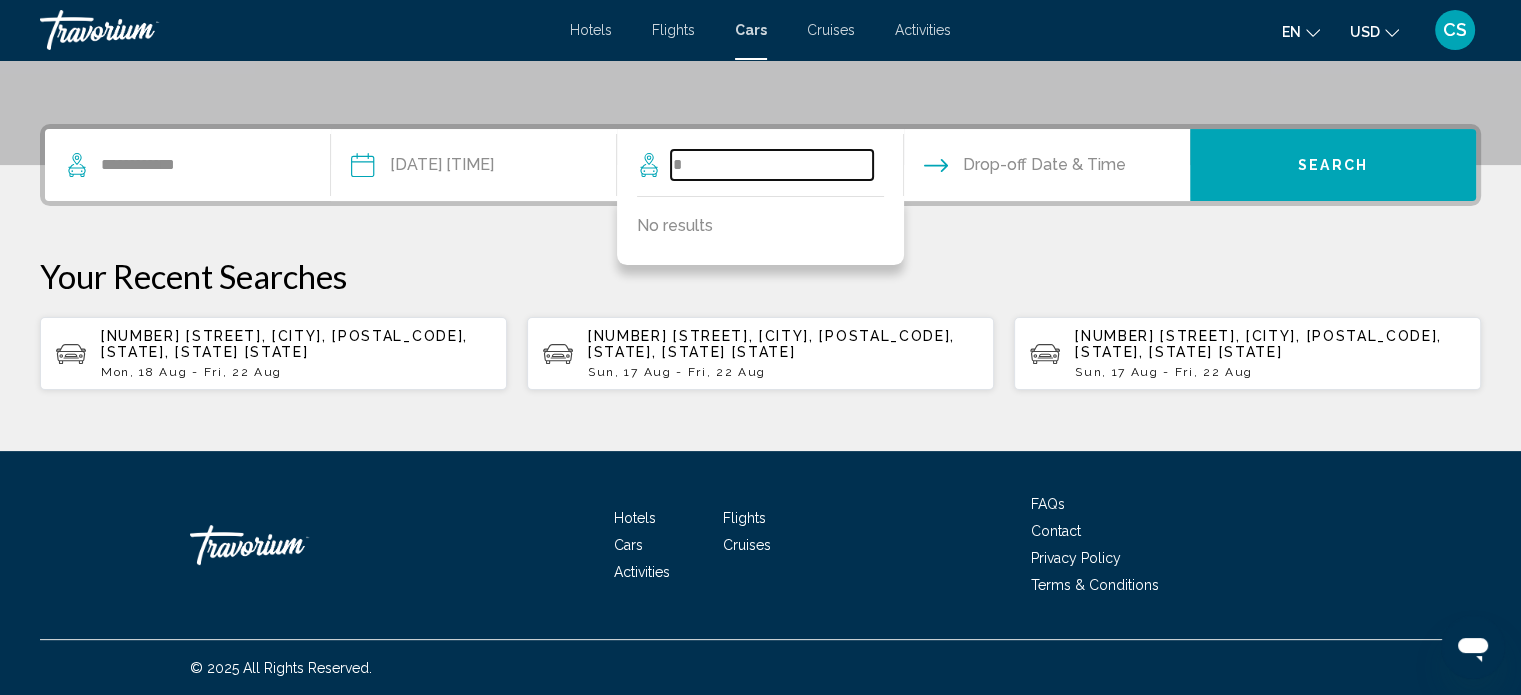 type 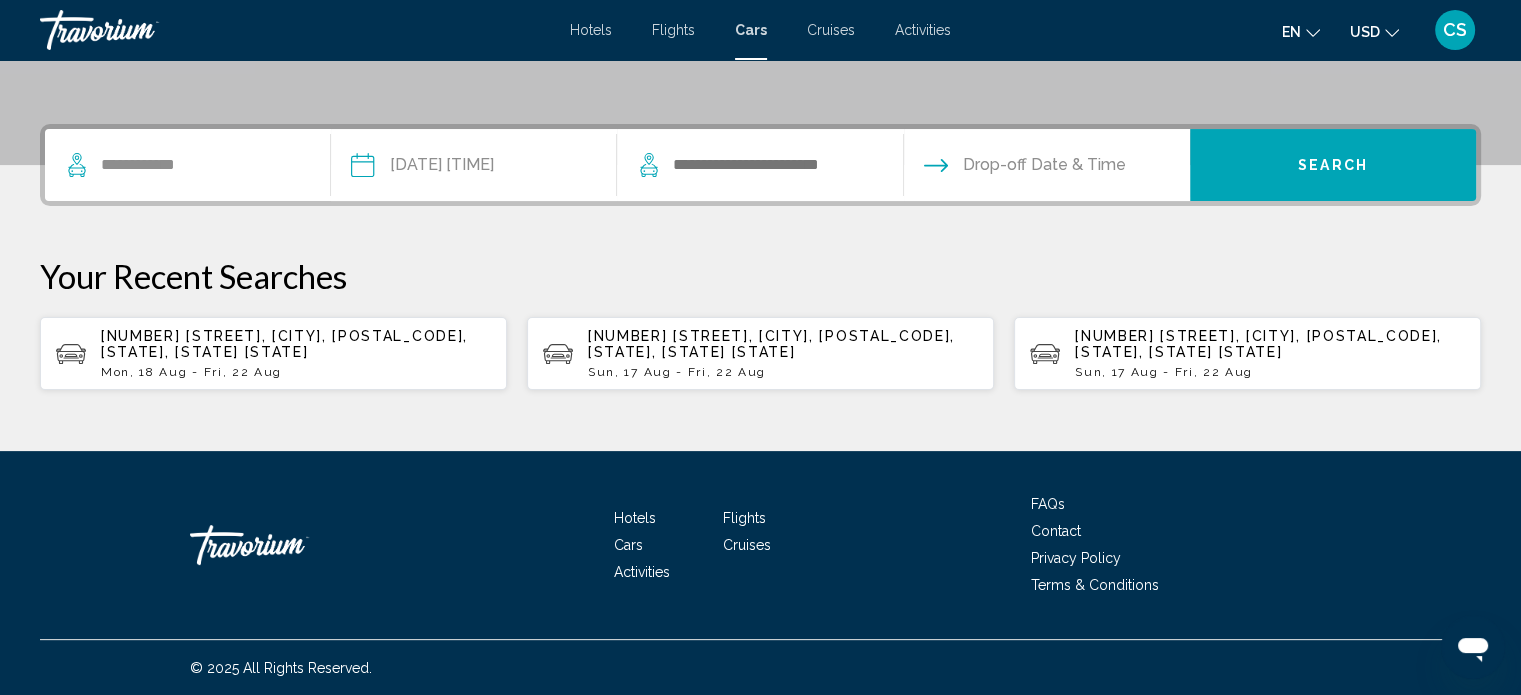 click at bounding box center [1046, 168] 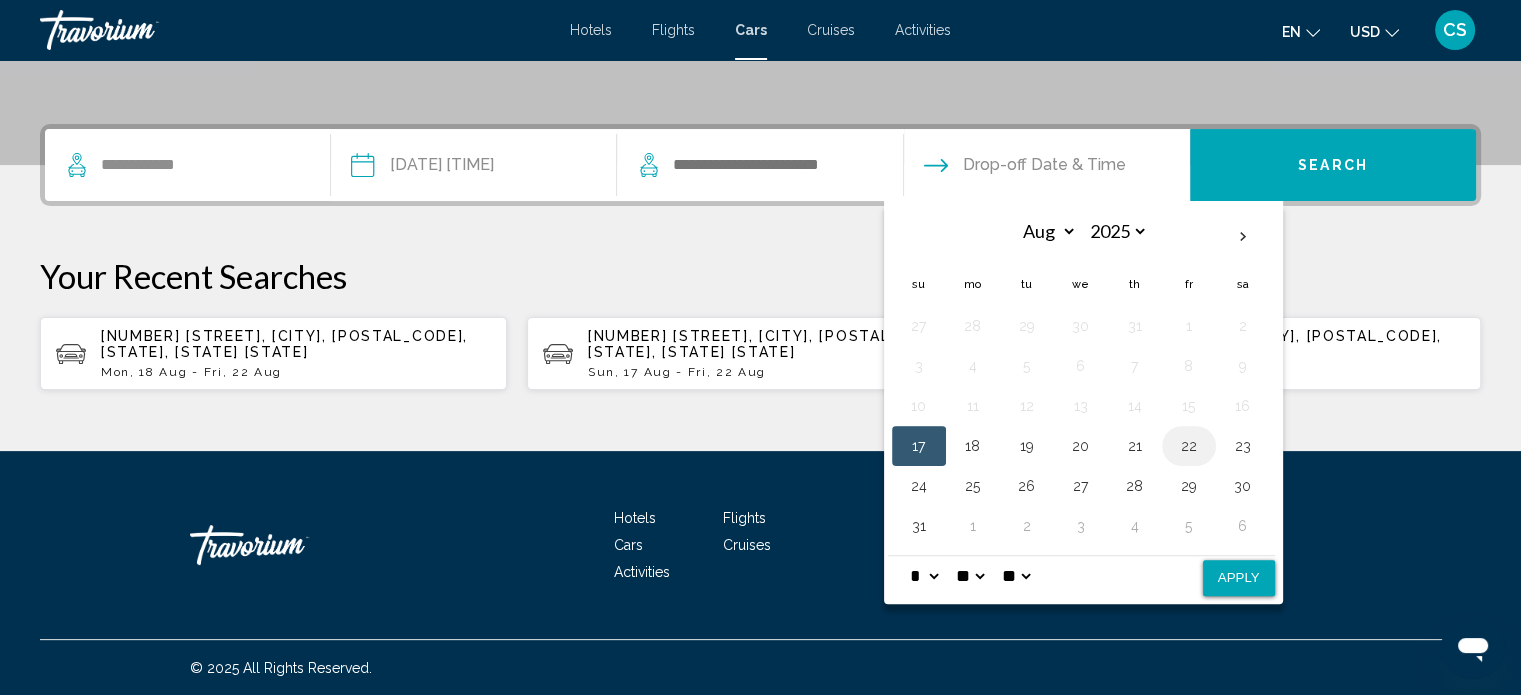 click on "22" at bounding box center (1189, 446) 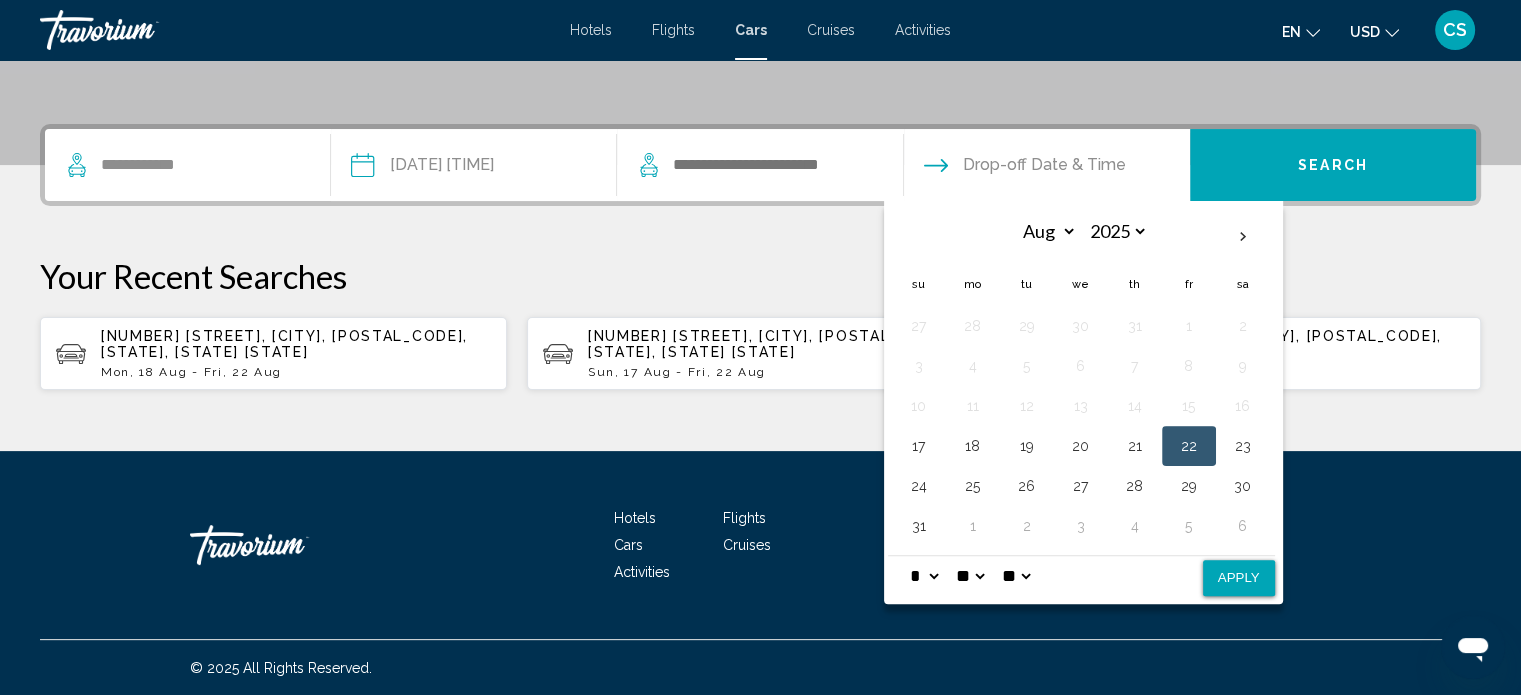 click on "Apply" at bounding box center (1239, 578) 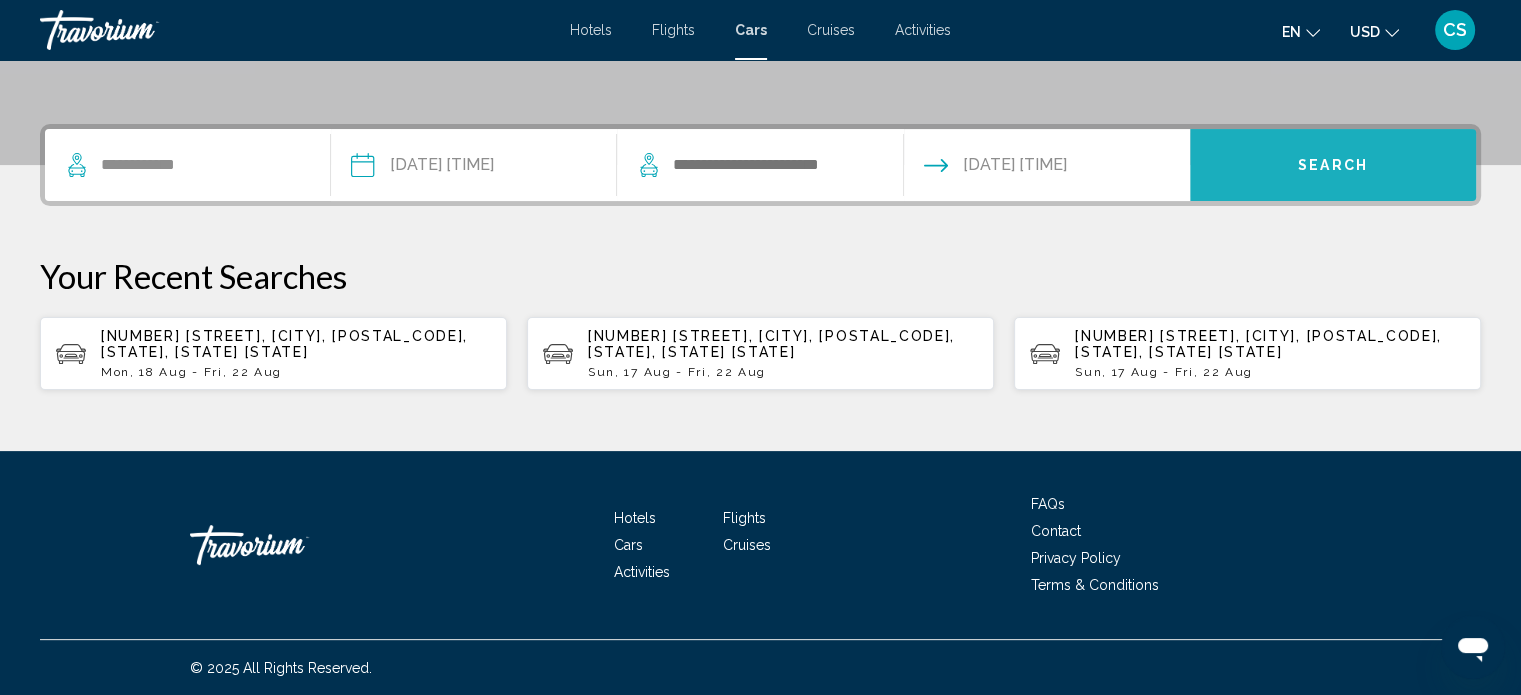 click on "Search" at bounding box center (1333, 165) 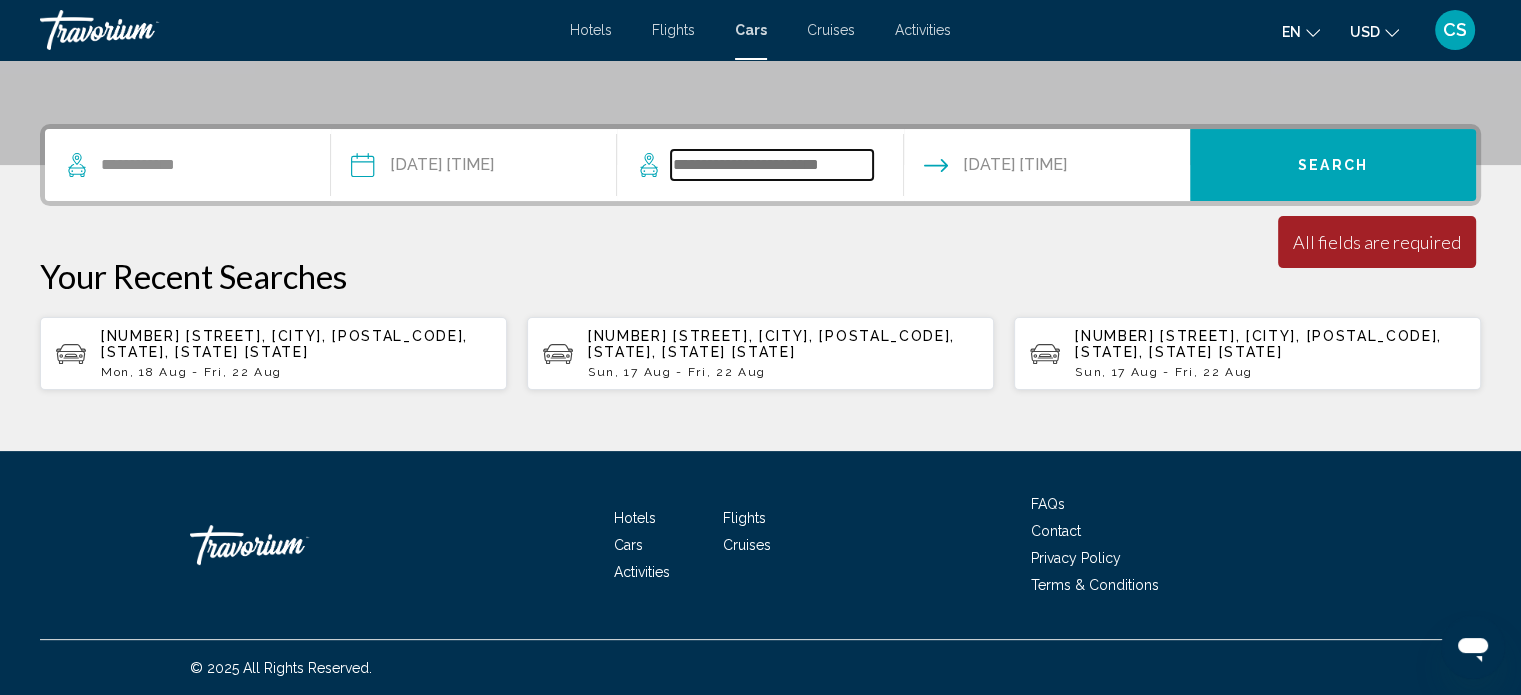 click at bounding box center (771, 165) 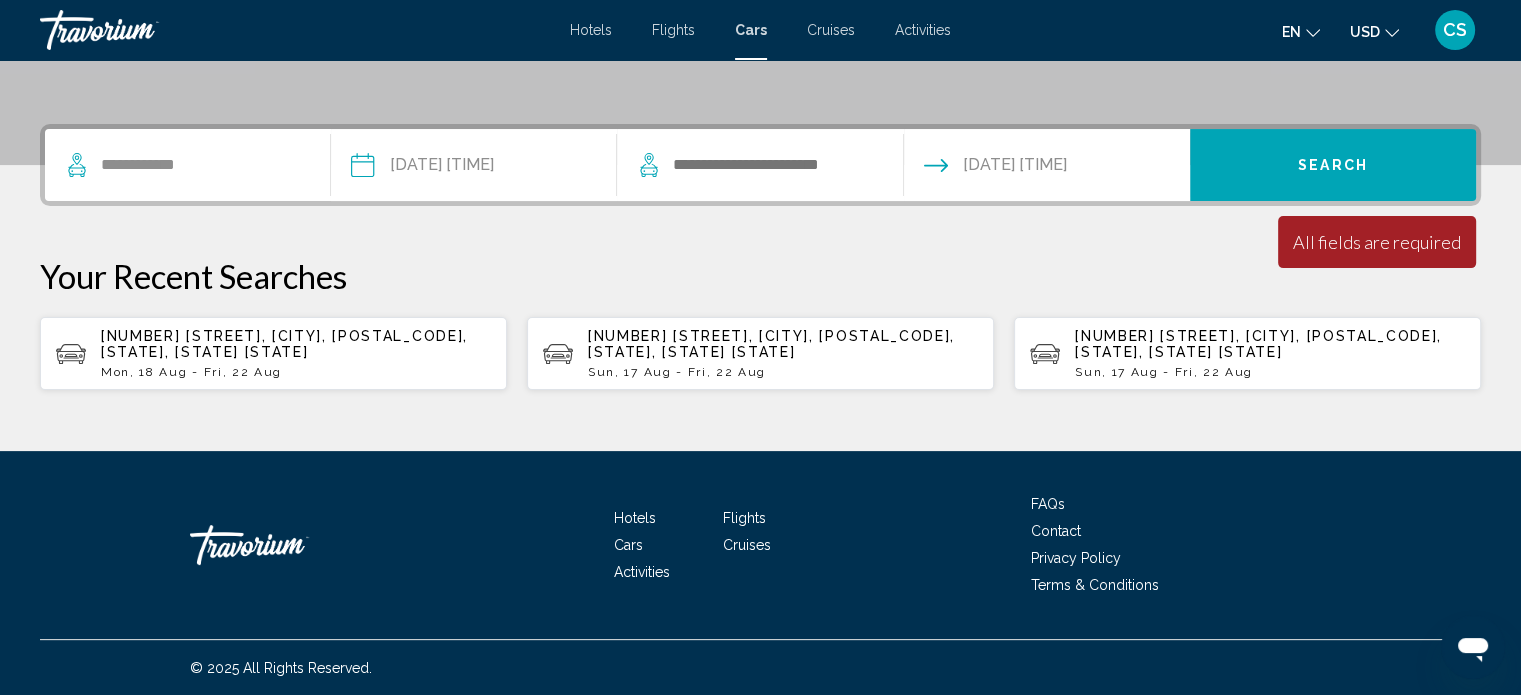 click on "[NUMBER] [STREET], [CITY], [POSTAL_CODE], [STATE], [STATE] [STATE]" at bounding box center (771, 344) 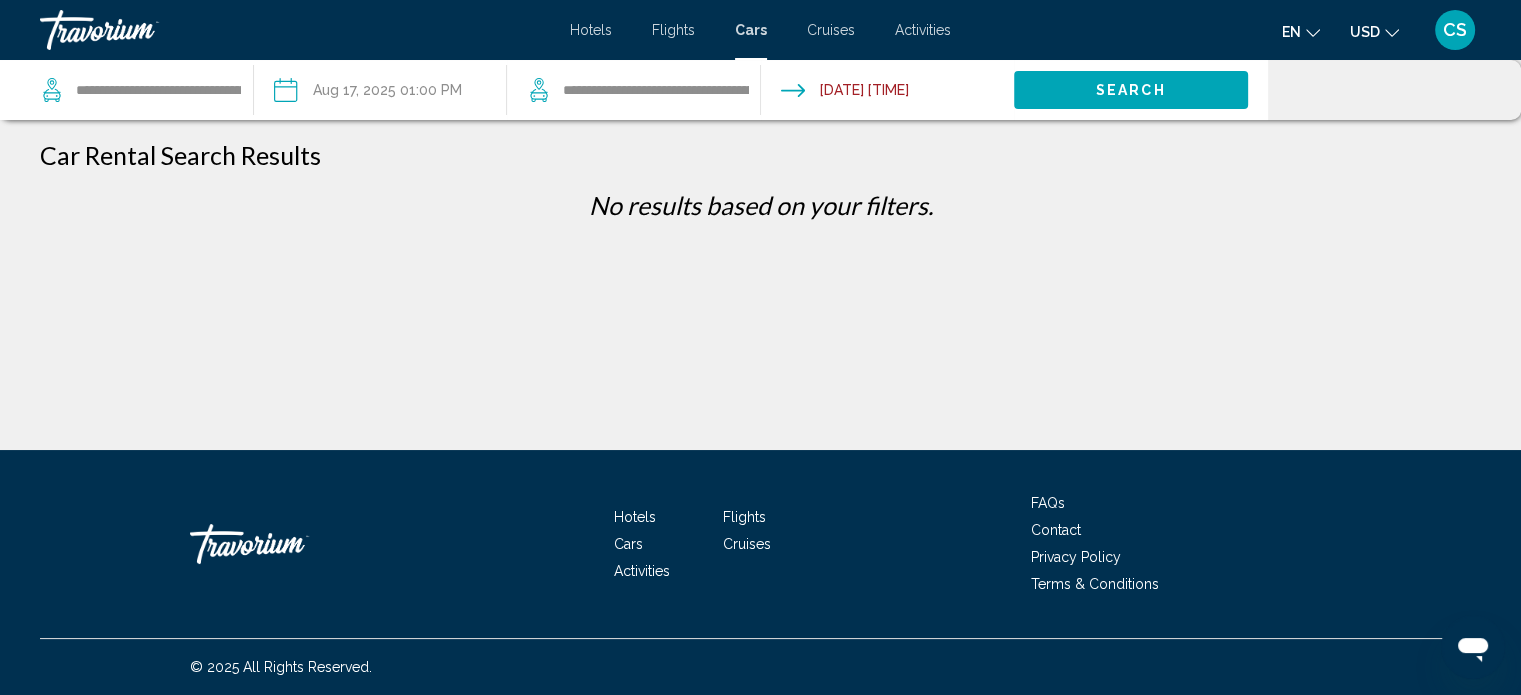 scroll, scrollTop: 0, scrollLeft: 0, axis: both 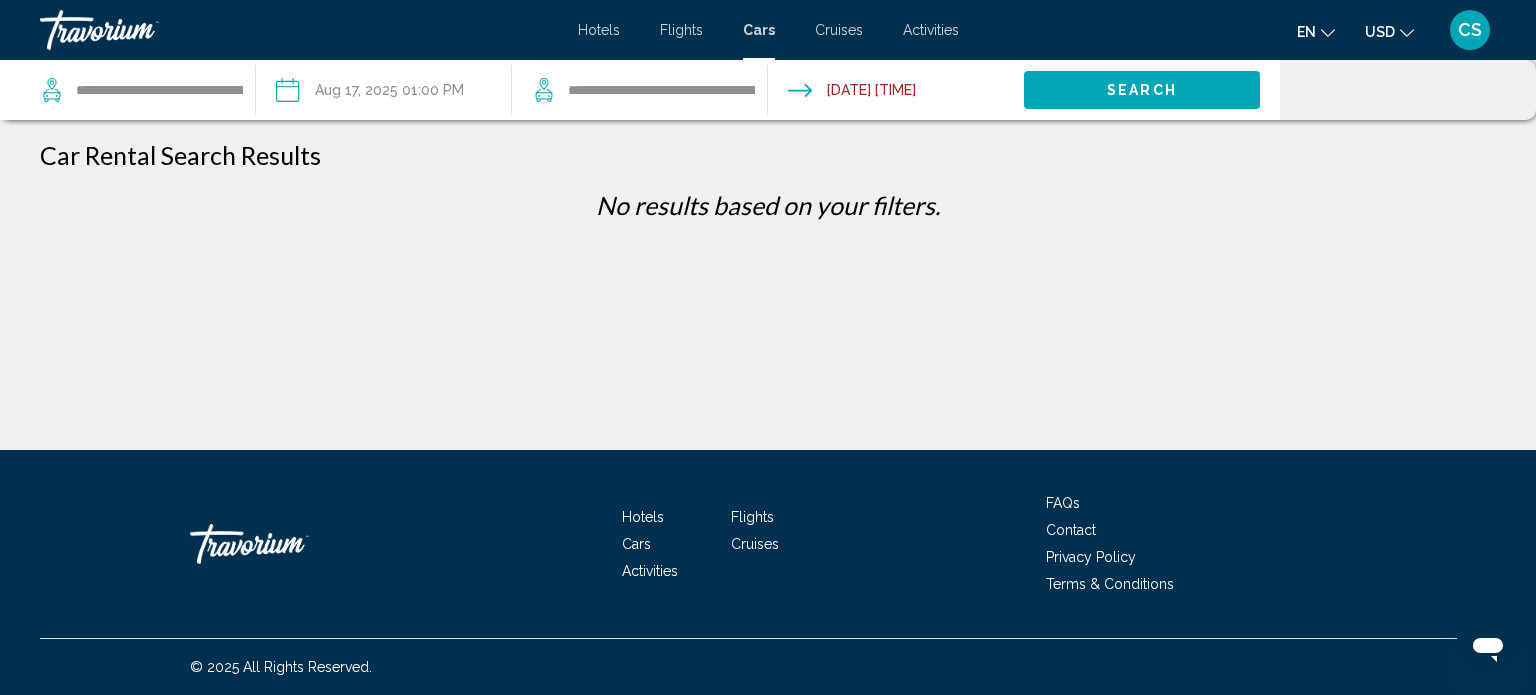 click at bounding box center (383, 93) 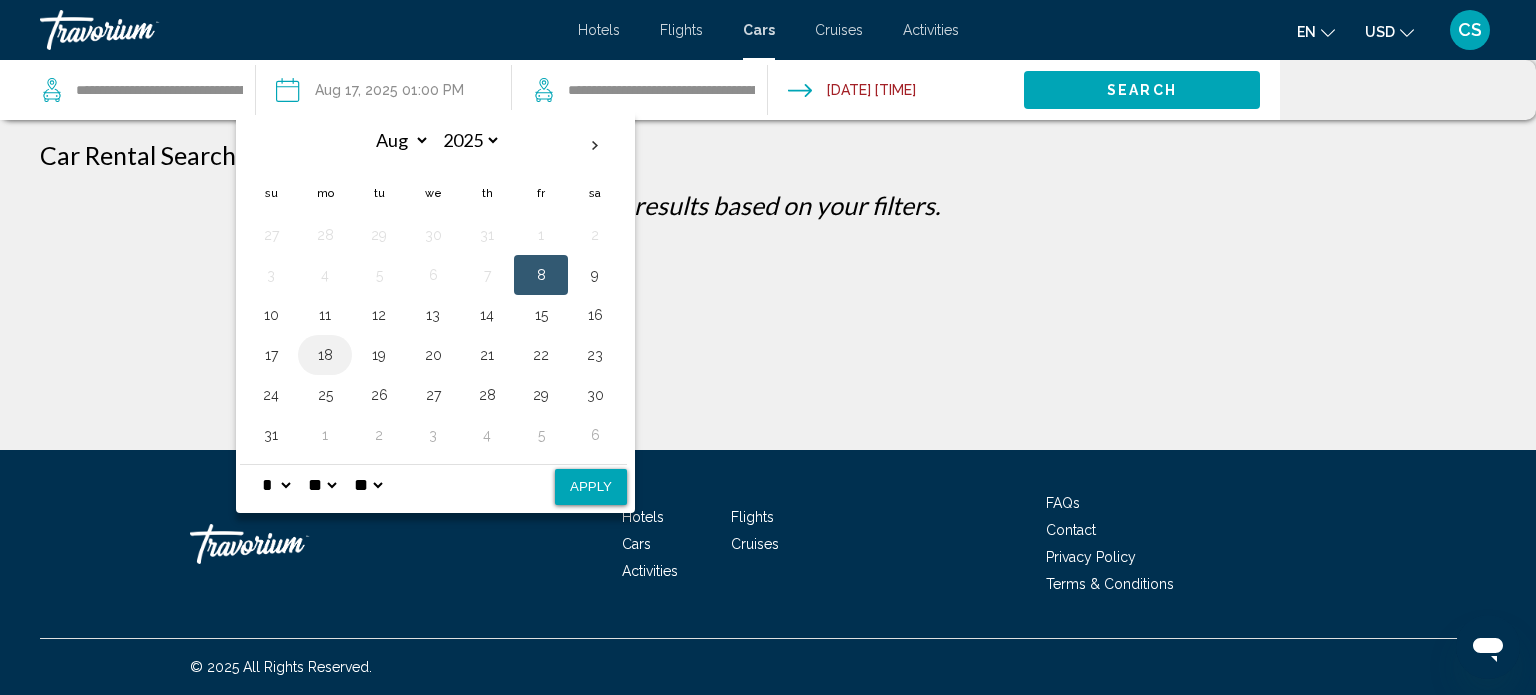 click on "18" at bounding box center [325, 355] 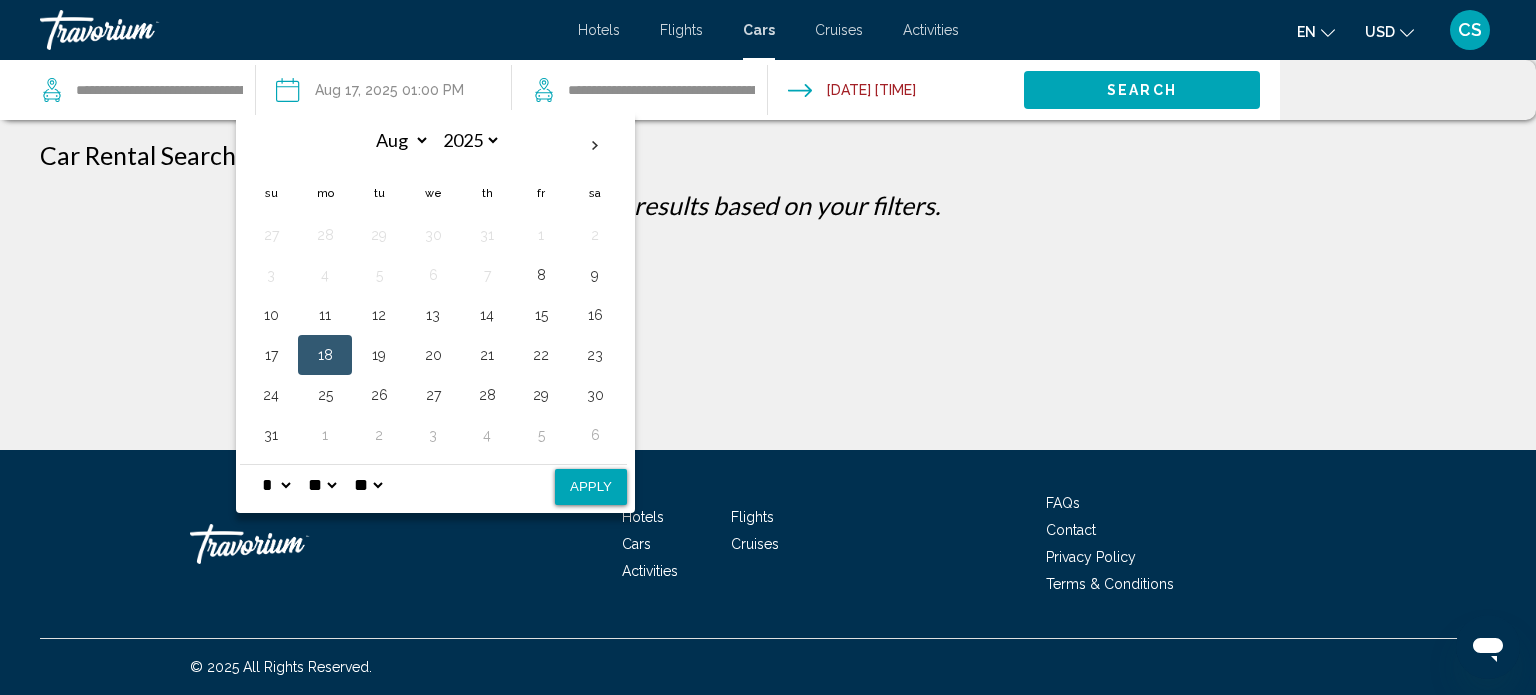 click on "* * * * * * * * * ** ** **" at bounding box center [276, 485] 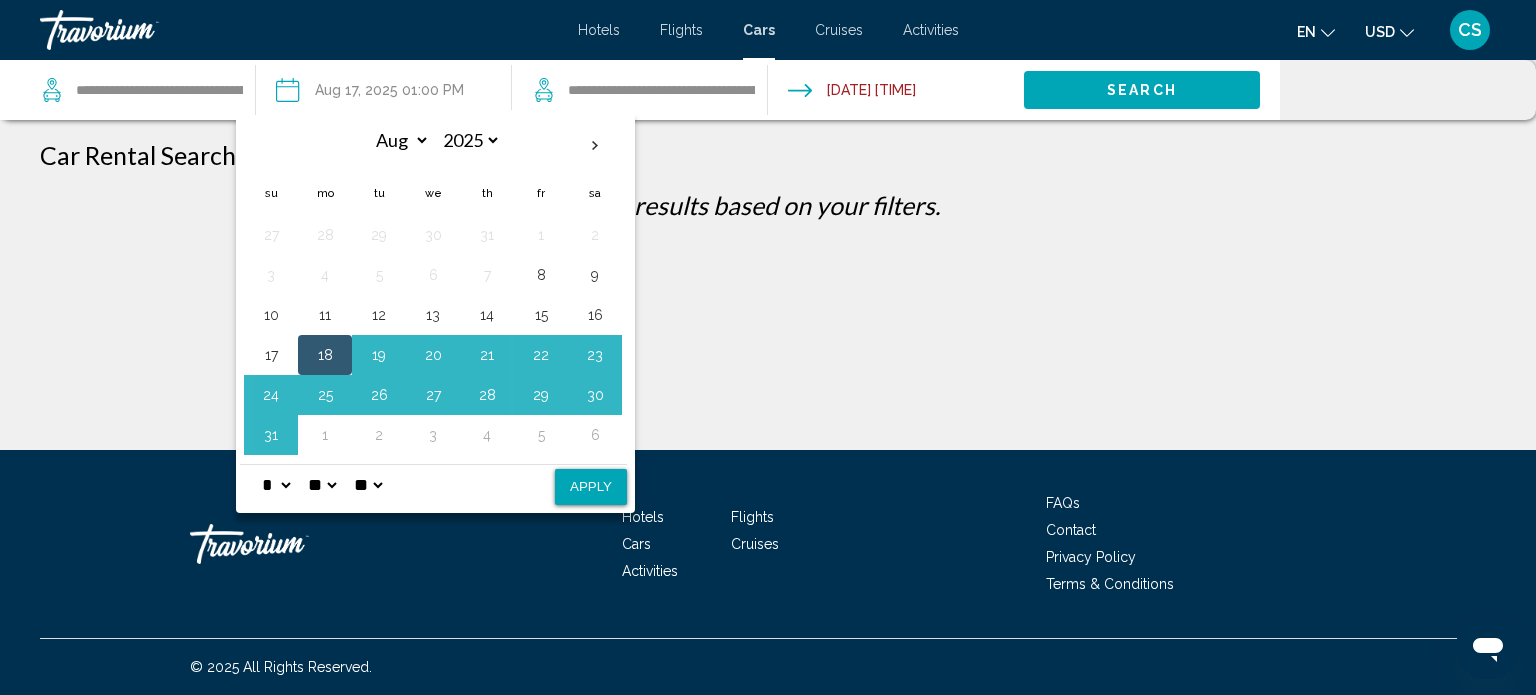 click on "** **" at bounding box center (368, 485) 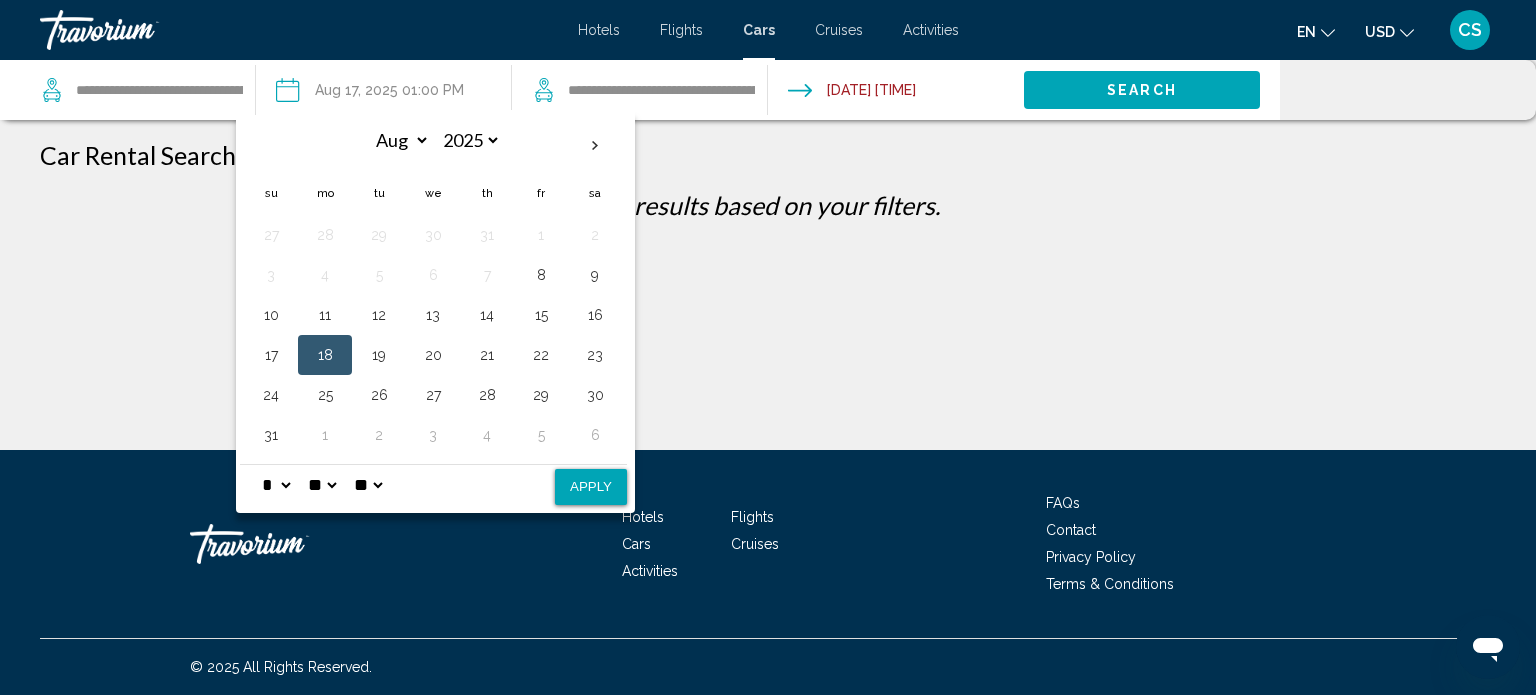 click on "Apply" at bounding box center [591, 487] 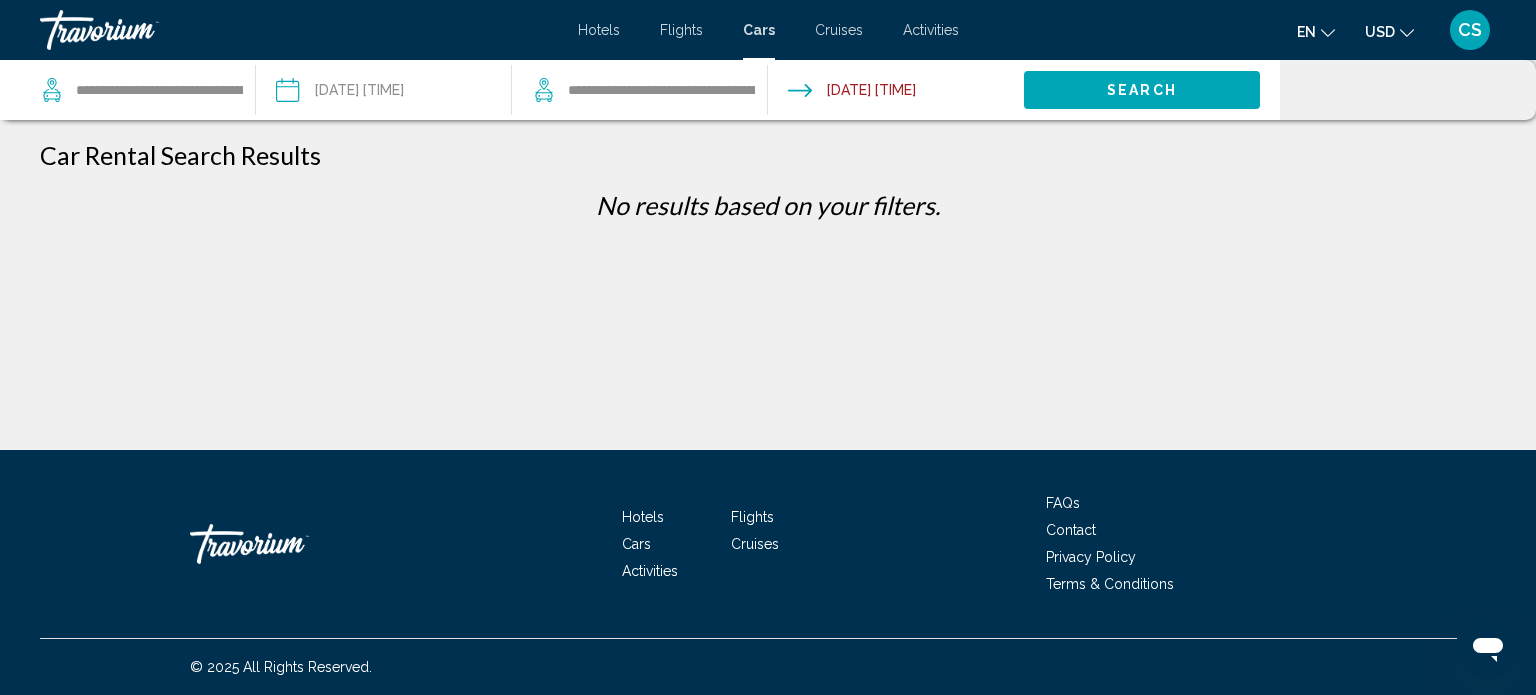 click at bounding box center [895, 93] 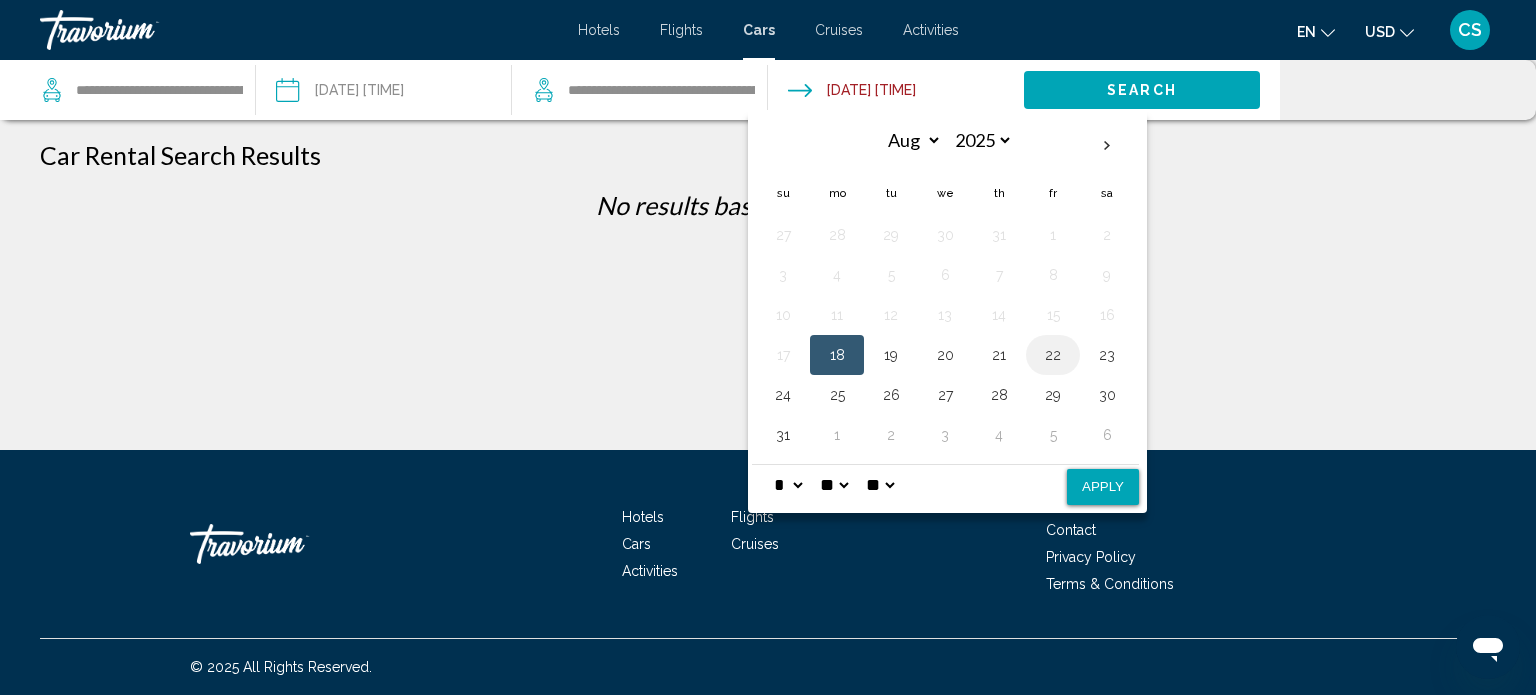 click on "22" at bounding box center [1053, 355] 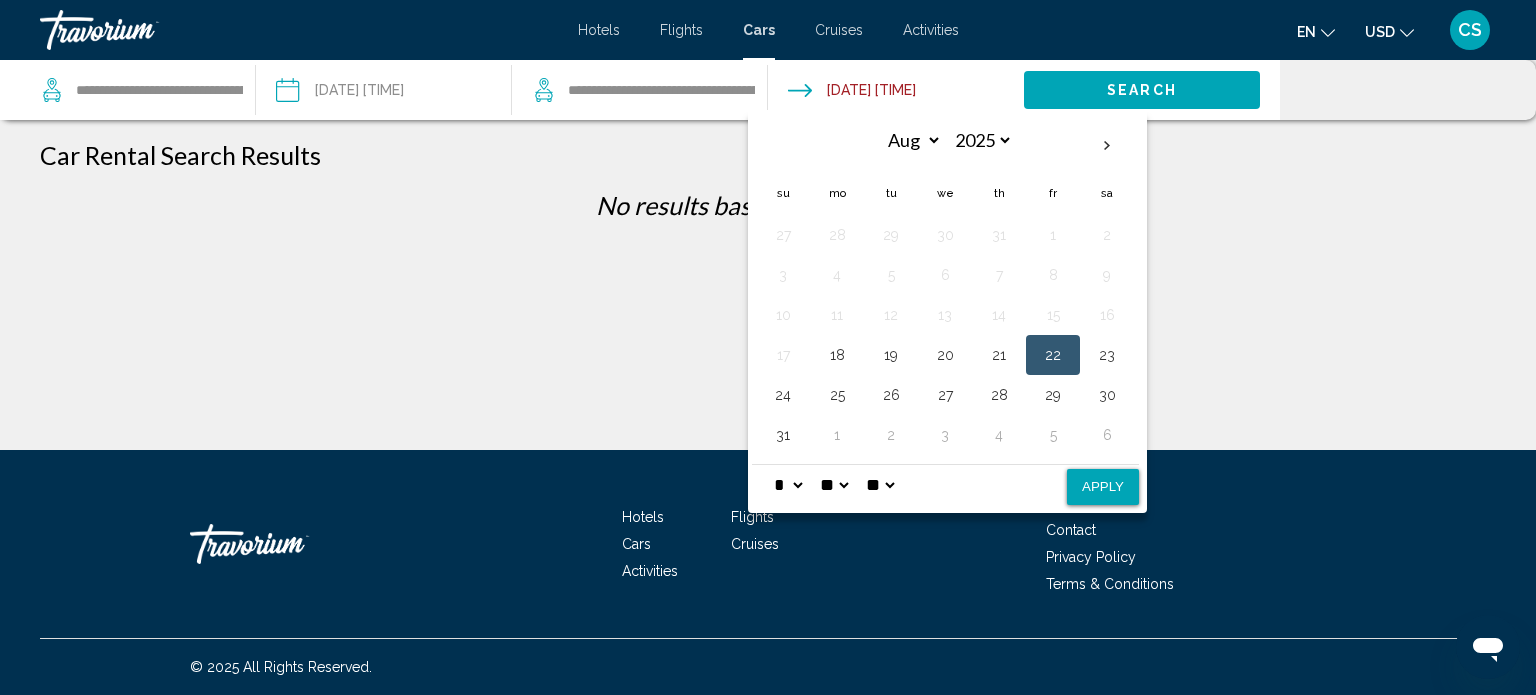 click on "Apply" at bounding box center [1103, 487] 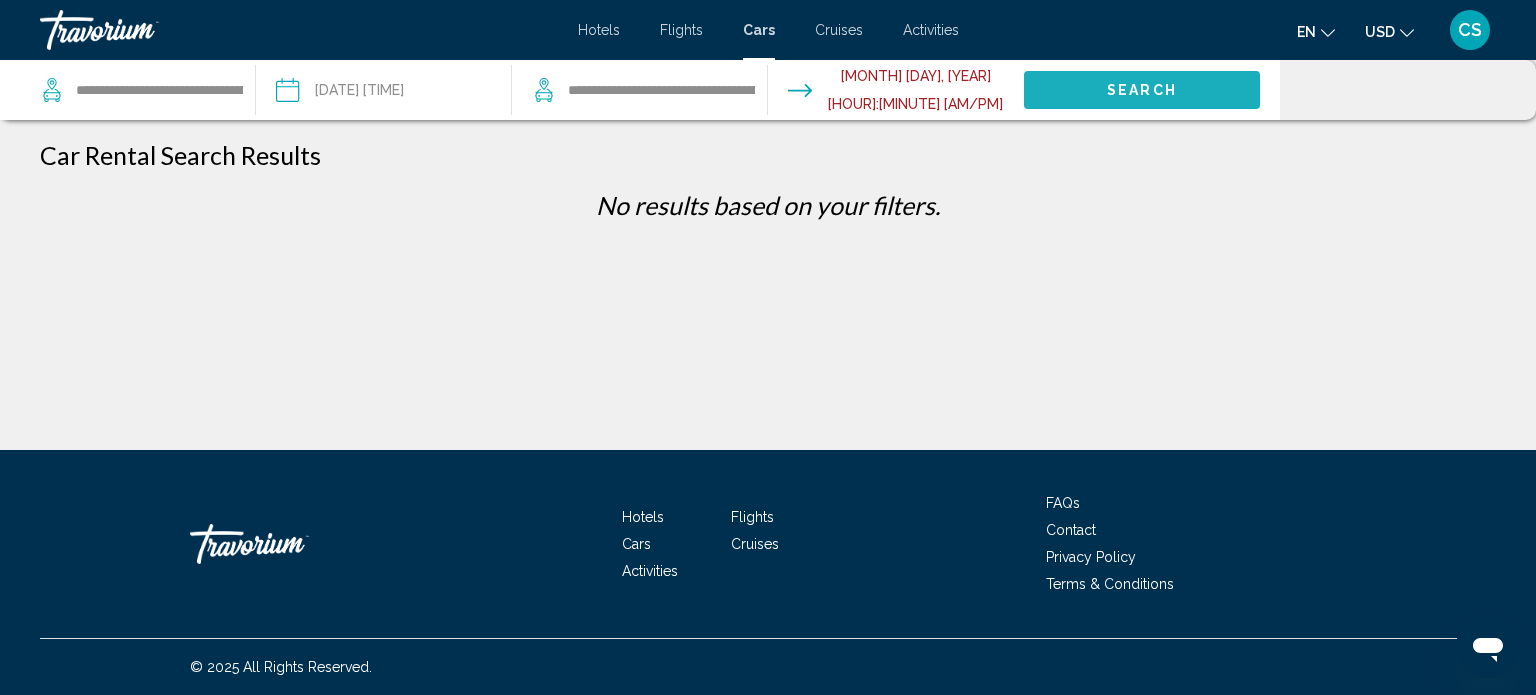 click on "Search" 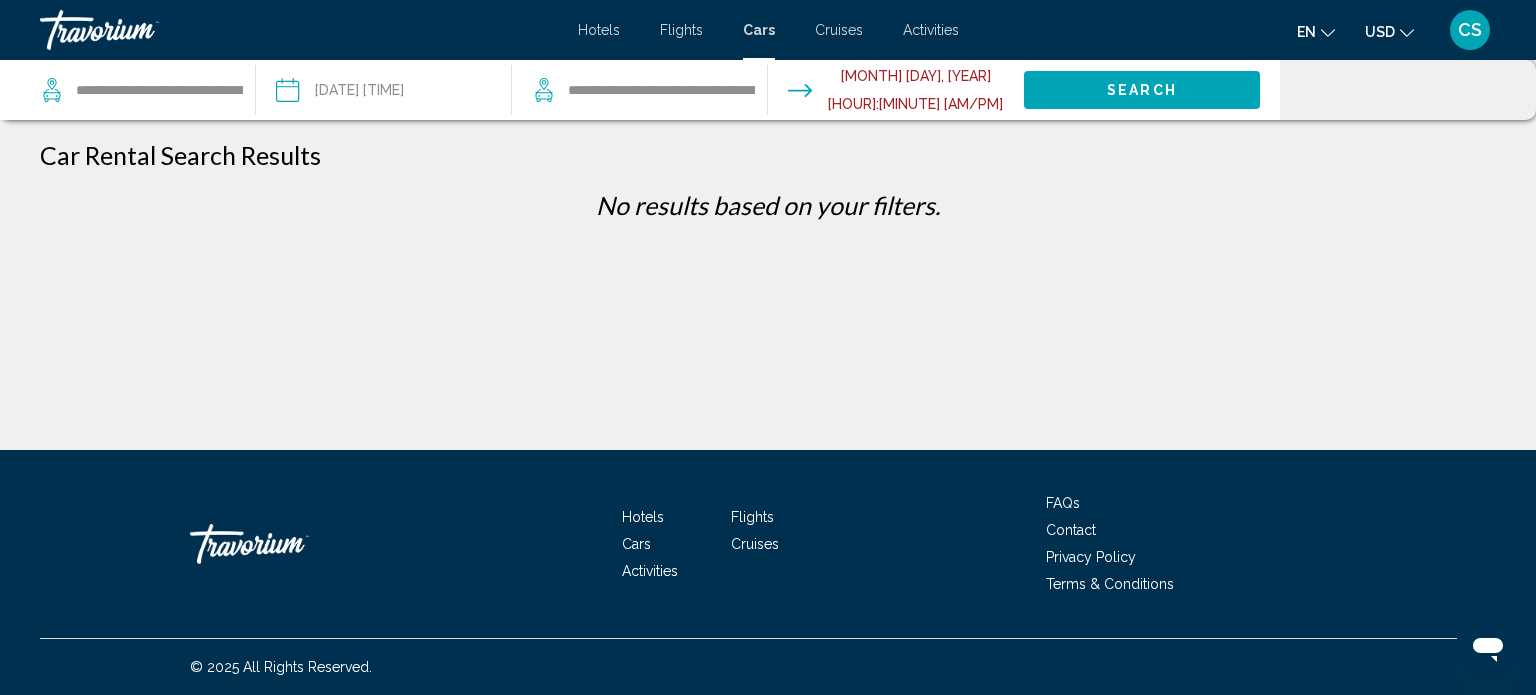 click on "**********" at bounding box center (383, 93) 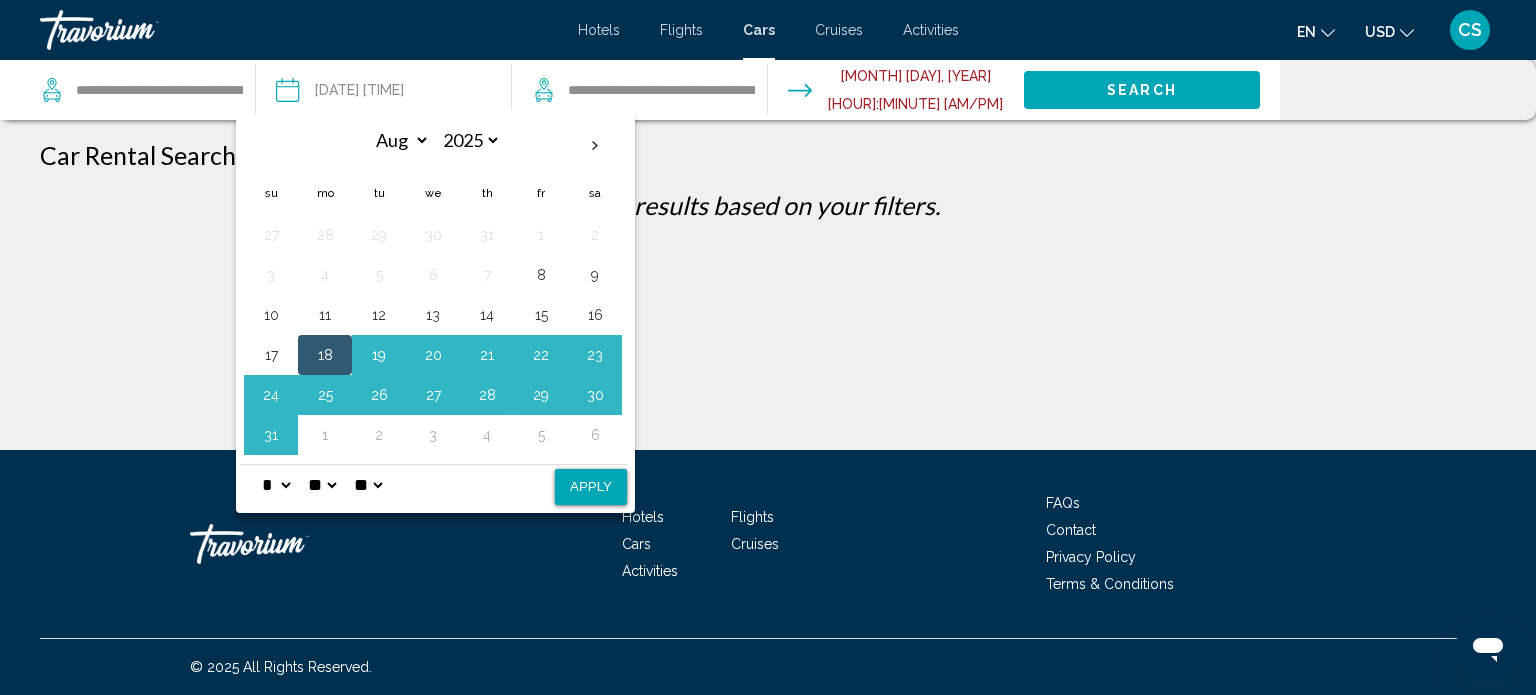 click on "* * * * * * * * * ** ** **" at bounding box center (276, 485) 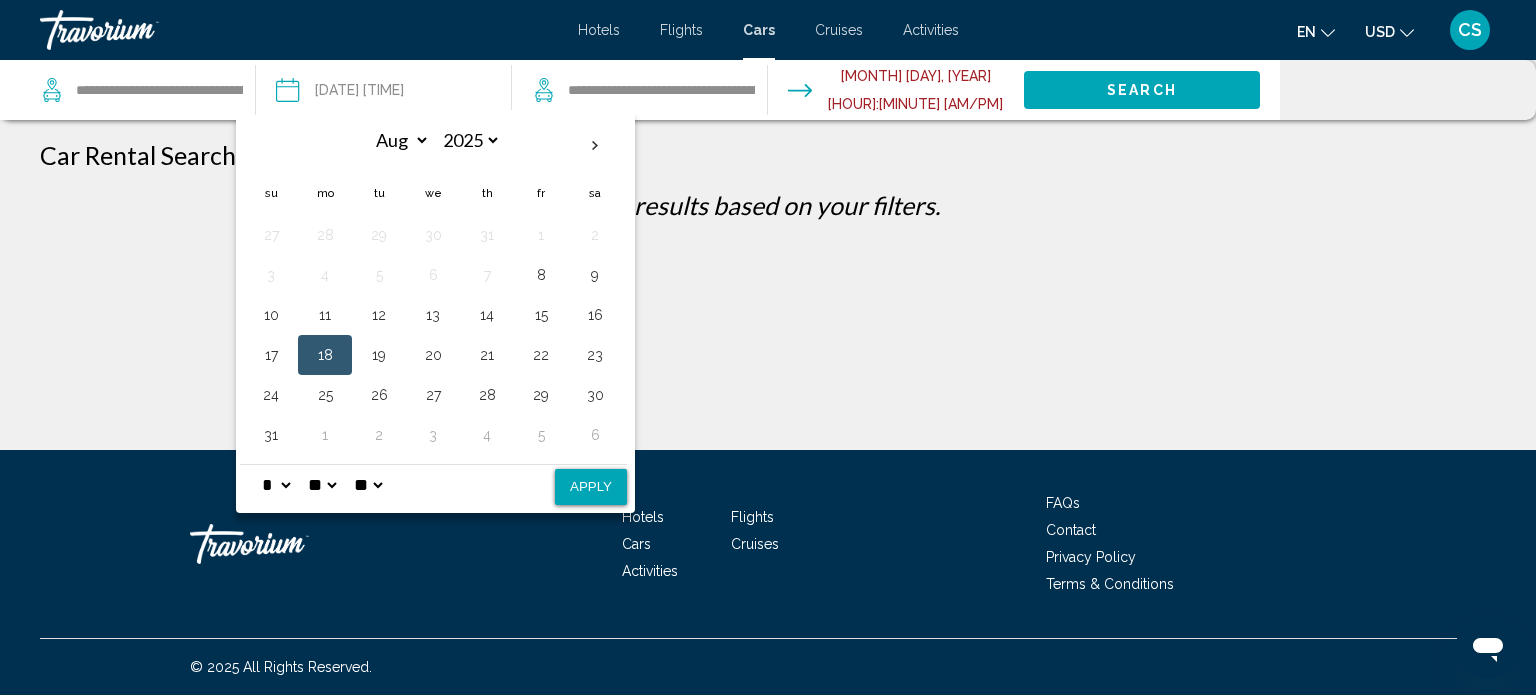 click on "Apply" at bounding box center [591, 487] 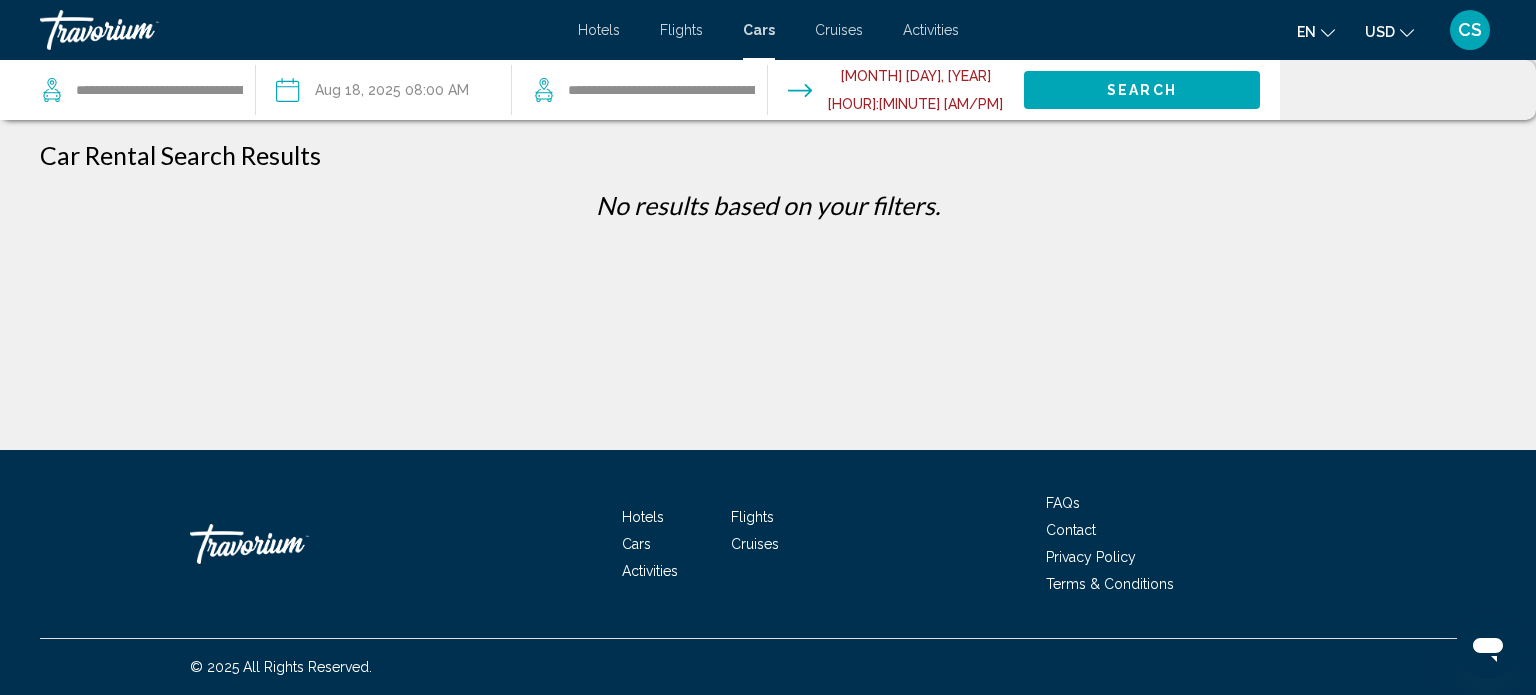 click at bounding box center (895, 93) 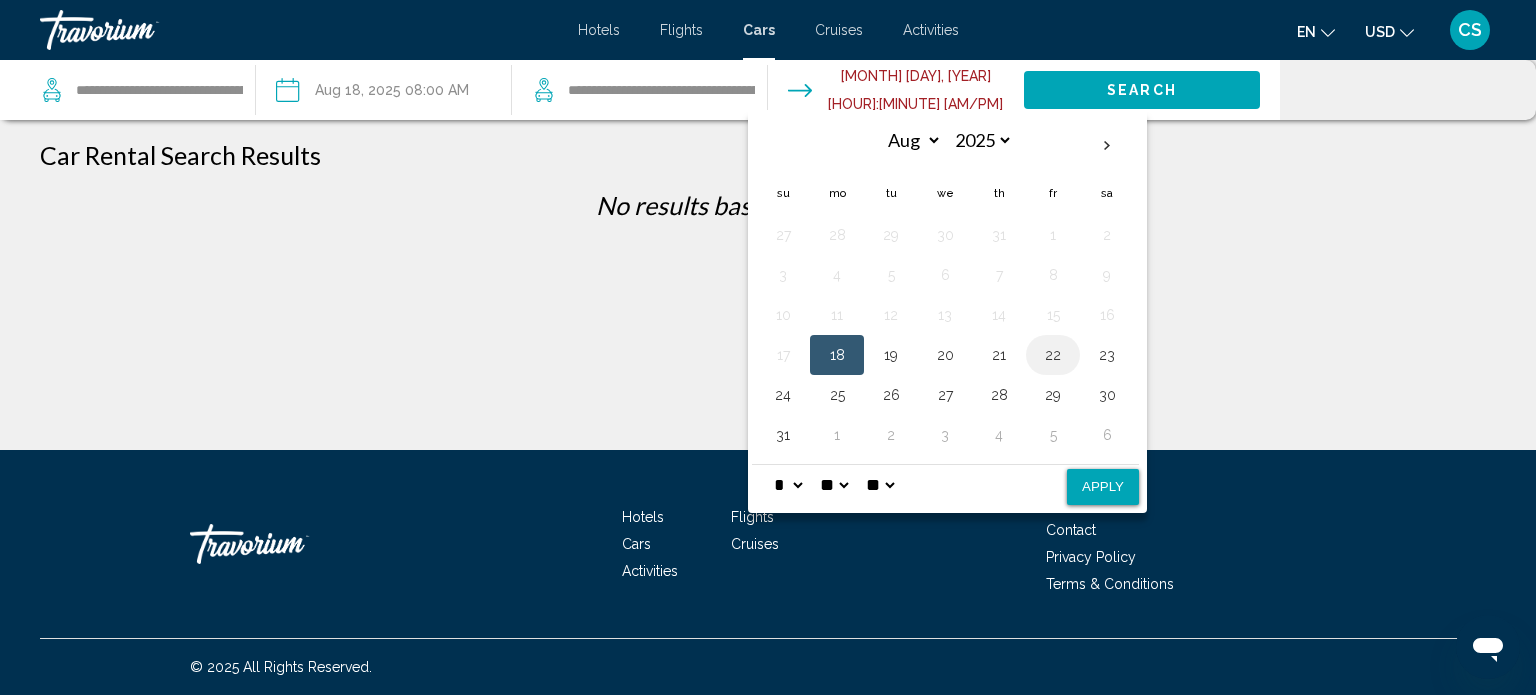 click on "22" at bounding box center [1053, 355] 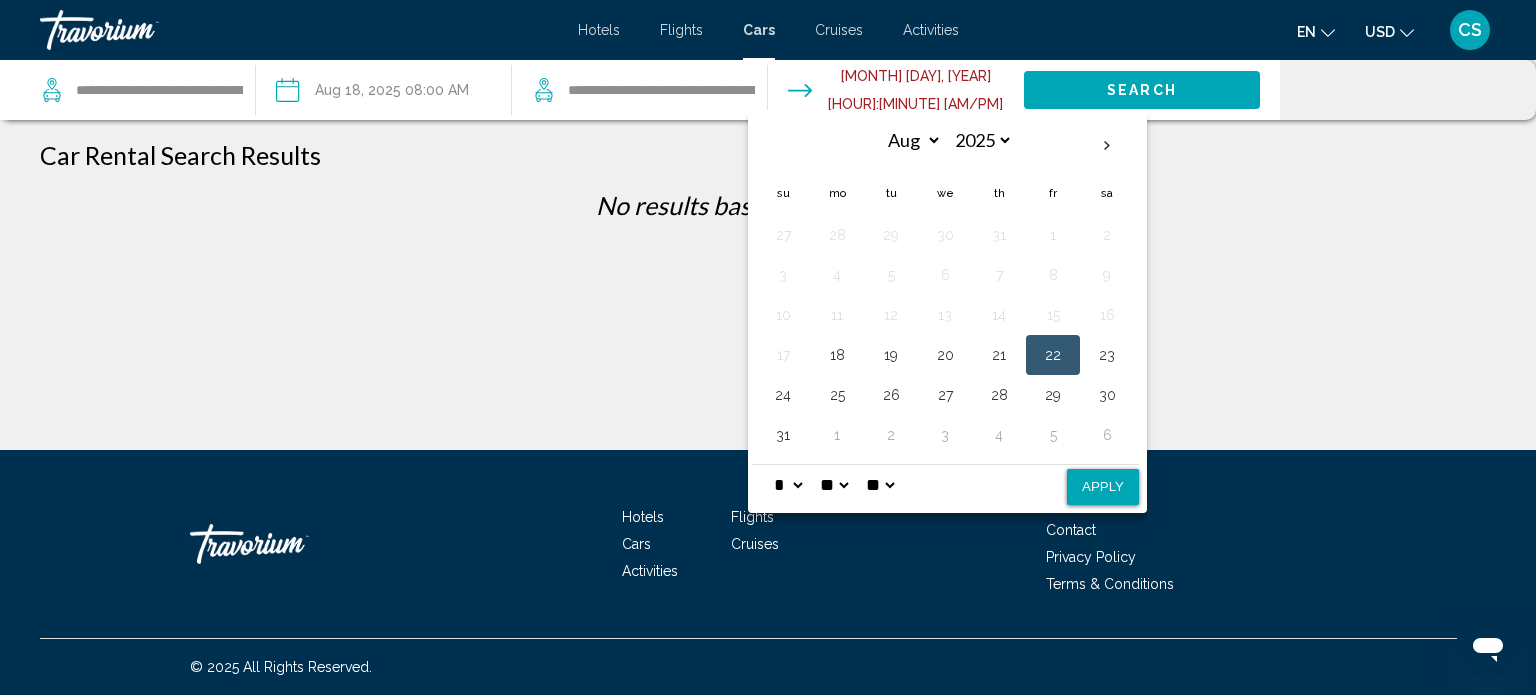 click on "Apply" at bounding box center (1103, 487) 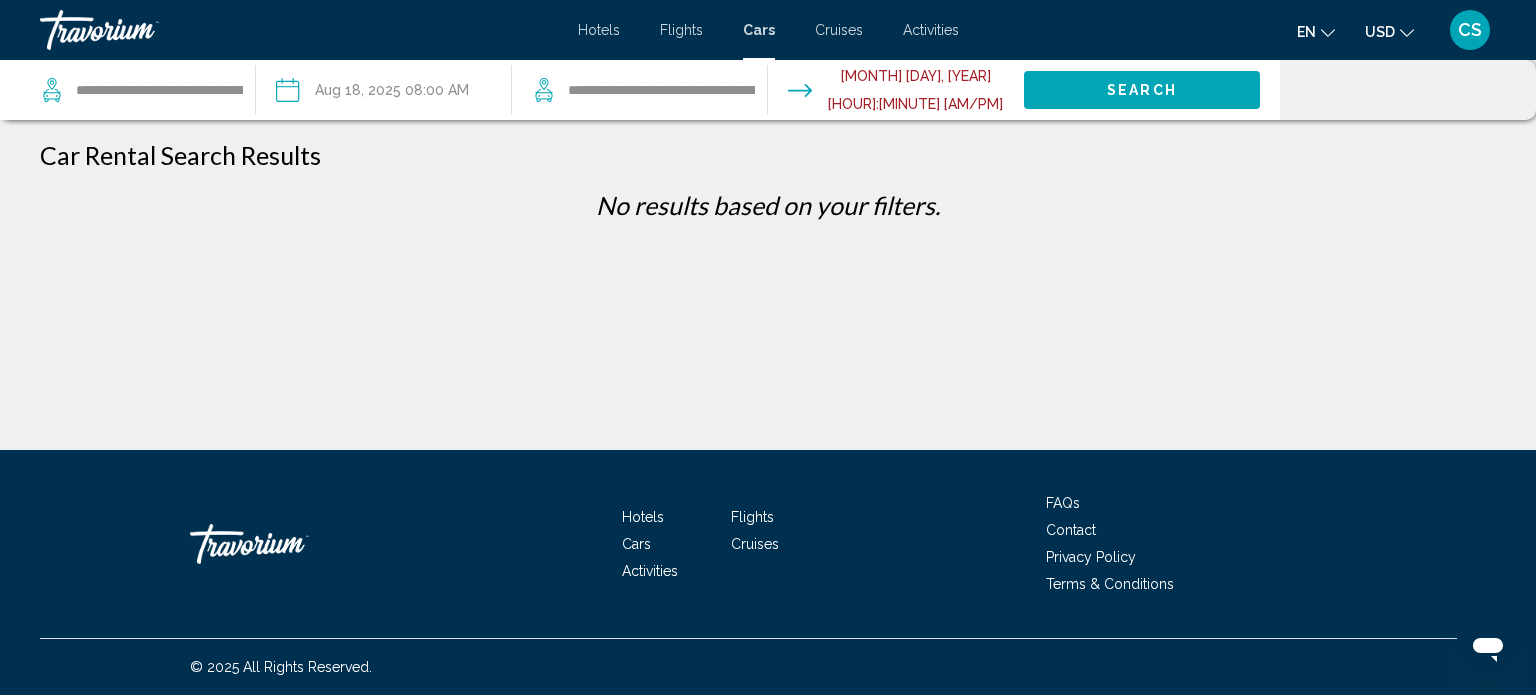 type on "**********" 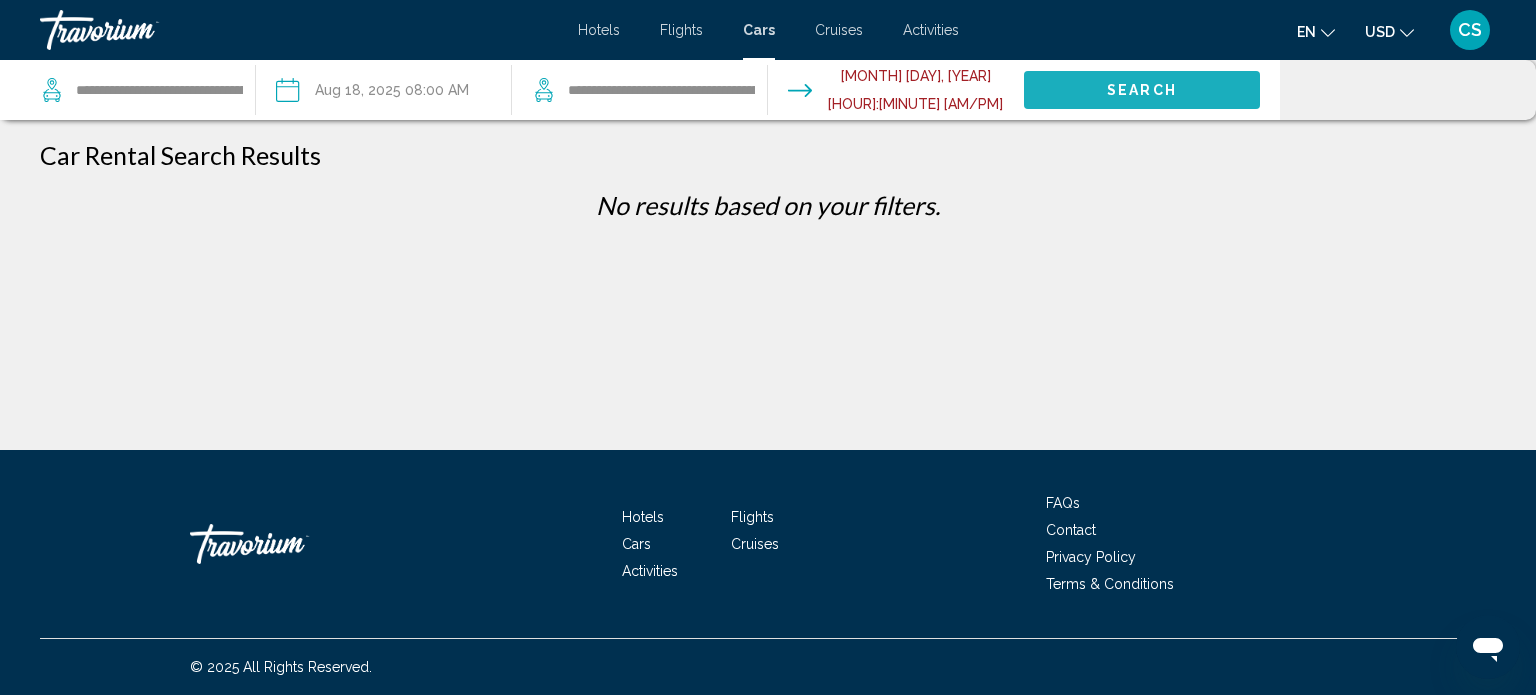 click on "Search" 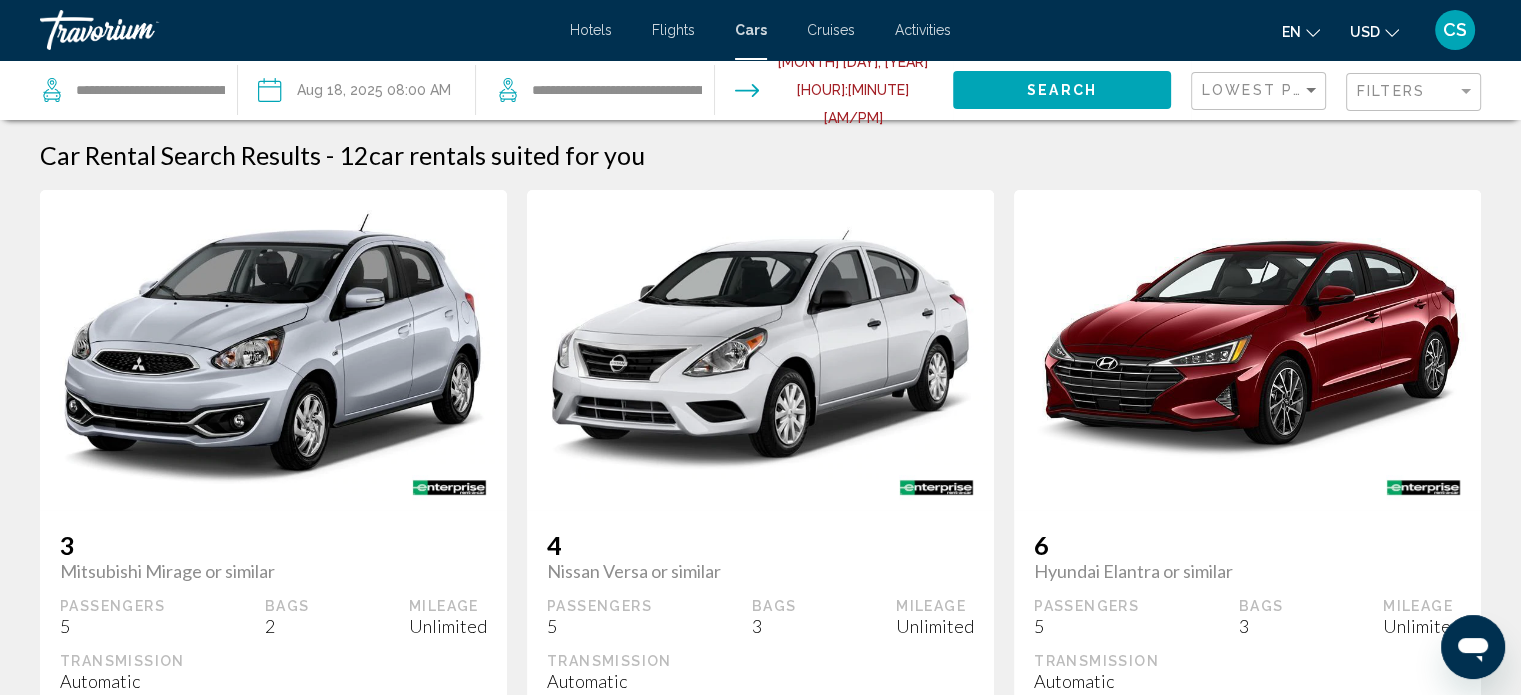 click on "Activities" at bounding box center [923, 30] 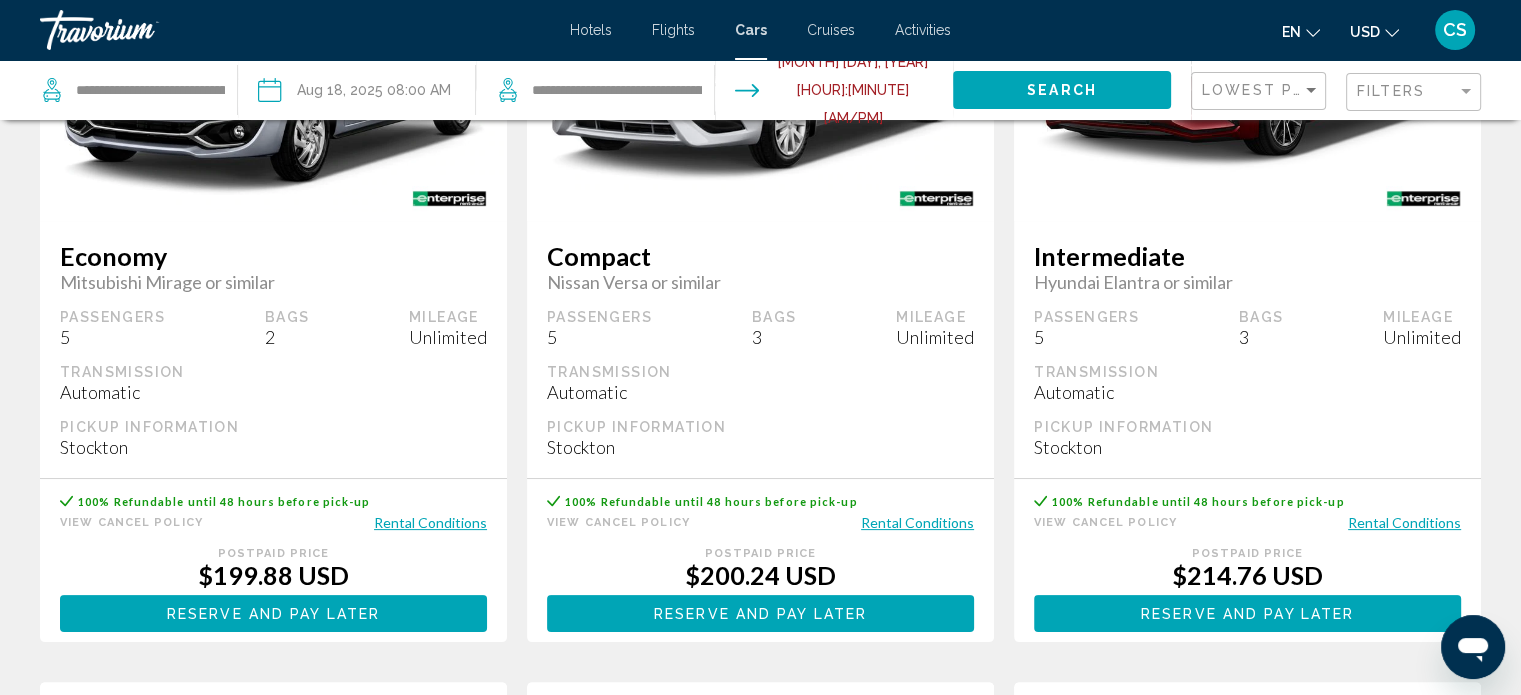 scroll, scrollTop: 299, scrollLeft: 0, axis: vertical 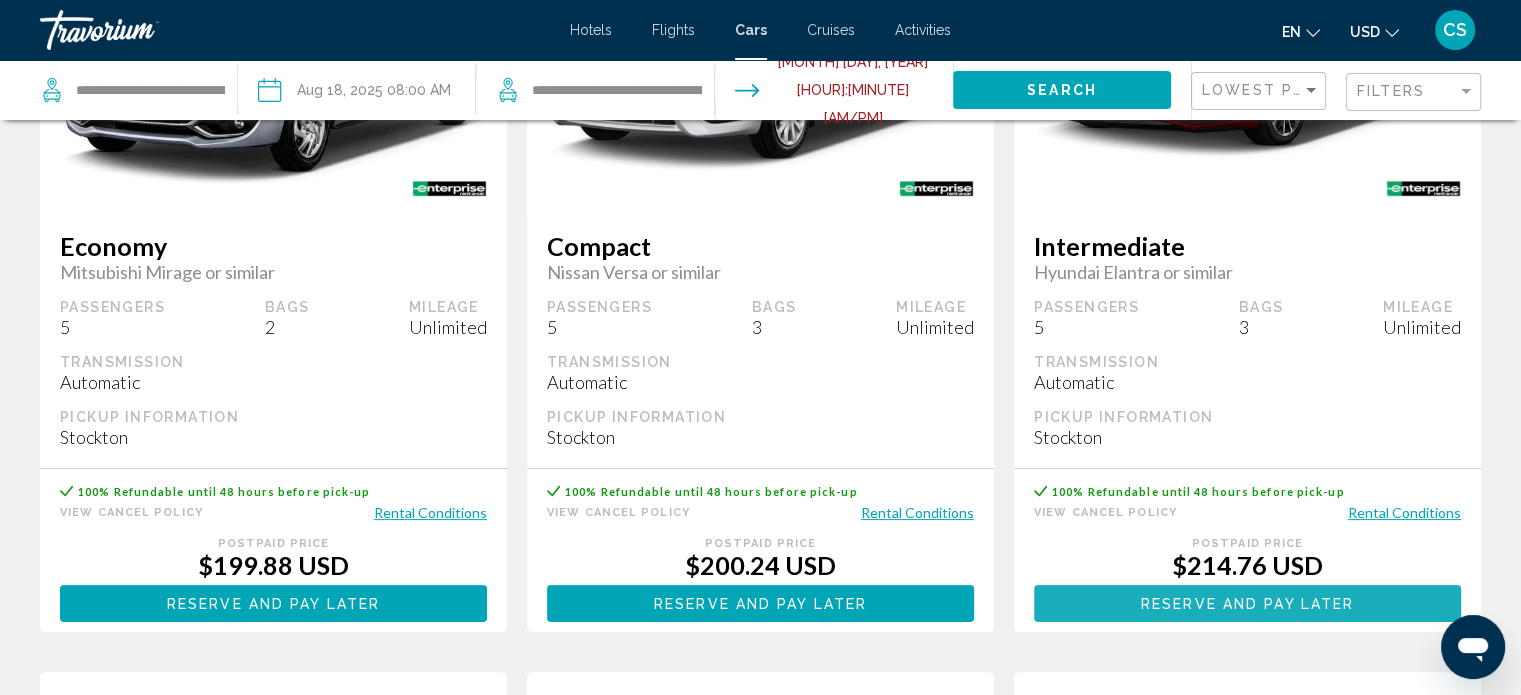 drag, startPoint x: 1213, startPoint y: 589, endPoint x: 1205, endPoint y: 603, distance: 16.124516 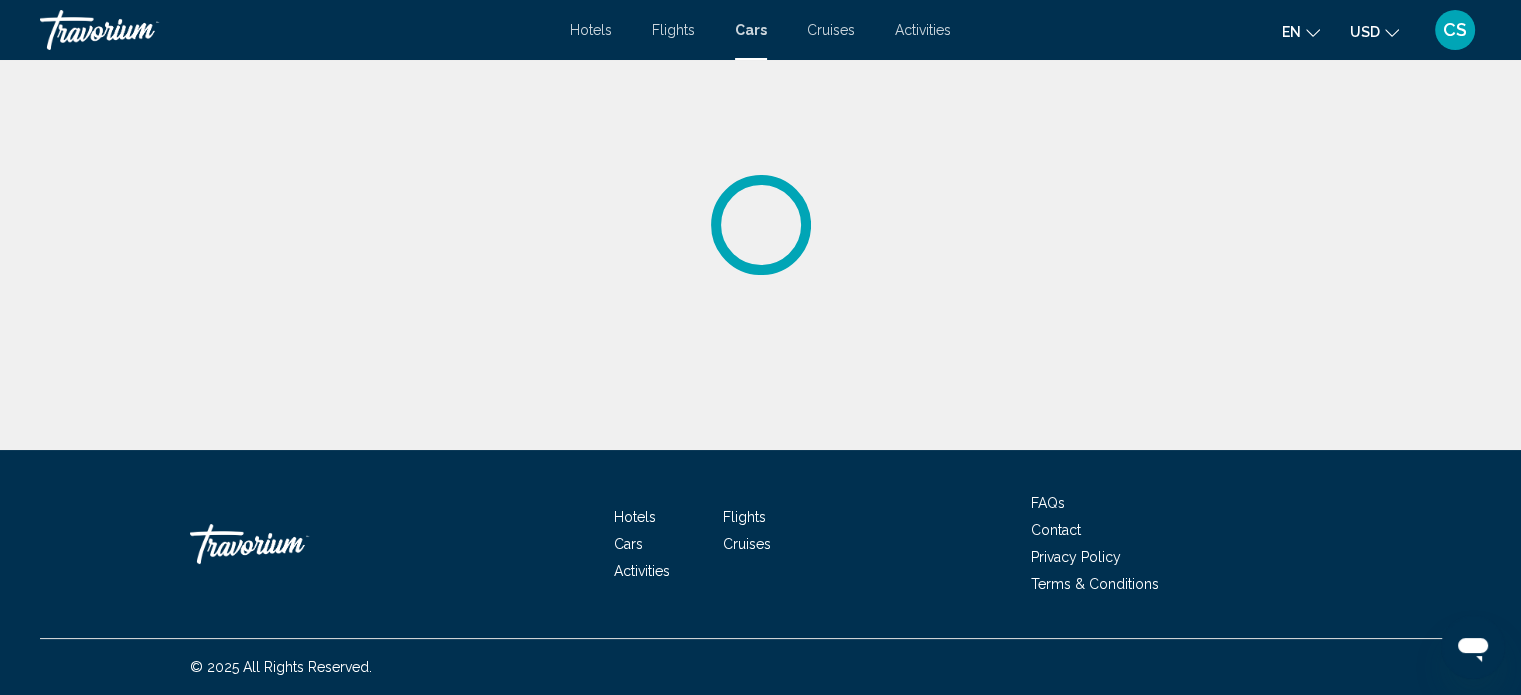 scroll, scrollTop: 0, scrollLeft: 0, axis: both 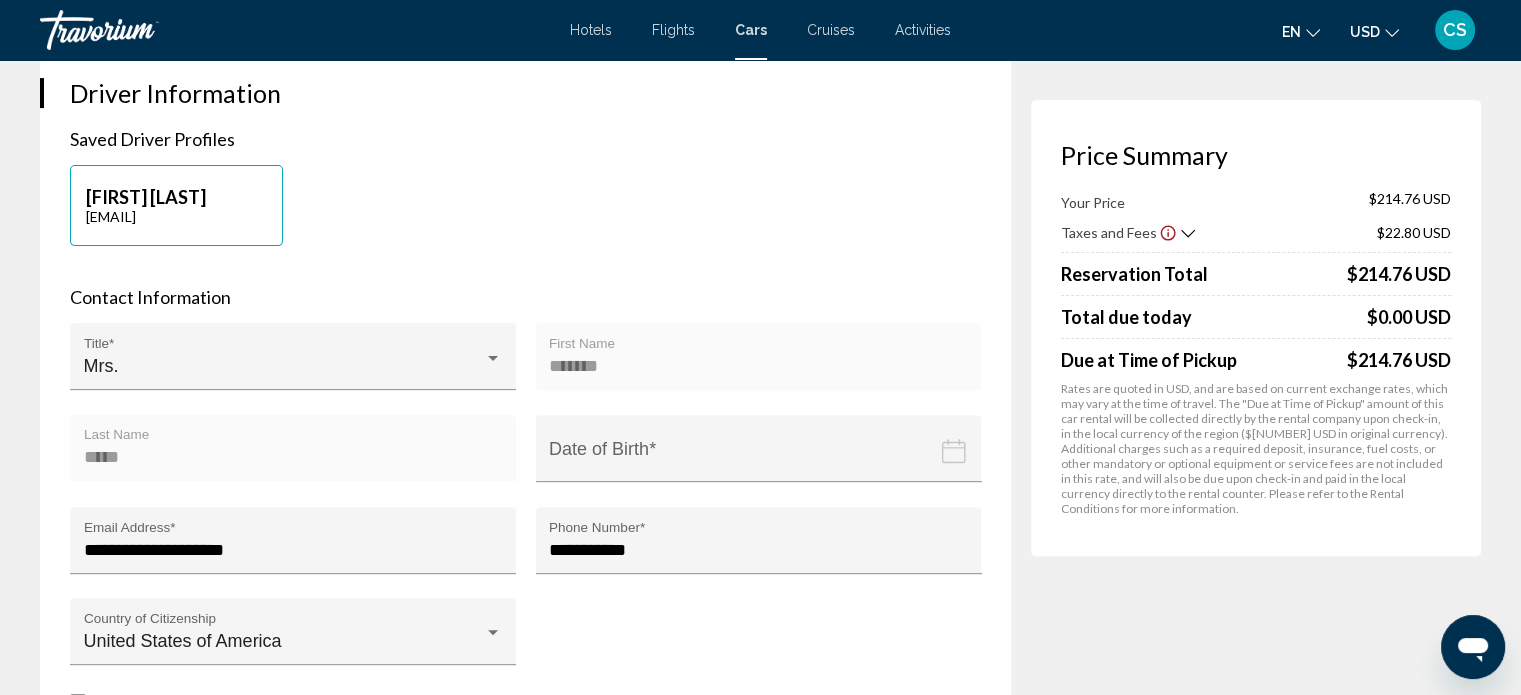 click at bounding box center [763, 463] 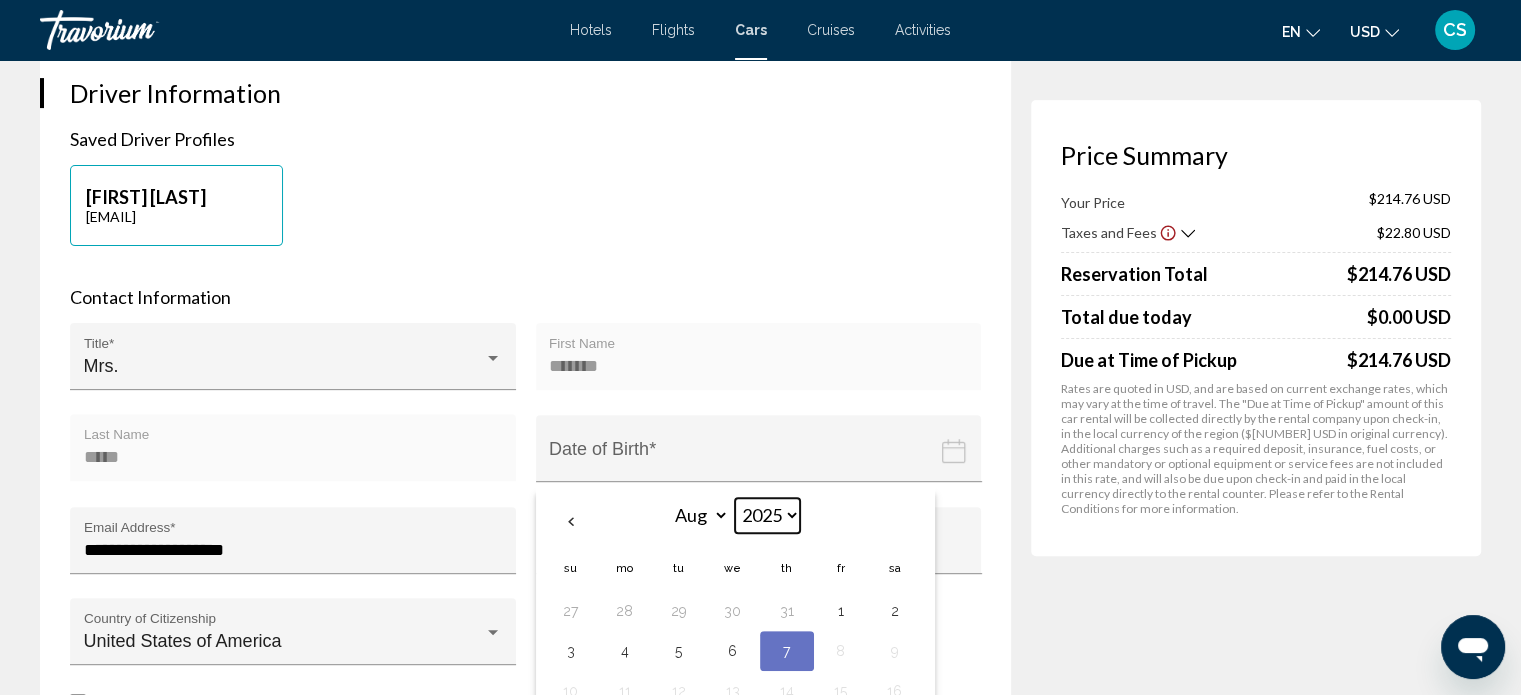 click on "**** **** **** **** **** **** **** **** **** **** **** **** **** **** **** **** **** **** **** **** **** **** **** **** **** **** **** **** **** **** **** **** **** **** **** **** **** **** **** **** **** **** **** **** **** **** **** **** **** **** **** **** **** **** **** **** **** **** **** **** **** **** **** **** **** **** **** **** **** **** **** **** **** **** **** **** **** **** **** **** **** **** **** **** **** **** **** **** **** **** **** **** **** **** **** **** **** **** **** **** **** **** **** **** **** **** **** **** **** **** **** **** **** **** **** **** **** **** **** **** **** **** **** **** **** ****" at bounding box center (767, 515) 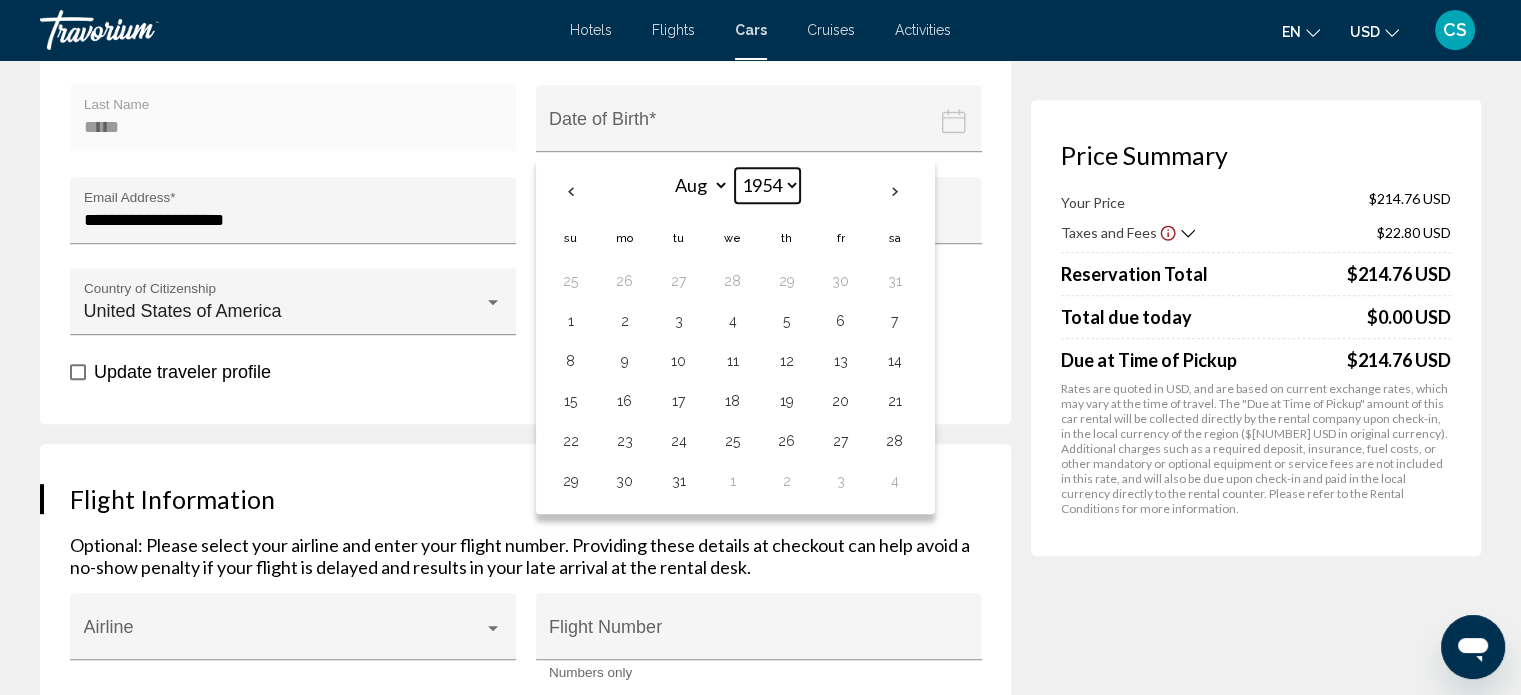 scroll, scrollTop: 896, scrollLeft: 0, axis: vertical 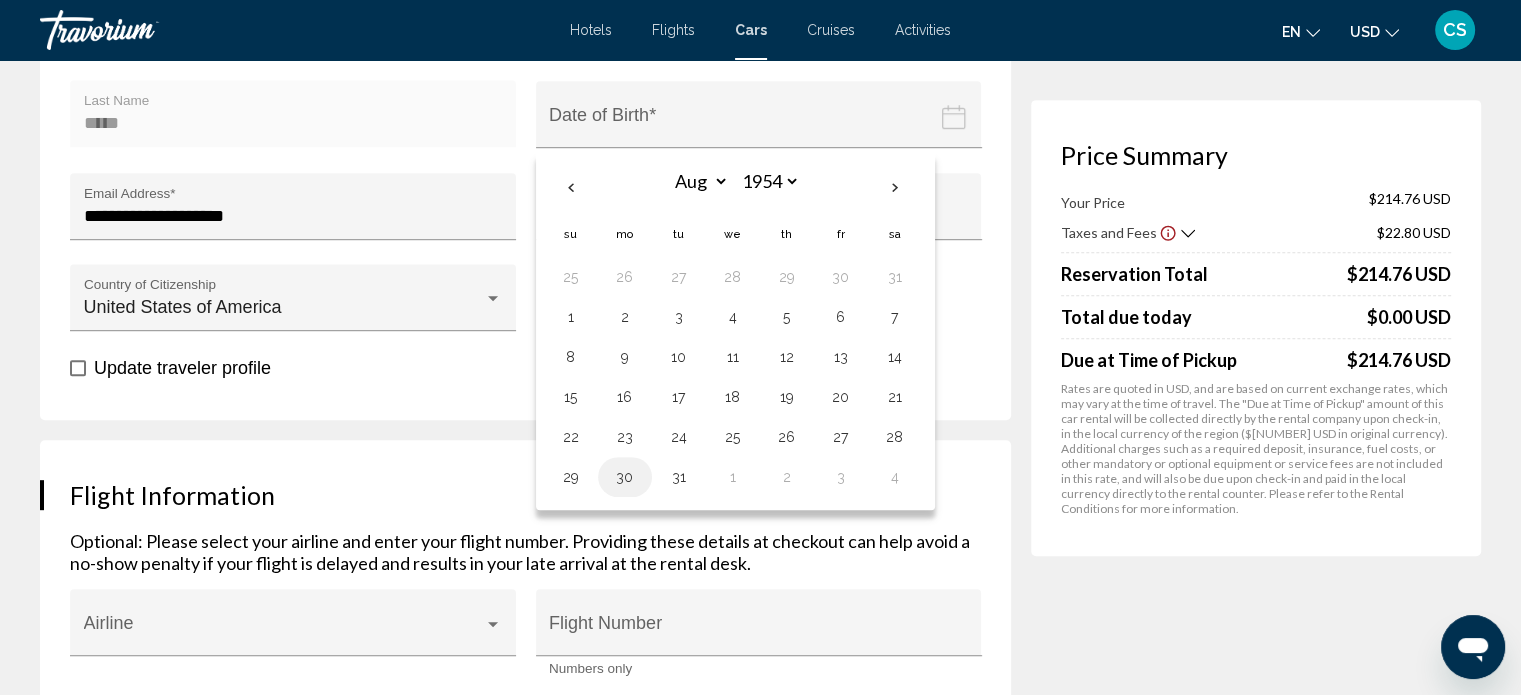 click on "30" at bounding box center [625, 477] 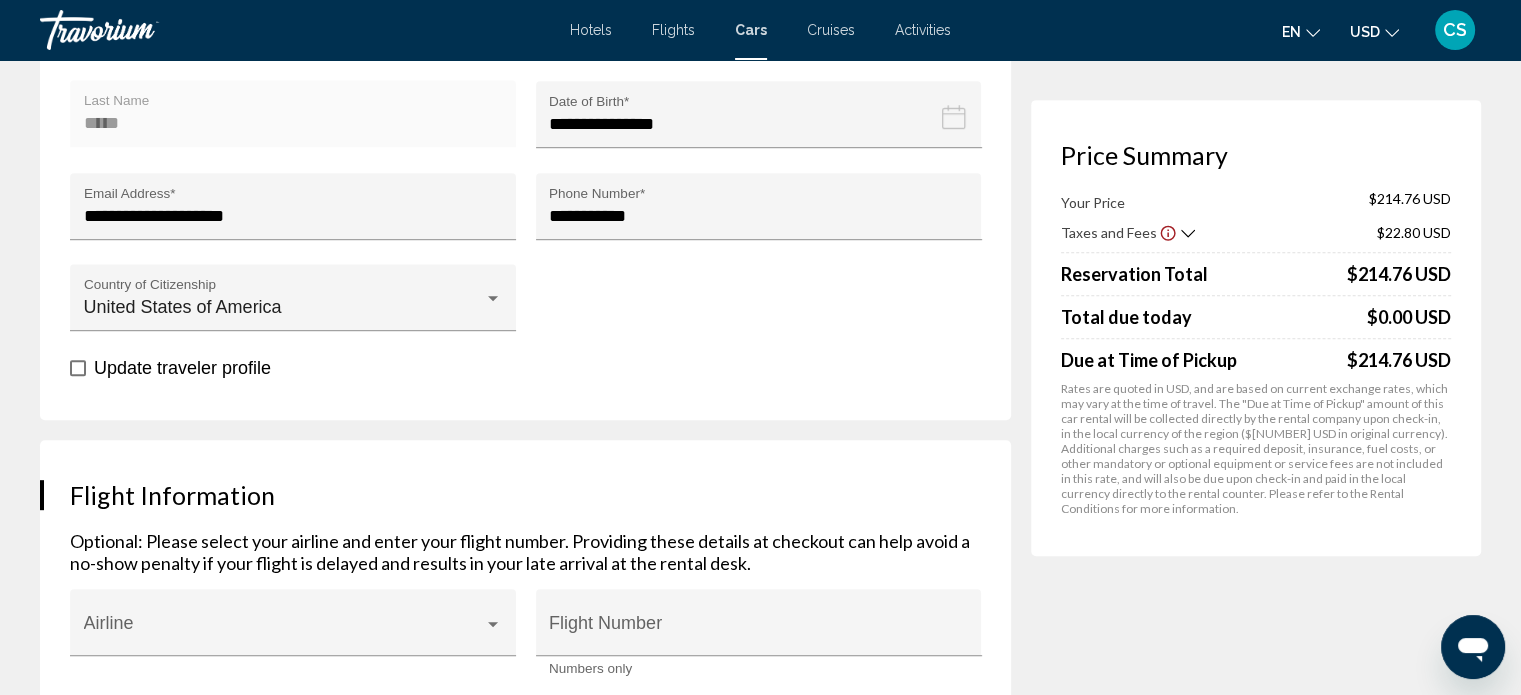 click on "Update traveler profile" at bounding box center [182, 368] 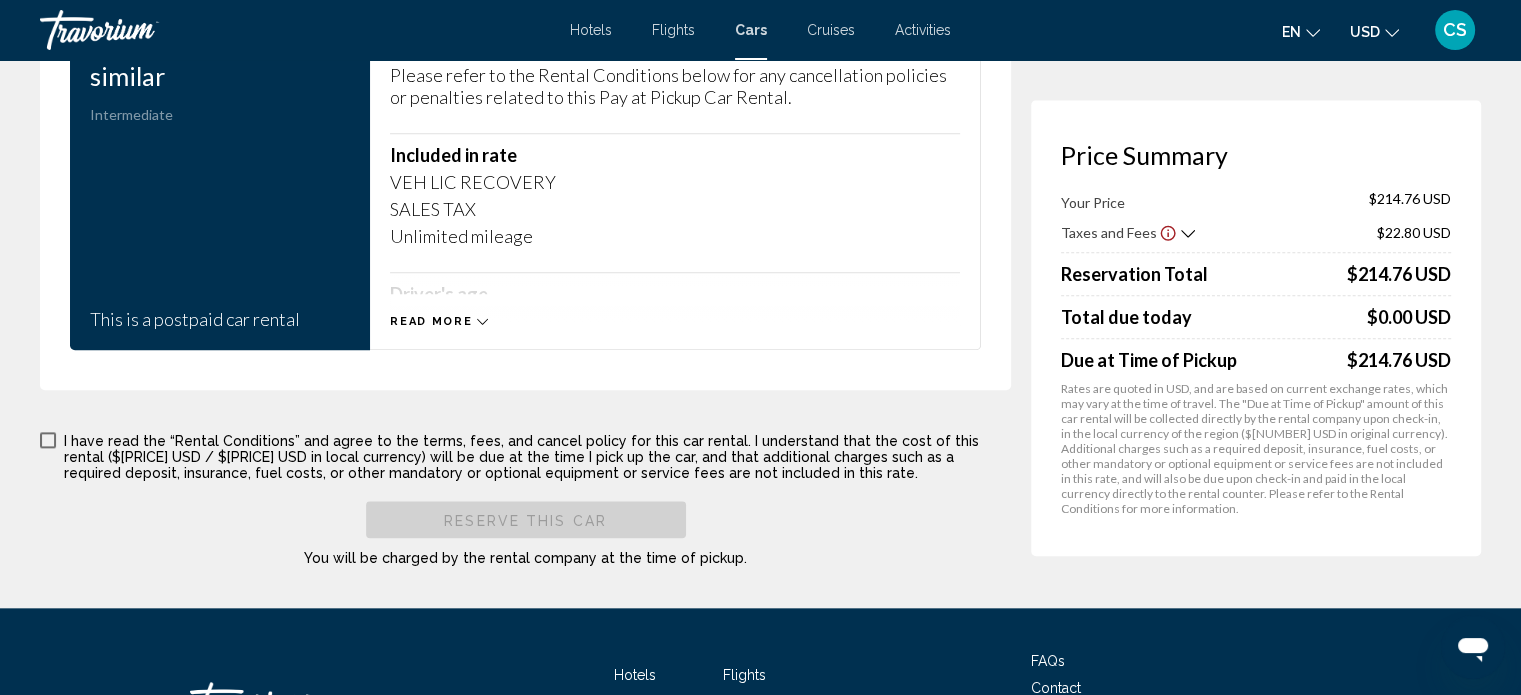 scroll, scrollTop: 1962, scrollLeft: 0, axis: vertical 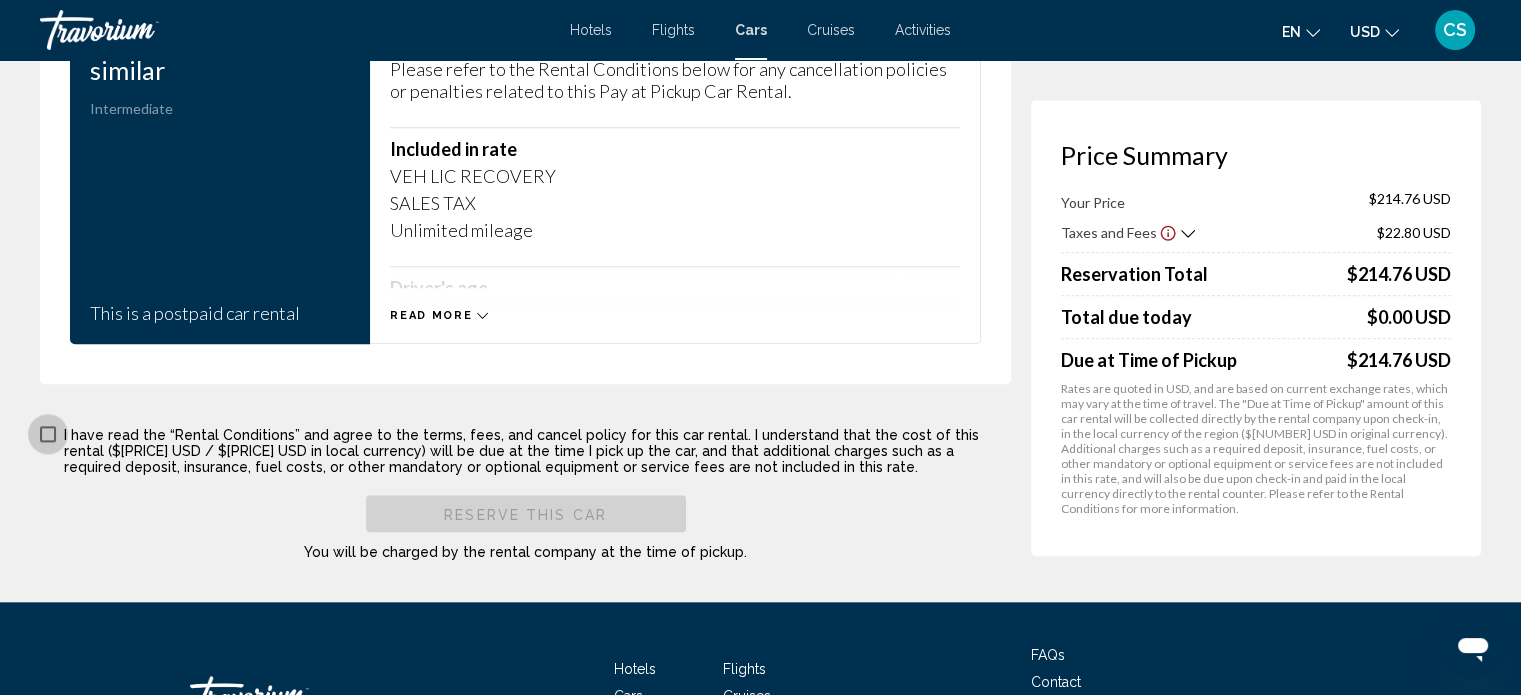 click at bounding box center (48, 434) 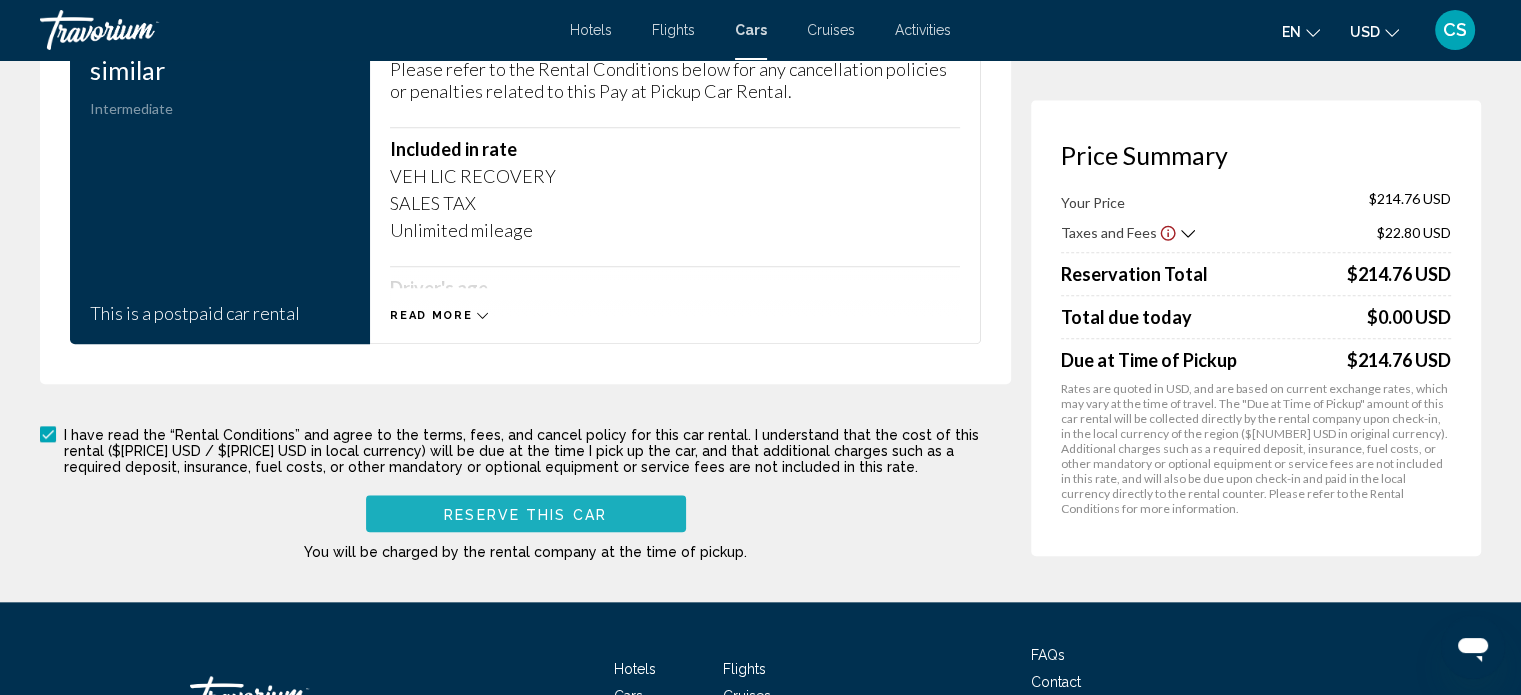 click on "Reserve this car" at bounding box center (526, 513) 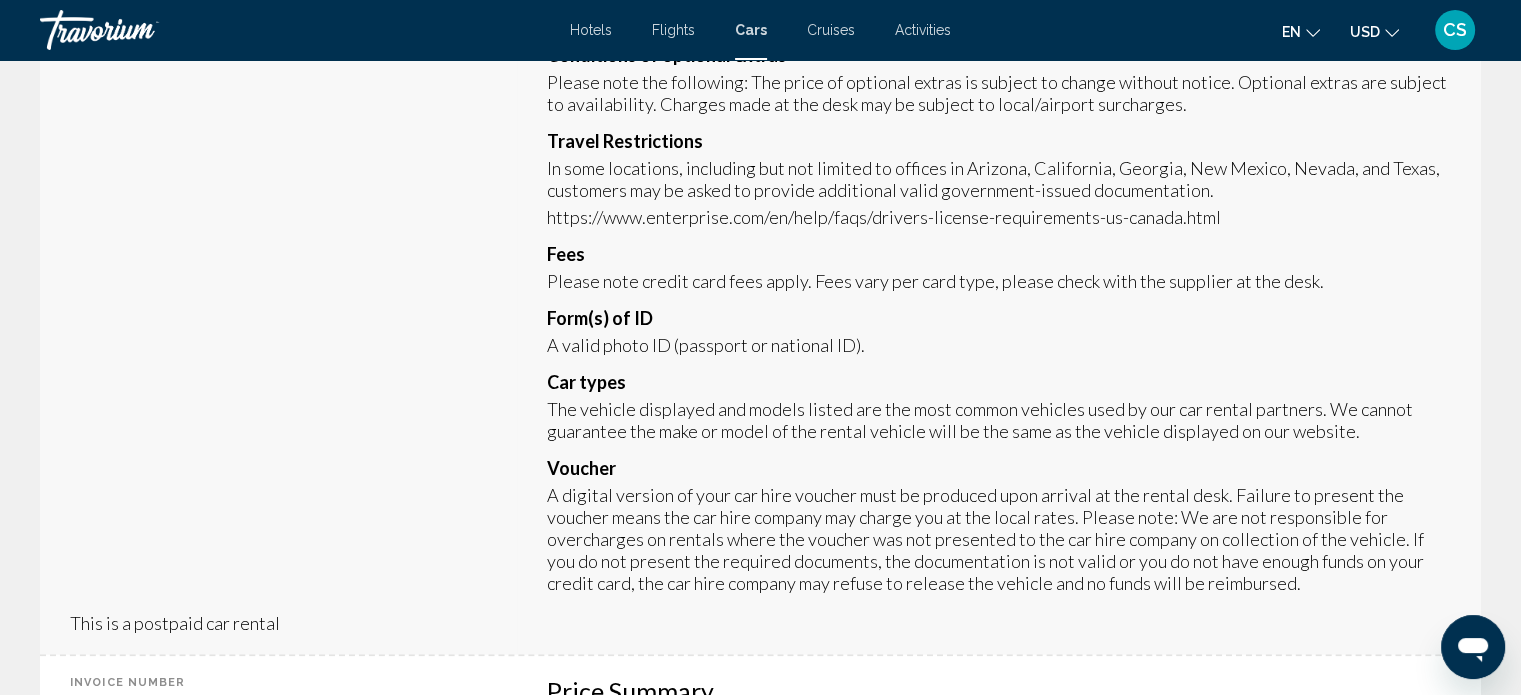 scroll, scrollTop: 0, scrollLeft: 0, axis: both 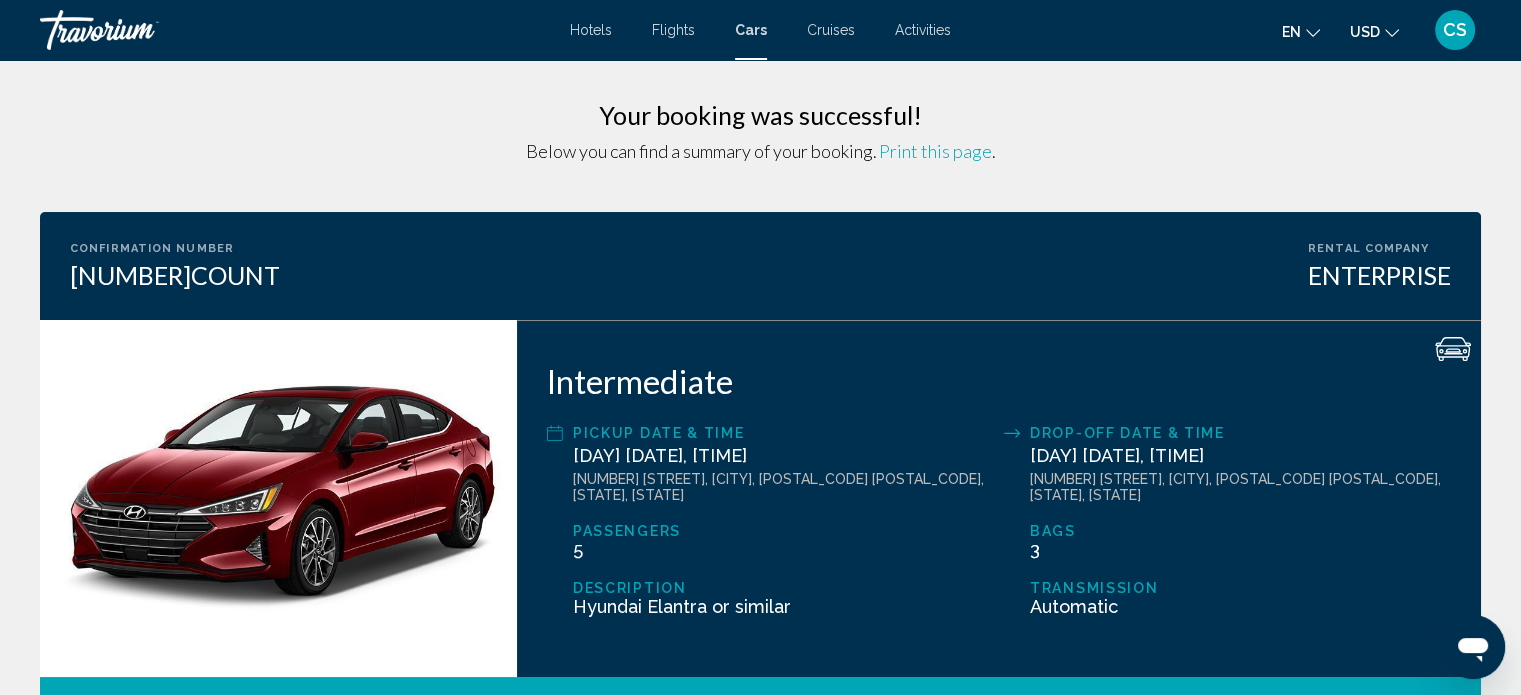 click on "Hotels" at bounding box center (591, 30) 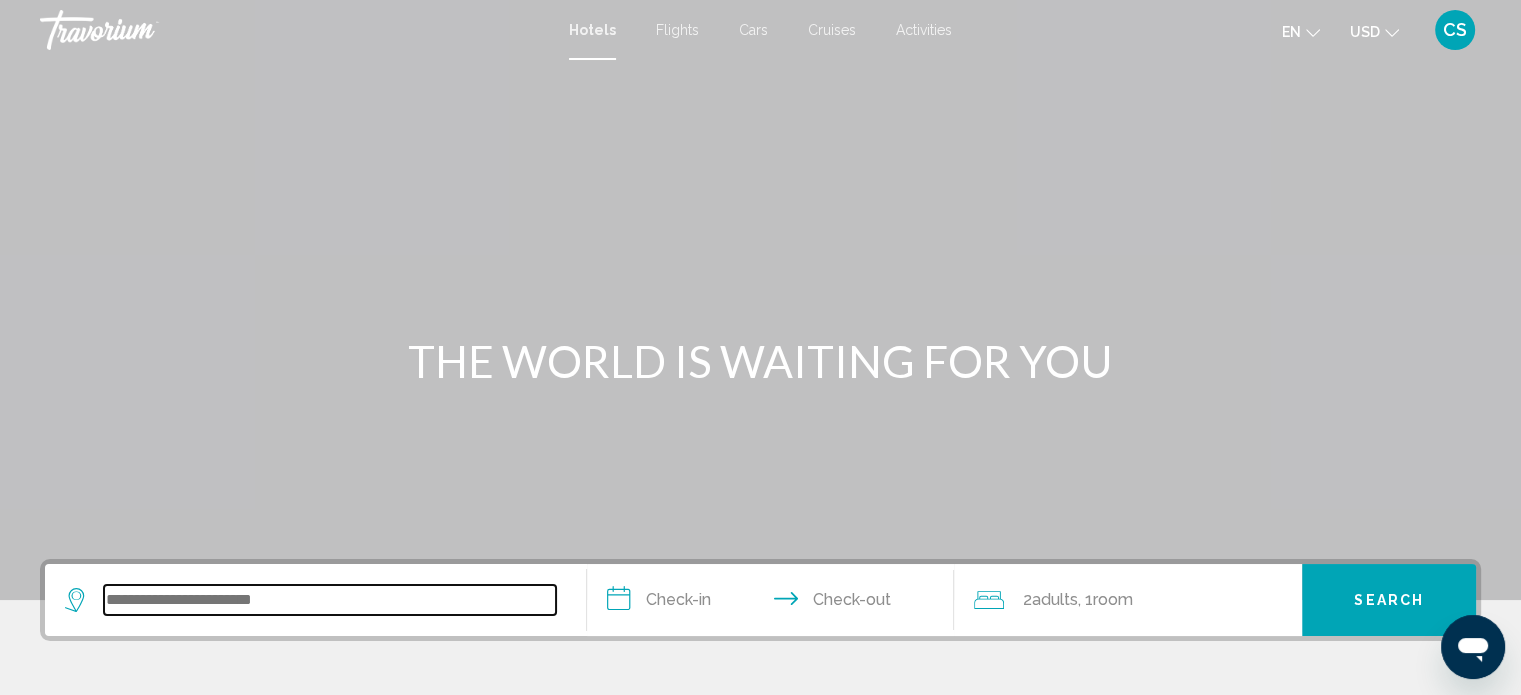 click at bounding box center (330, 600) 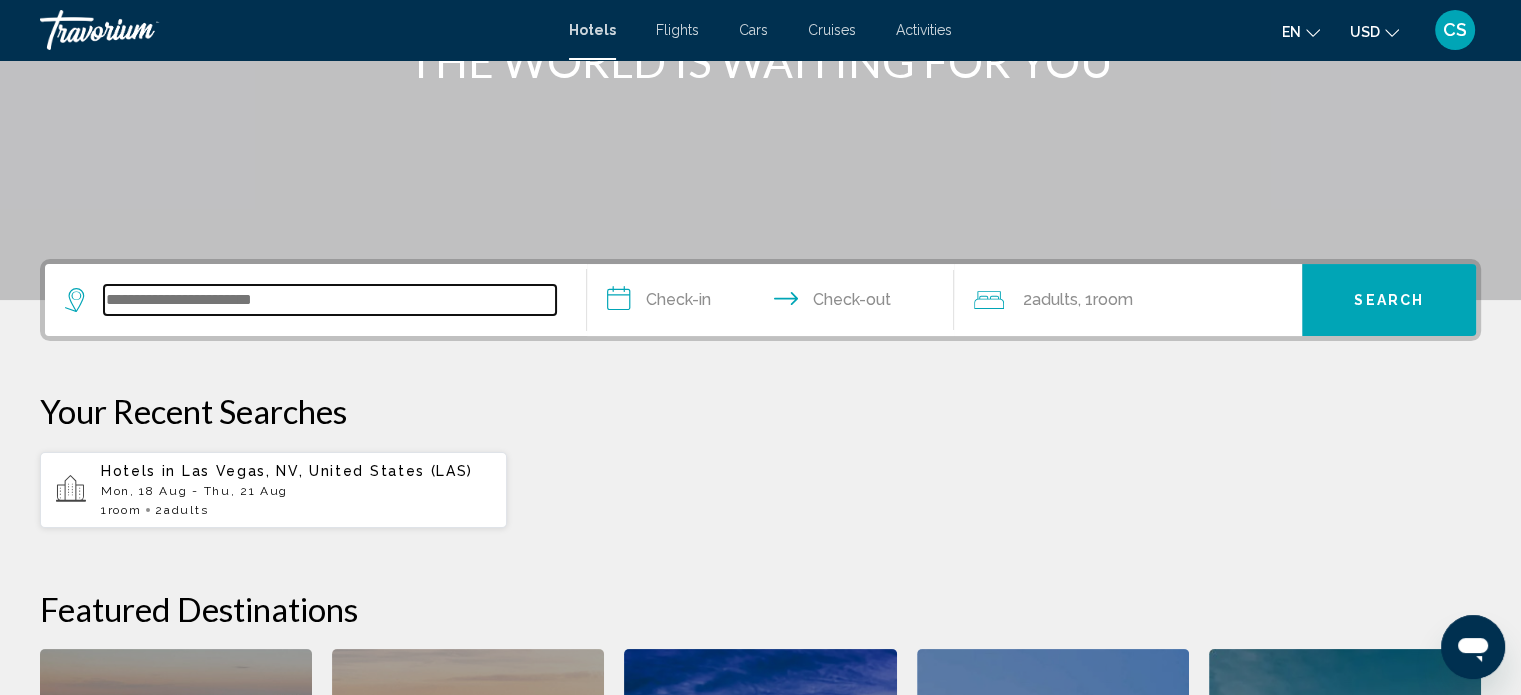 scroll, scrollTop: 493, scrollLeft: 0, axis: vertical 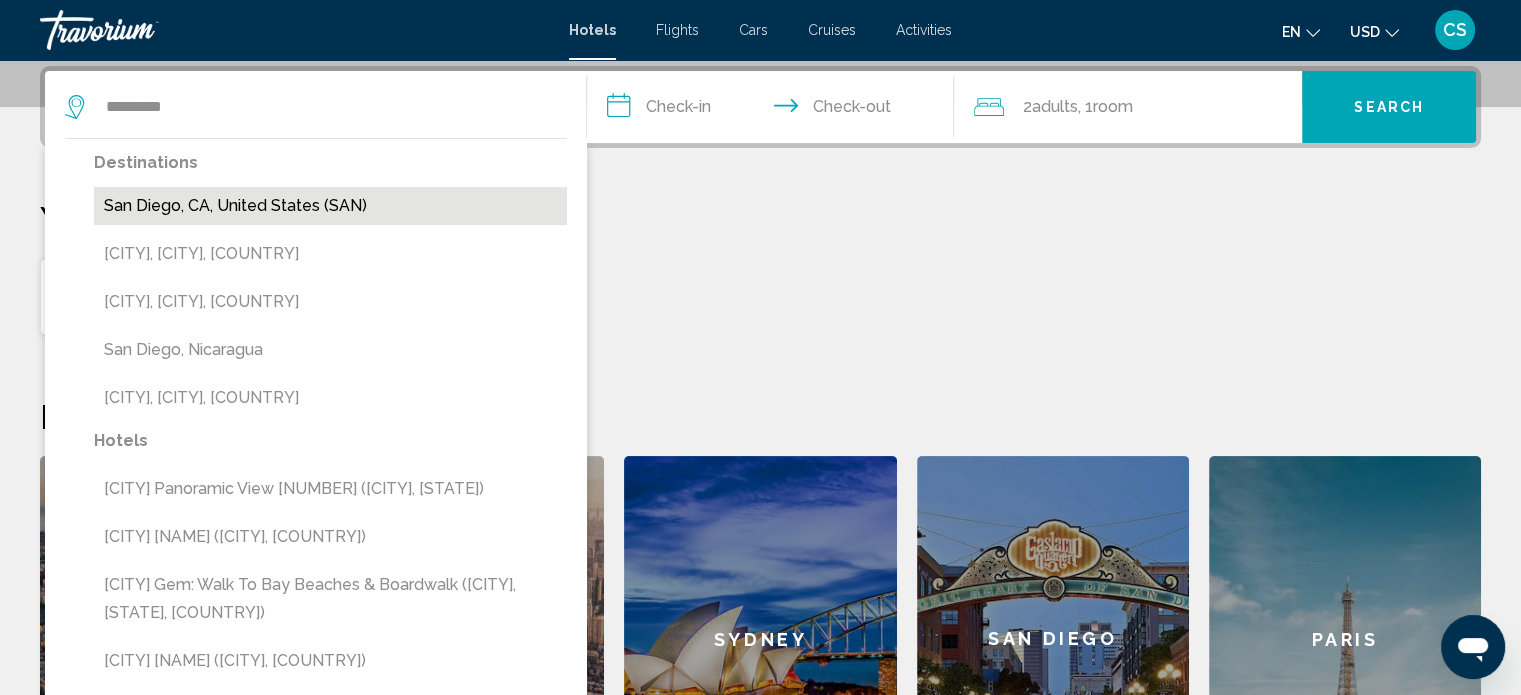 click on "San Diego, CA, United States (SAN)" at bounding box center [330, 206] 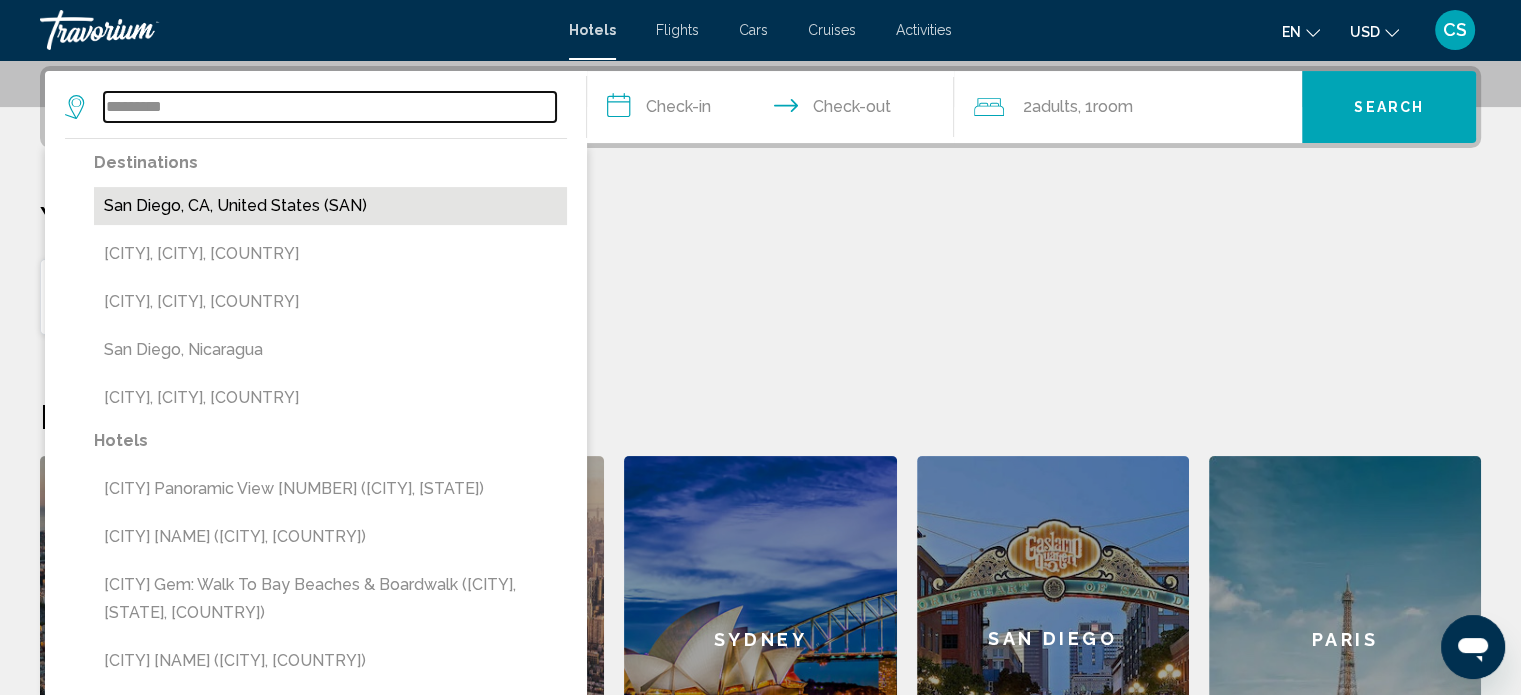 type on "**********" 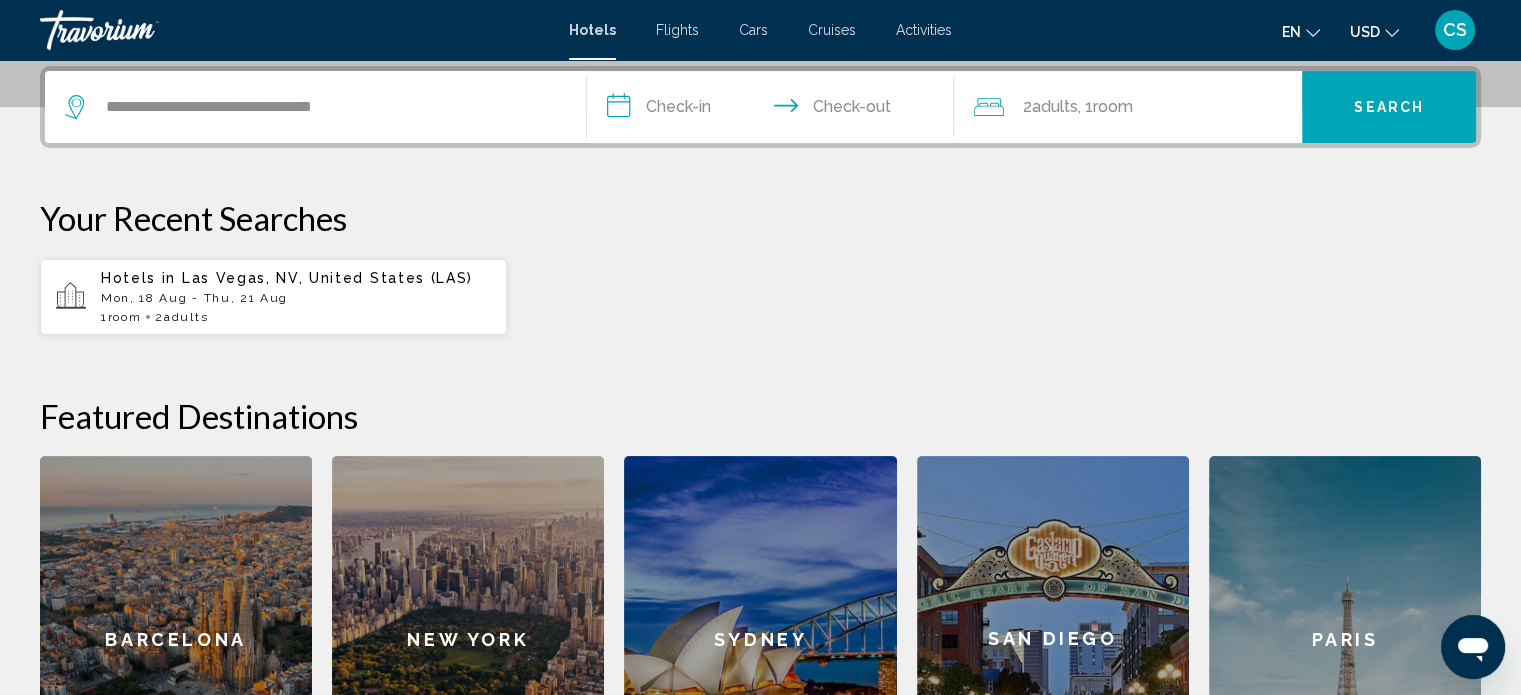 click on "**********" at bounding box center [775, 110] 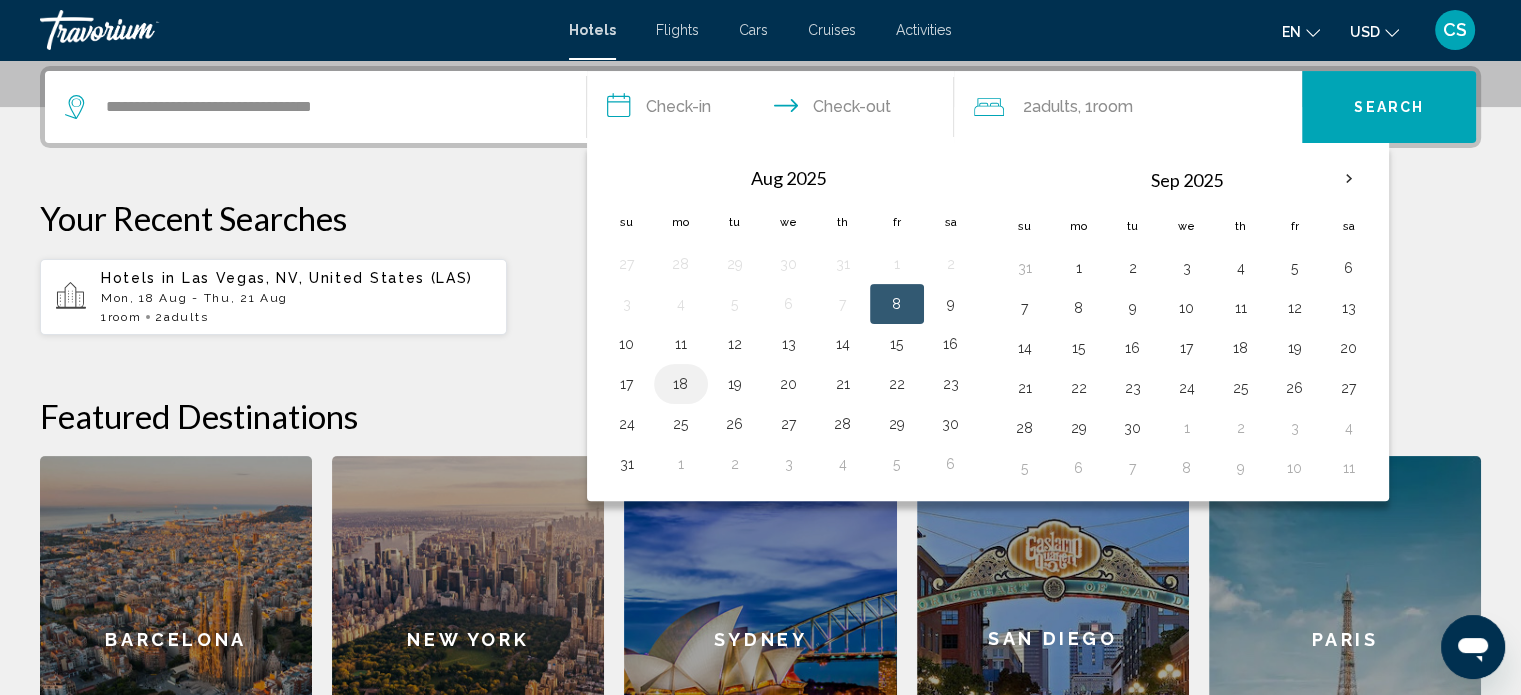 click on "18" at bounding box center [681, 384] 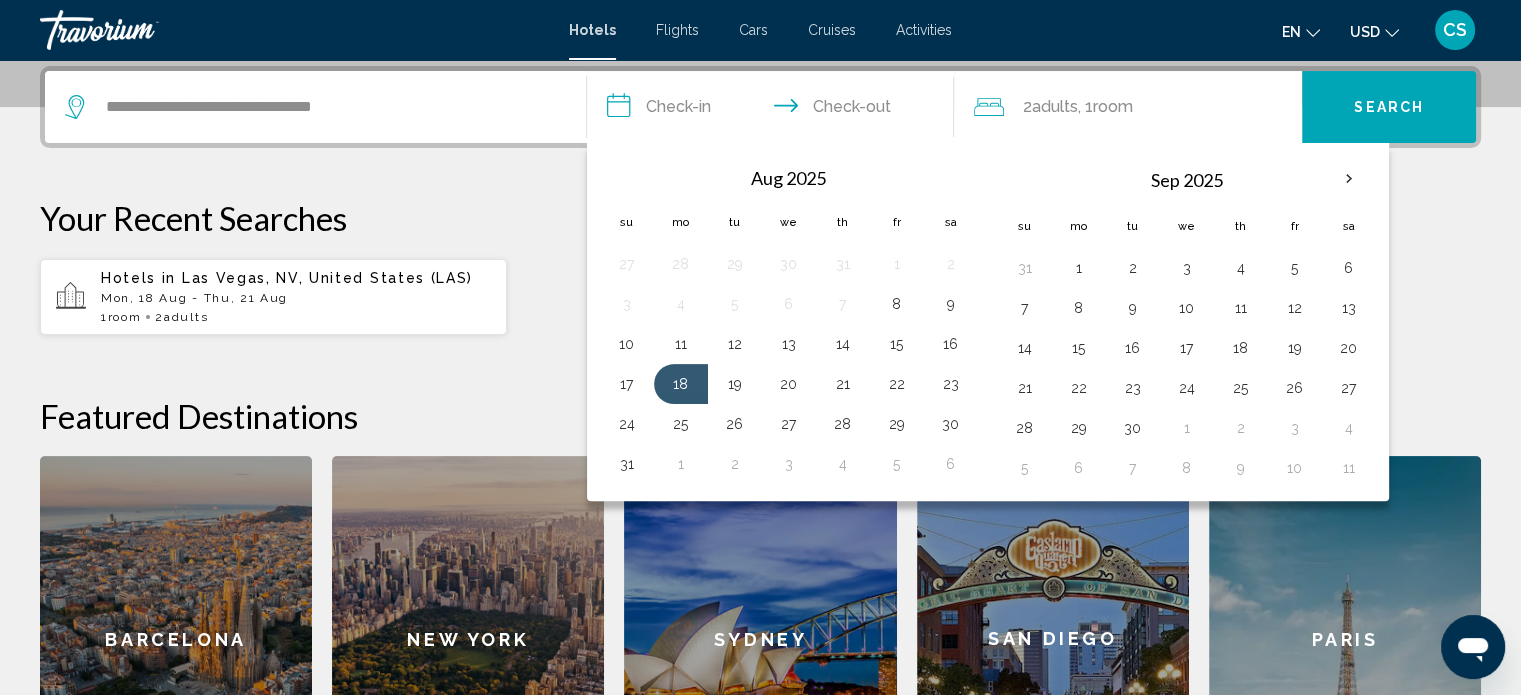 click on "**********" at bounding box center [775, 110] 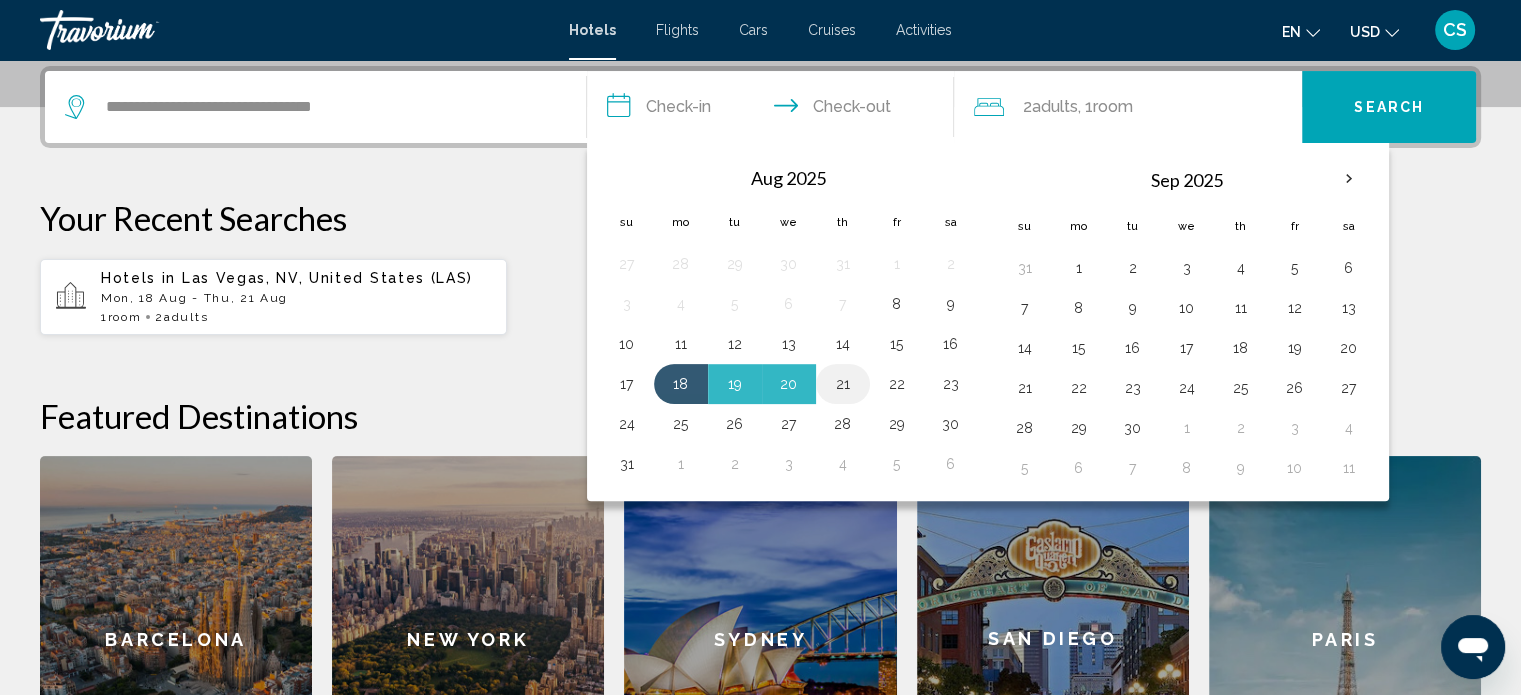 click on "21" at bounding box center (843, 384) 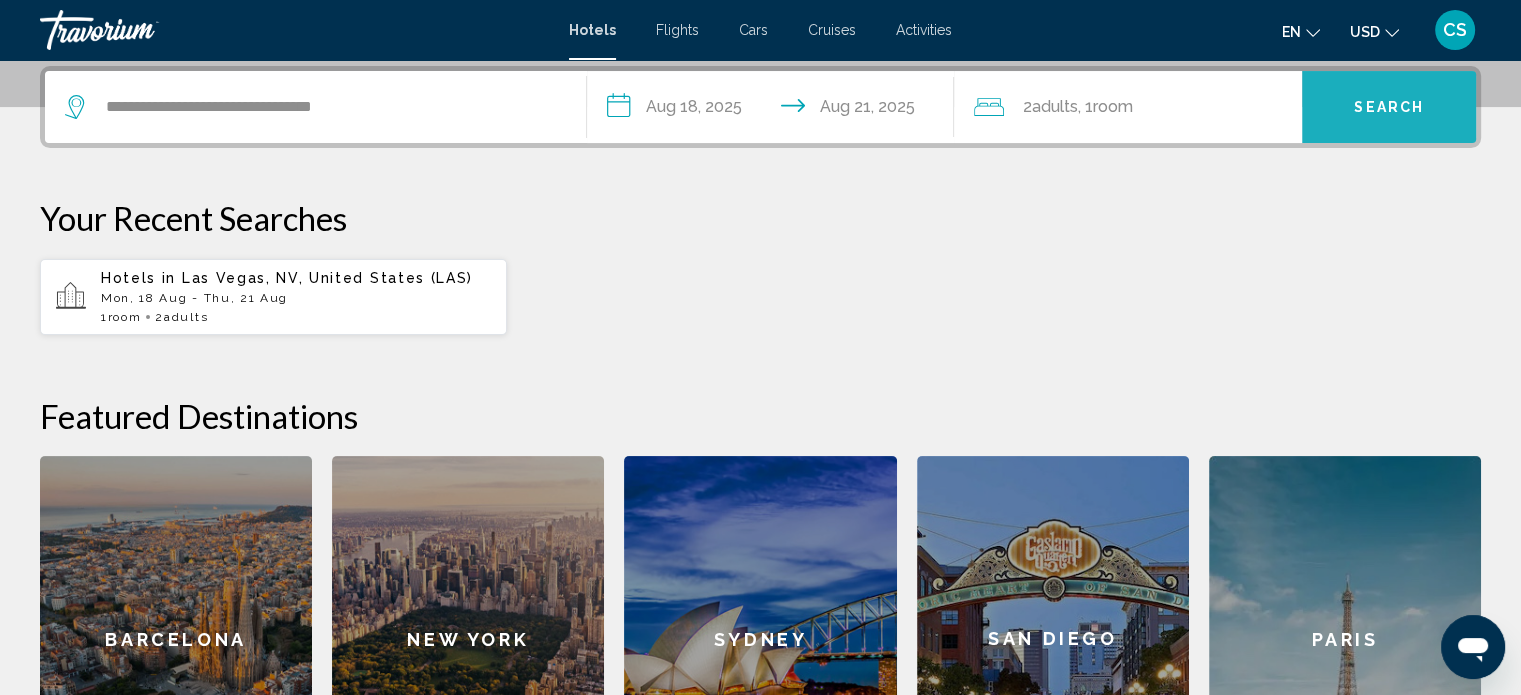click on "Search" at bounding box center (1389, 108) 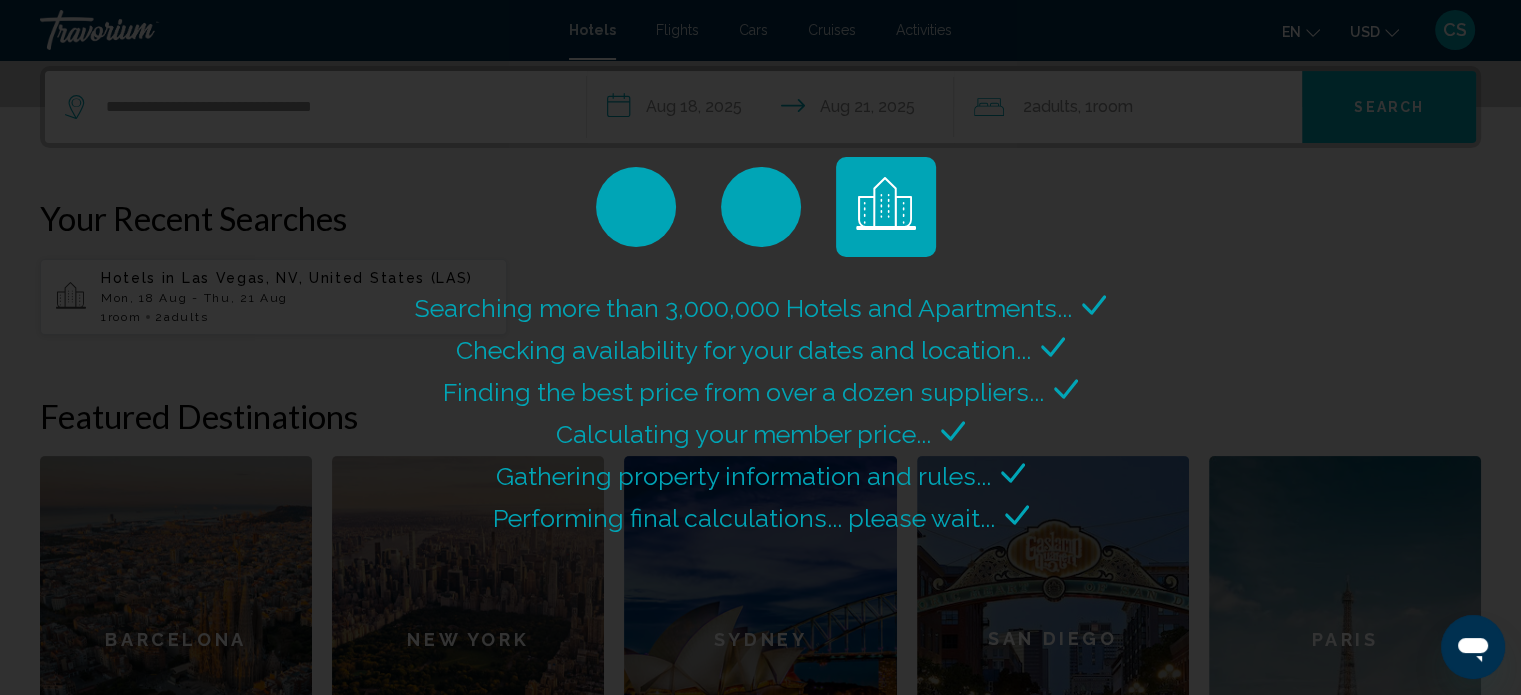 scroll, scrollTop: 0, scrollLeft: 0, axis: both 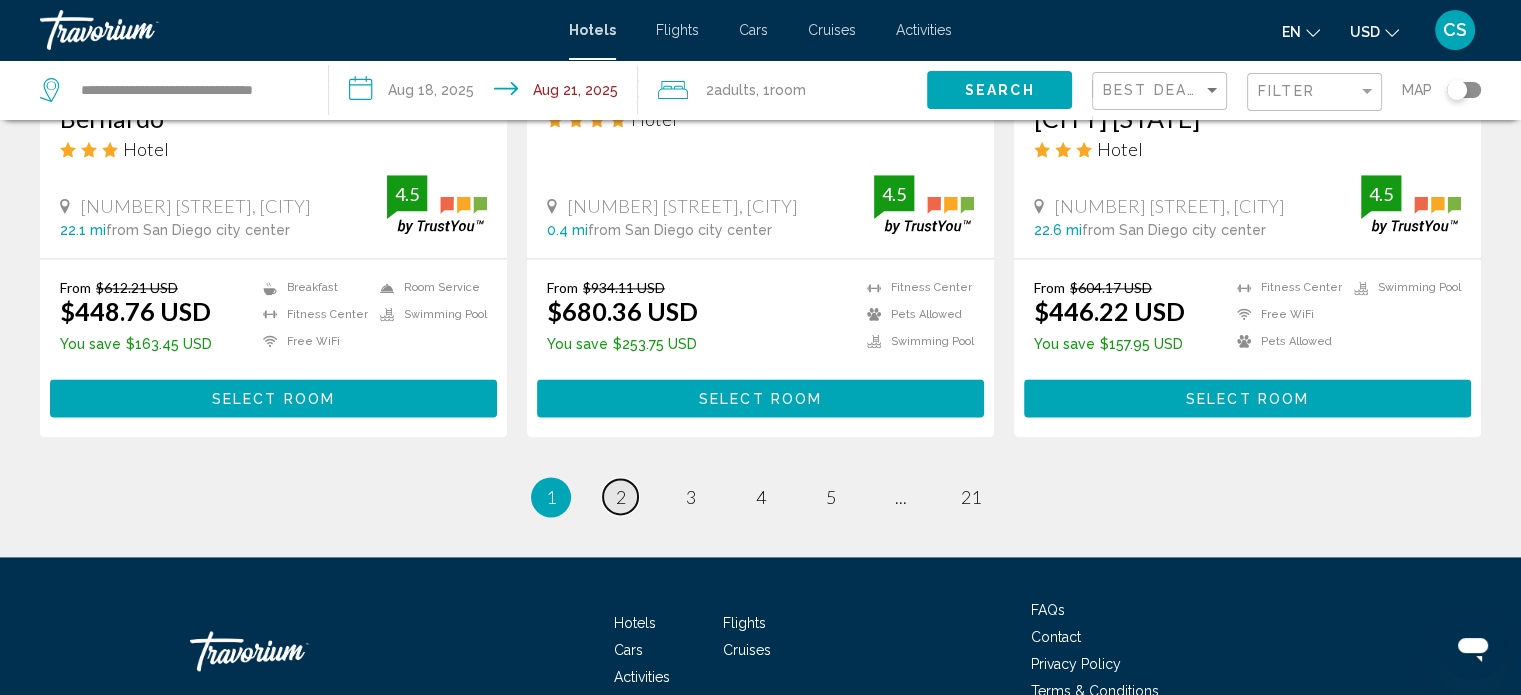 click on "page  2" at bounding box center (620, 496) 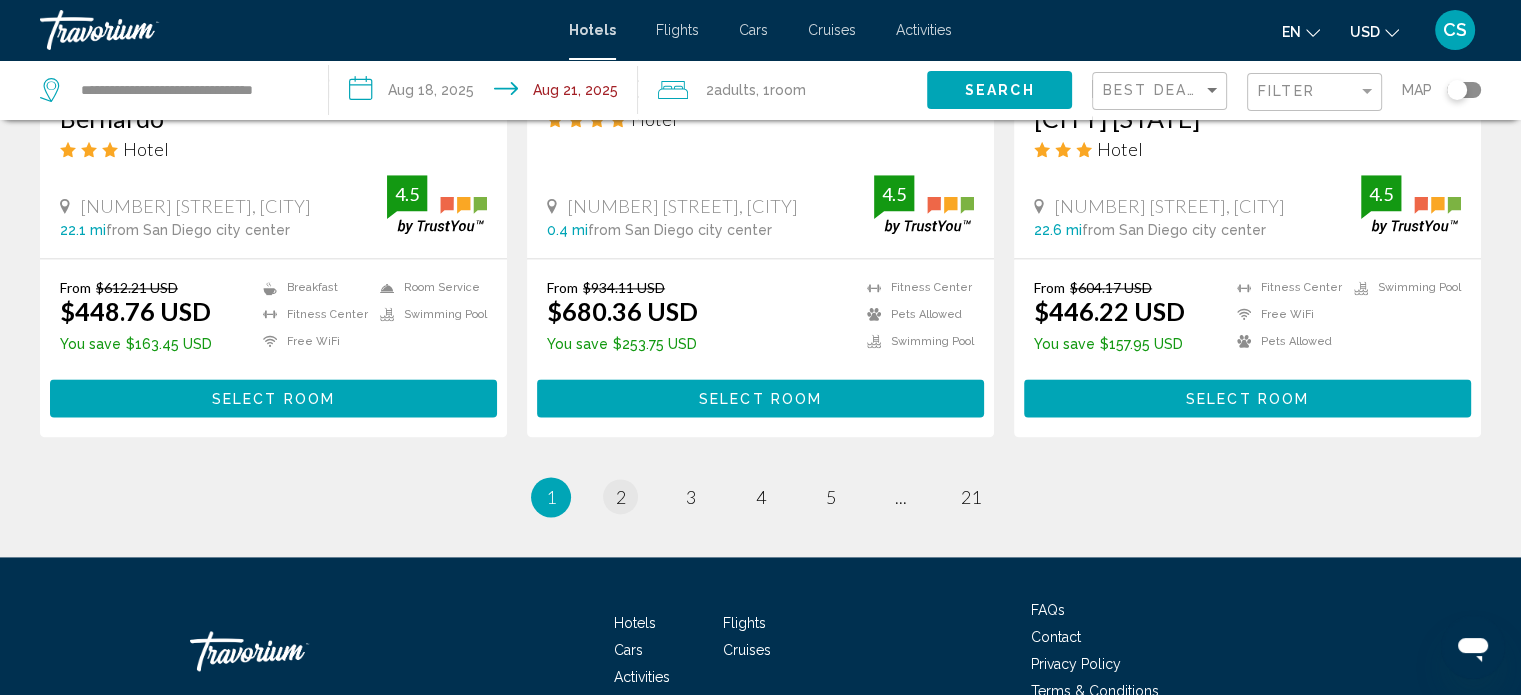 scroll, scrollTop: 0, scrollLeft: 0, axis: both 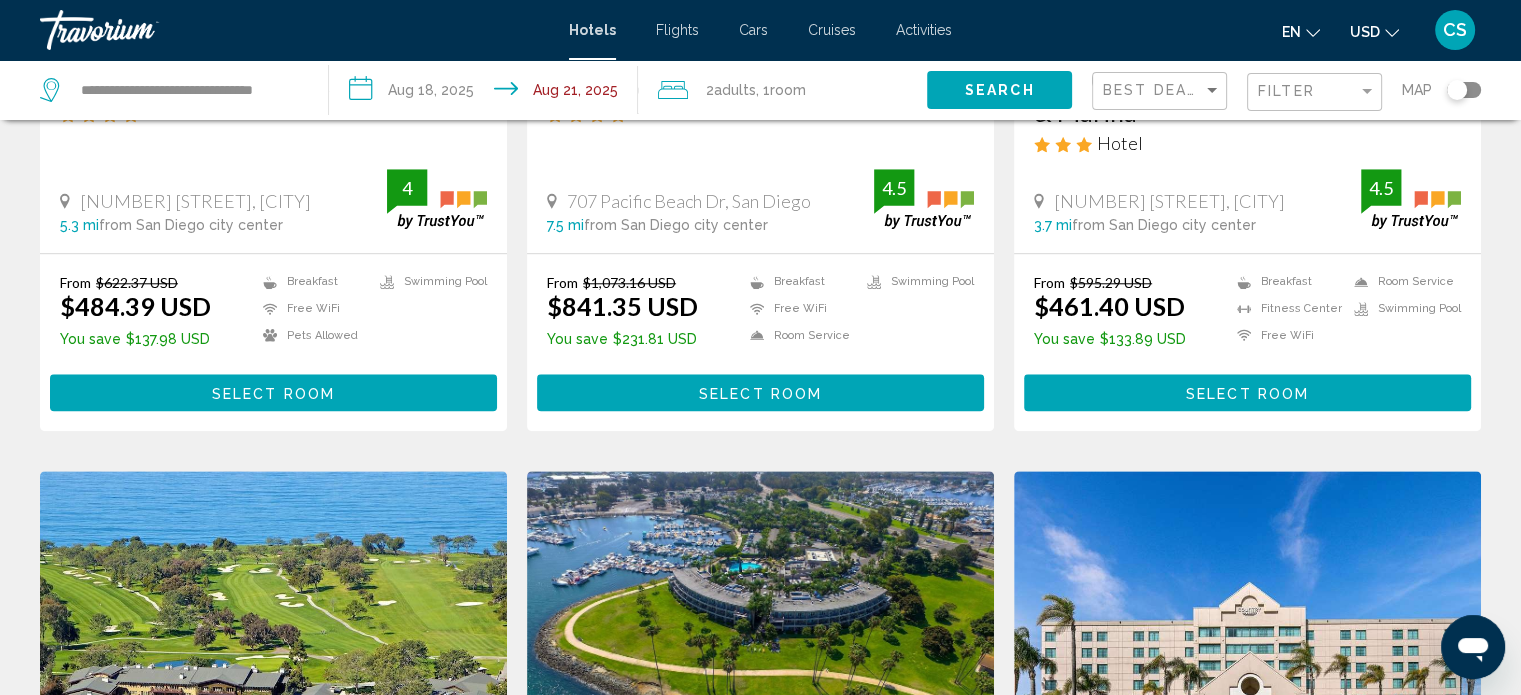click on "Best Deals" 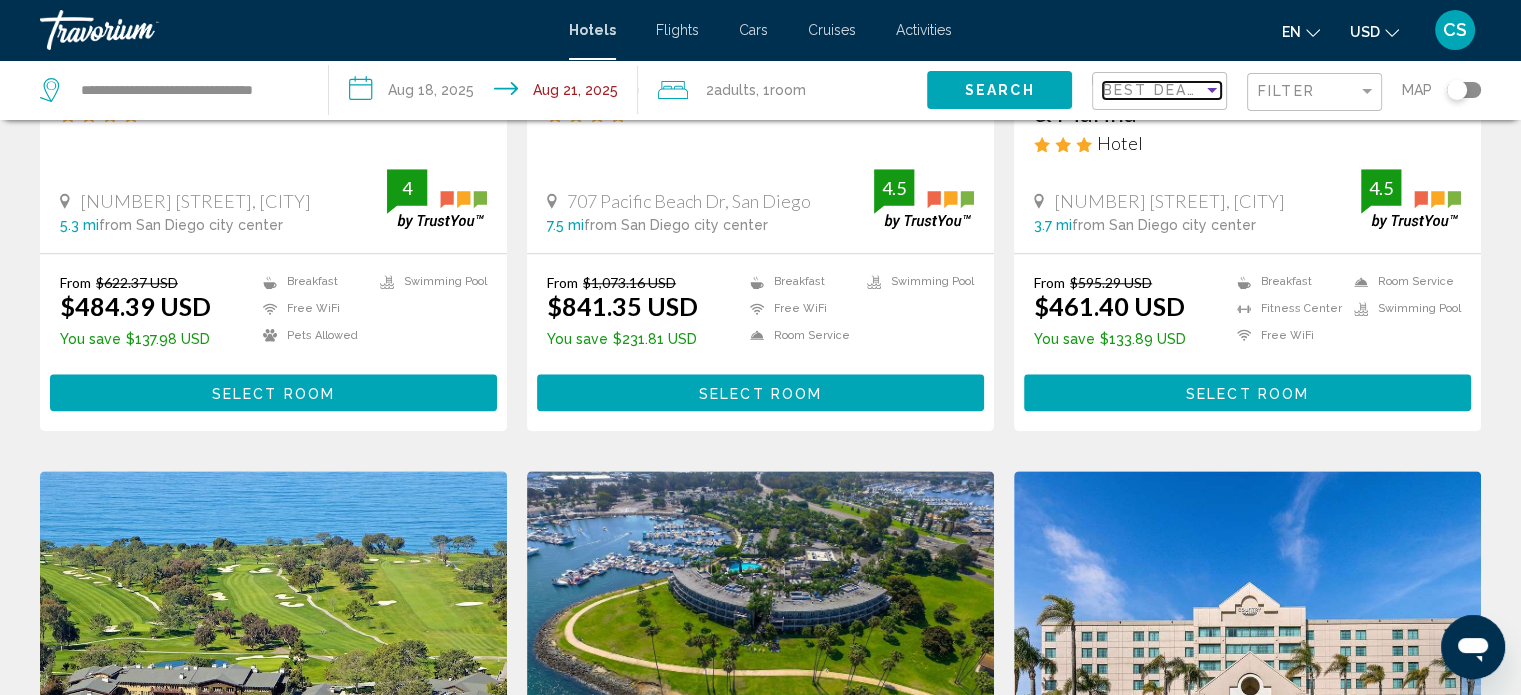 click at bounding box center (1212, 90) 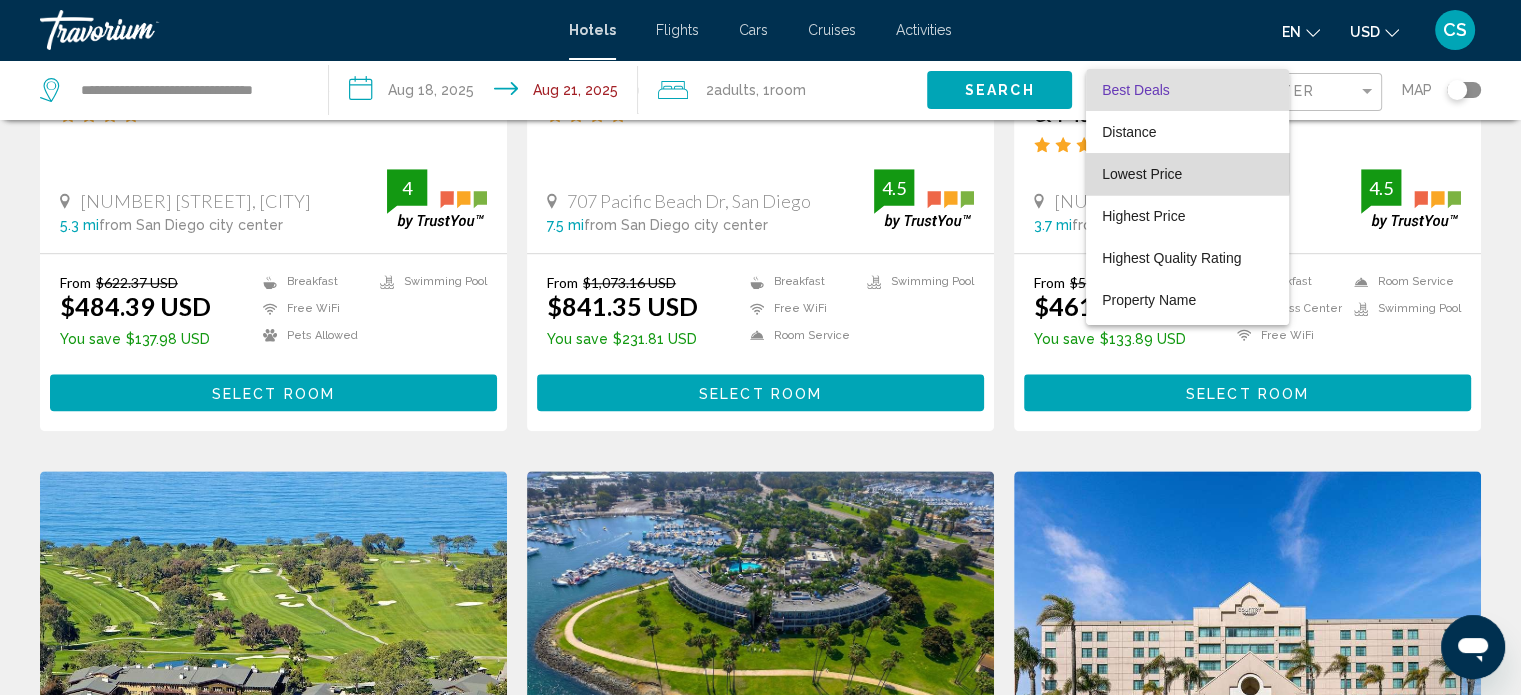 click on "Lowest Price" at bounding box center (1142, 174) 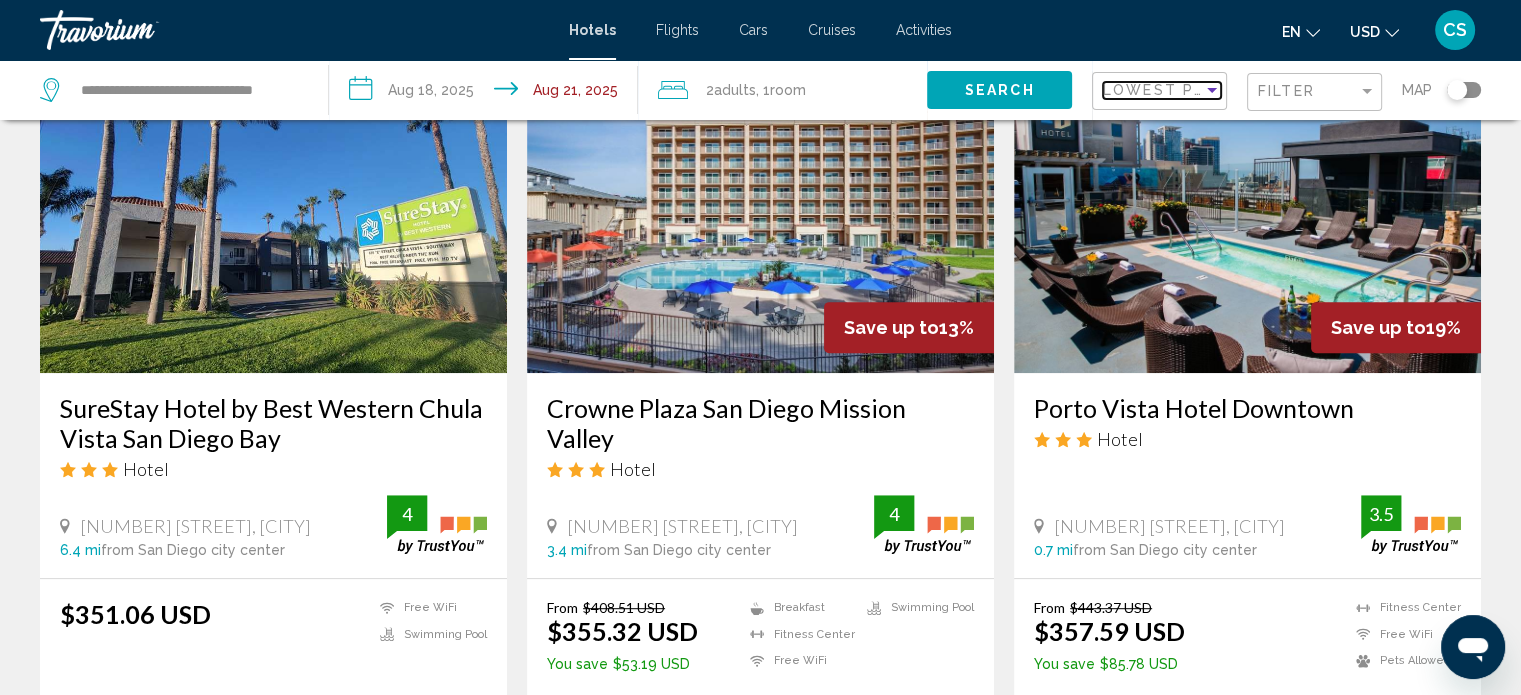 scroll, scrollTop: 877, scrollLeft: 0, axis: vertical 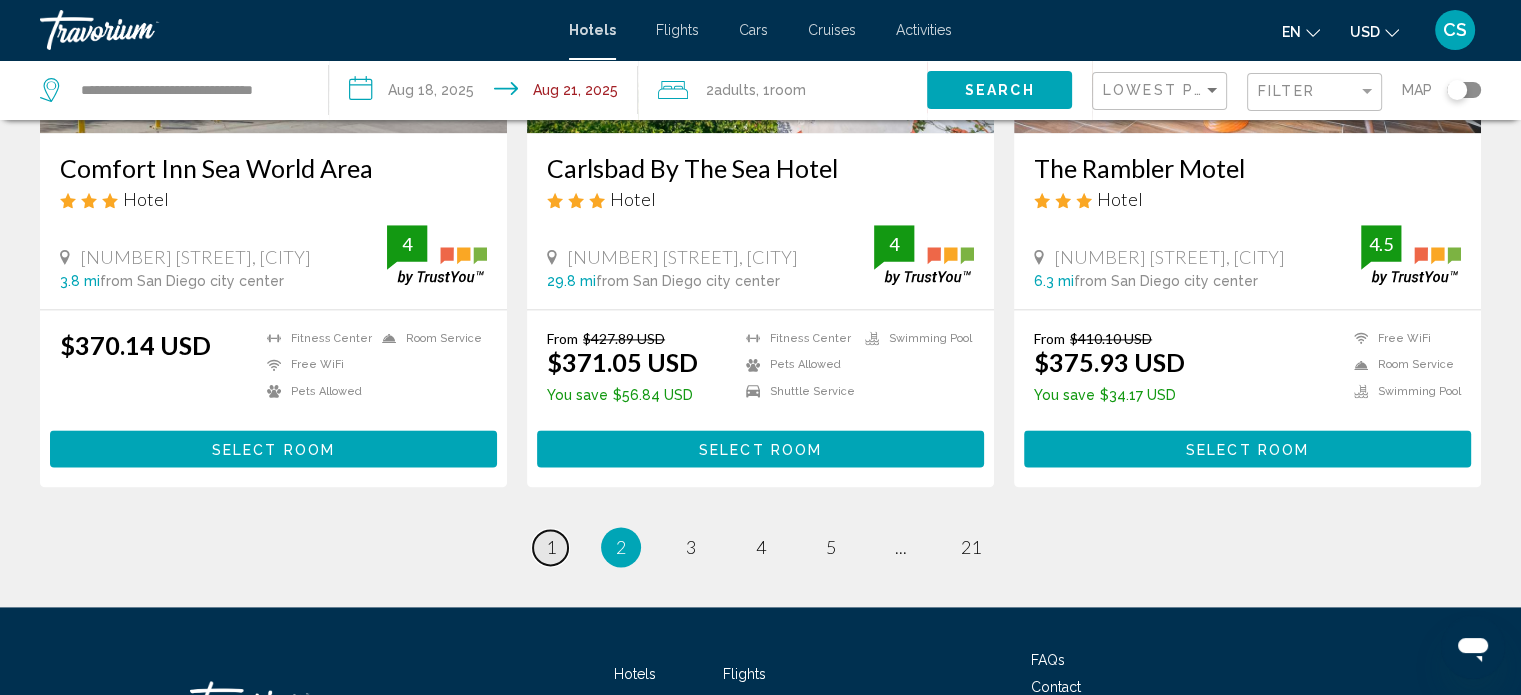 click on "1" at bounding box center (551, 547) 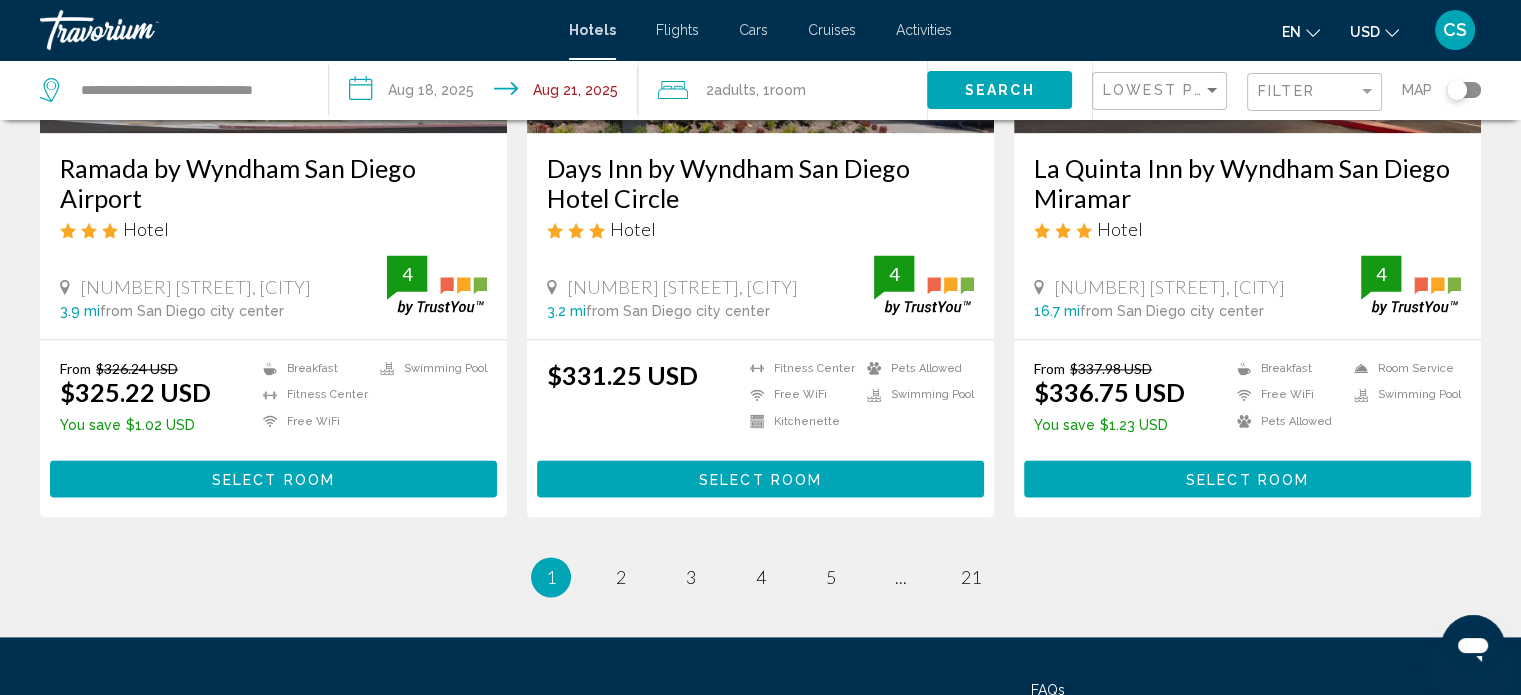 scroll, scrollTop: 0, scrollLeft: 0, axis: both 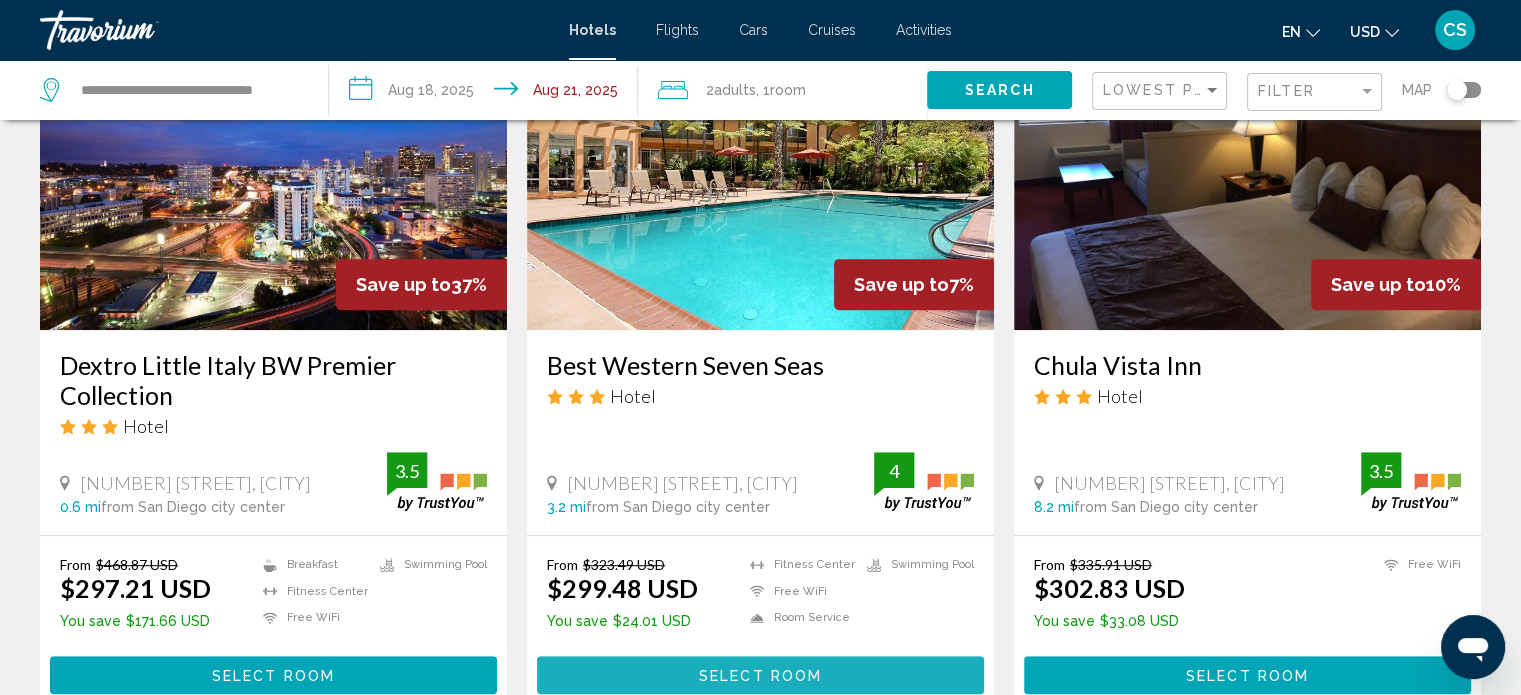 click on "Select Room" at bounding box center [760, 674] 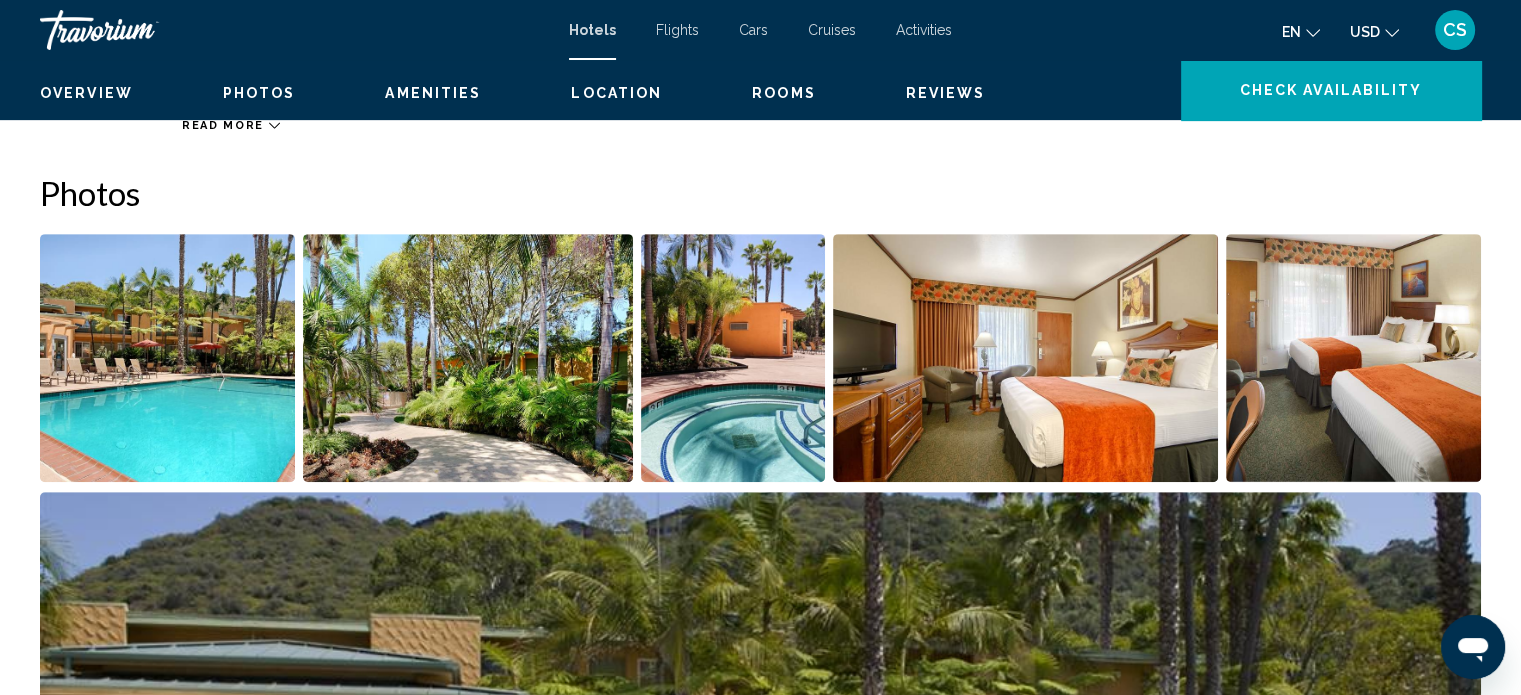 scroll, scrollTop: 12, scrollLeft: 0, axis: vertical 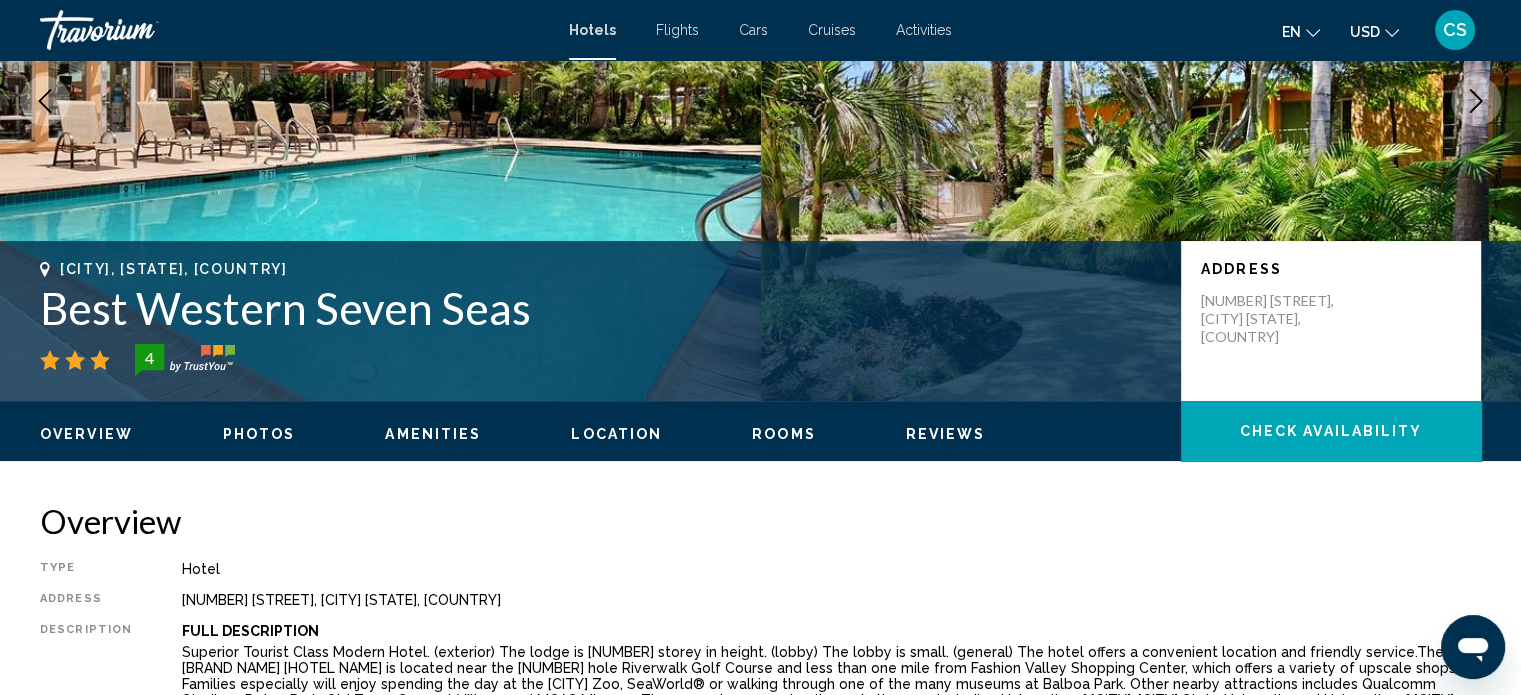 click on "Rooms" at bounding box center (784, 434) 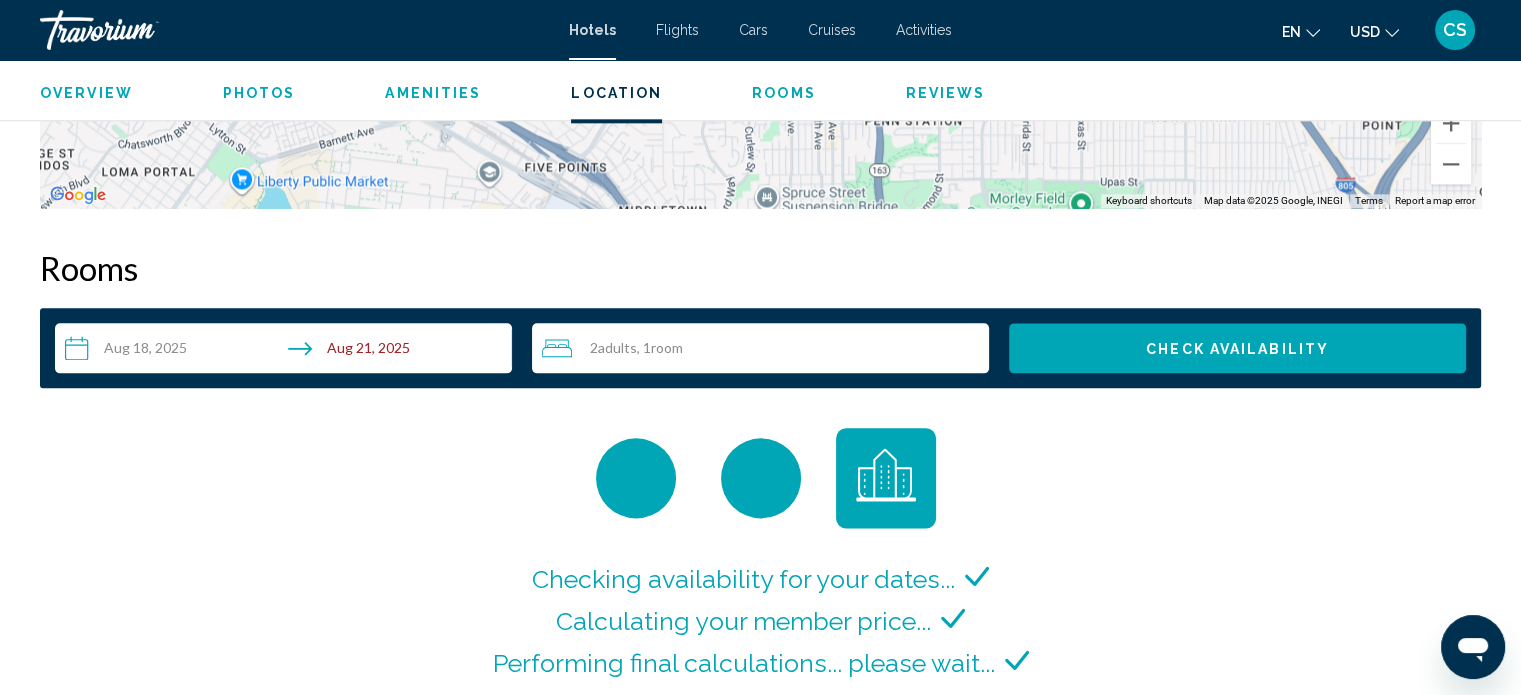 scroll, scrollTop: 2531, scrollLeft: 0, axis: vertical 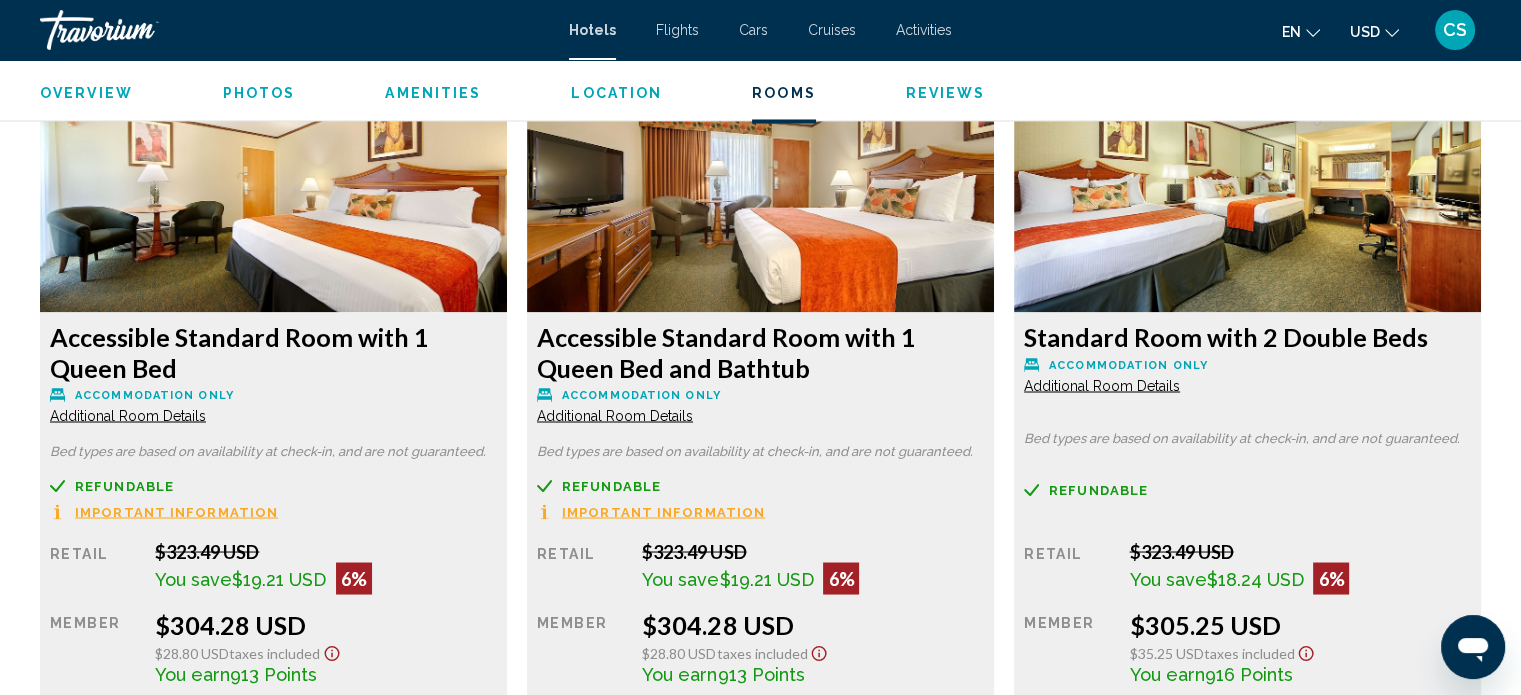 click on "Additional Room Details" at bounding box center [128, -289] 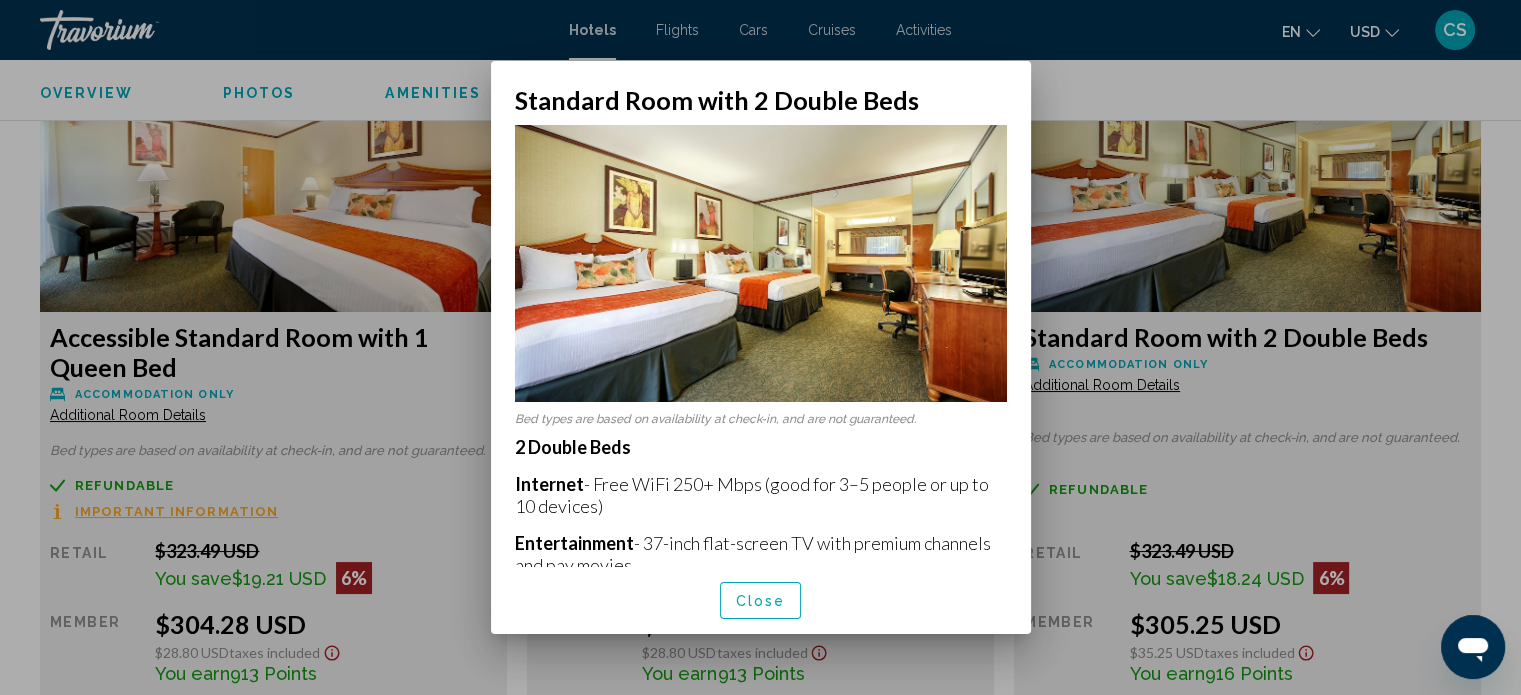 click on "Close" at bounding box center [761, 601] 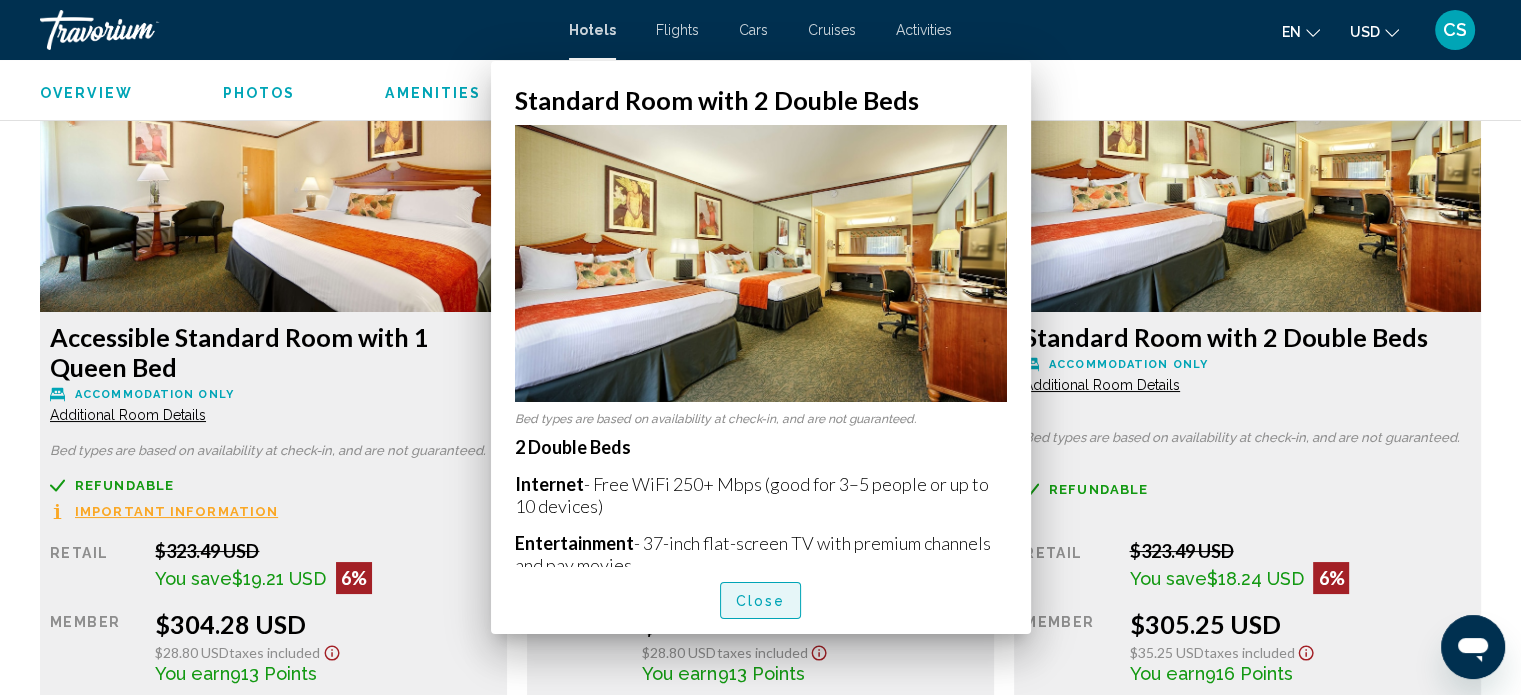 scroll, scrollTop: 3444, scrollLeft: 0, axis: vertical 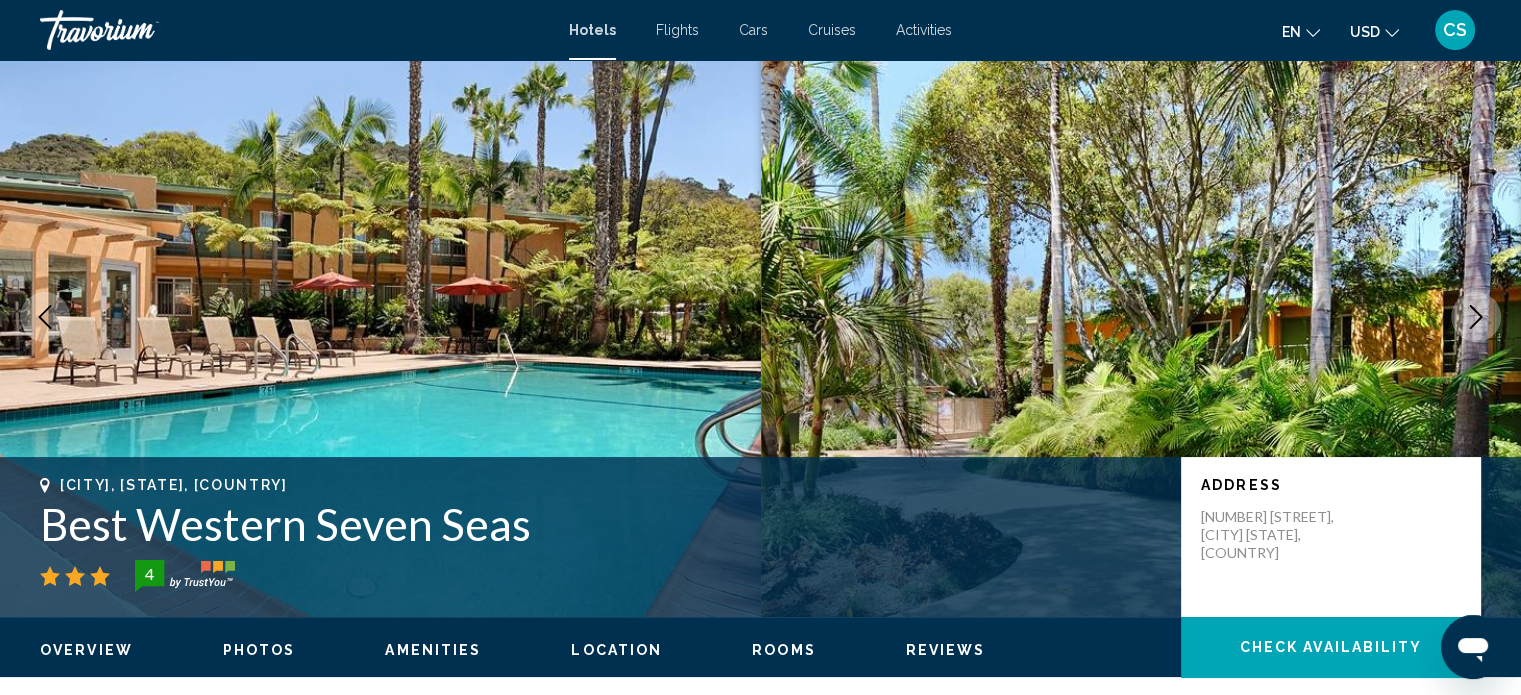 click on "Hotels" at bounding box center [592, 30] 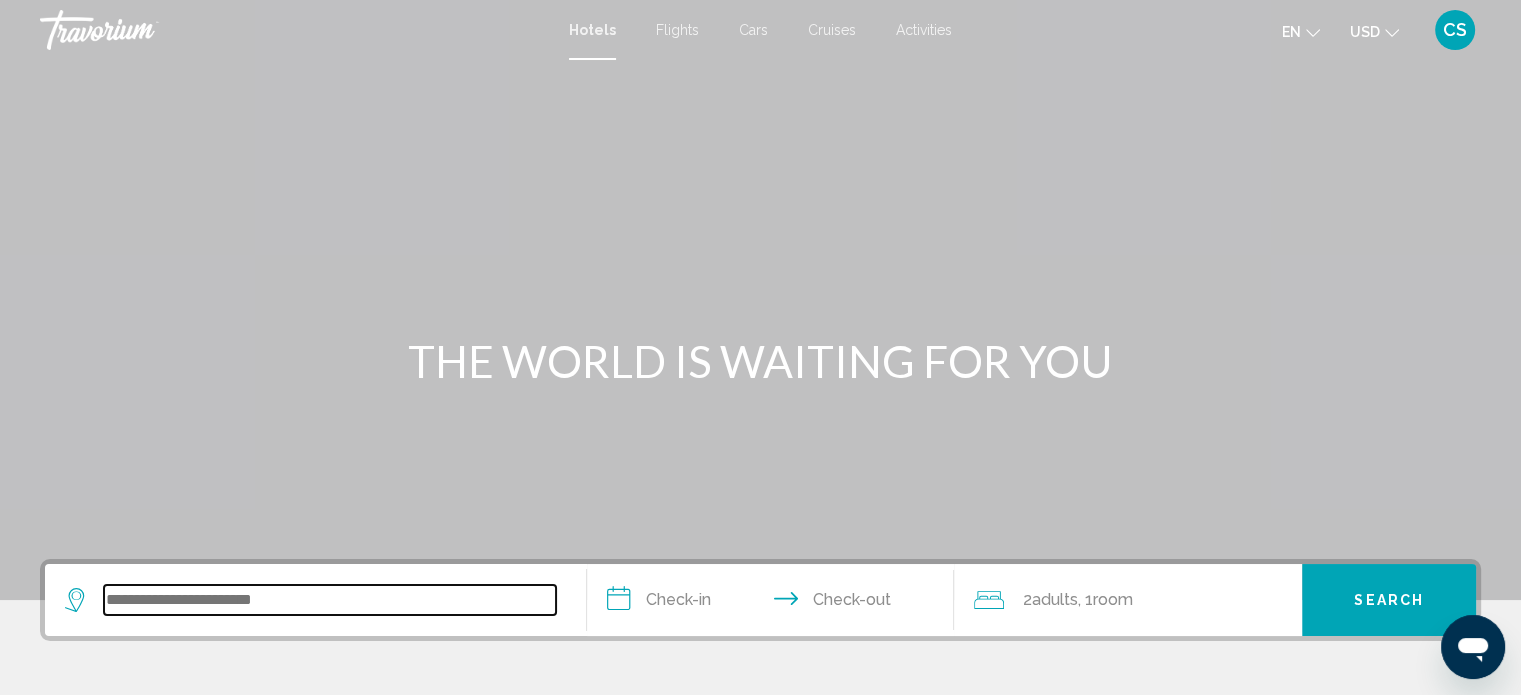 click at bounding box center [330, 600] 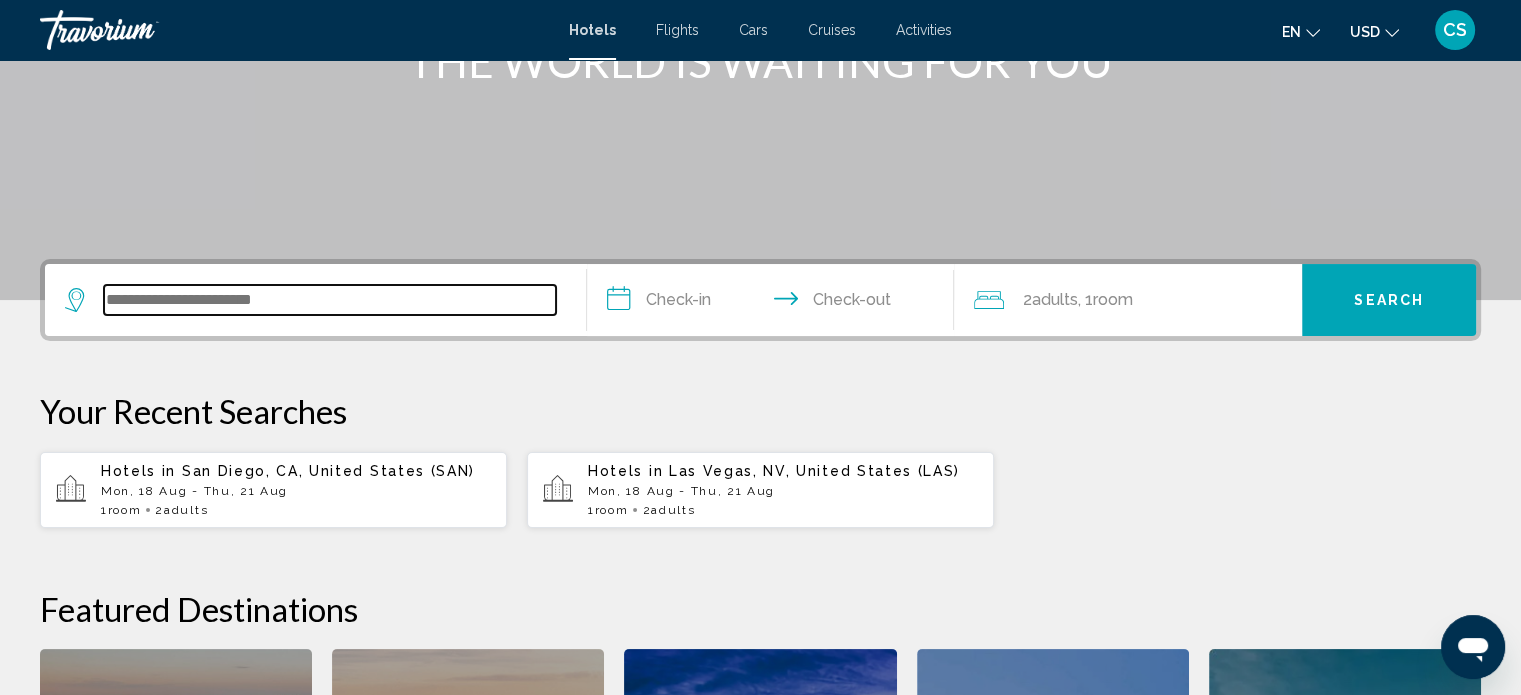scroll, scrollTop: 493, scrollLeft: 0, axis: vertical 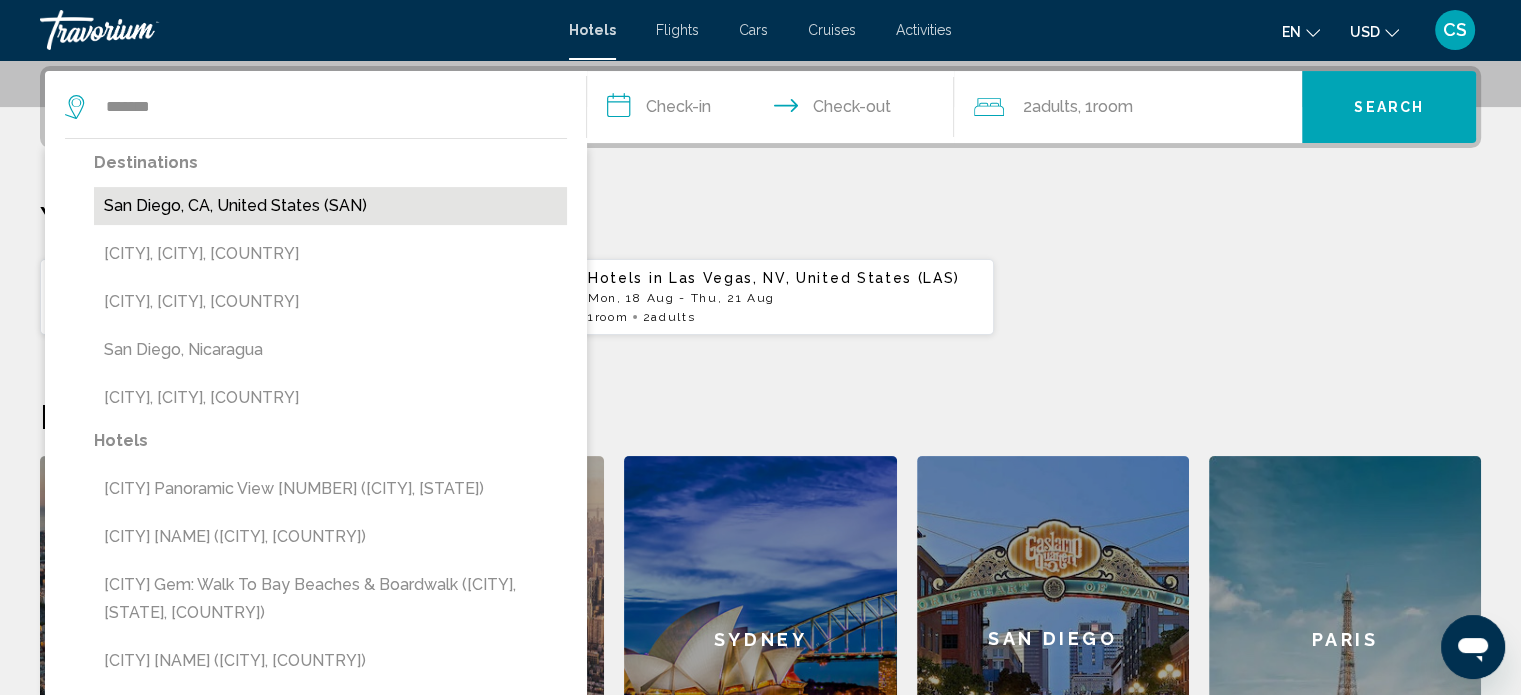click on "San Diego, CA, United States (SAN)" at bounding box center (330, 206) 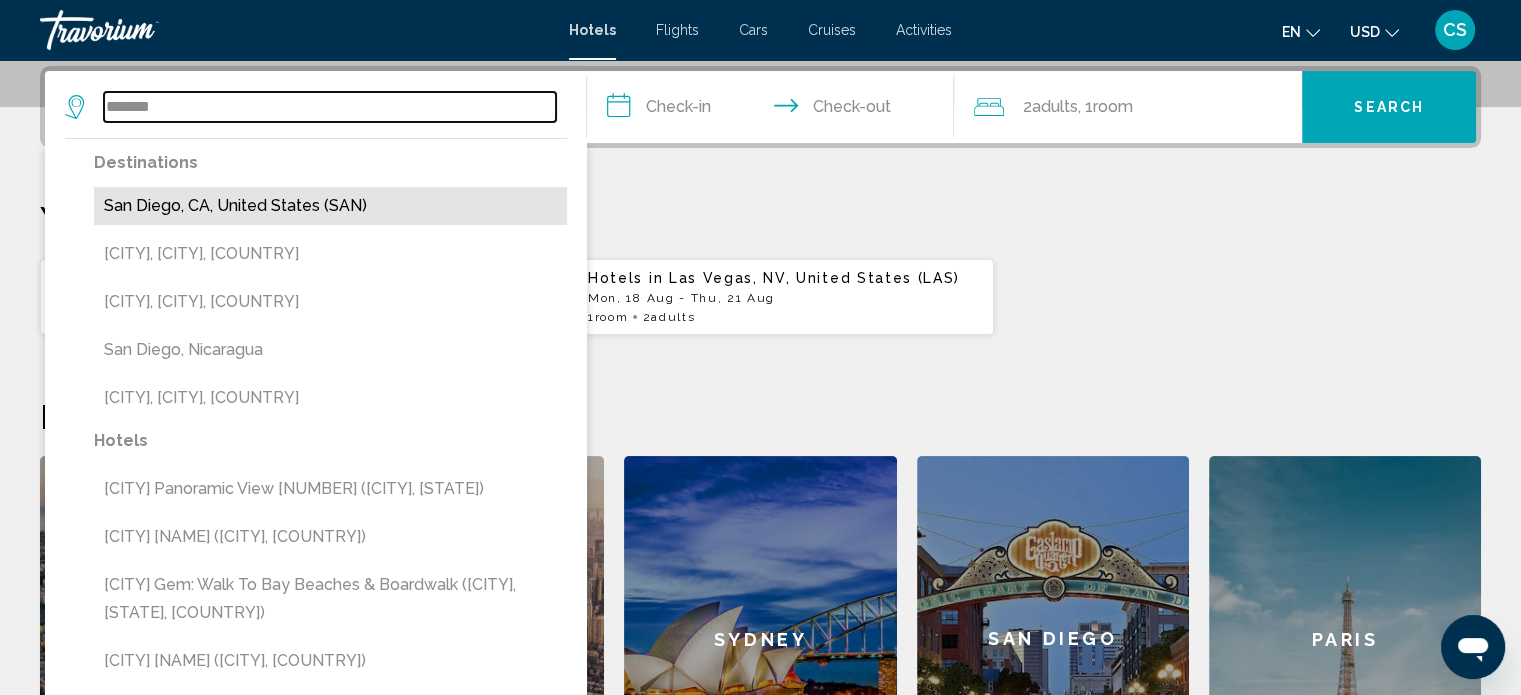 type on "**********" 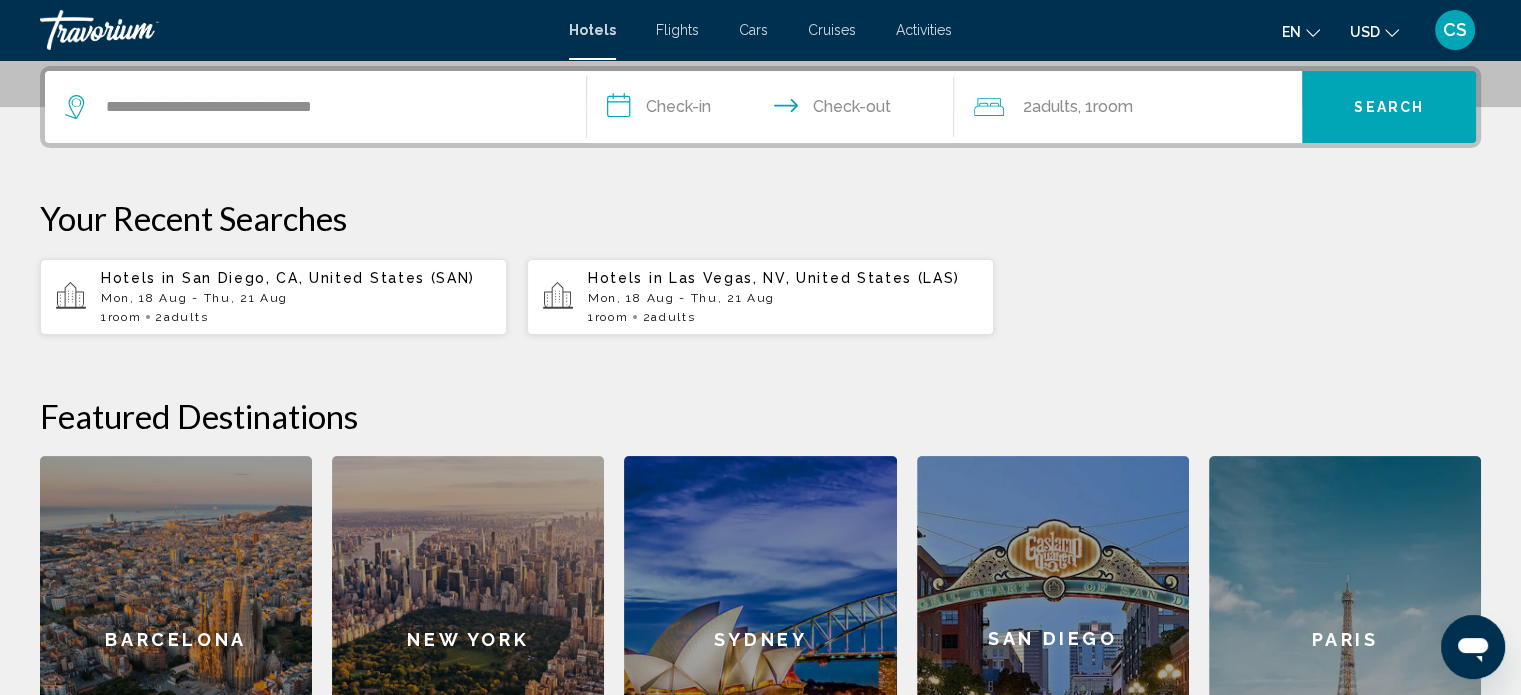 click on "Your Recent Searches" at bounding box center [760, 218] 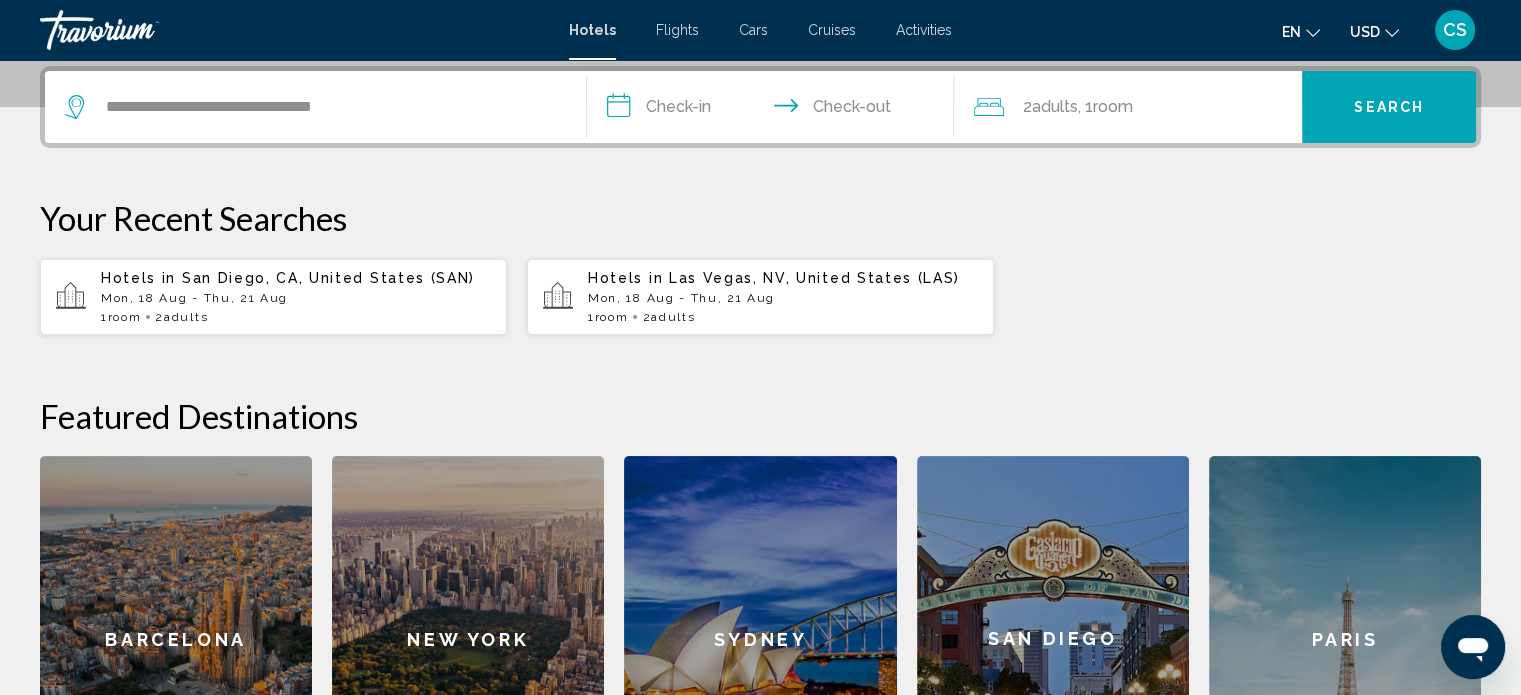 click on "**********" at bounding box center (775, 110) 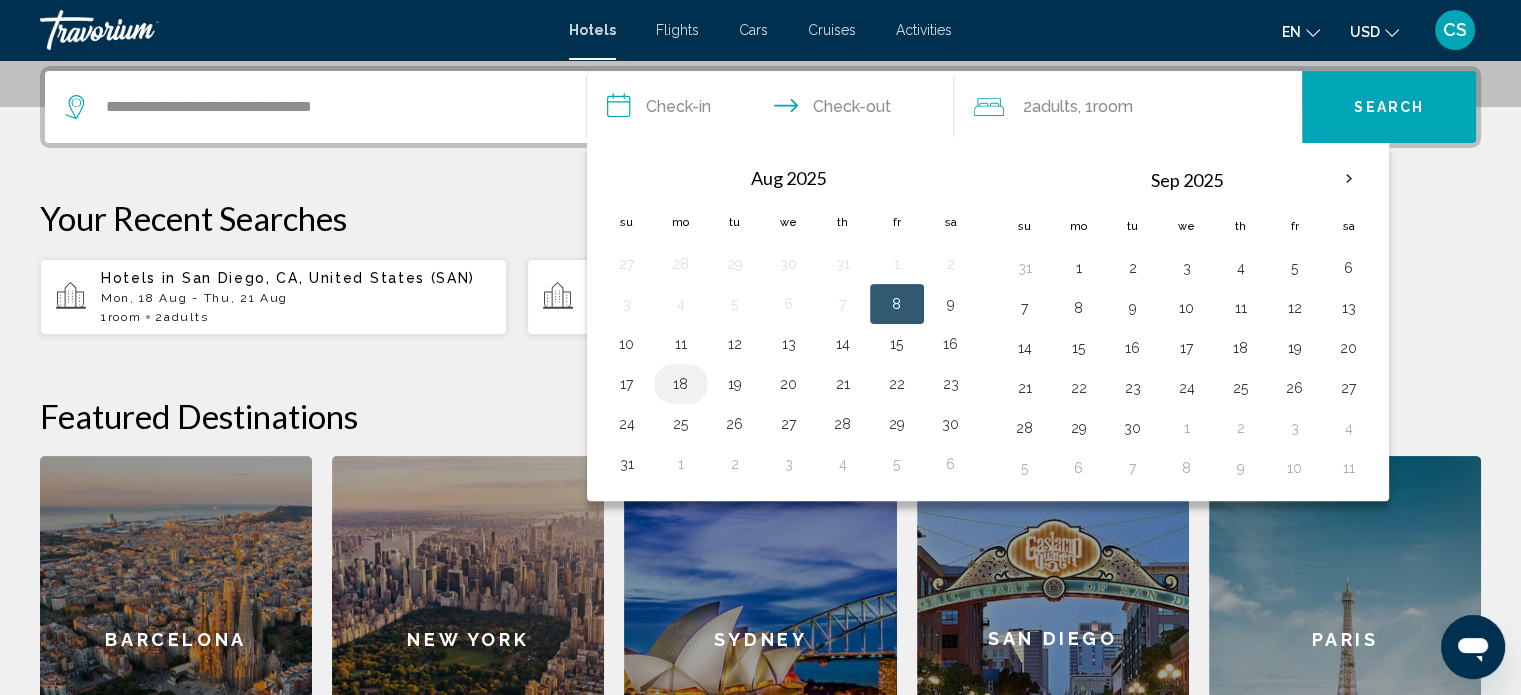 click on "18" at bounding box center (681, 384) 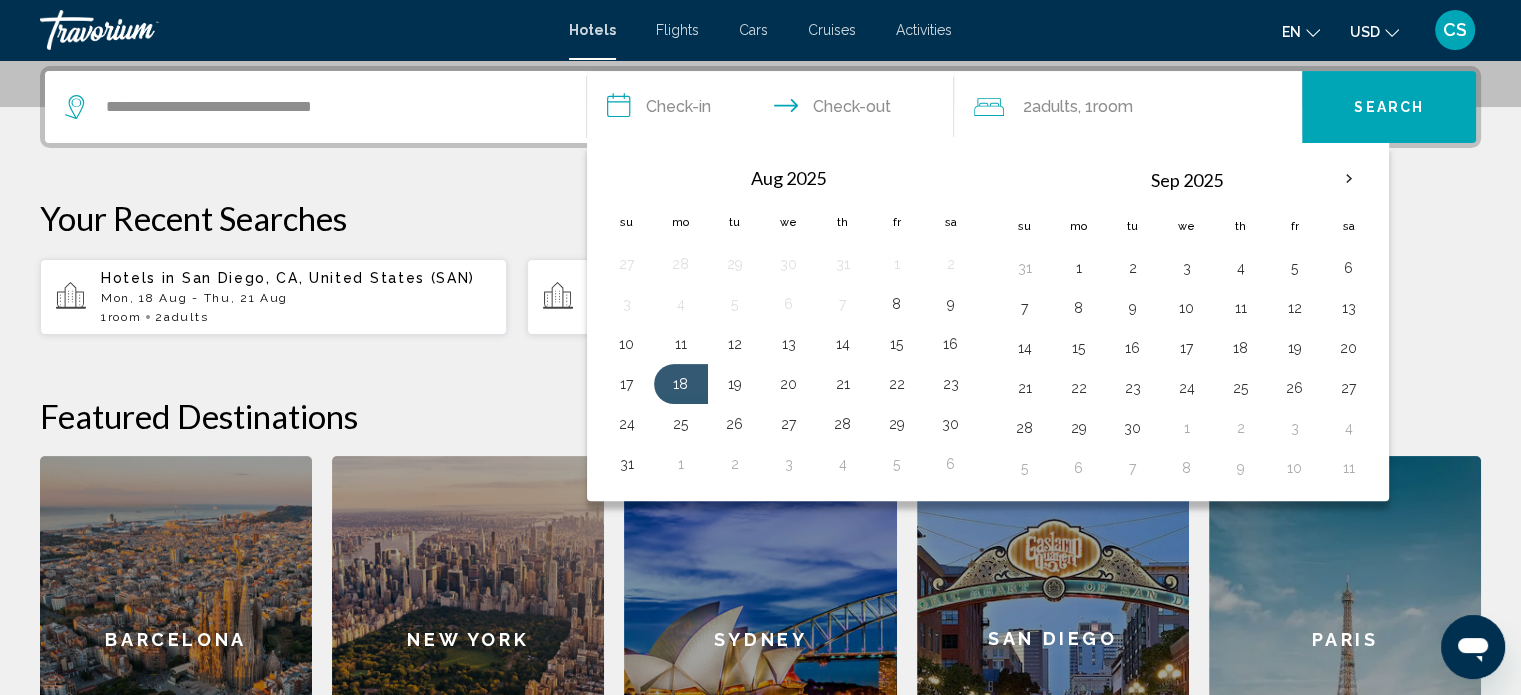 click on "**********" at bounding box center [775, 110] 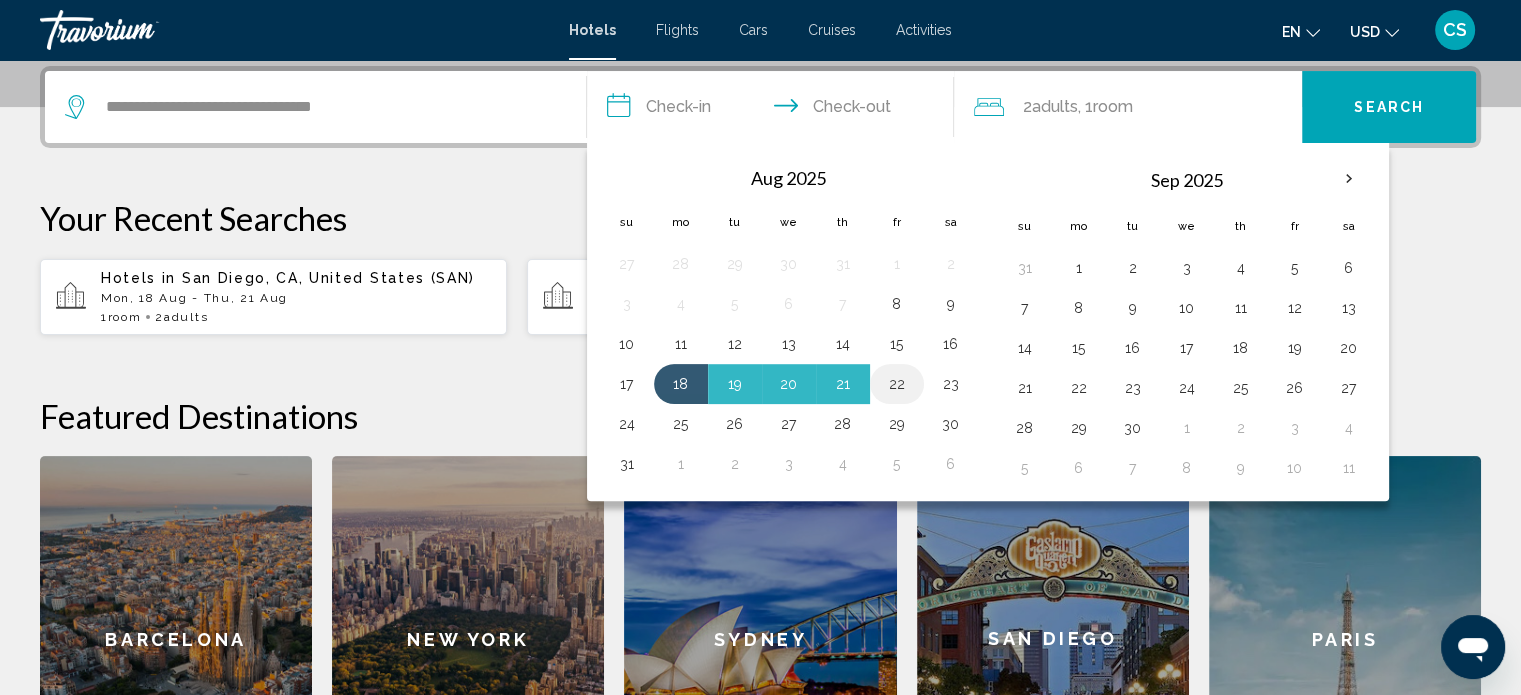 click on "22" at bounding box center (897, 384) 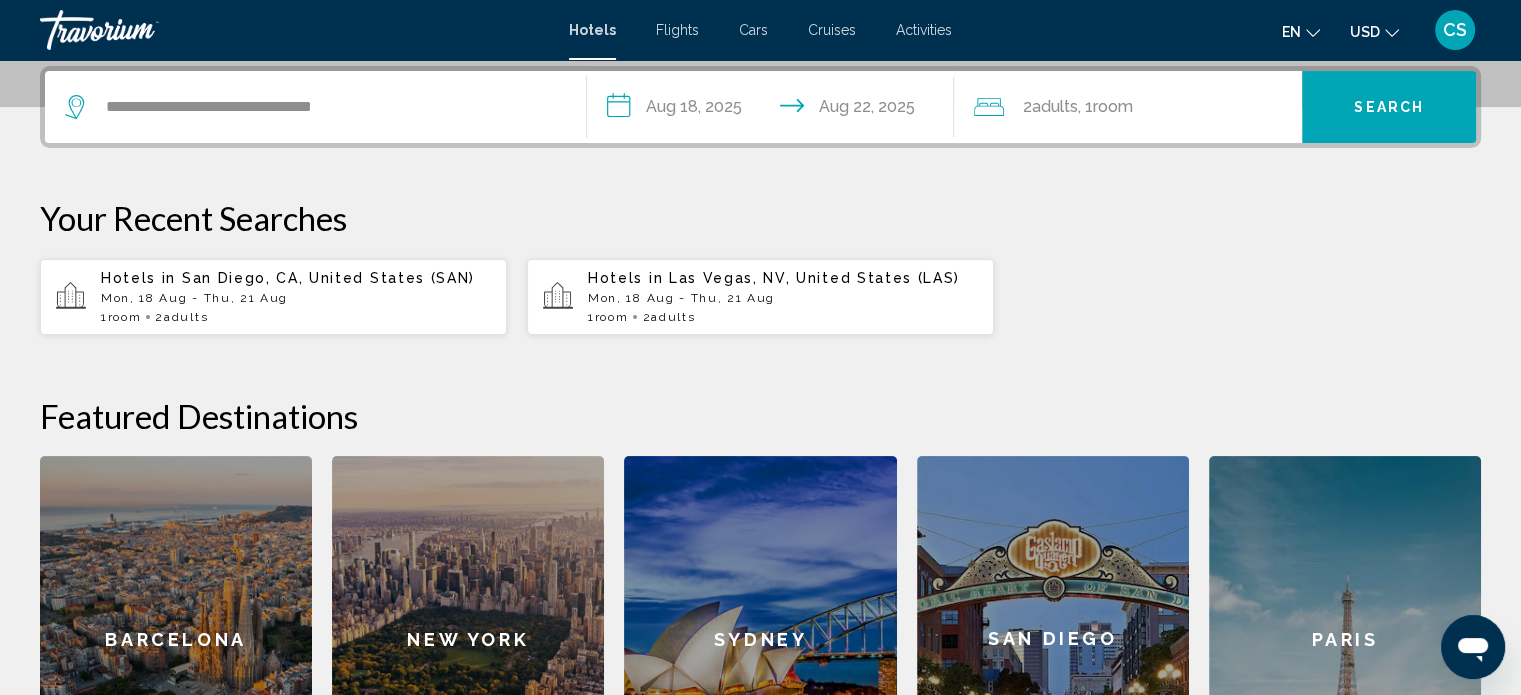 click on "**********" at bounding box center (775, 110) 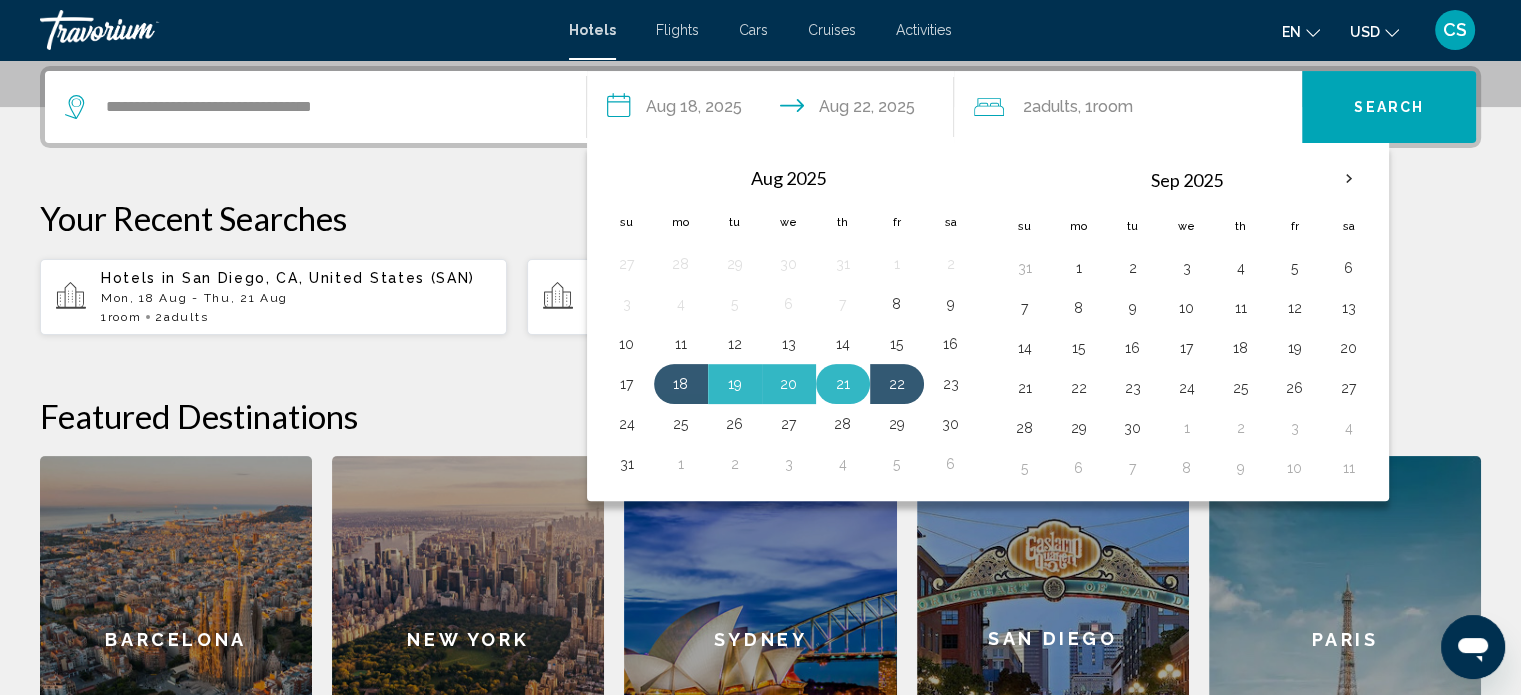 click on "21" at bounding box center [843, 384] 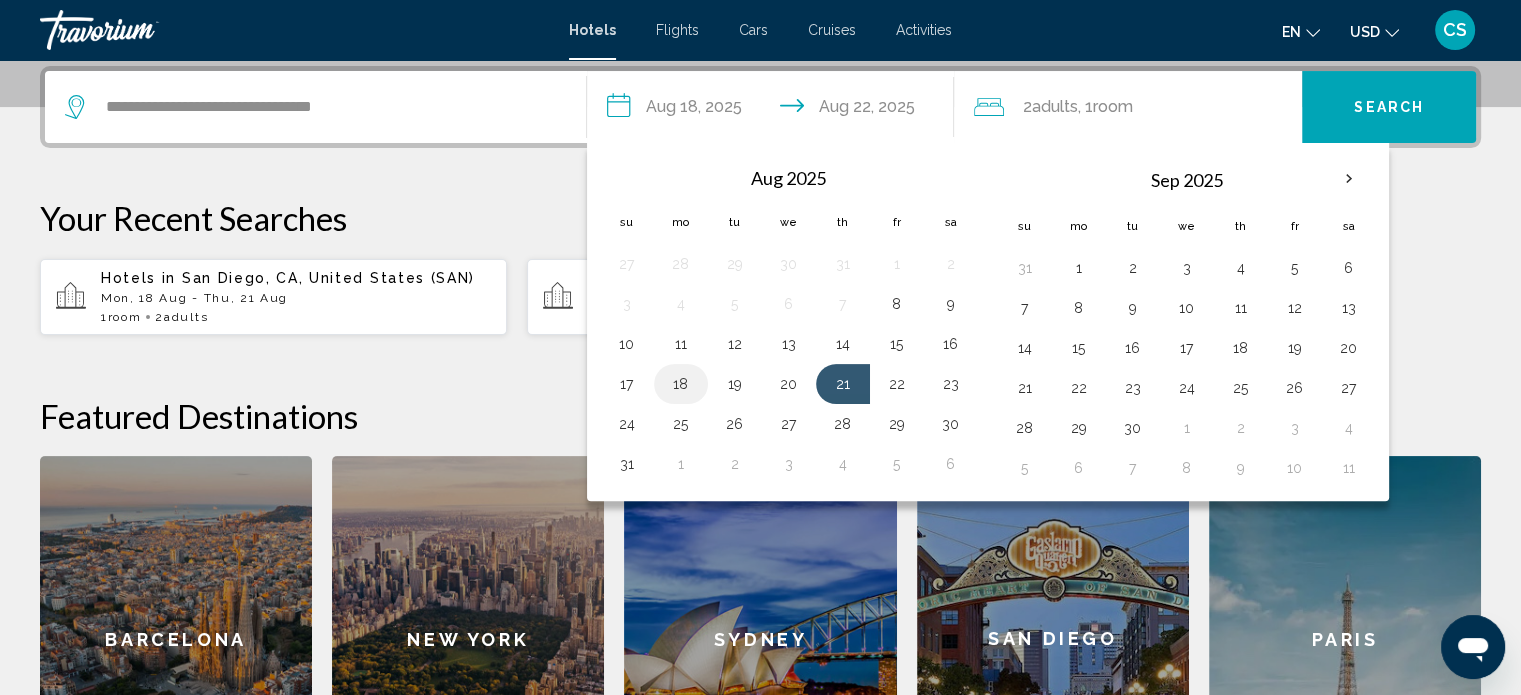 click on "18" at bounding box center (681, 384) 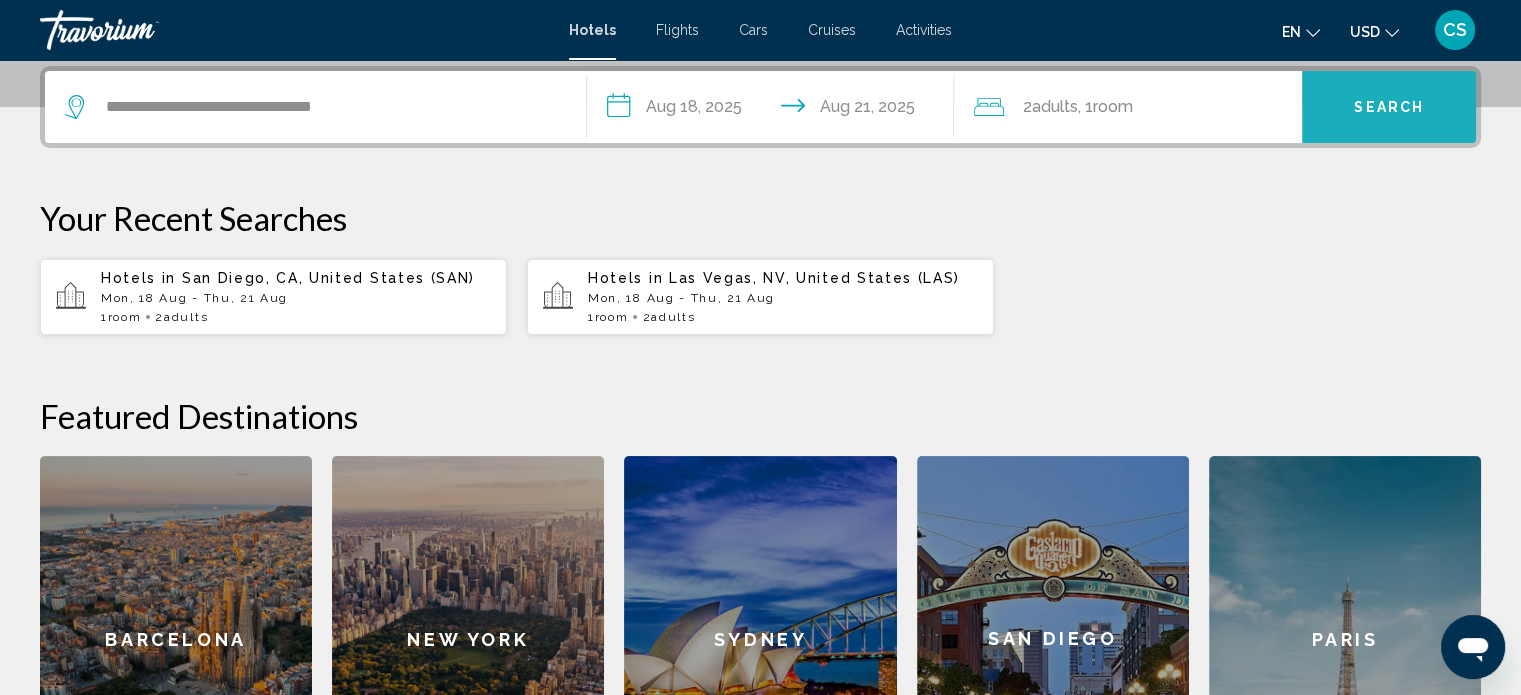 click on "Search" at bounding box center (1389, 108) 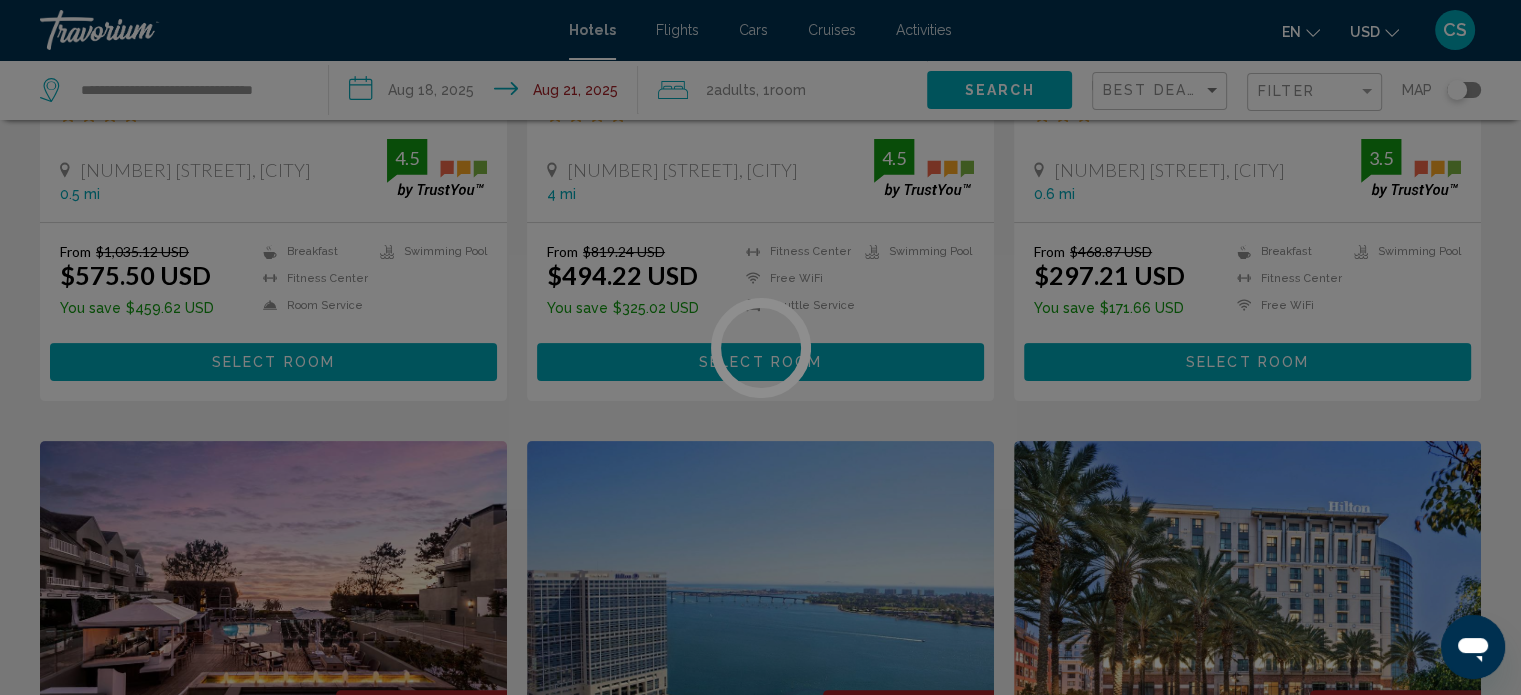 scroll, scrollTop: 0, scrollLeft: 0, axis: both 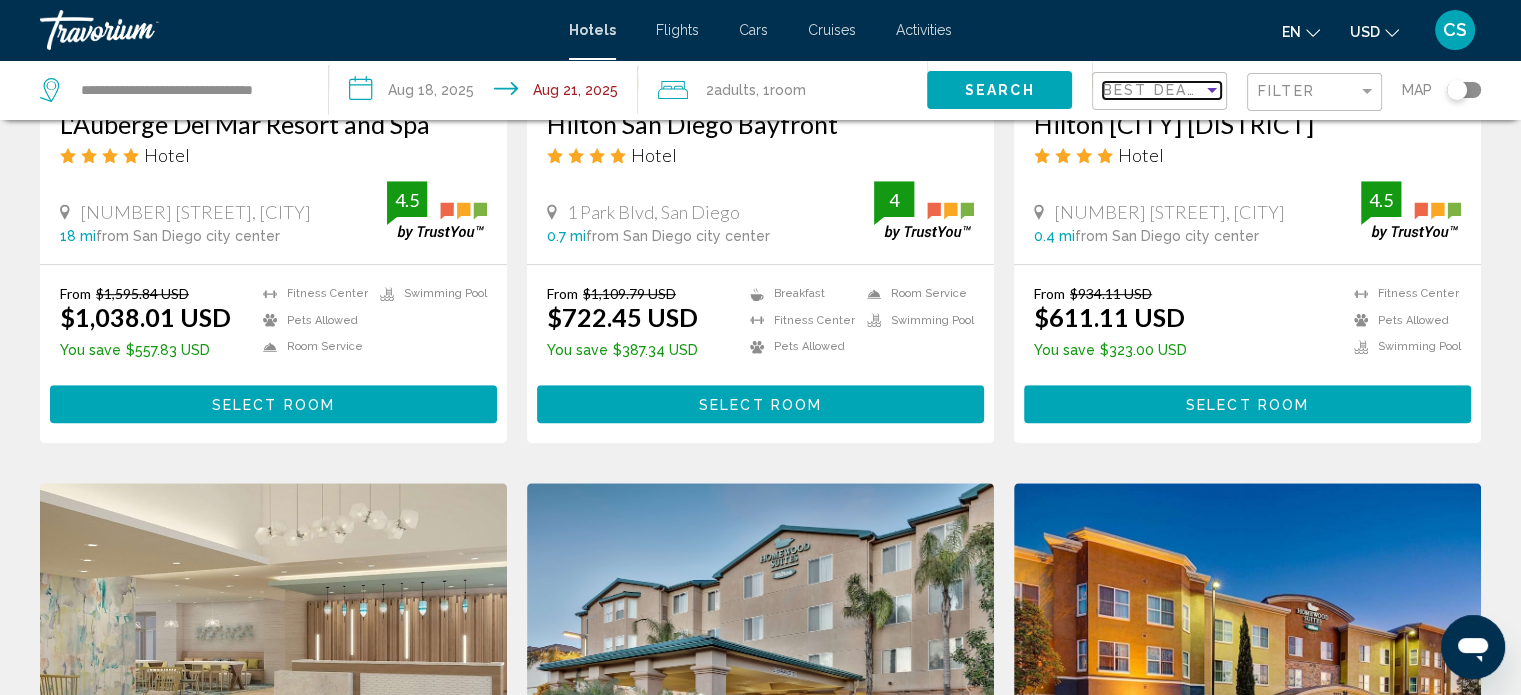 click at bounding box center (1212, 90) 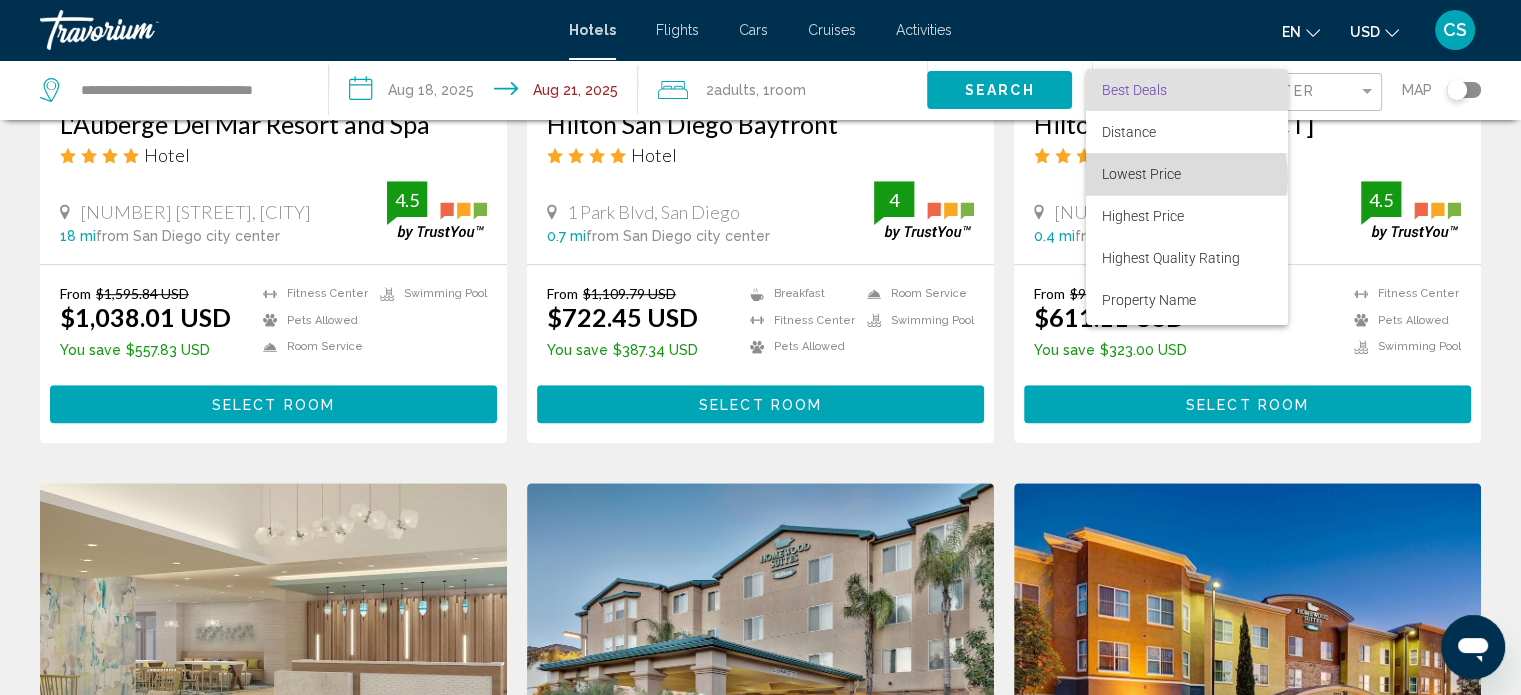 click on "Lowest Price" at bounding box center [1141, 174] 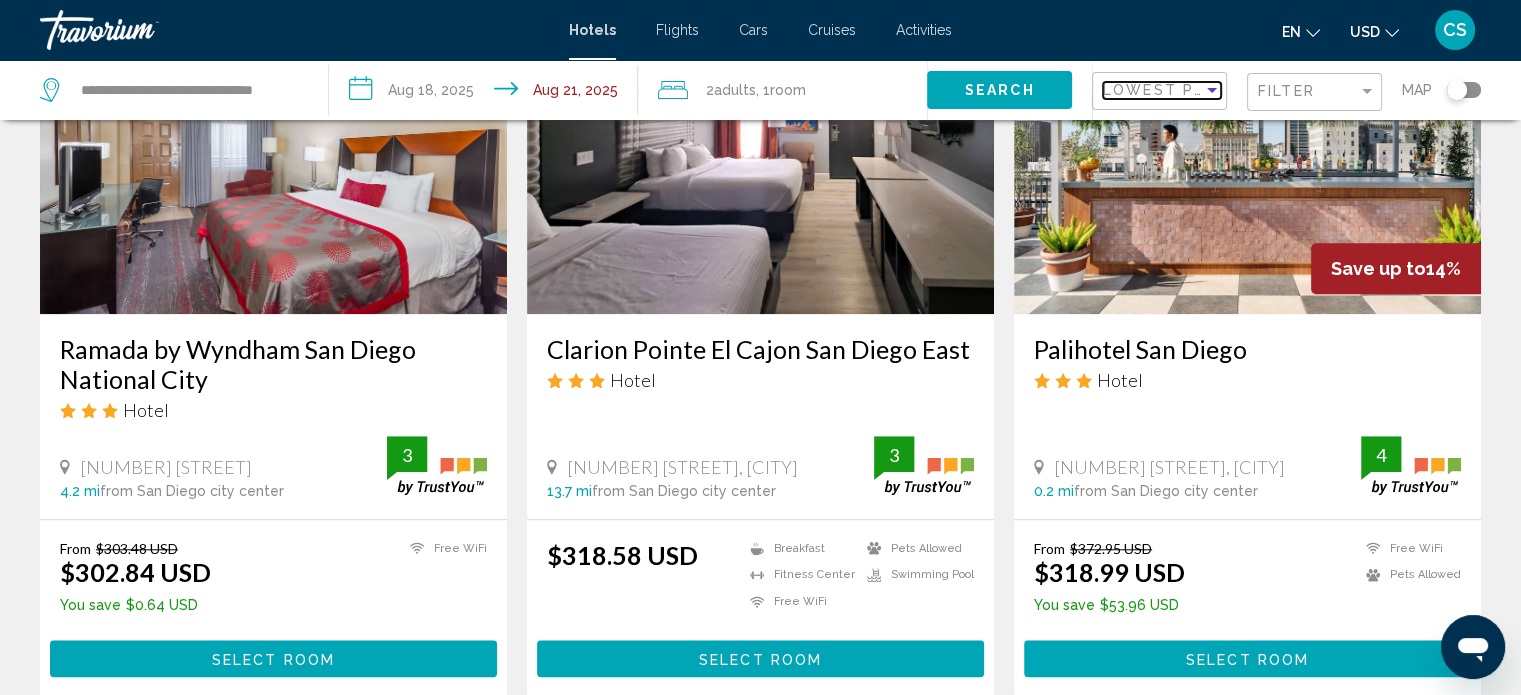 scroll, scrollTop: 1713, scrollLeft: 0, axis: vertical 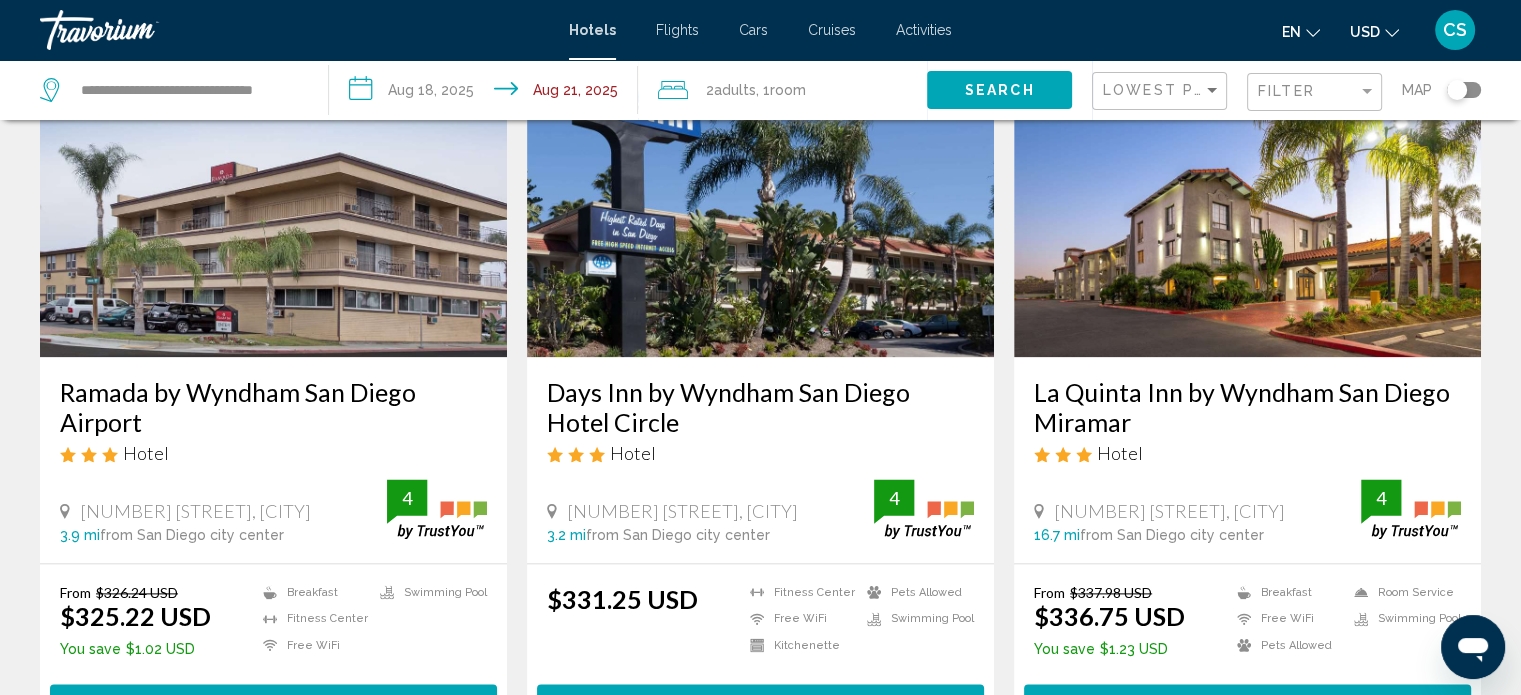 drag, startPoint x: 1194, startPoint y: 403, endPoint x: 1464, endPoint y: 452, distance: 274.41028 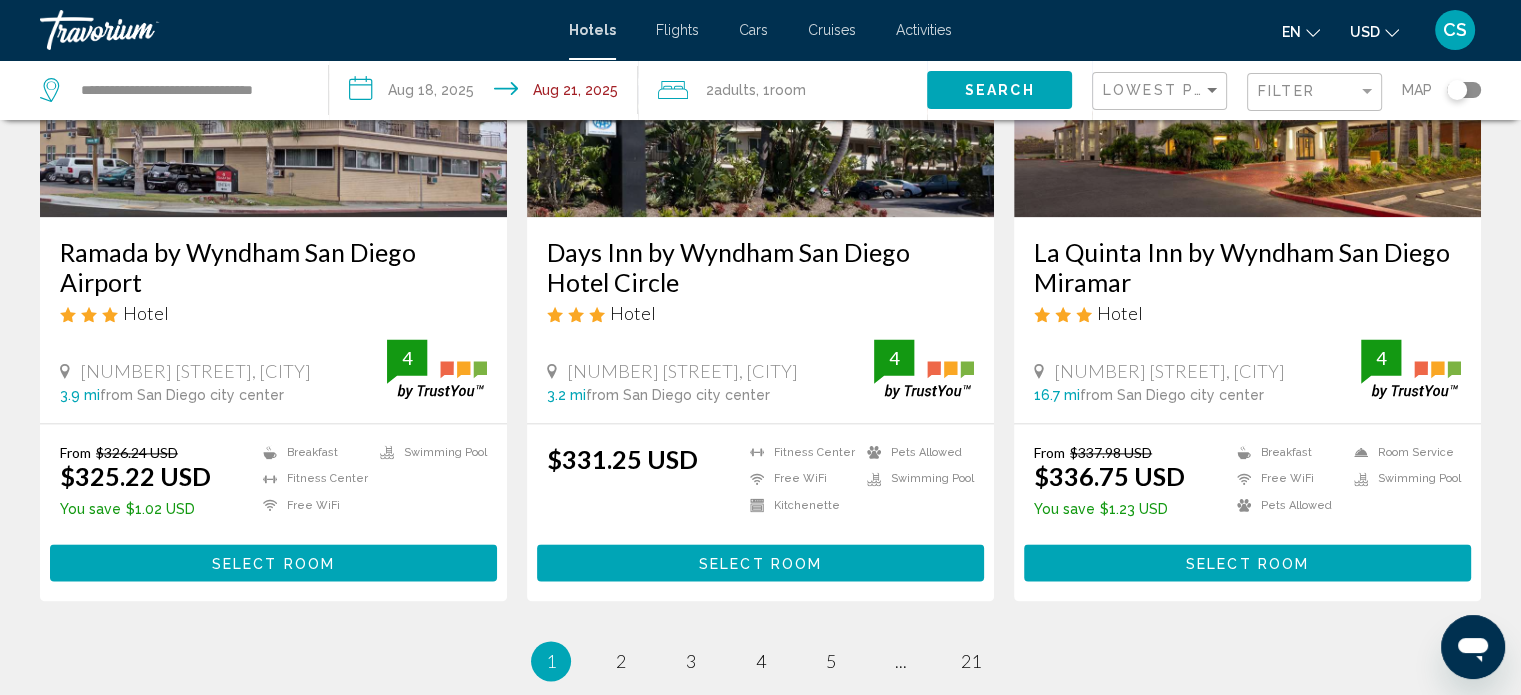 scroll, scrollTop: 2533, scrollLeft: 0, axis: vertical 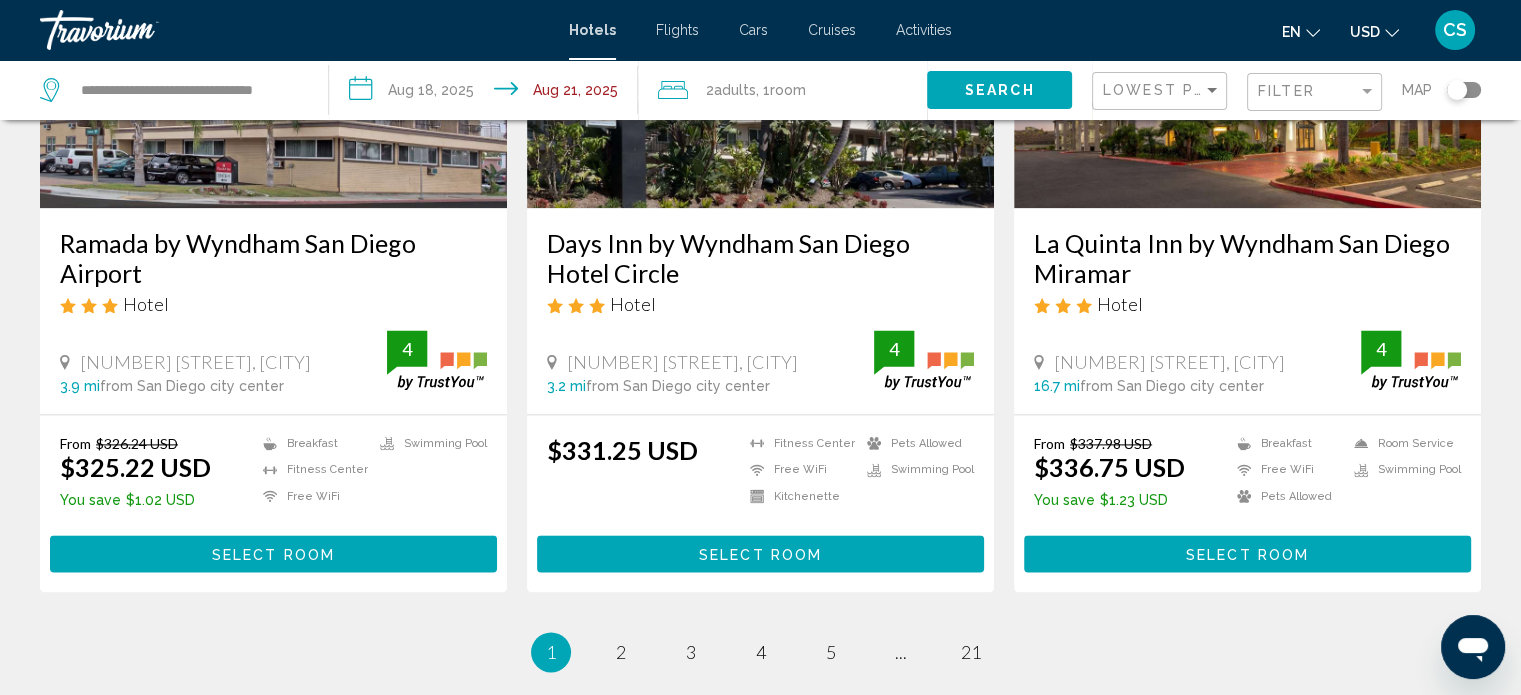 click on "Select Room" at bounding box center (1247, 553) 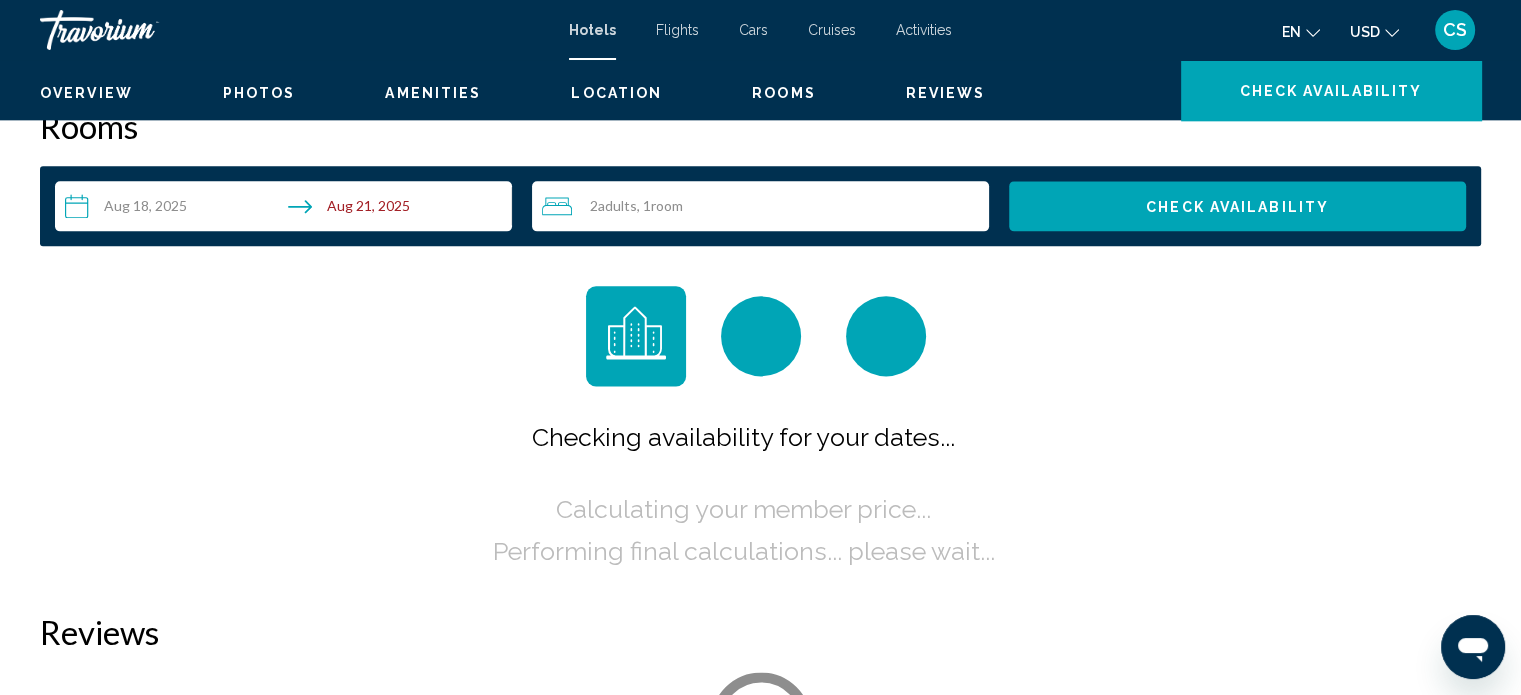 scroll, scrollTop: 12, scrollLeft: 0, axis: vertical 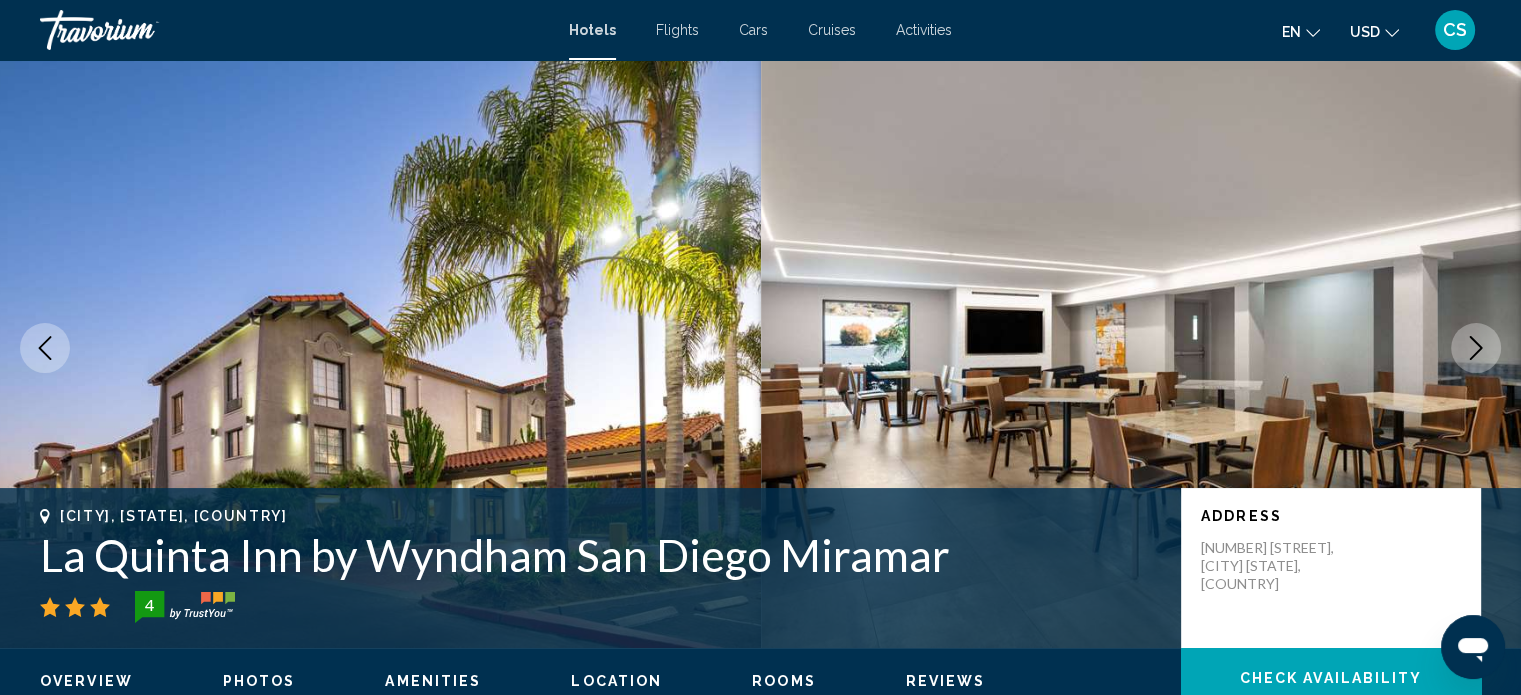 click on "Rooms" at bounding box center (784, 681) 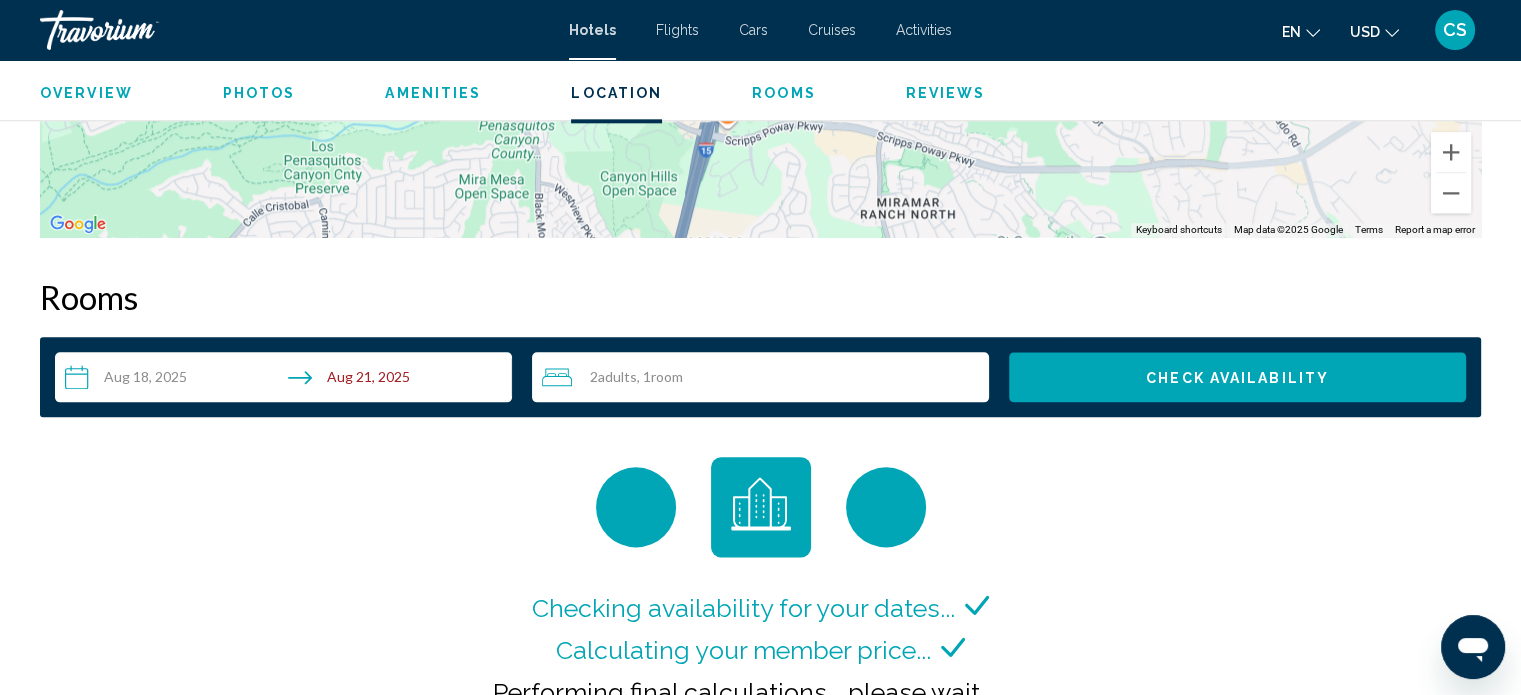 scroll, scrollTop: 2503, scrollLeft: 0, axis: vertical 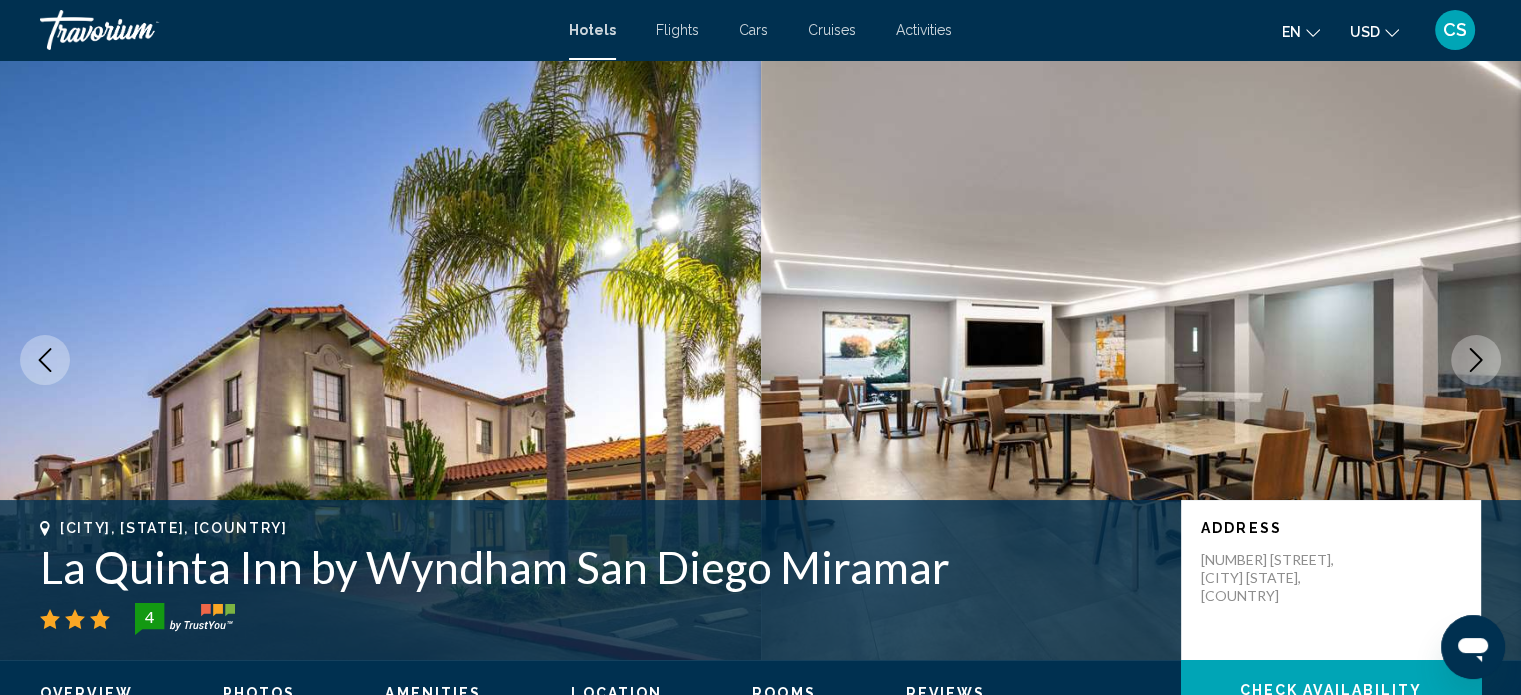 click 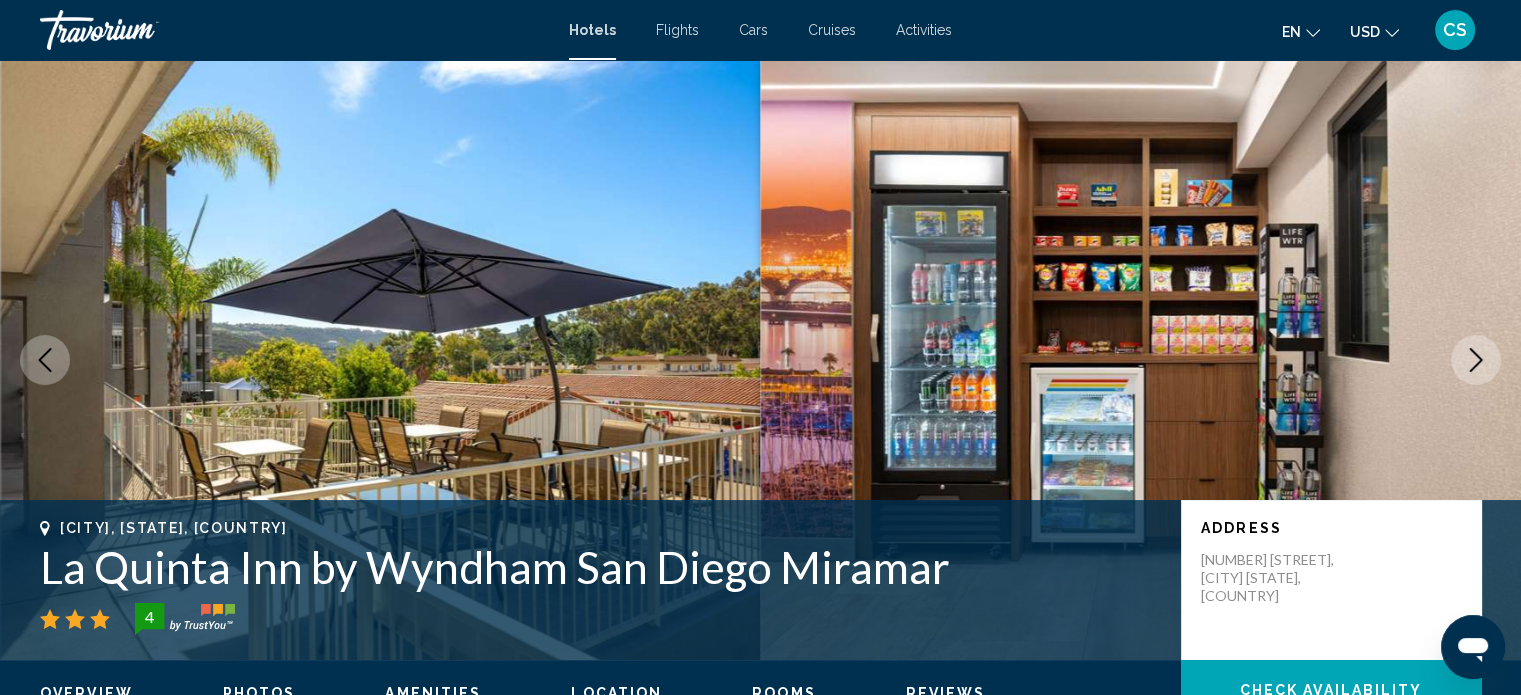 click on "Hotels" at bounding box center (592, 30) 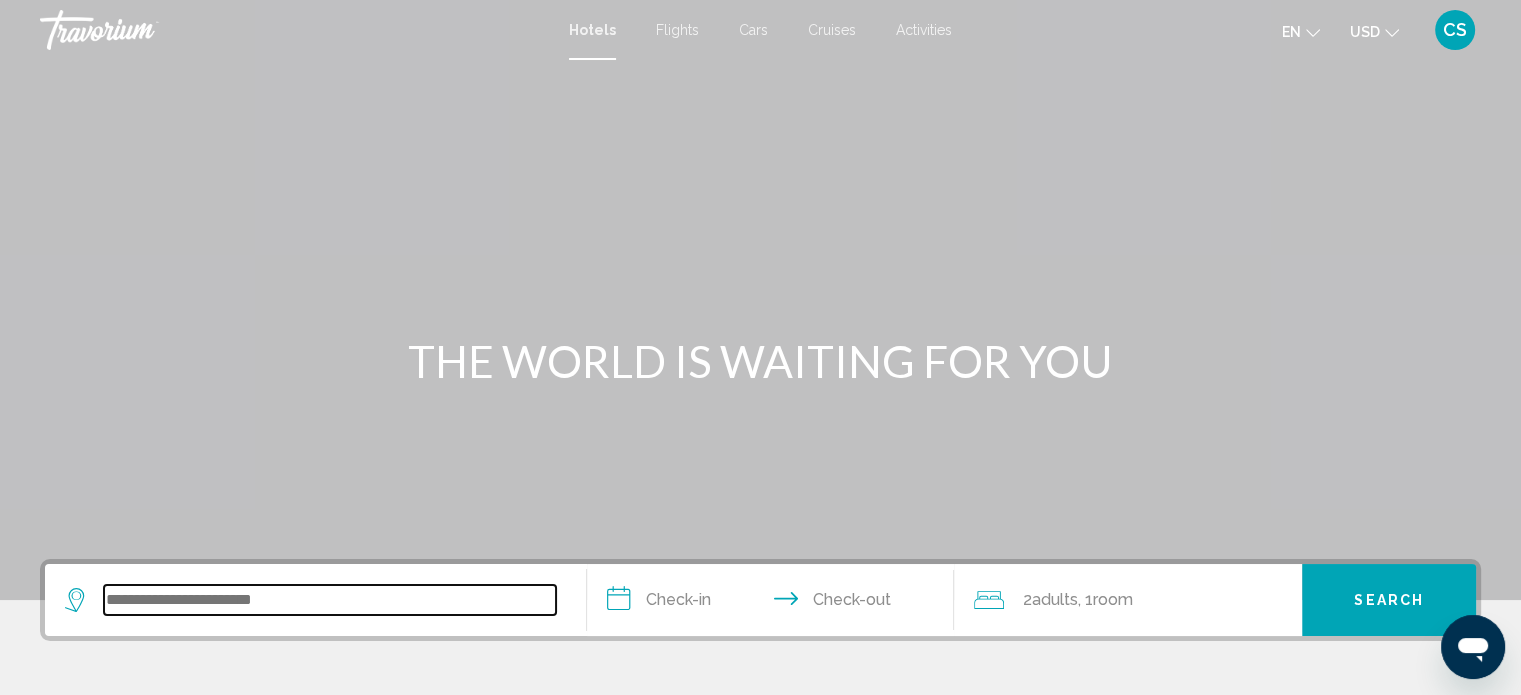 click at bounding box center (330, 600) 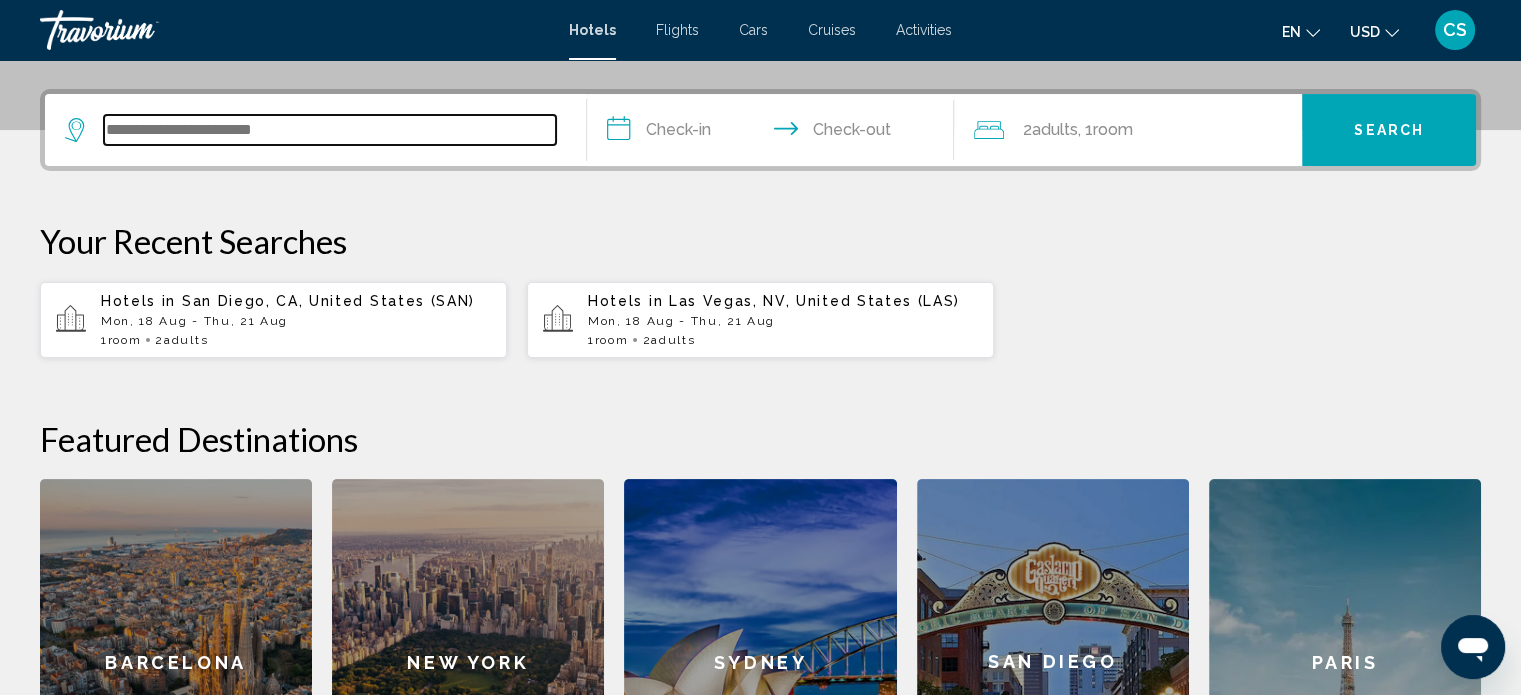 scroll, scrollTop: 493, scrollLeft: 0, axis: vertical 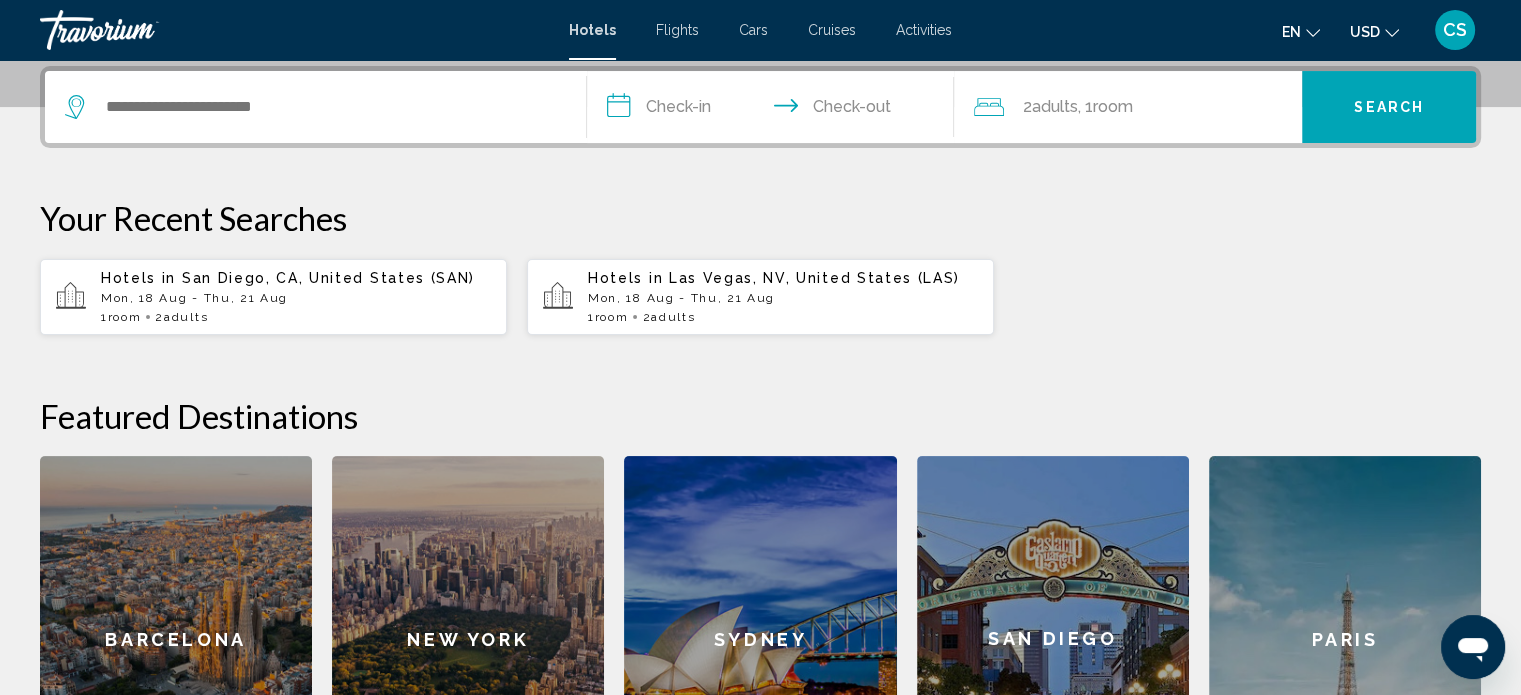click on "San Diego, CA, United States (SAN)" at bounding box center (328, 278) 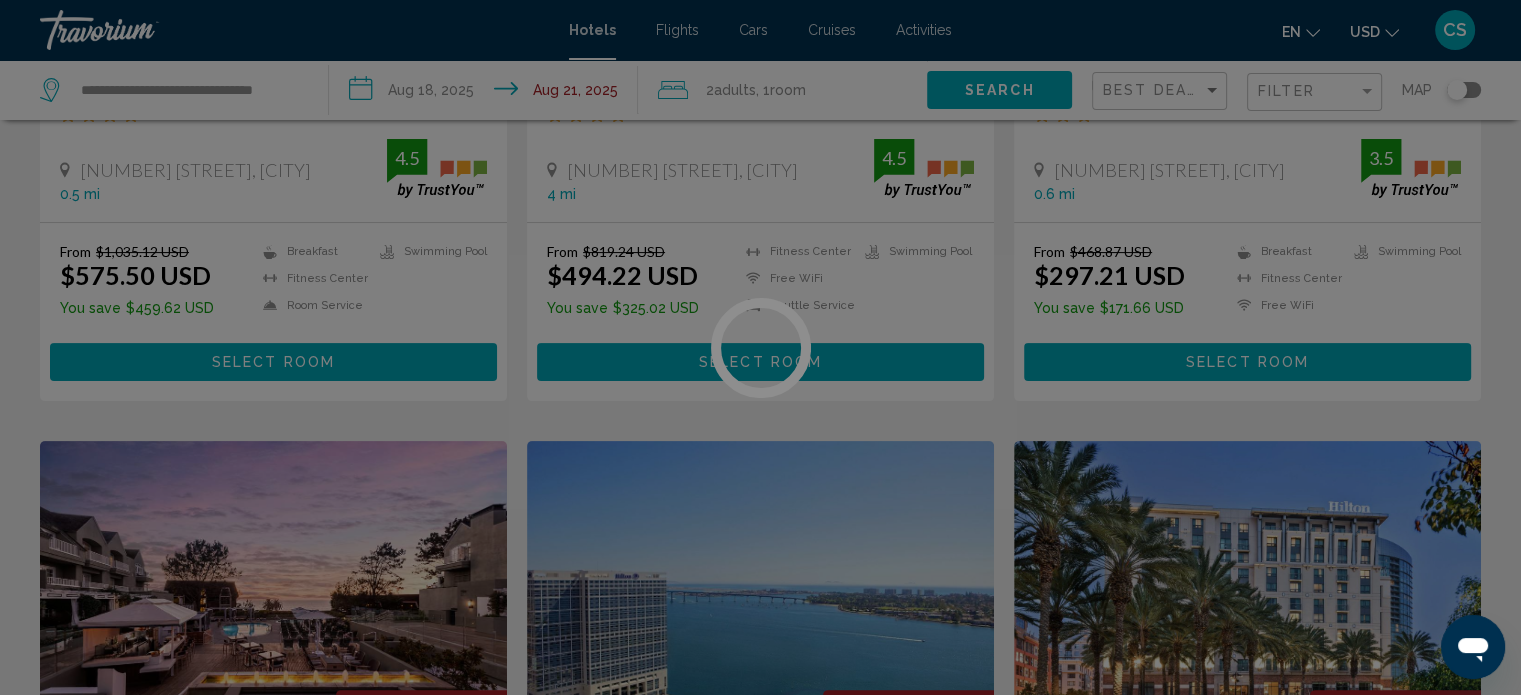 scroll, scrollTop: 0, scrollLeft: 0, axis: both 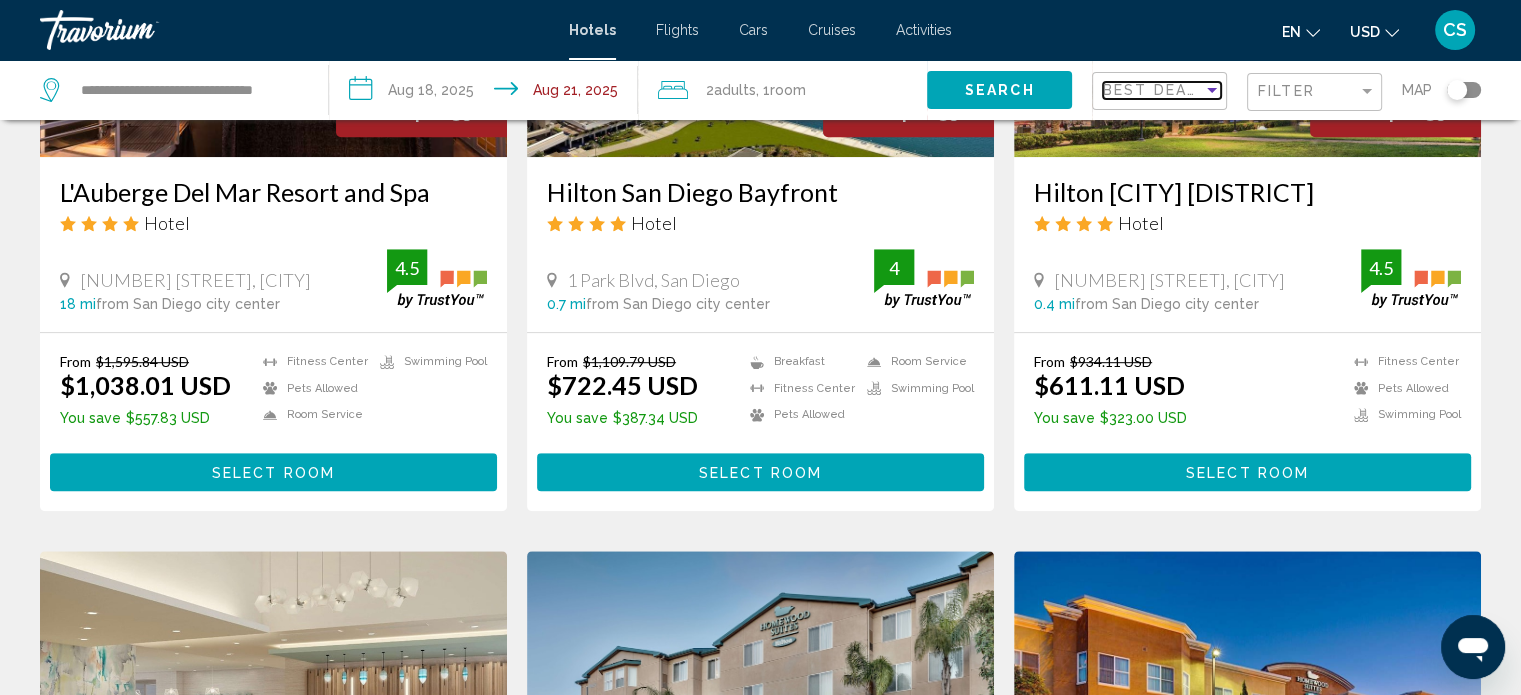 click at bounding box center (1212, 90) 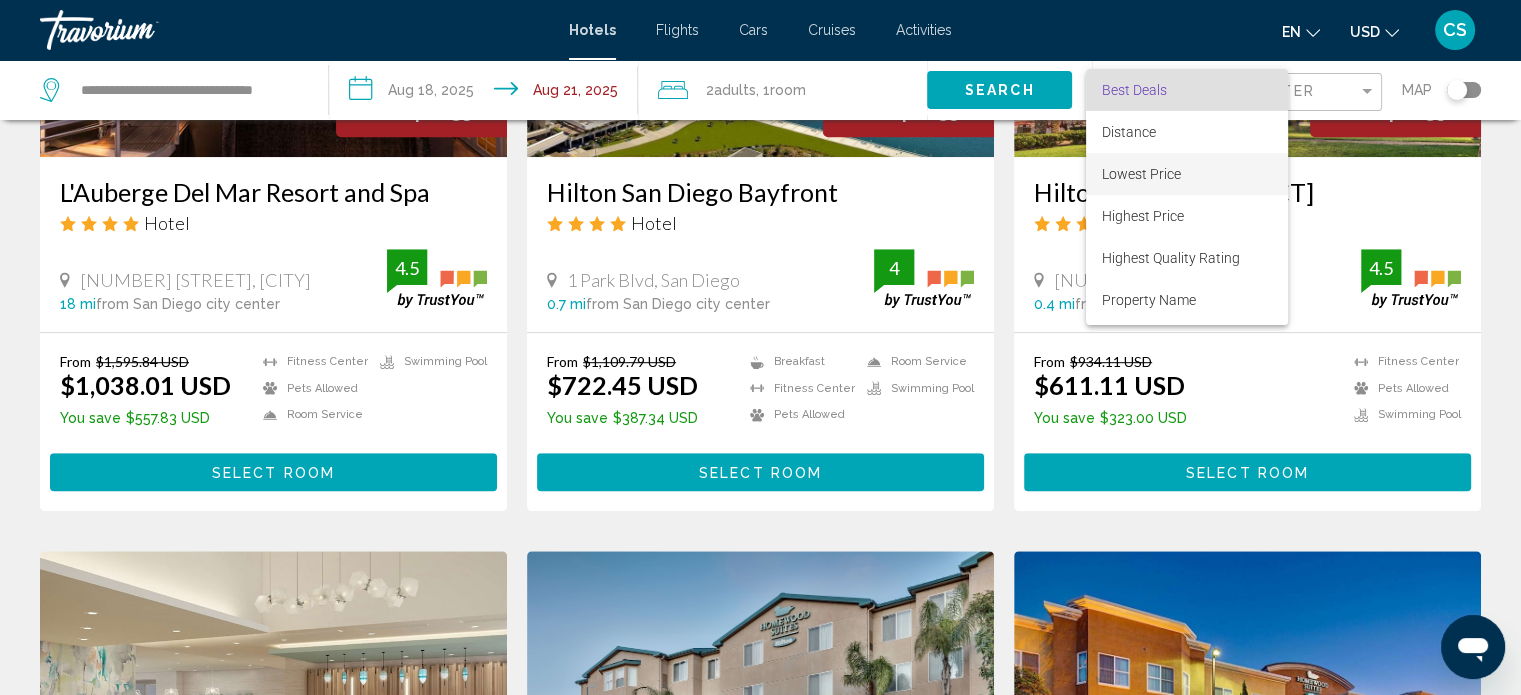 click on "Lowest Price" at bounding box center [1141, 174] 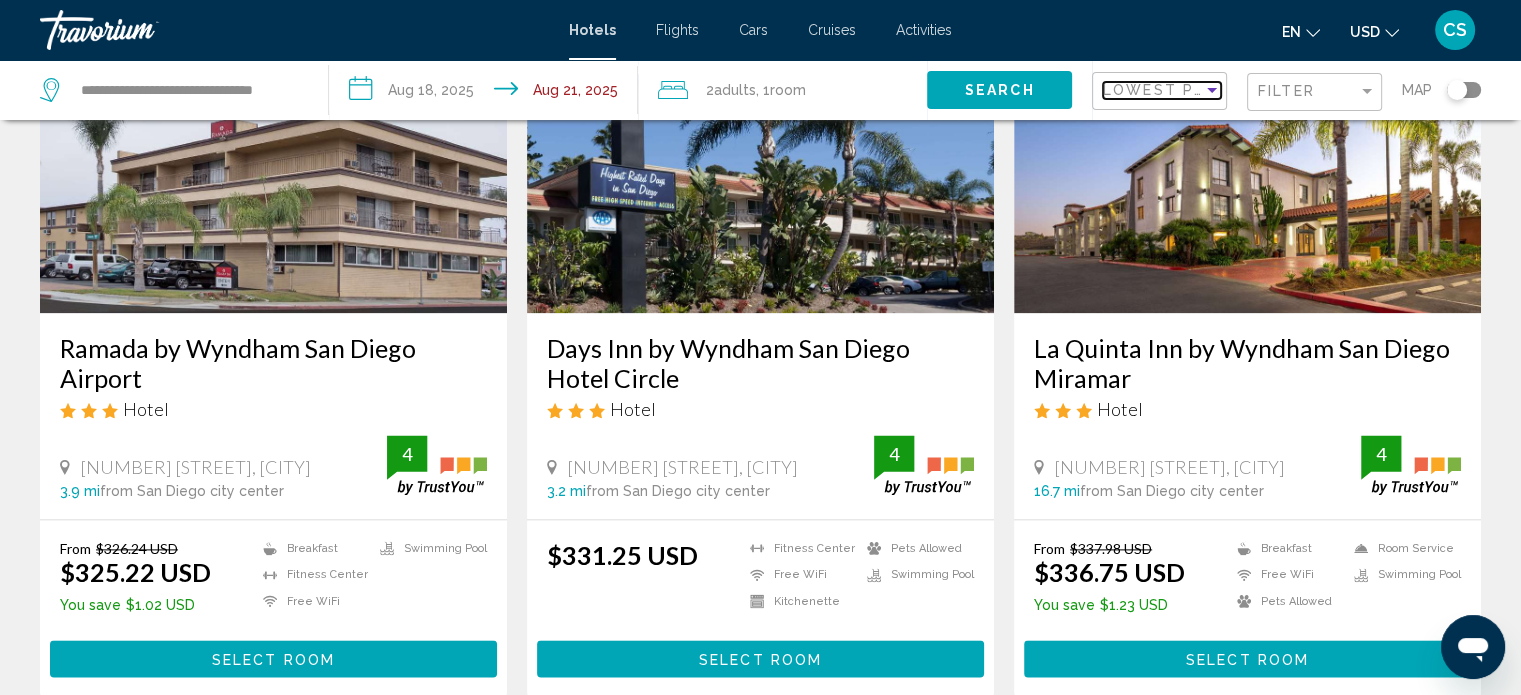 scroll, scrollTop: 2433, scrollLeft: 0, axis: vertical 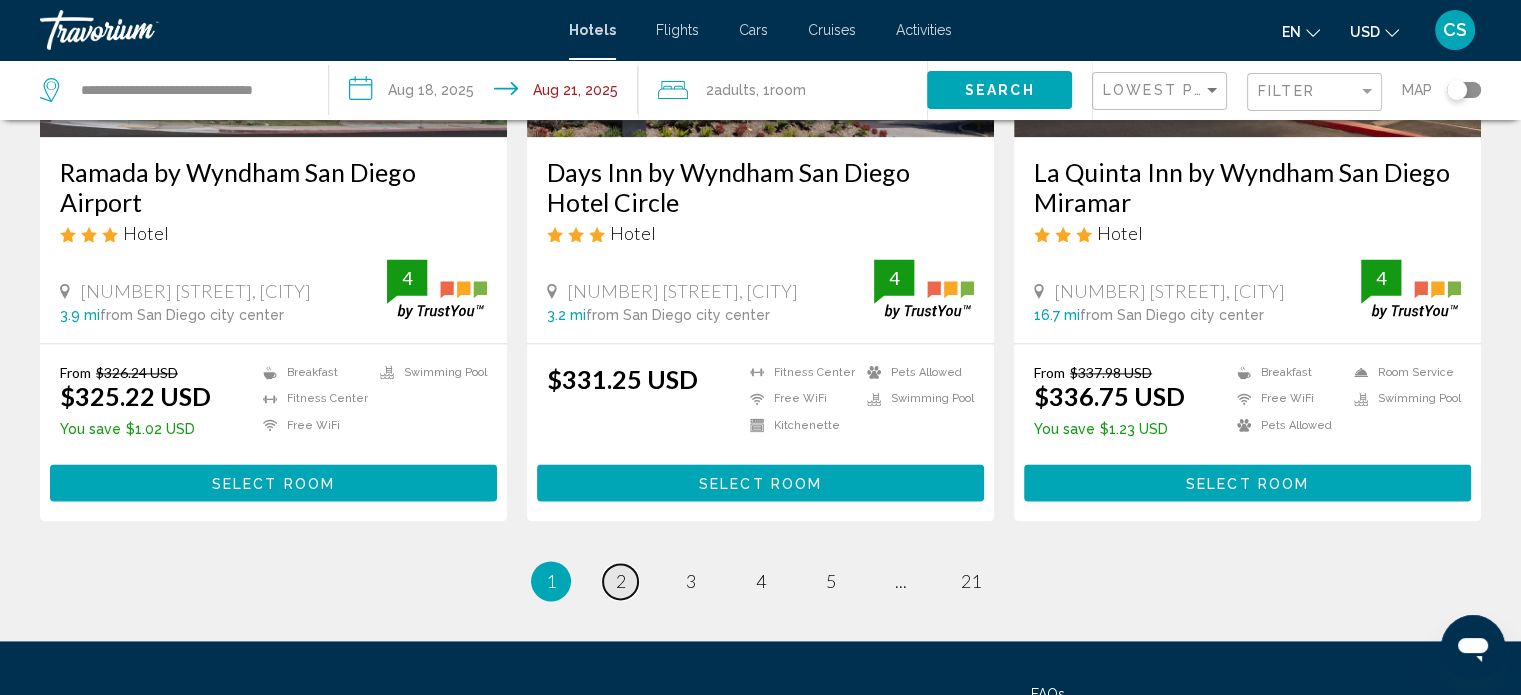 click on "2" at bounding box center (621, 581) 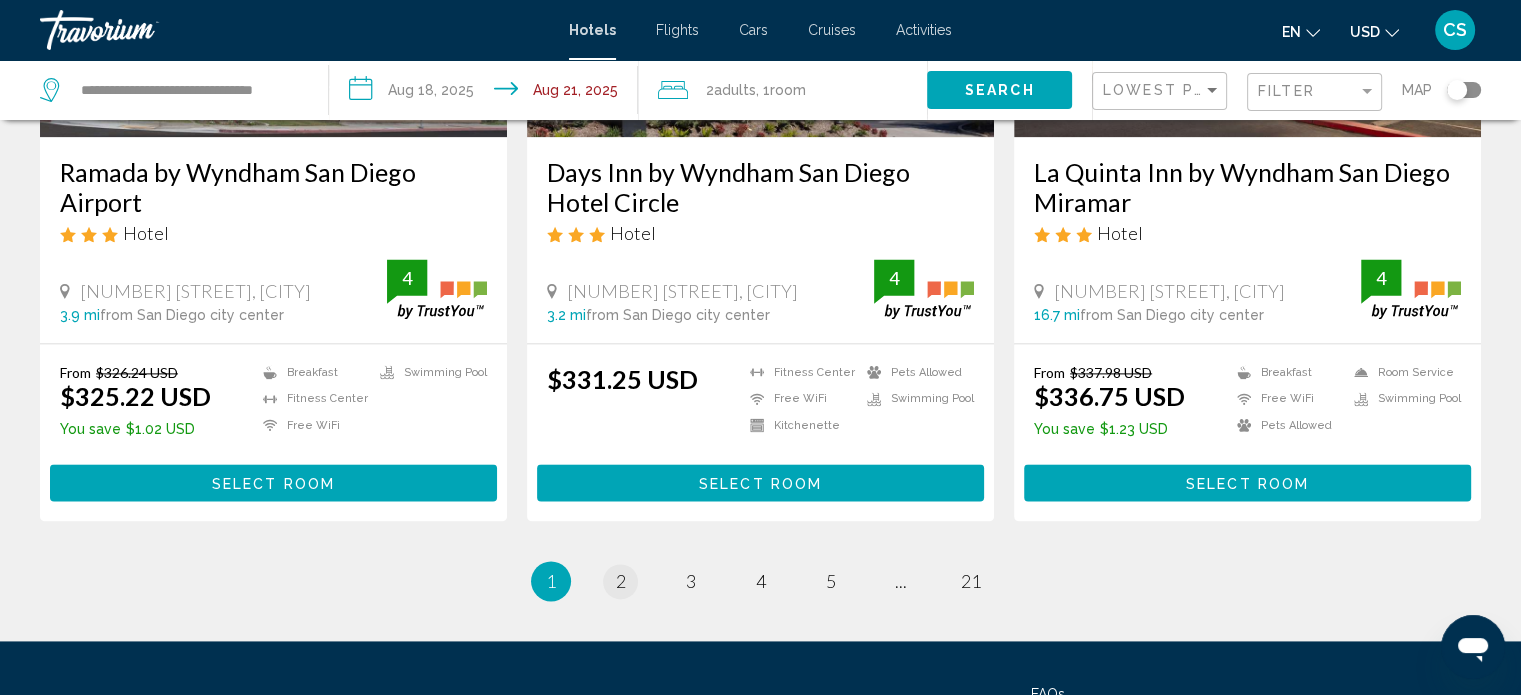 scroll, scrollTop: 0, scrollLeft: 0, axis: both 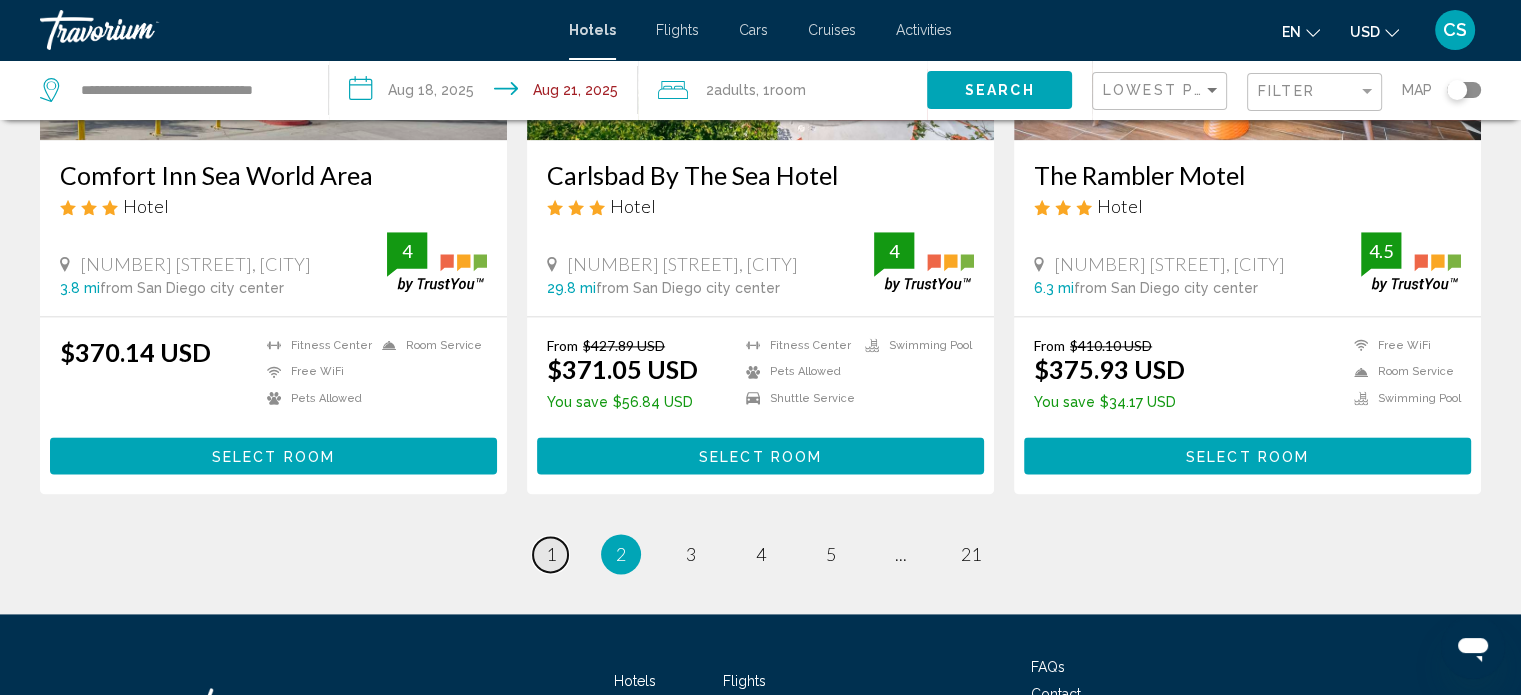click on "page  1" at bounding box center (550, 554) 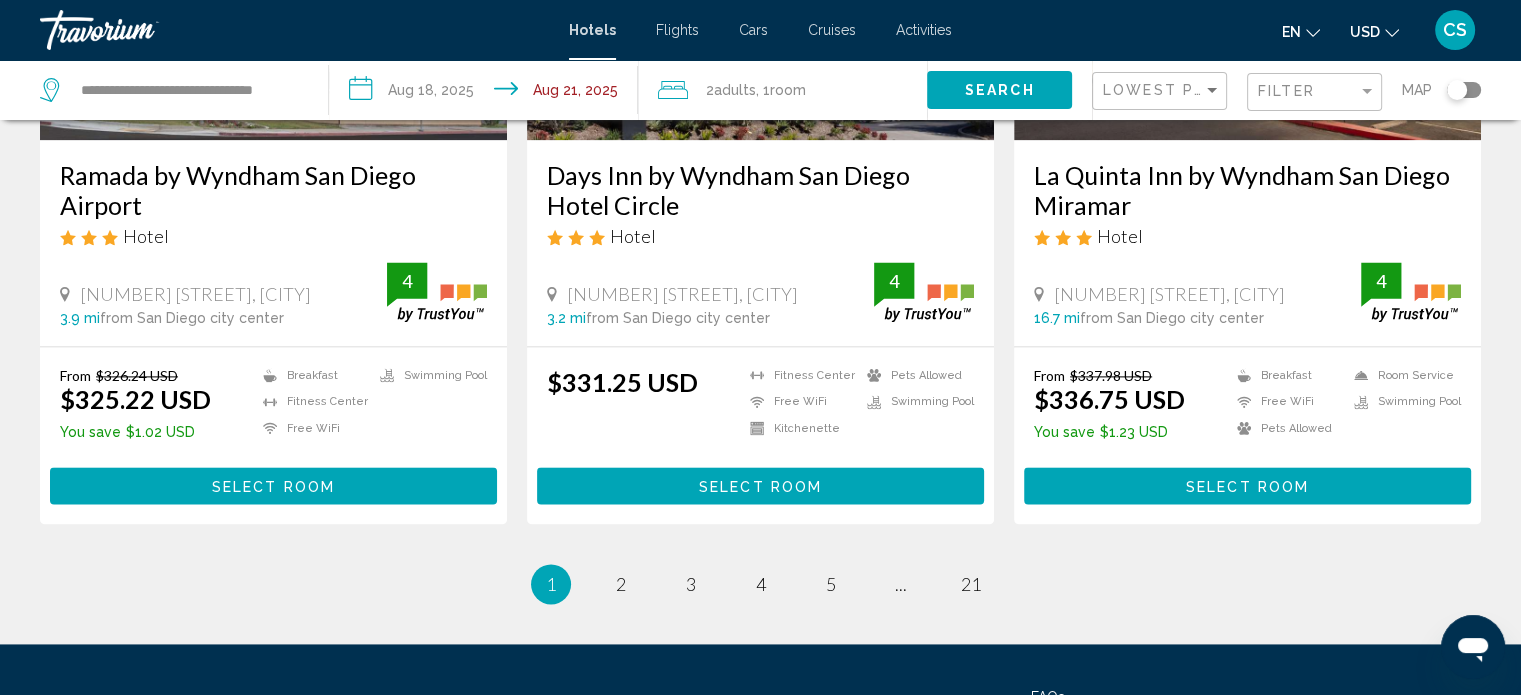 scroll, scrollTop: 0, scrollLeft: 0, axis: both 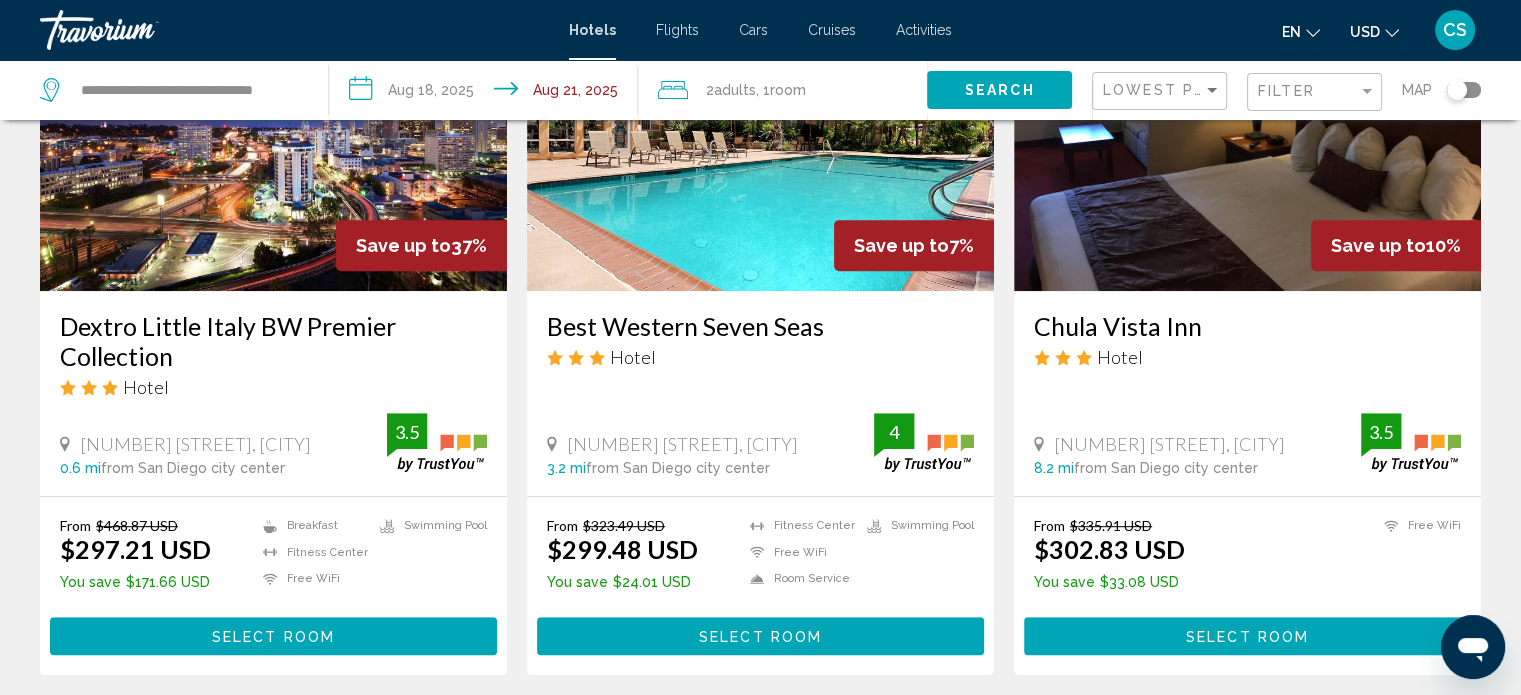 click on "Select Room" at bounding box center (273, 637) 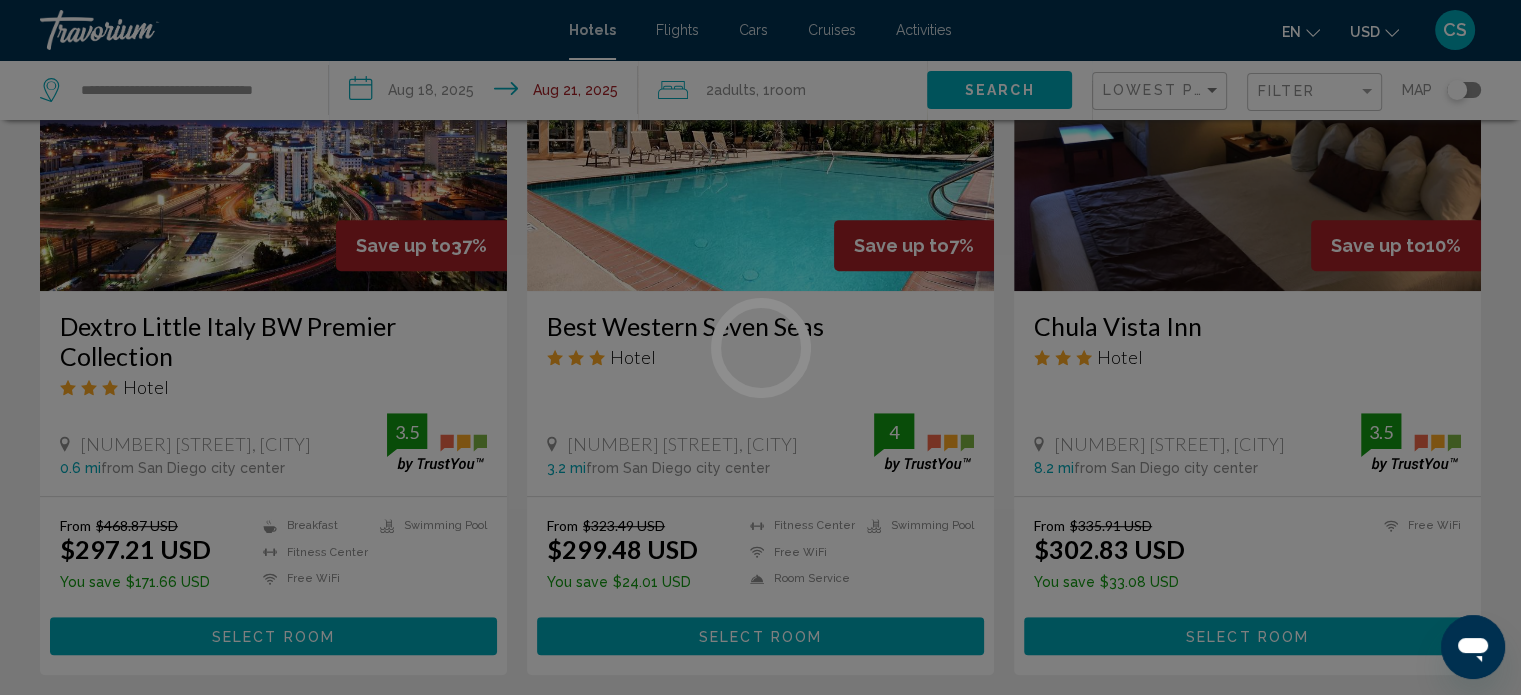 scroll, scrollTop: 12, scrollLeft: 0, axis: vertical 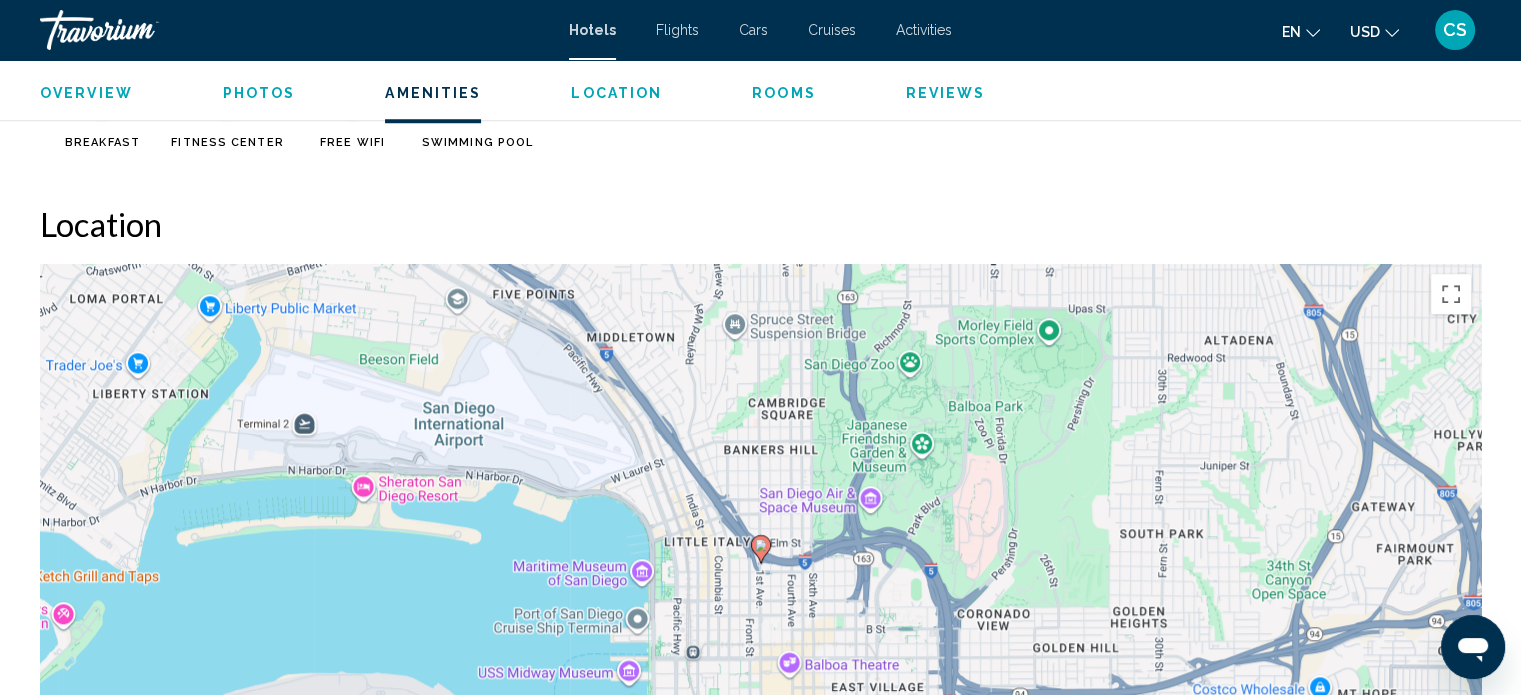 click on "Rooms" at bounding box center (784, 93) 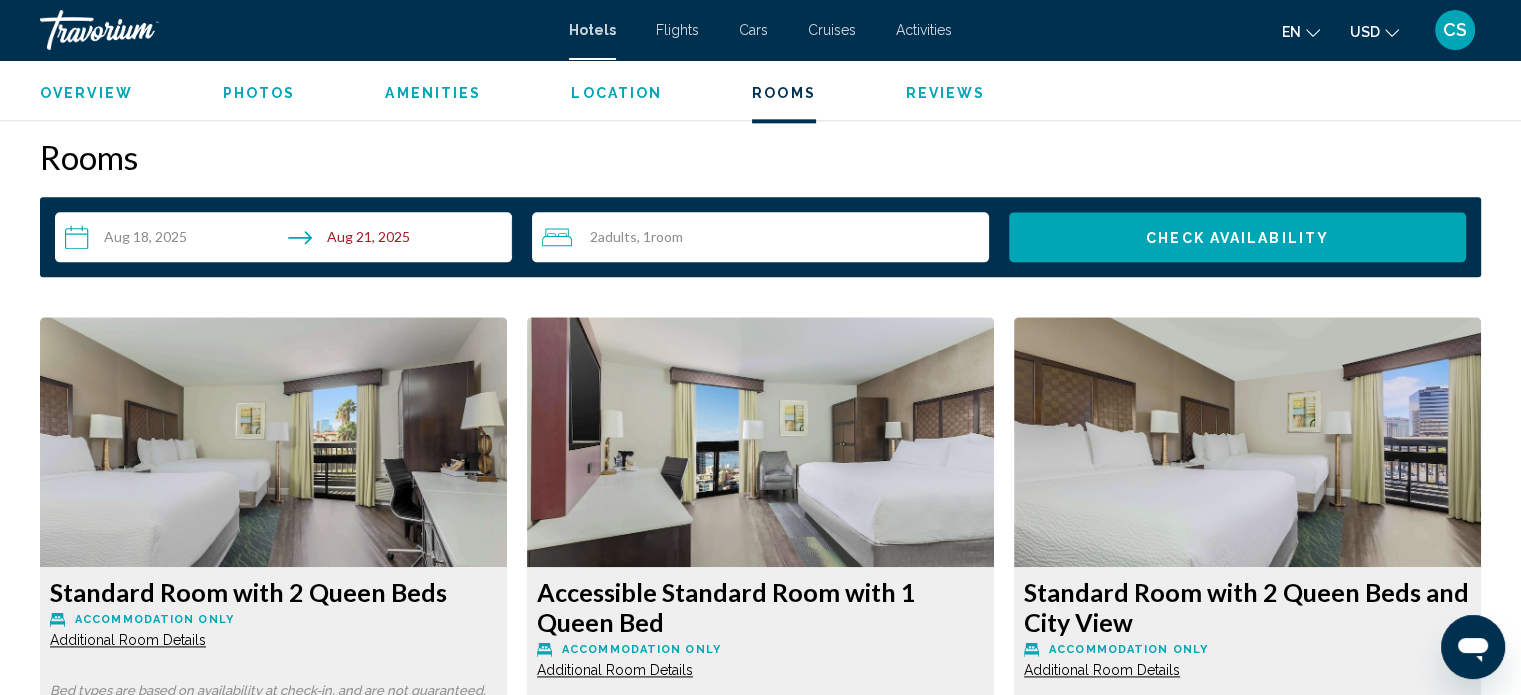 scroll, scrollTop: 2532, scrollLeft: 0, axis: vertical 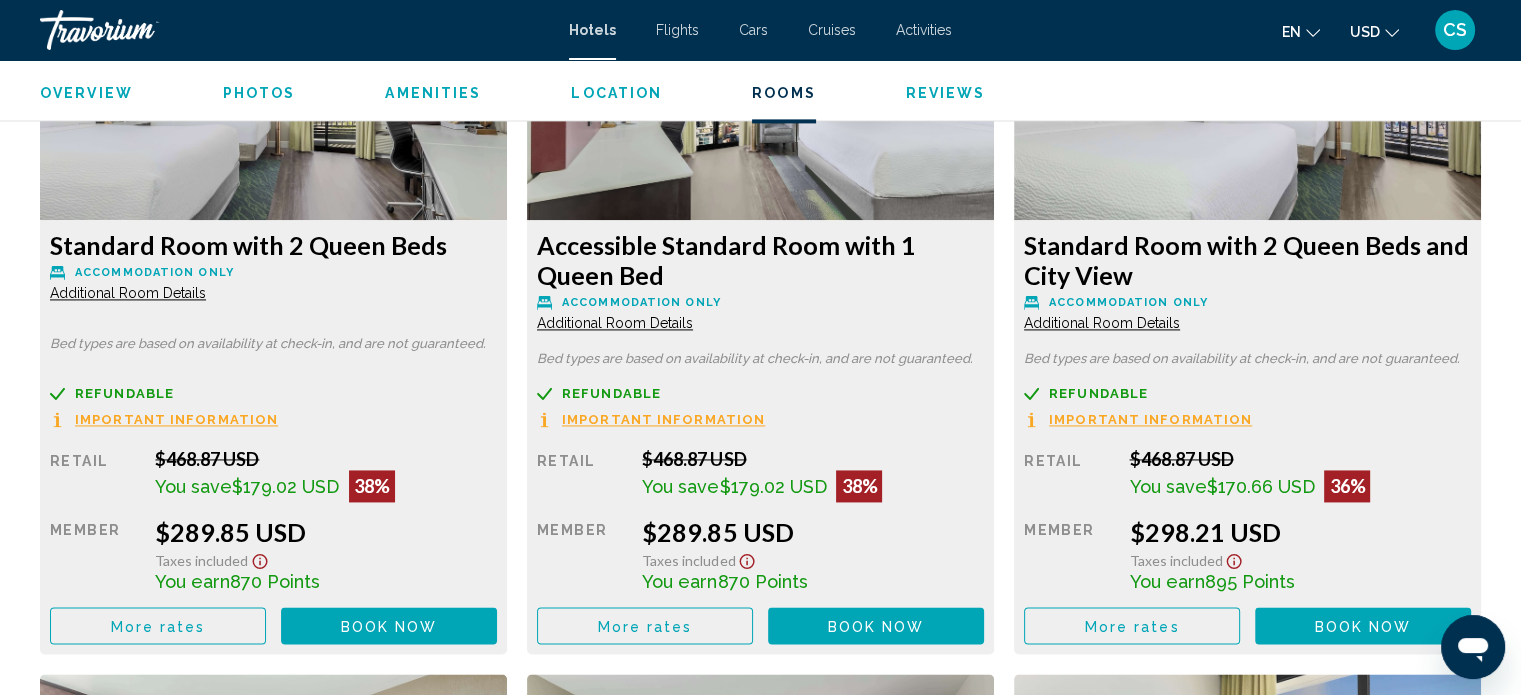 click on "Additional Room Details" at bounding box center (128, 293) 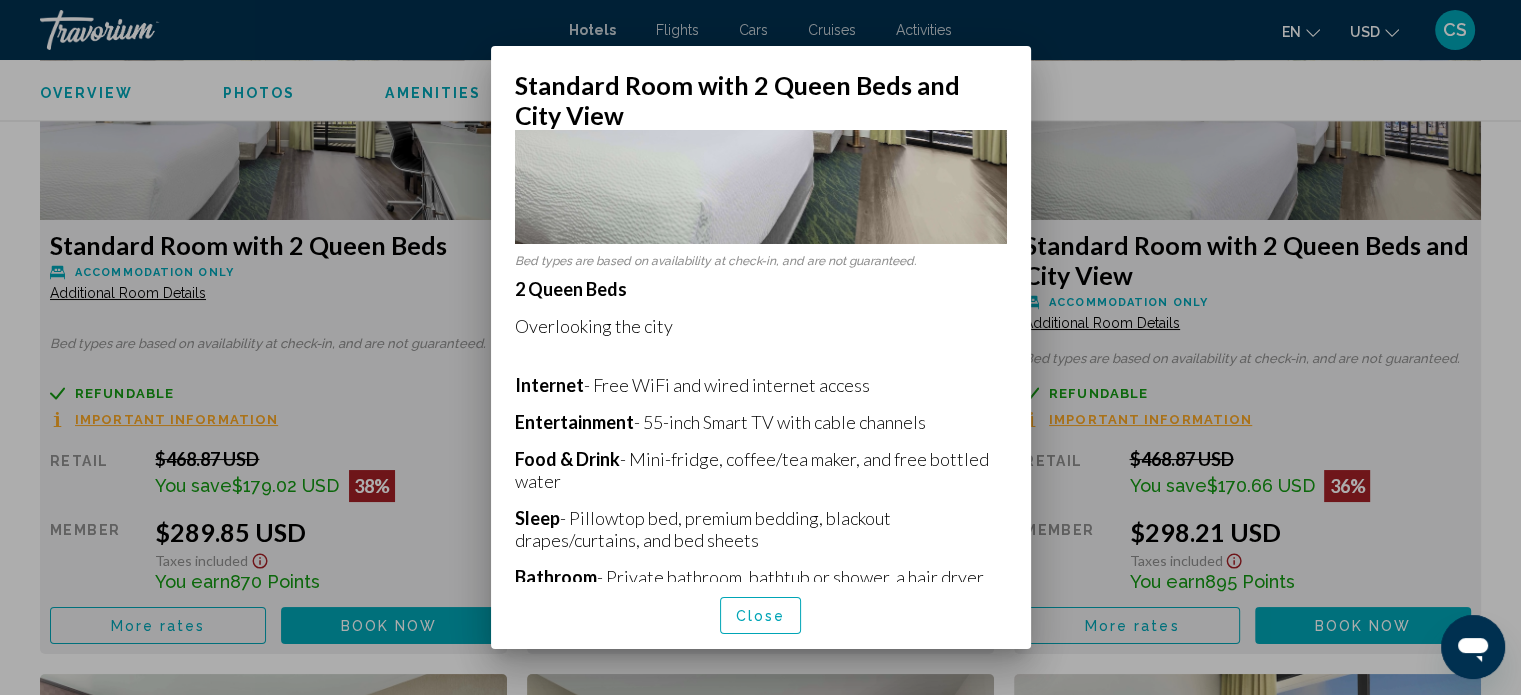 scroll, scrollTop: 235, scrollLeft: 0, axis: vertical 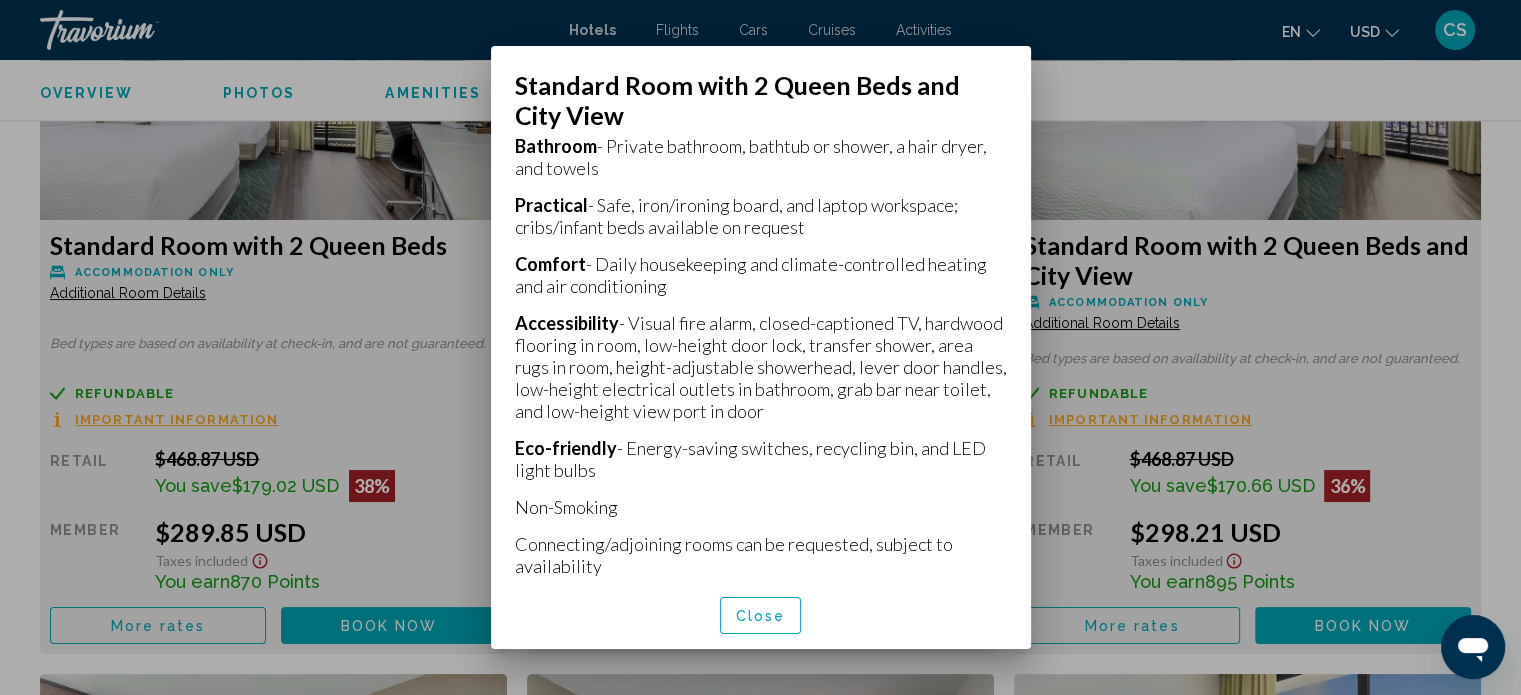 click on "[NUMBER] [STREET], [CITY], [POSTAL_CODE] [POSTAL_CODE], [STATE], [STATE] [STATE] [COUNTRY]" at bounding box center (761, 348) 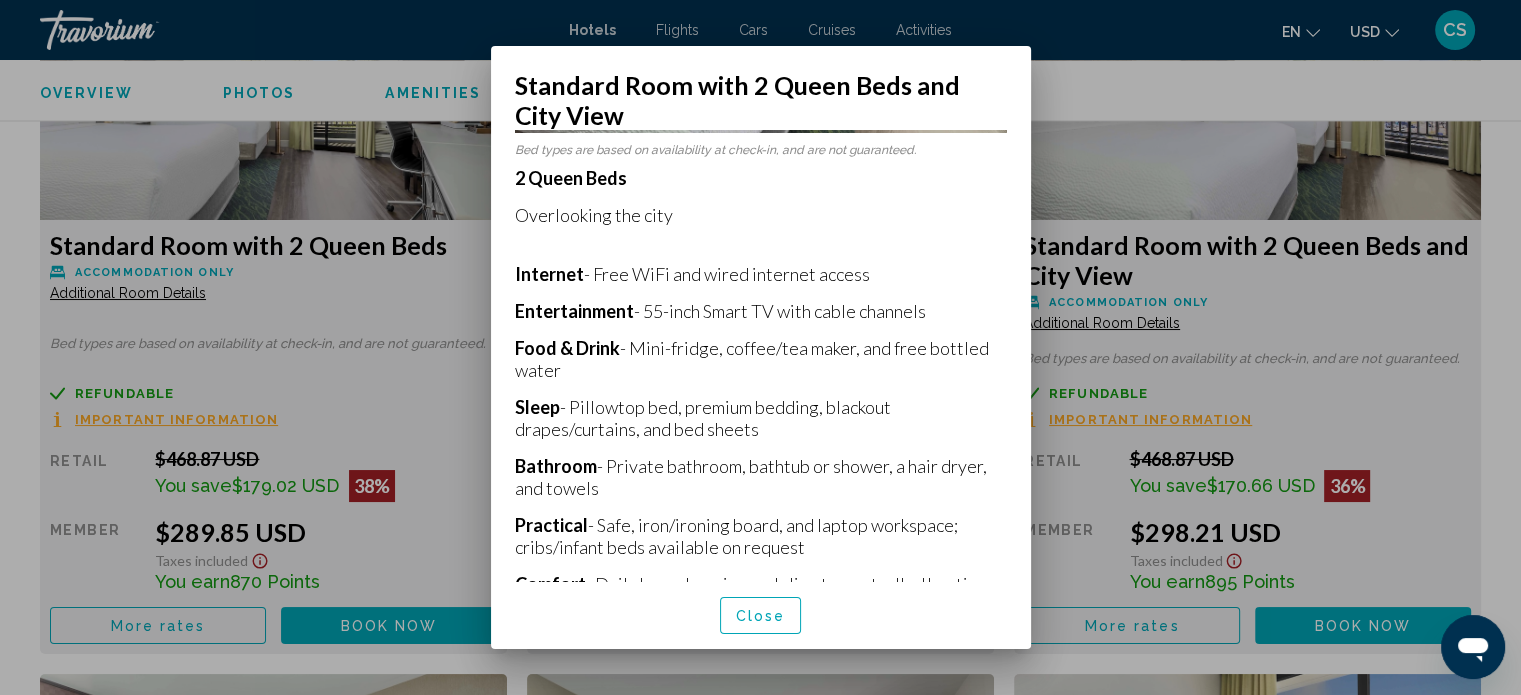 scroll, scrollTop: 268, scrollLeft: 0, axis: vertical 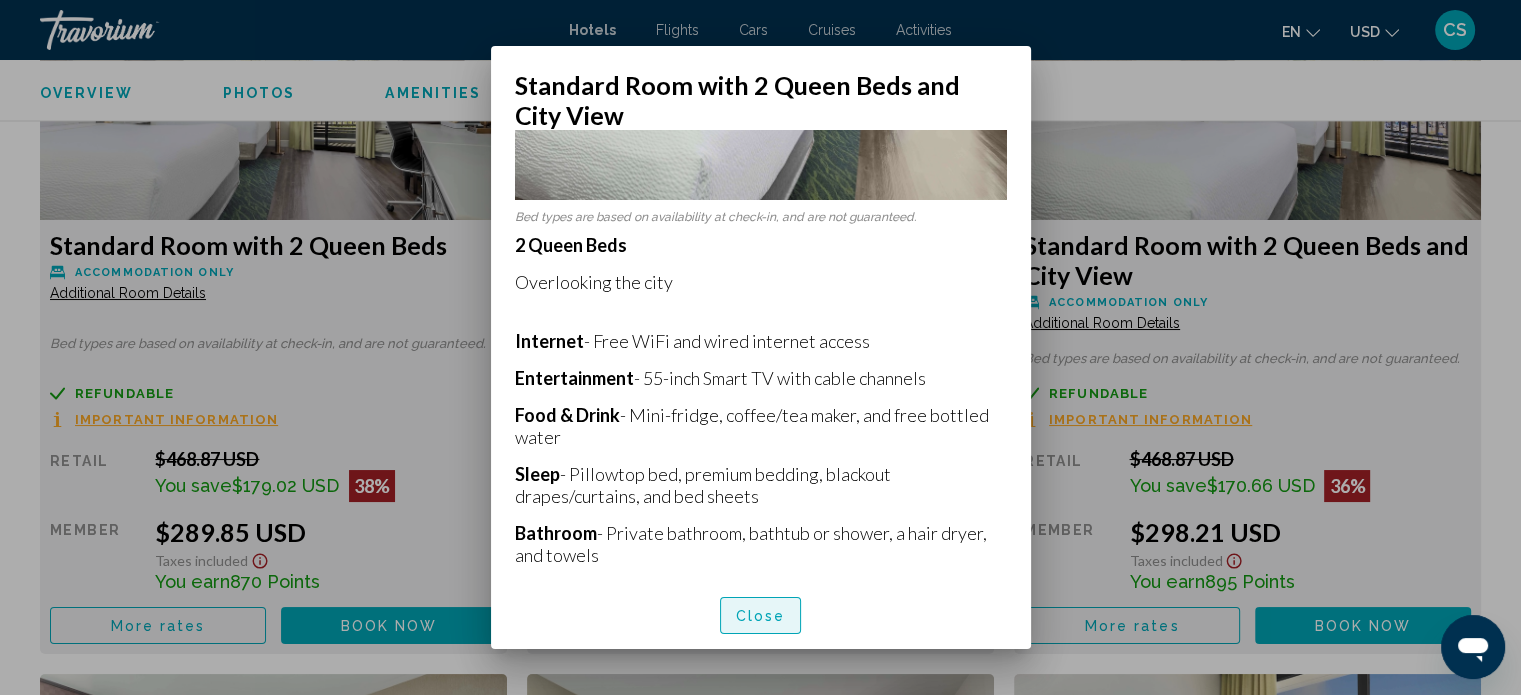 click on "Close" at bounding box center (761, 616) 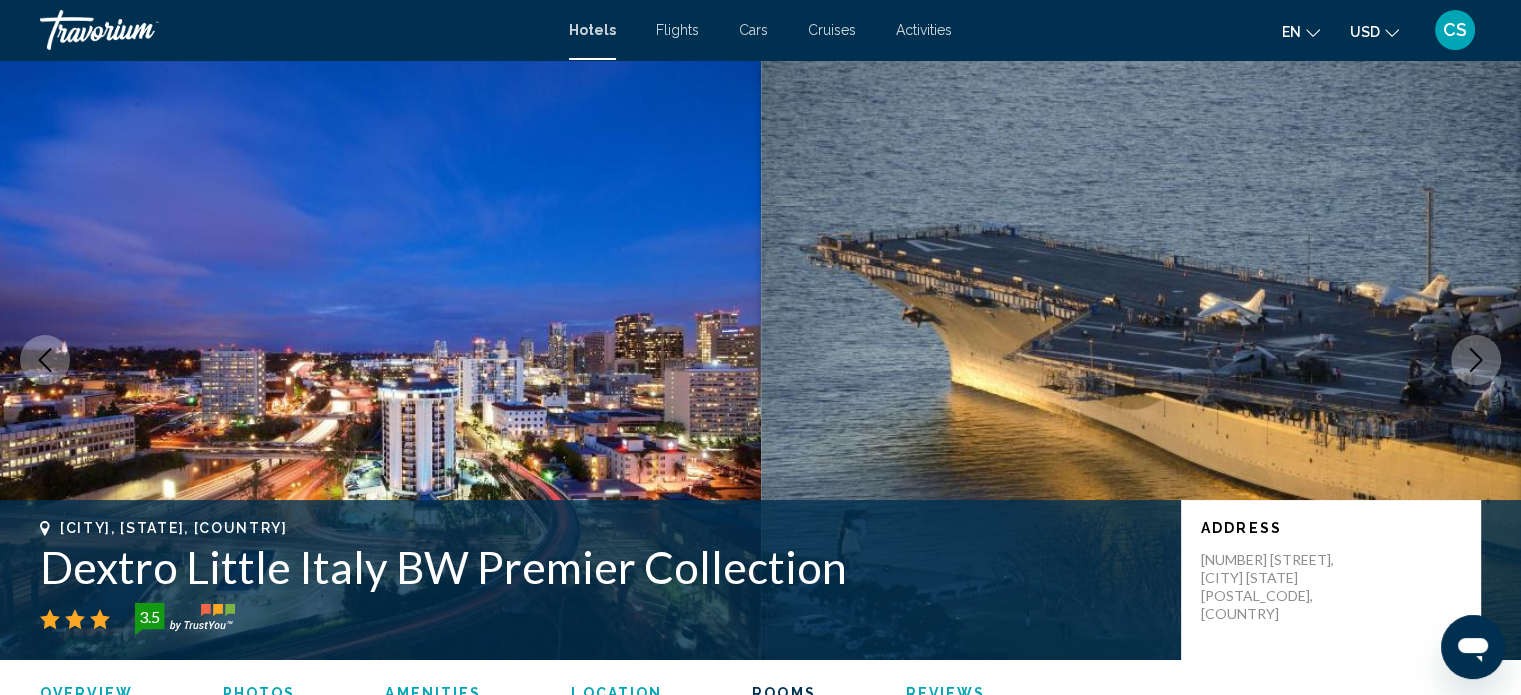 scroll, scrollTop: 2862, scrollLeft: 0, axis: vertical 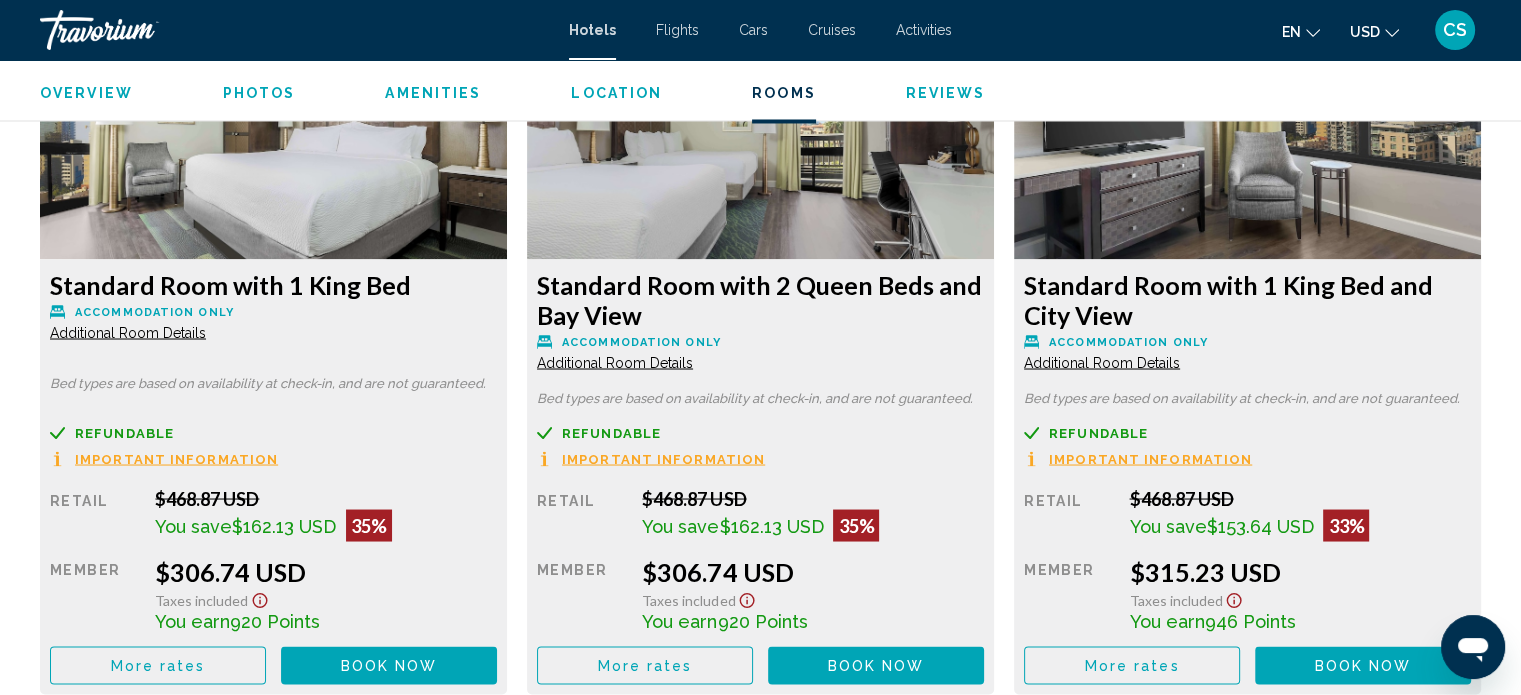click on "Additional Room Details" at bounding box center [128, -372] 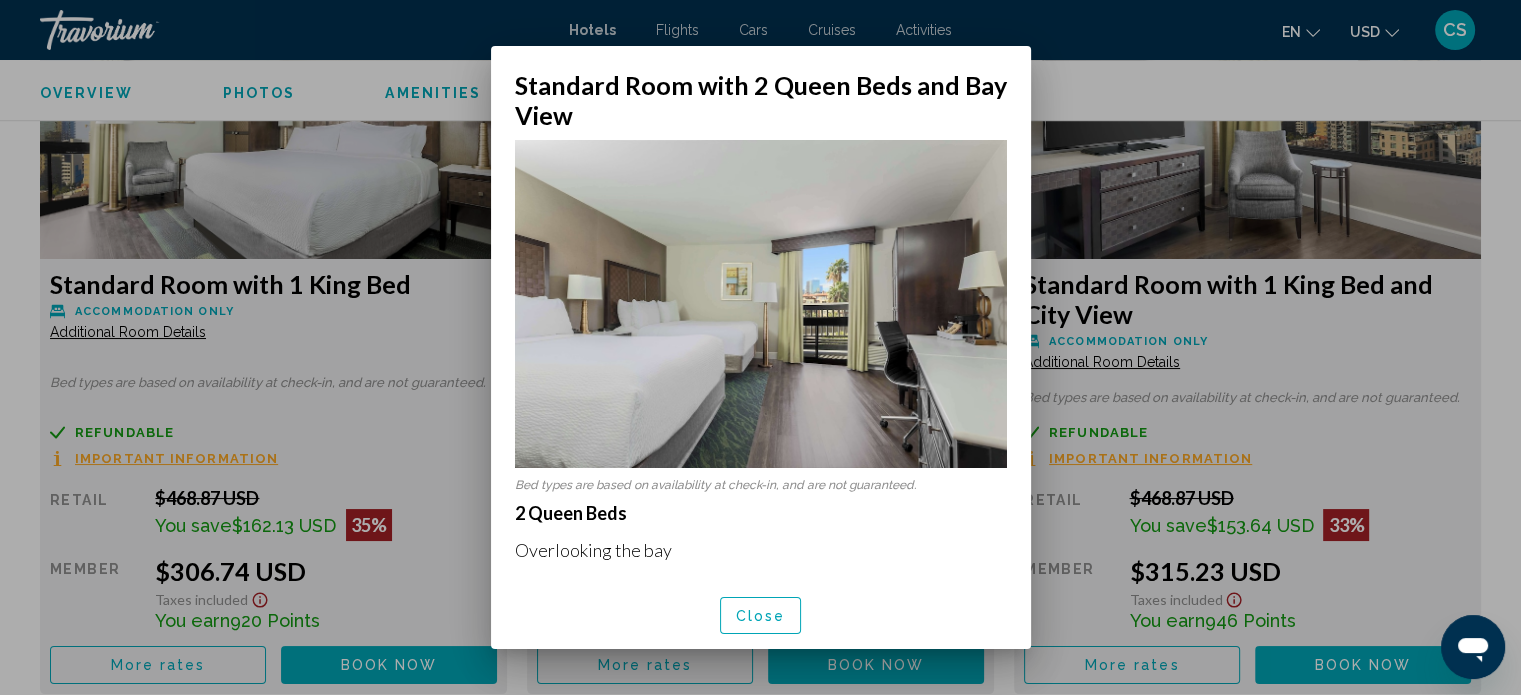 scroll, scrollTop: 0, scrollLeft: 0, axis: both 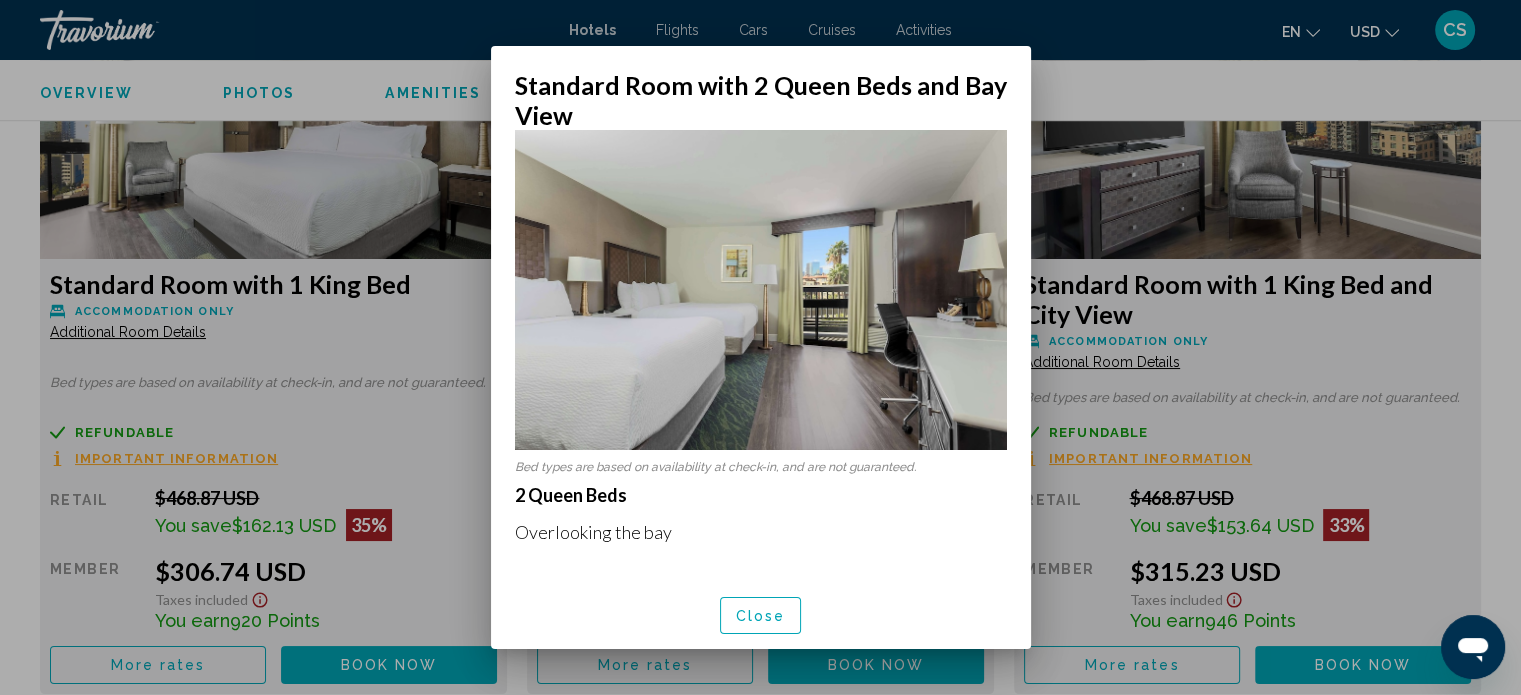 click on "Close" at bounding box center (761, 616) 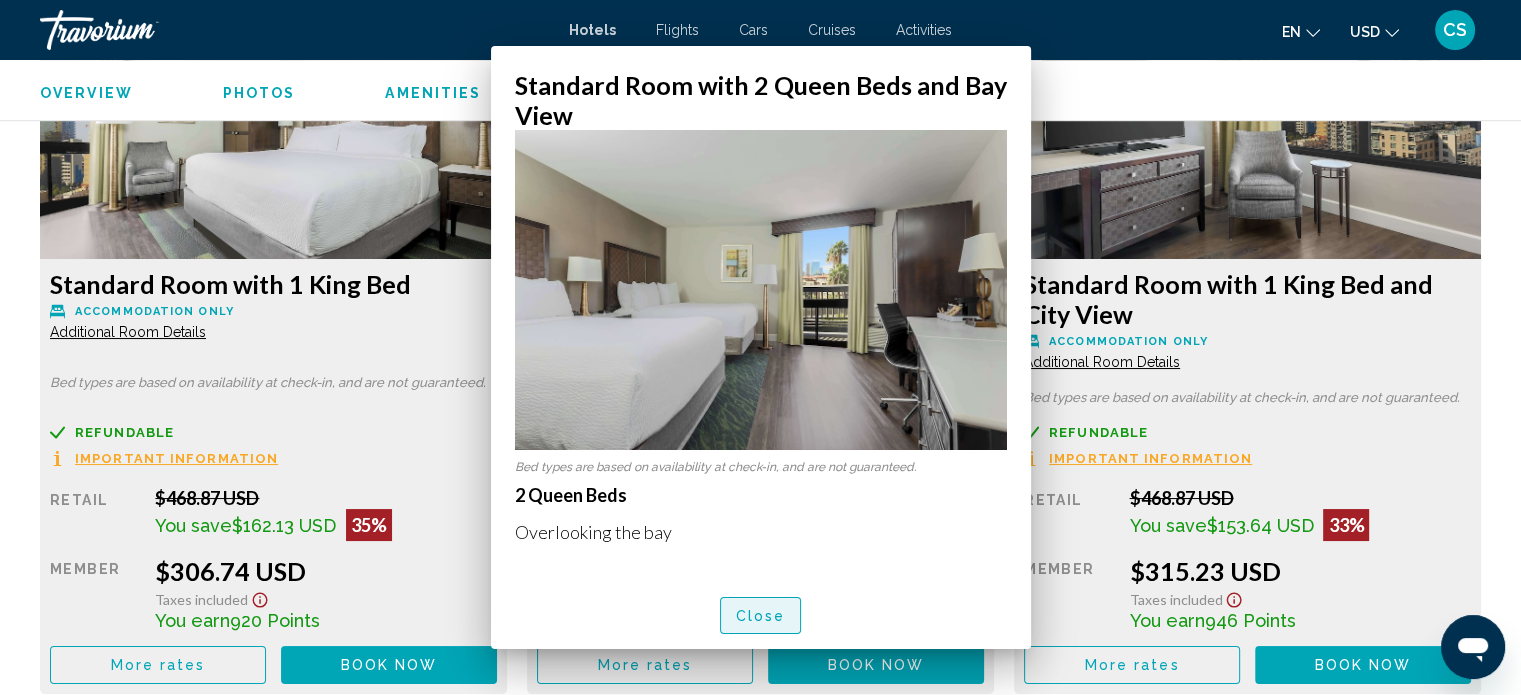 scroll, scrollTop: 3527, scrollLeft: 0, axis: vertical 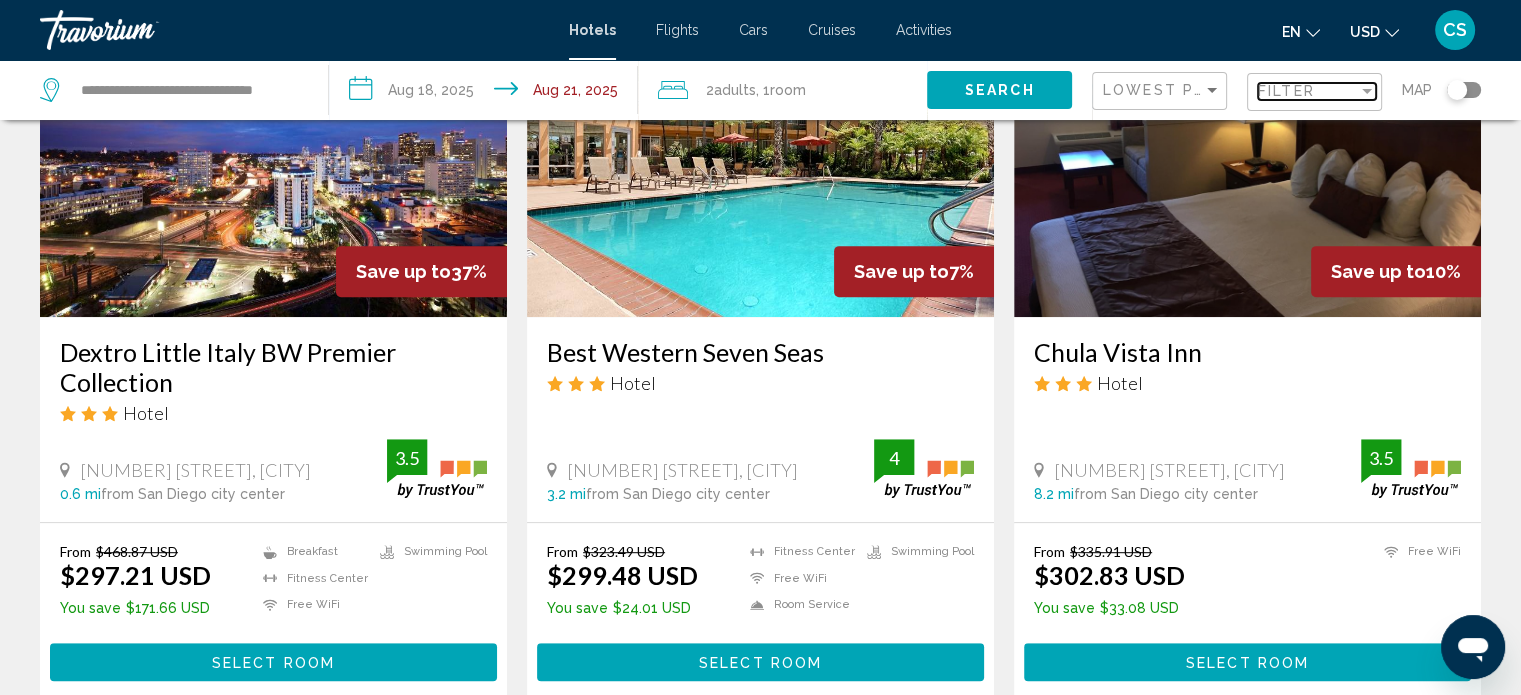 click at bounding box center [1367, 91] 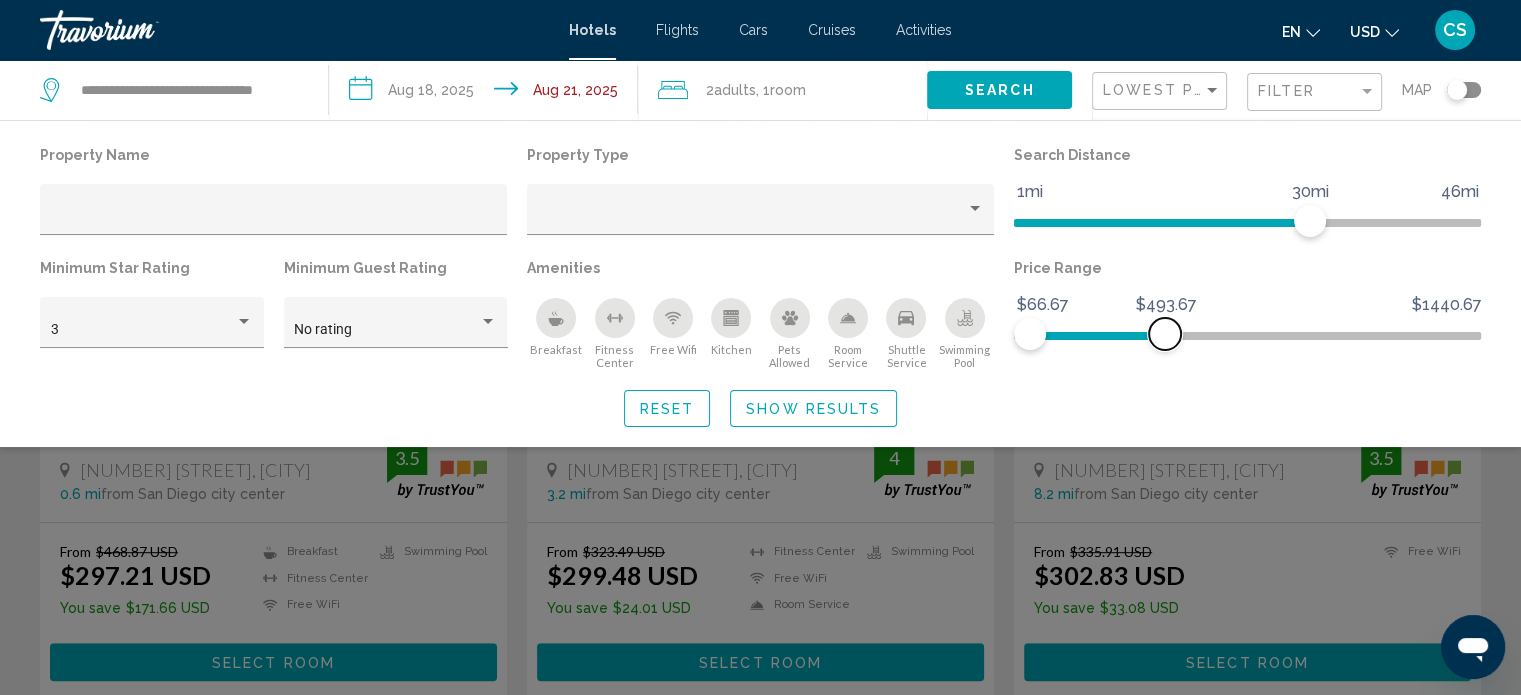drag, startPoint x: 1457, startPoint y: 347, endPoint x: 1165, endPoint y: 392, distance: 295.4471 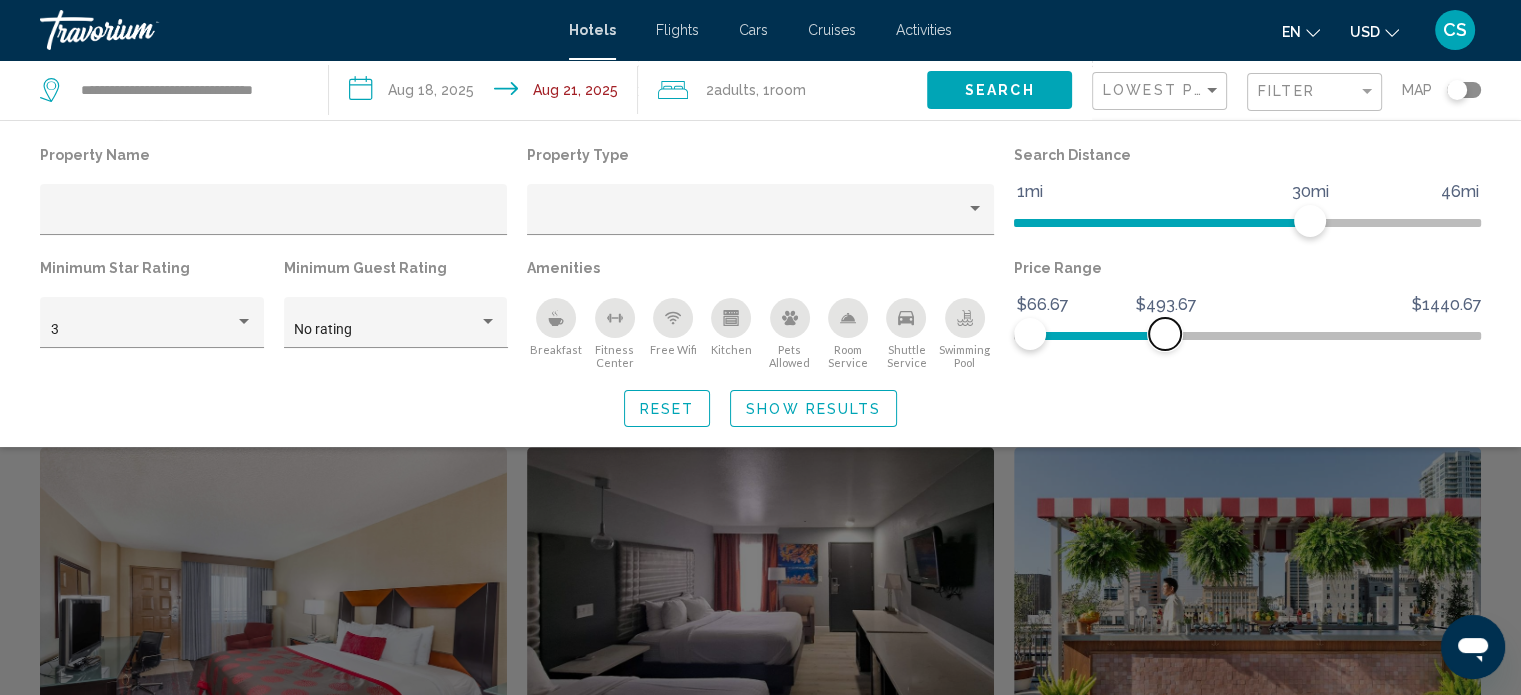 scroll, scrollTop: 1248, scrollLeft: 0, axis: vertical 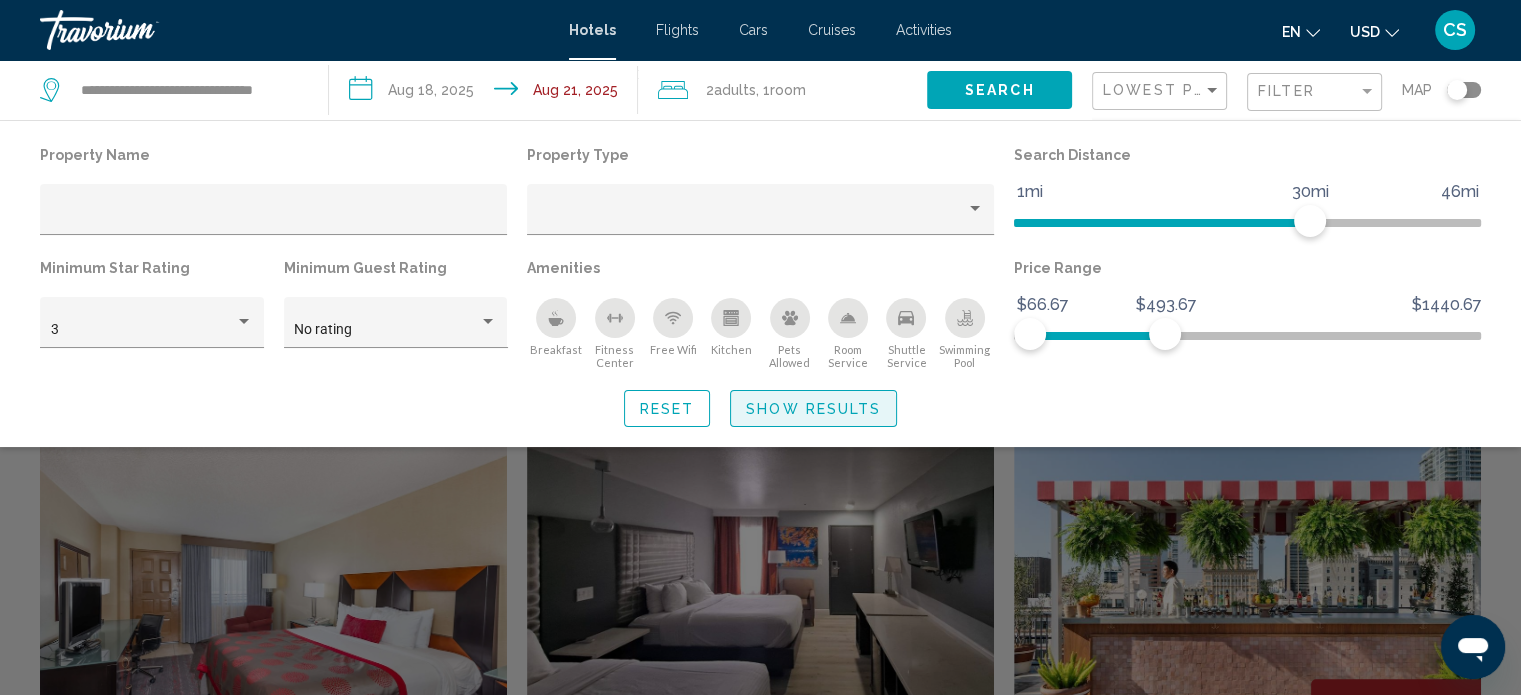 click on "Show Results" 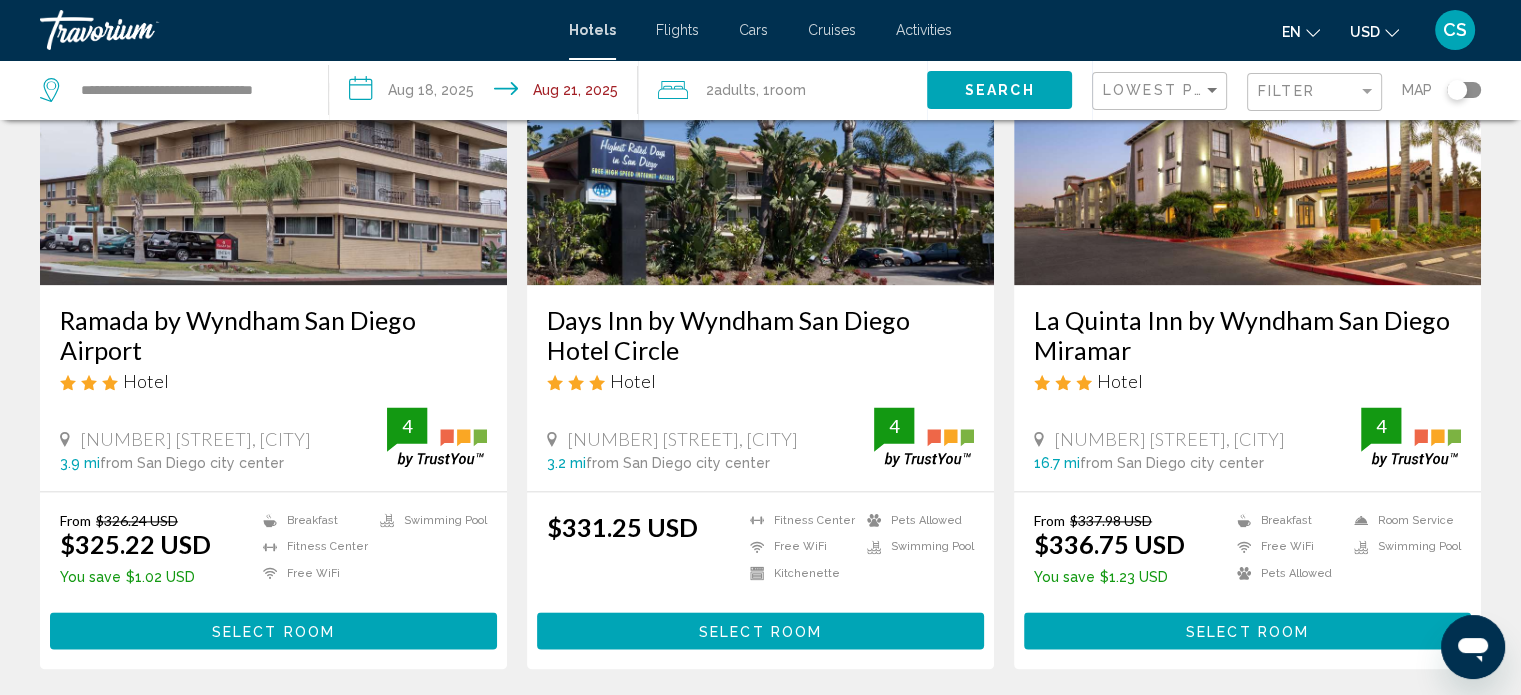 scroll, scrollTop: 2486, scrollLeft: 0, axis: vertical 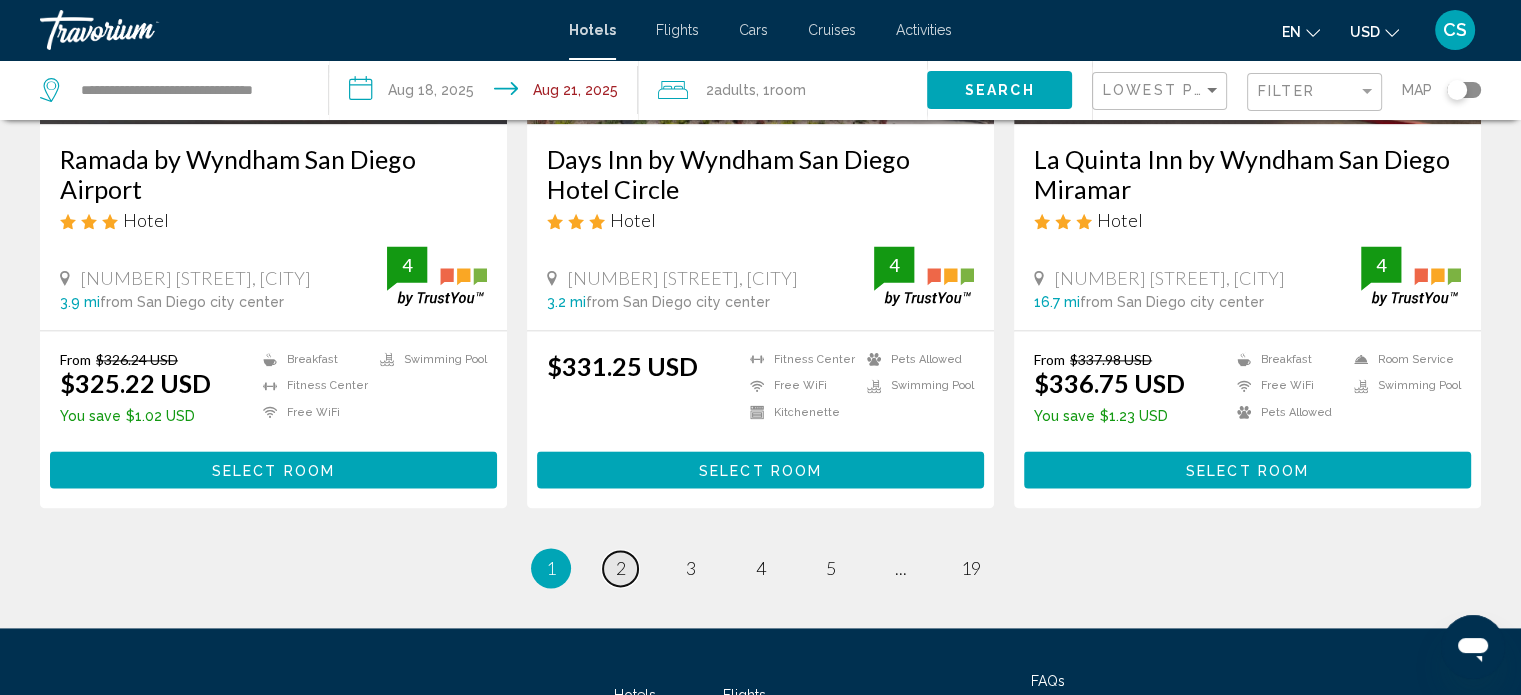 click on "2" at bounding box center [621, 568] 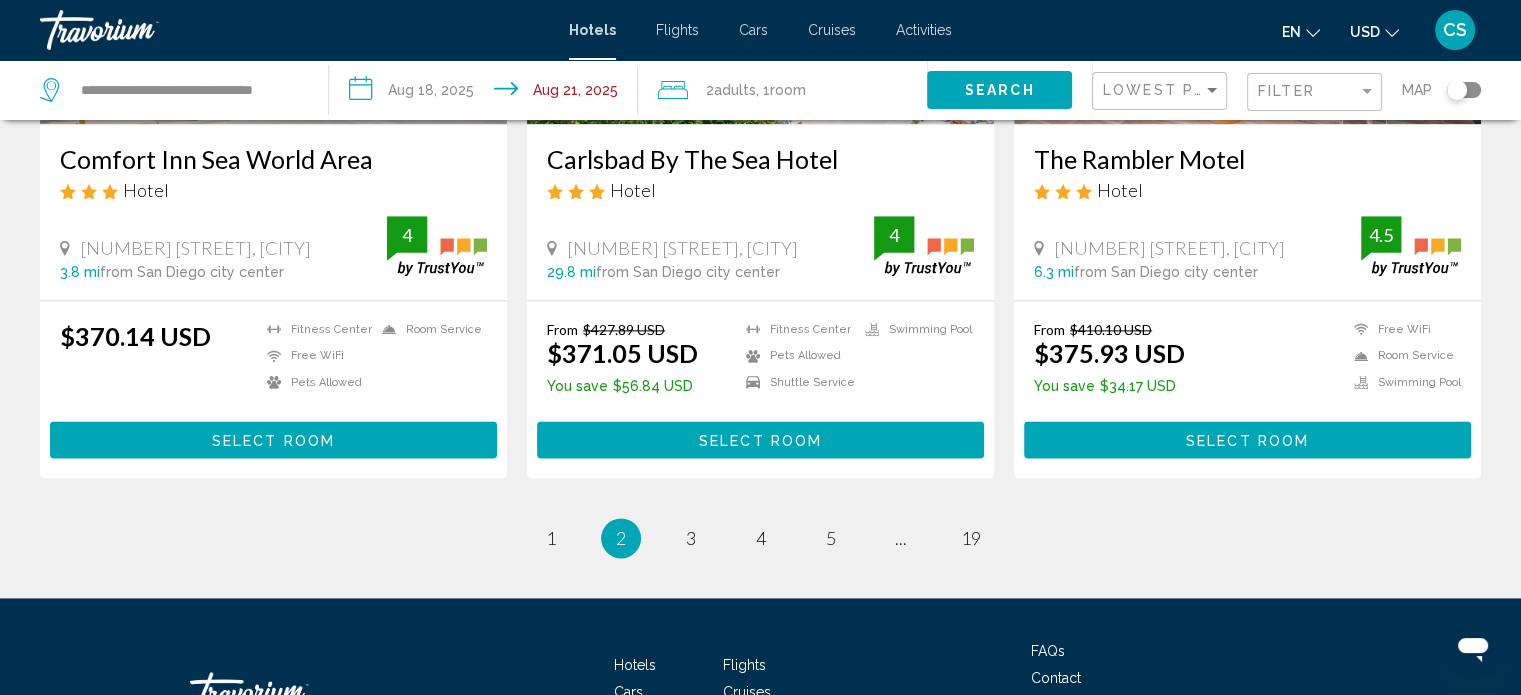 scroll, scrollTop: 0, scrollLeft: 0, axis: both 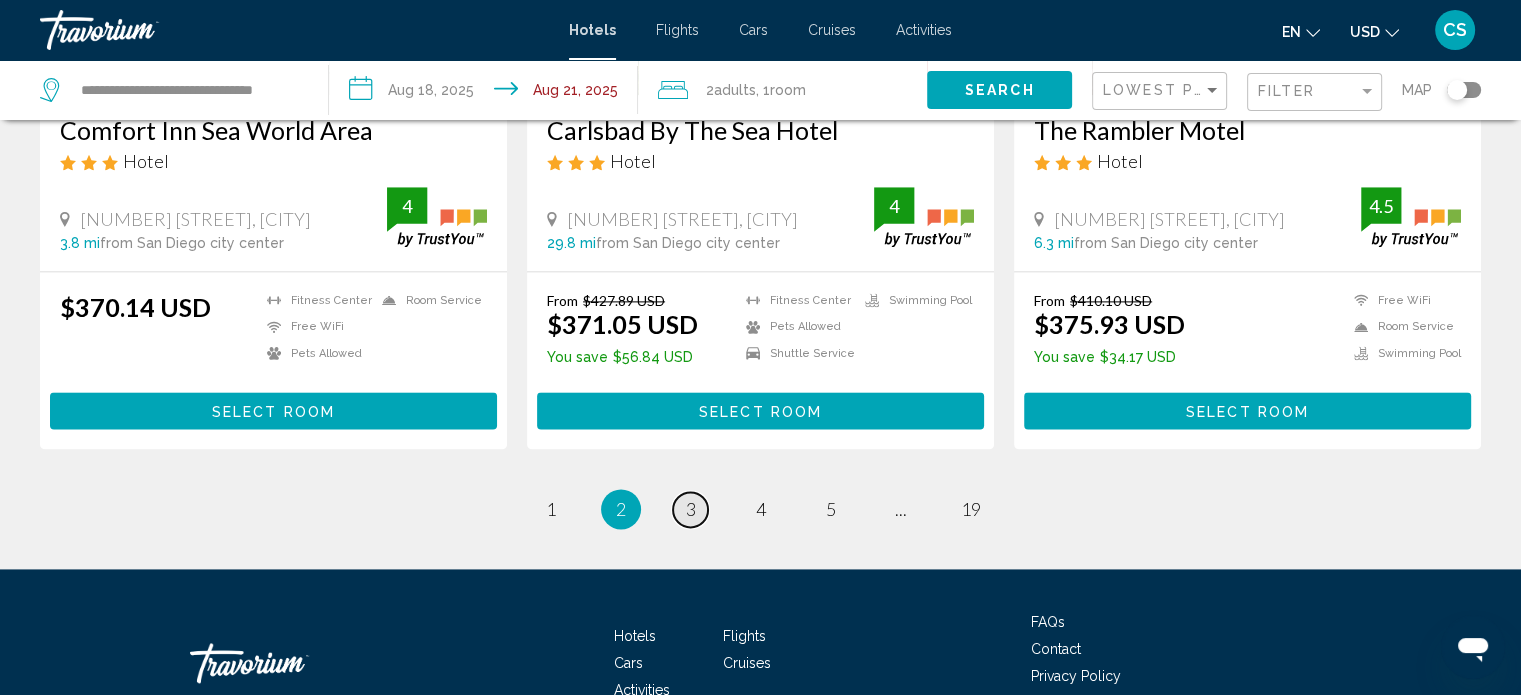 click on "page  3" at bounding box center [690, 509] 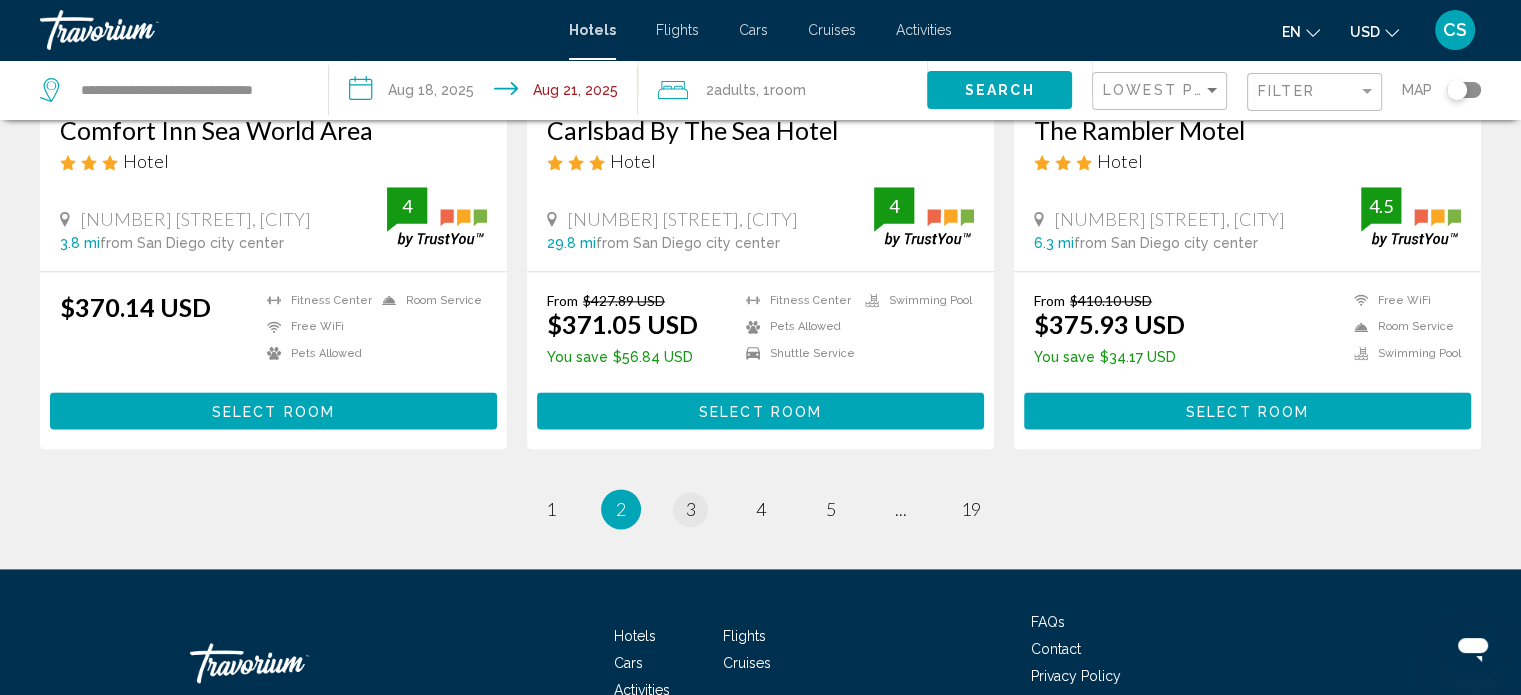 scroll, scrollTop: 0, scrollLeft: 0, axis: both 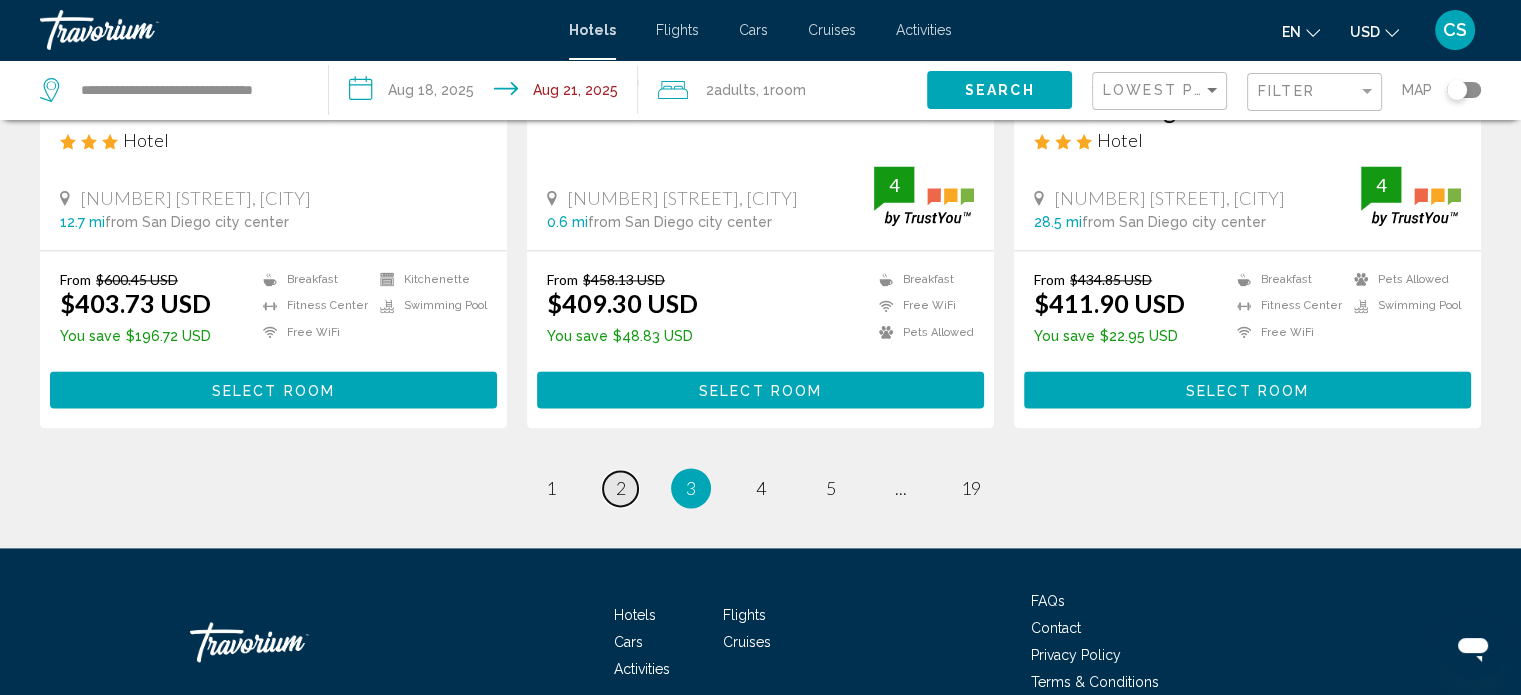 click on "2" at bounding box center (621, 488) 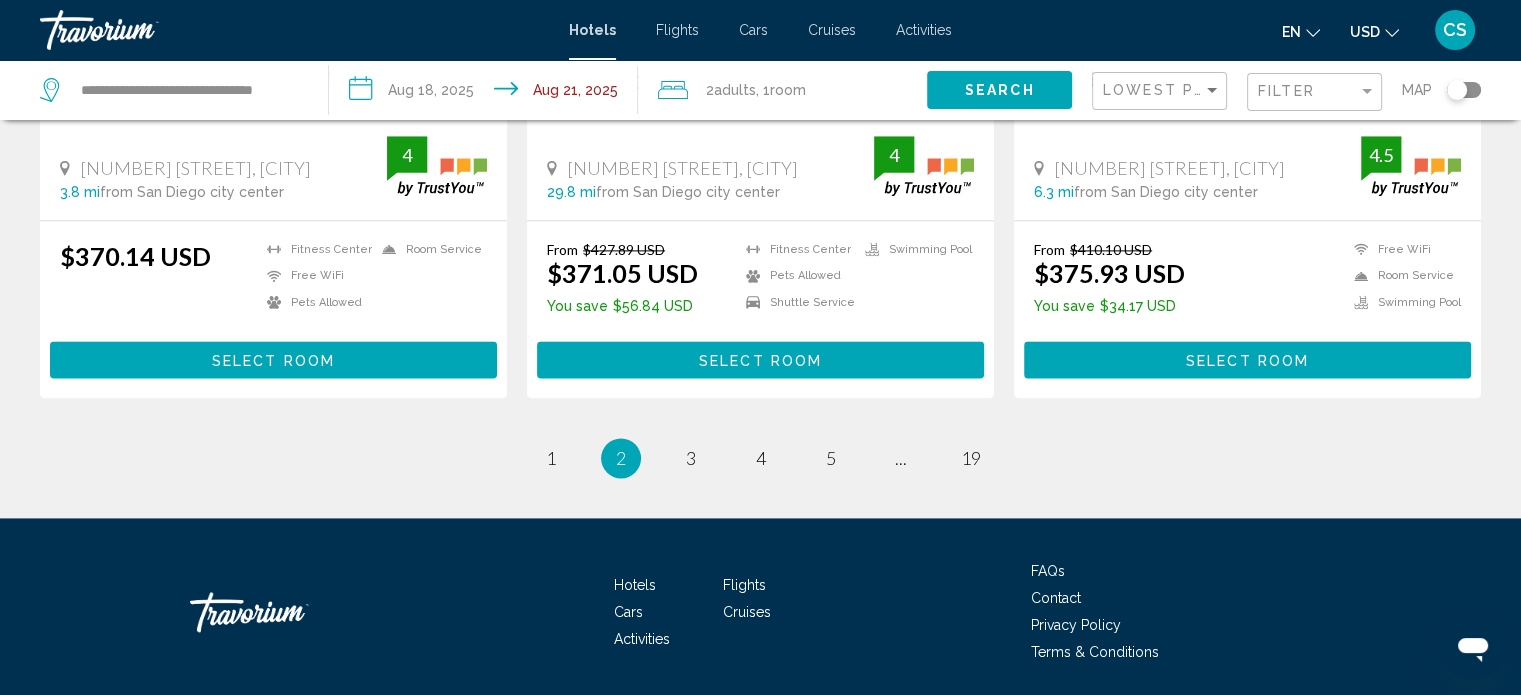 scroll, scrollTop: 0, scrollLeft: 0, axis: both 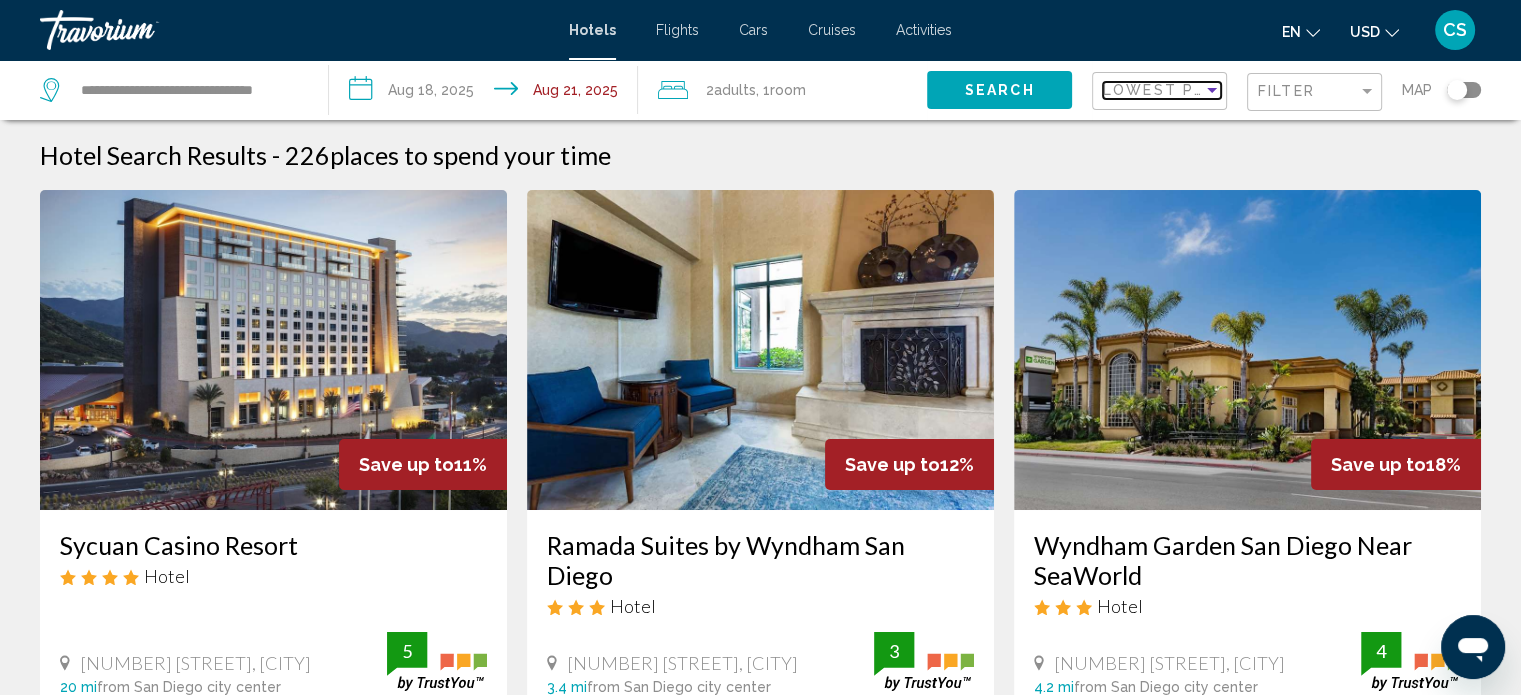 click at bounding box center (1212, 90) 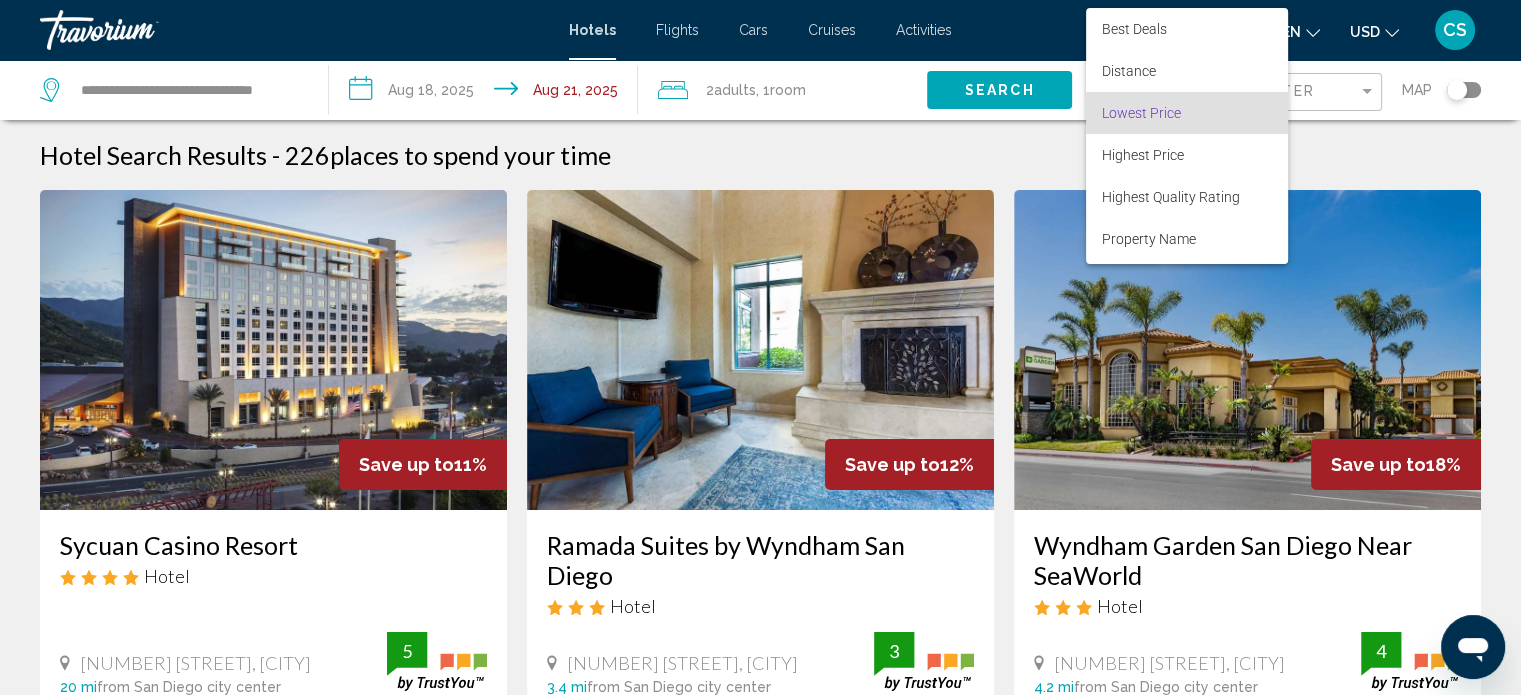 scroll, scrollTop: 23, scrollLeft: 0, axis: vertical 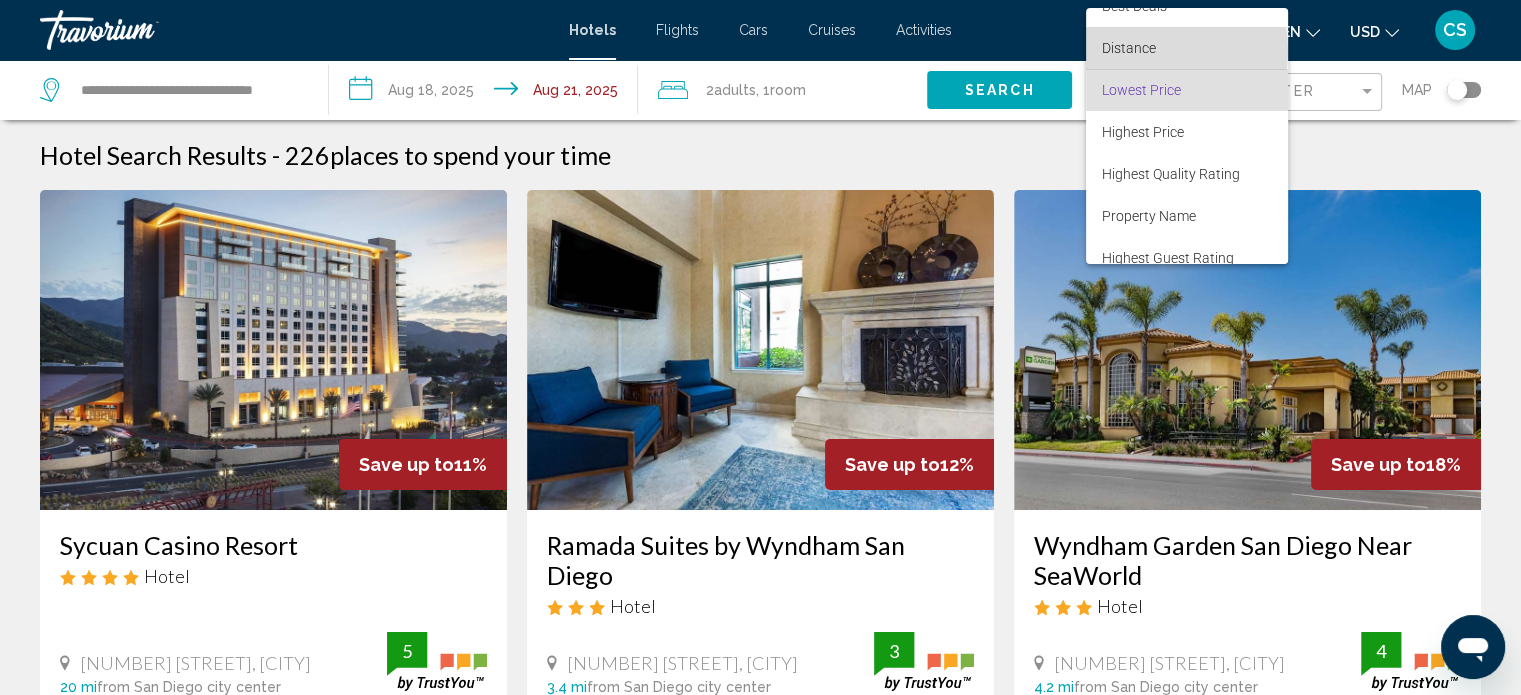 click on "Distance" at bounding box center (1129, 48) 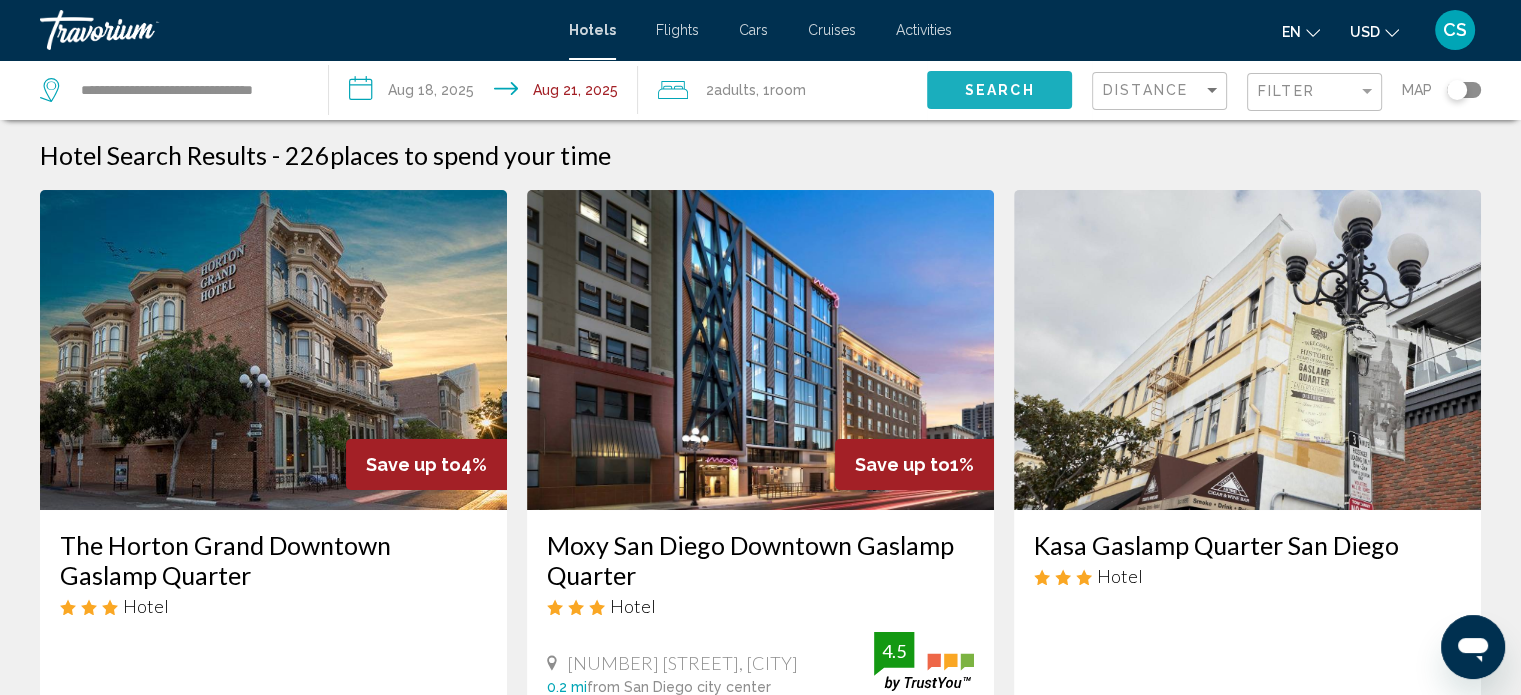 click on "Search" 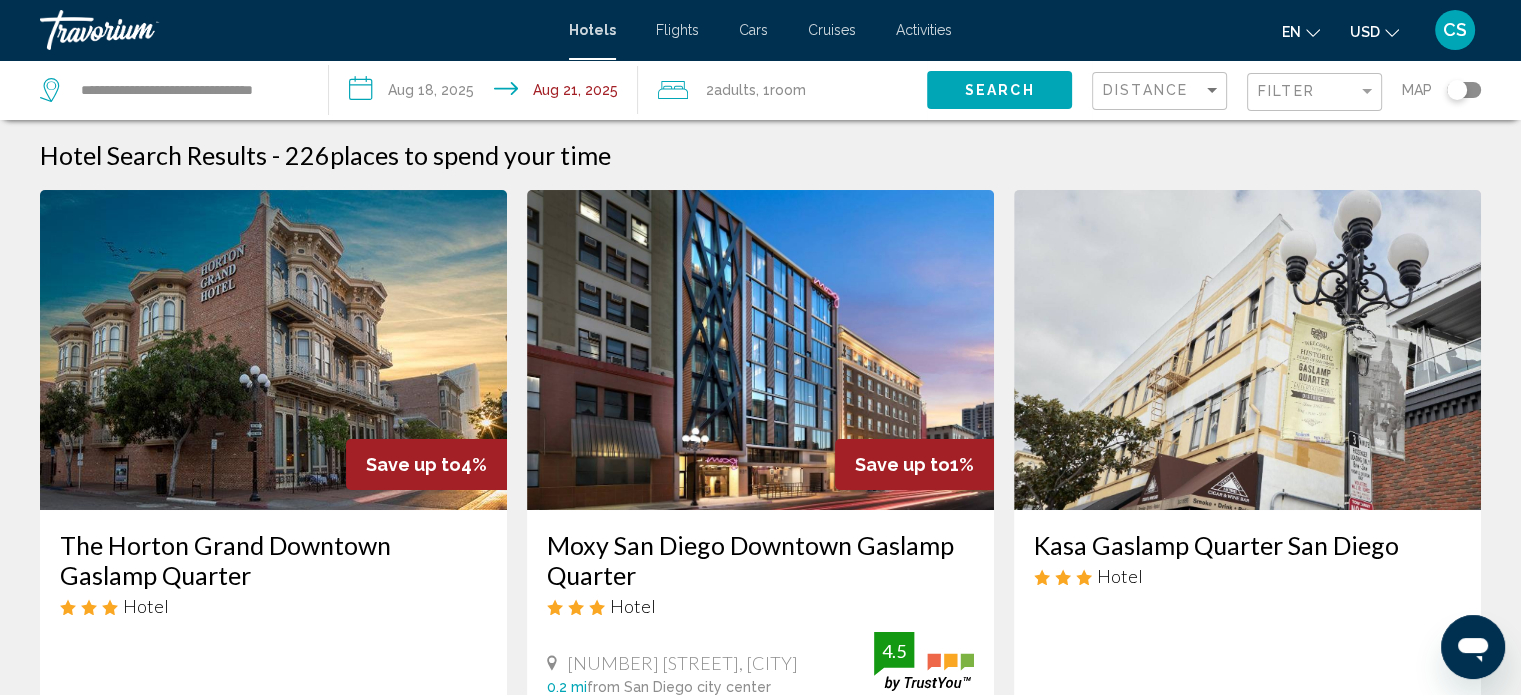 click on "Map" 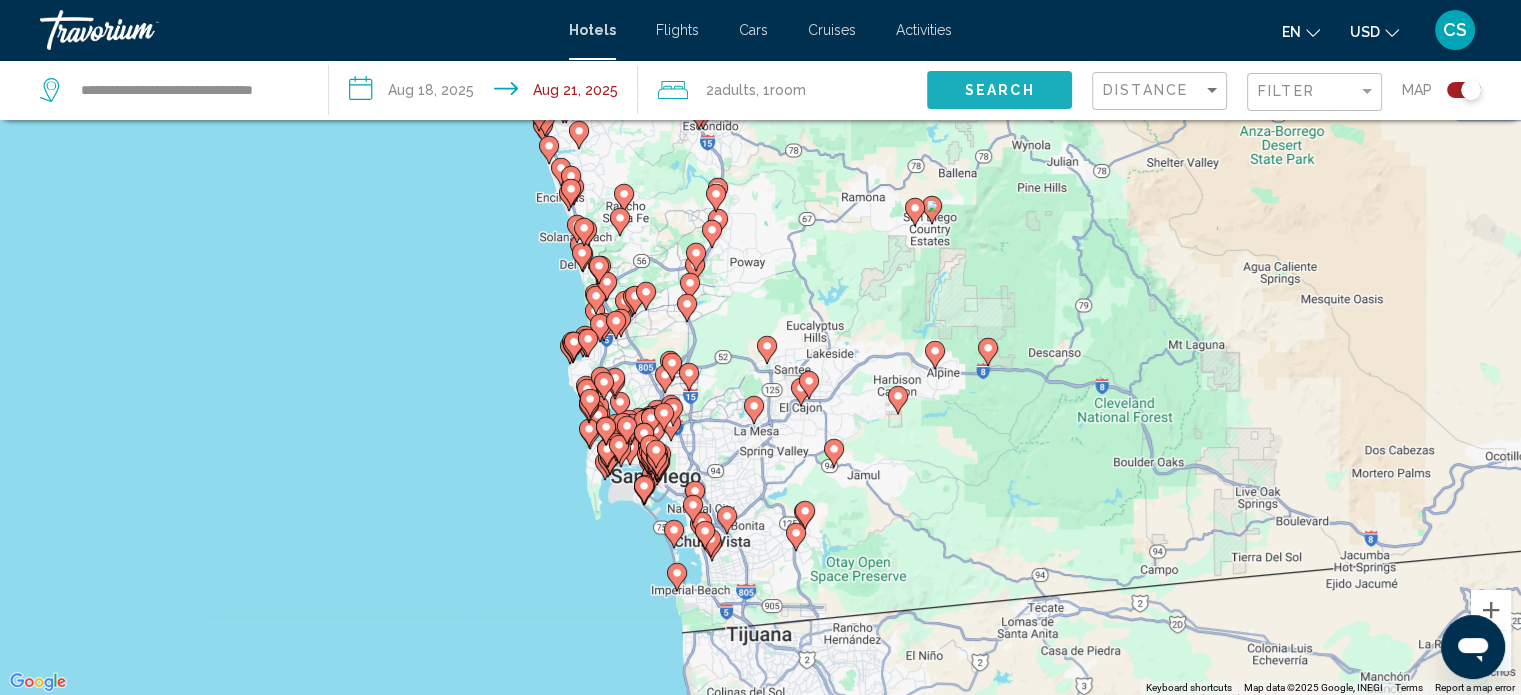 click on "Search" 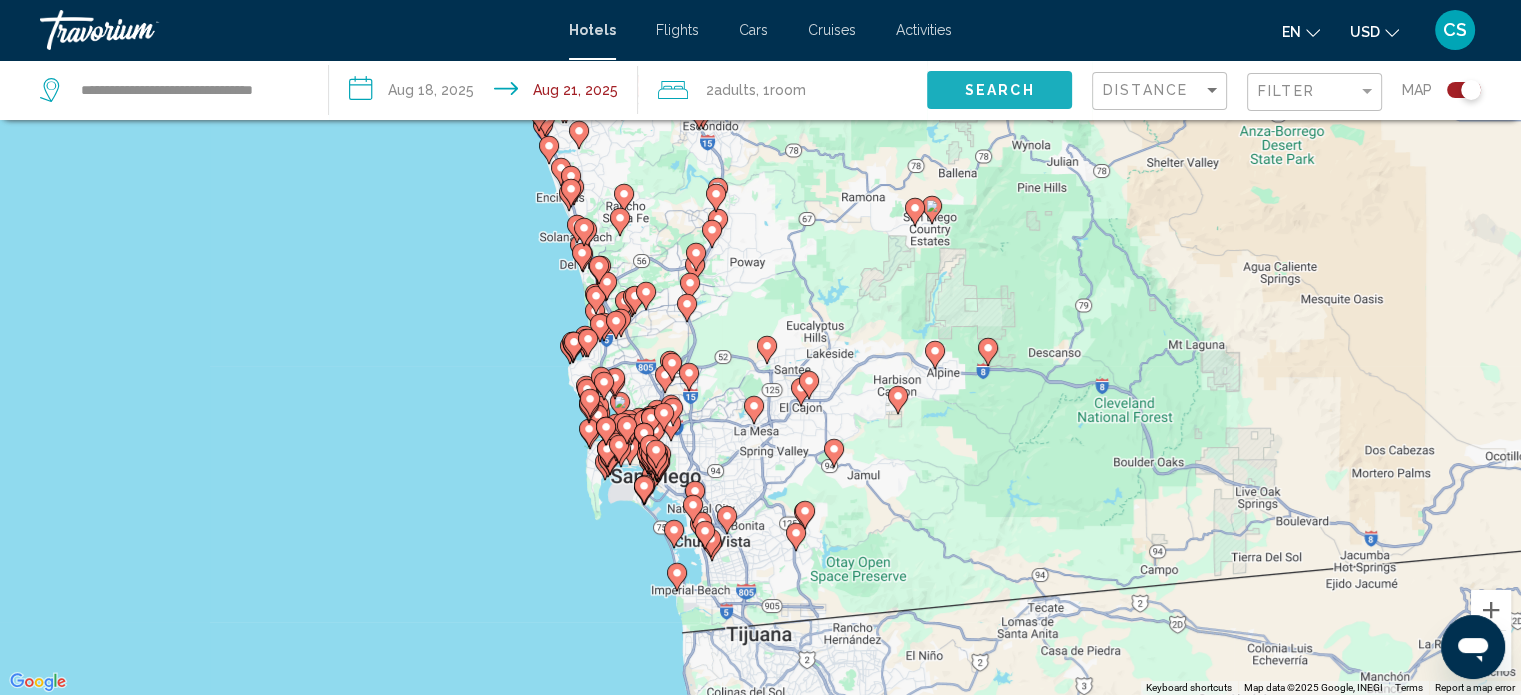 click on "Search" 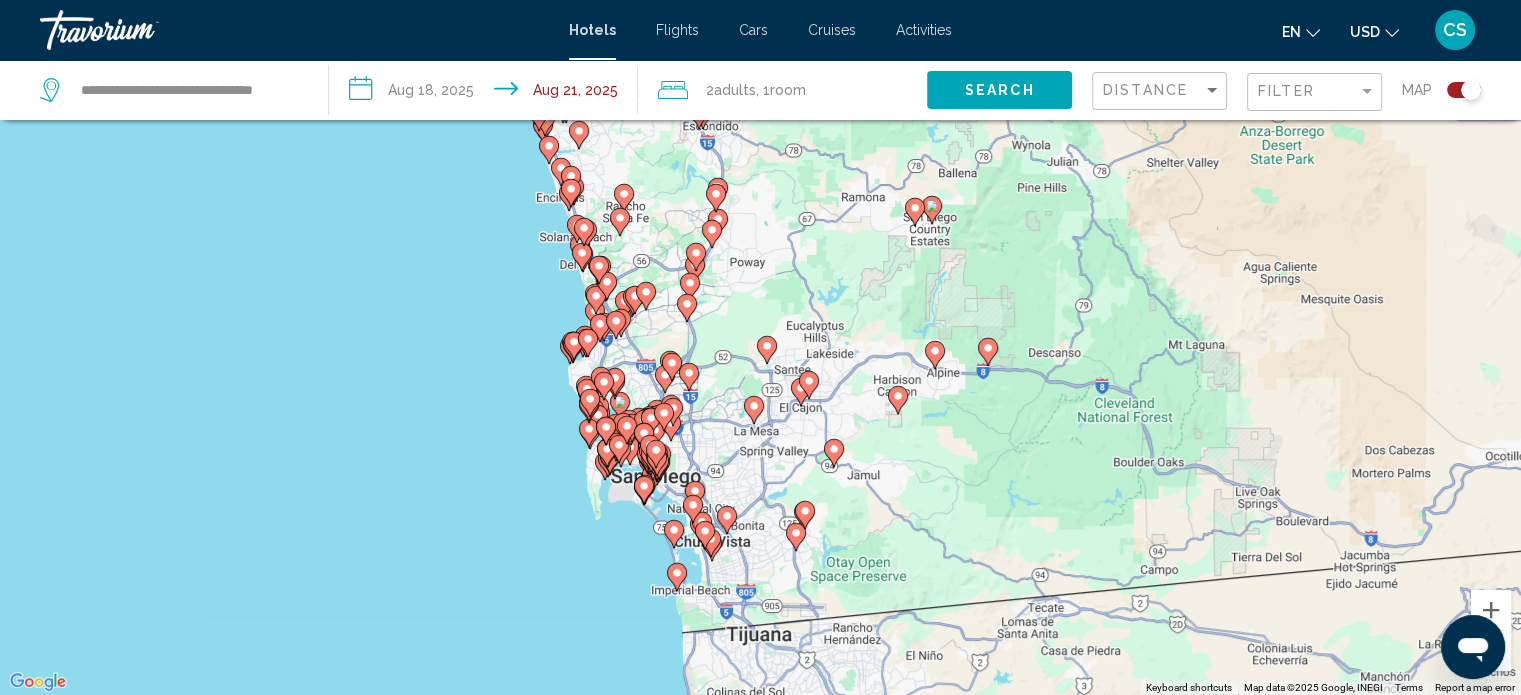 click 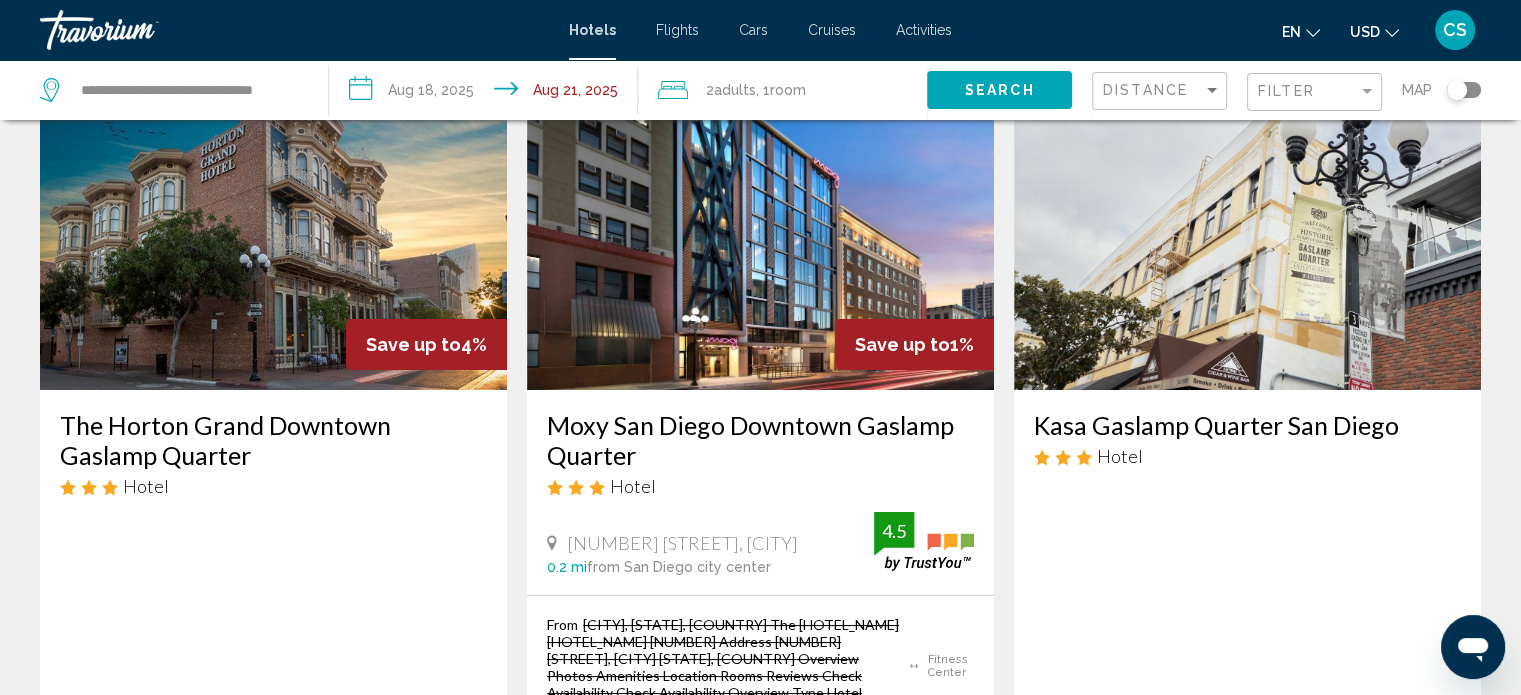 scroll, scrollTop: 140, scrollLeft: 0, axis: vertical 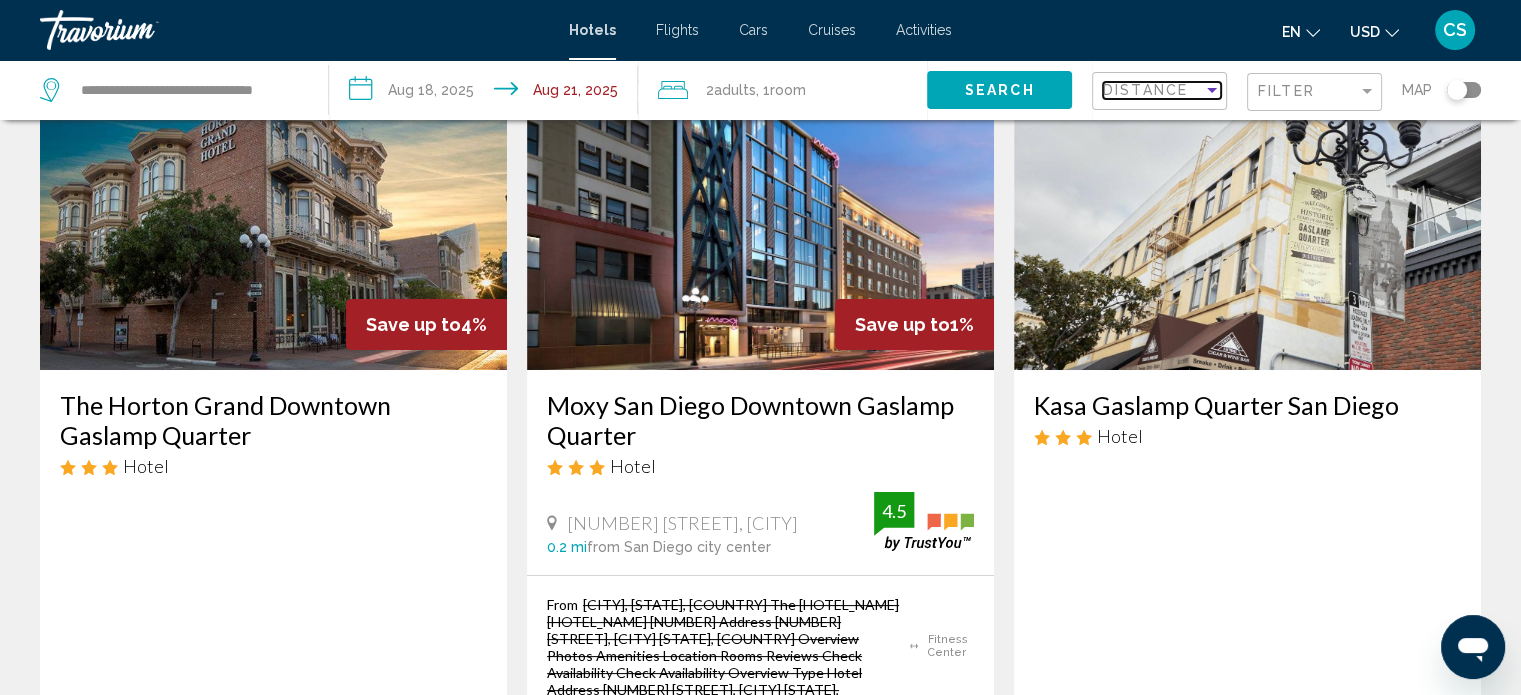 click at bounding box center [1212, 90] 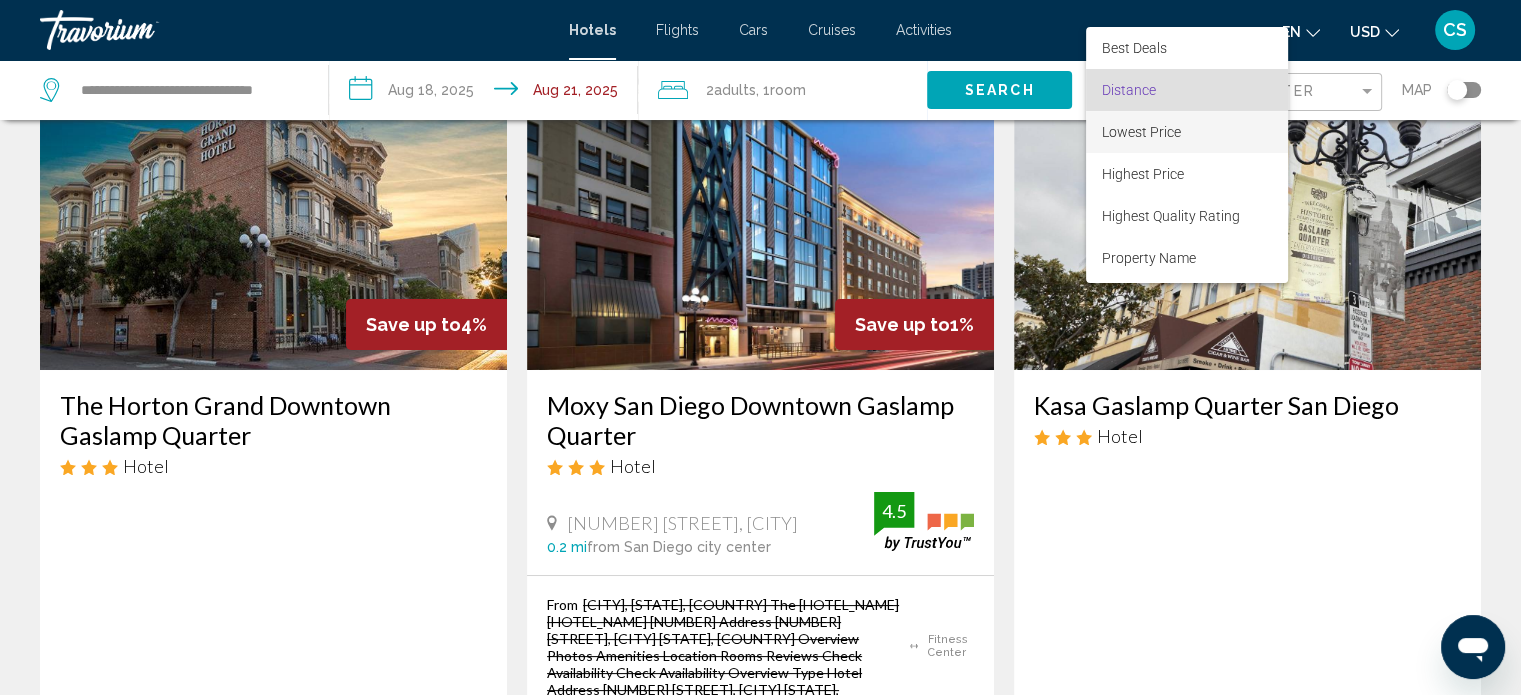 click on "Lowest Price" at bounding box center (1141, 132) 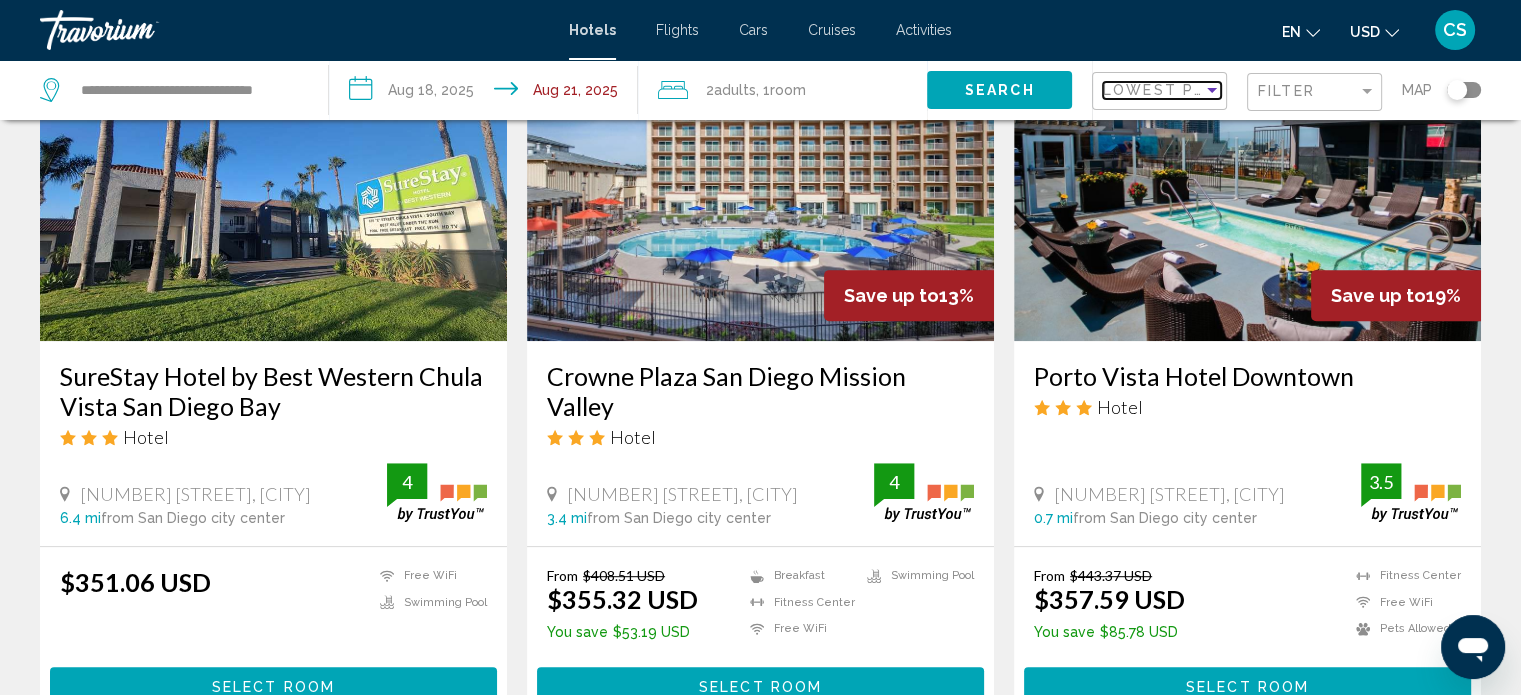 scroll, scrollTop: 917, scrollLeft: 0, axis: vertical 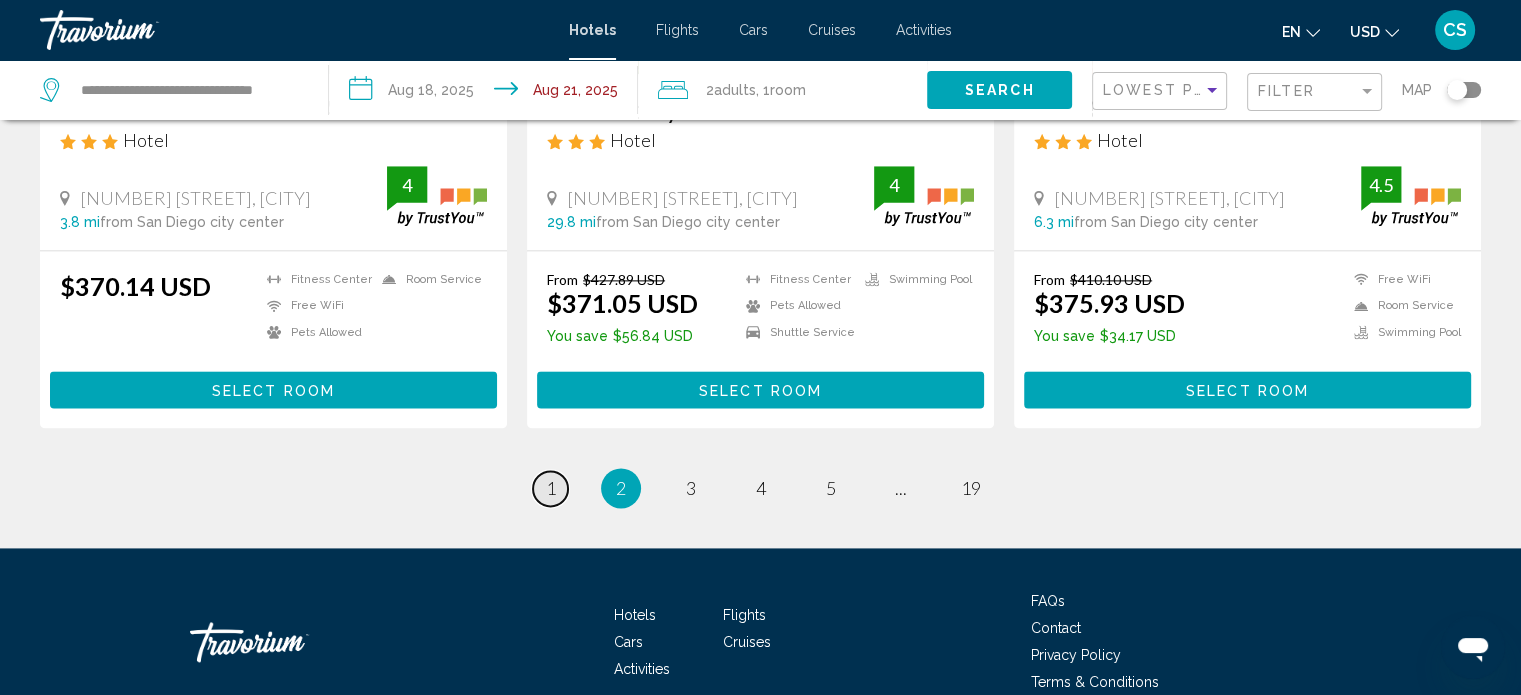 click on "1" at bounding box center [551, 488] 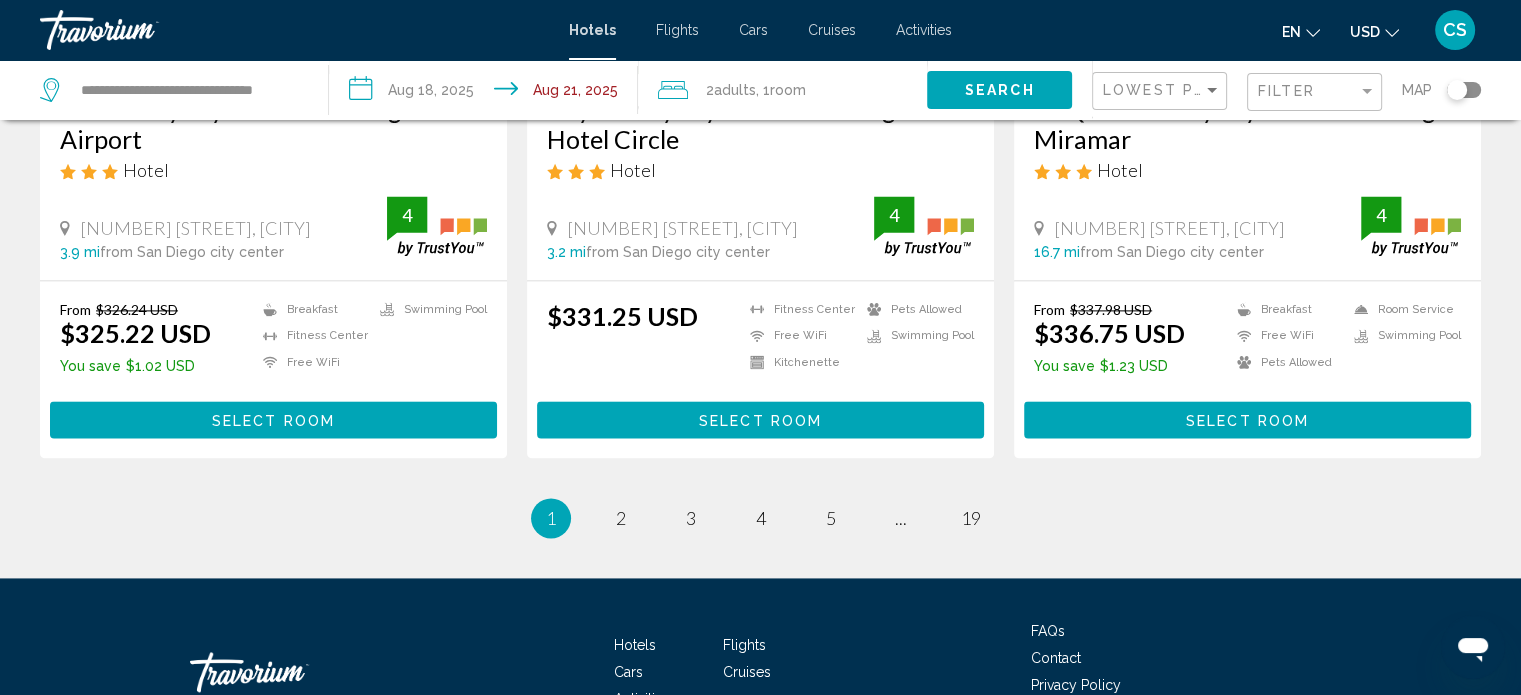 scroll, scrollTop: 0, scrollLeft: 0, axis: both 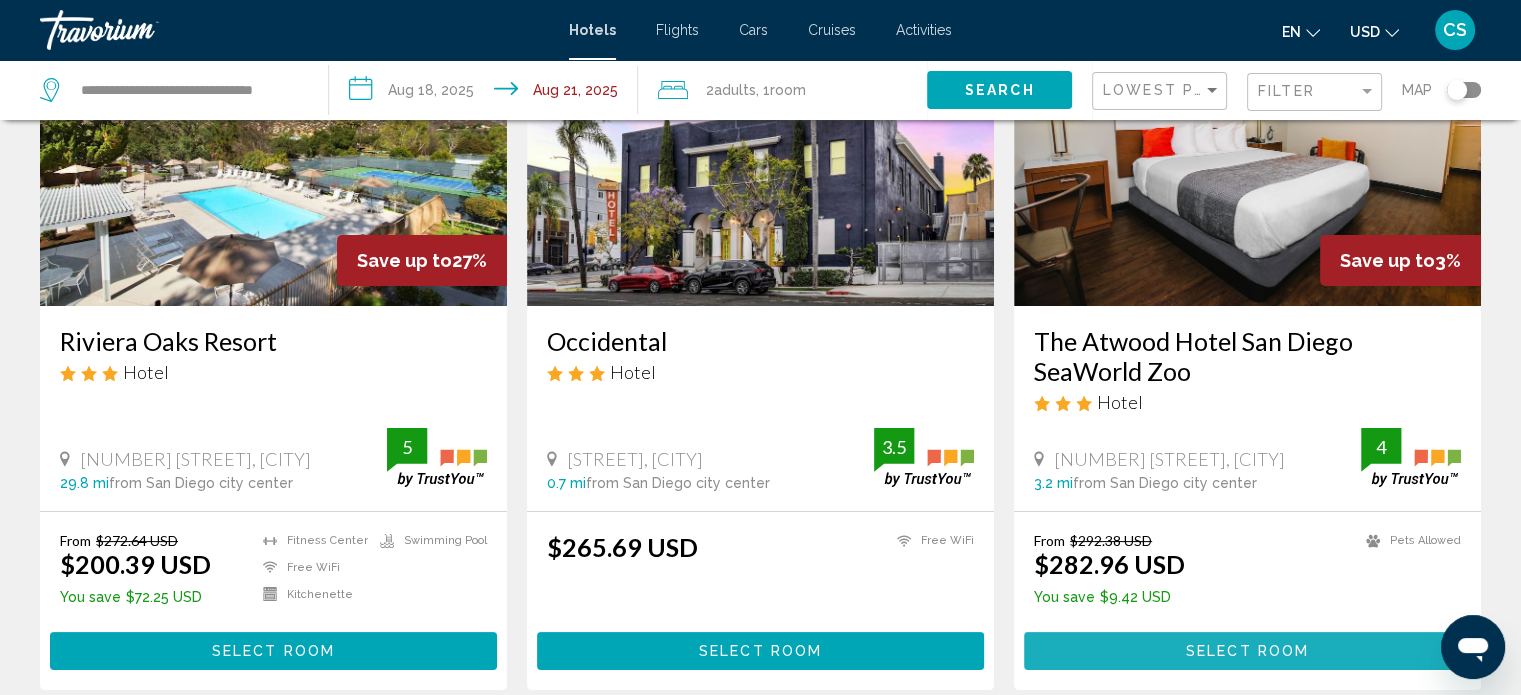 click on "Select Room" at bounding box center (1247, 652) 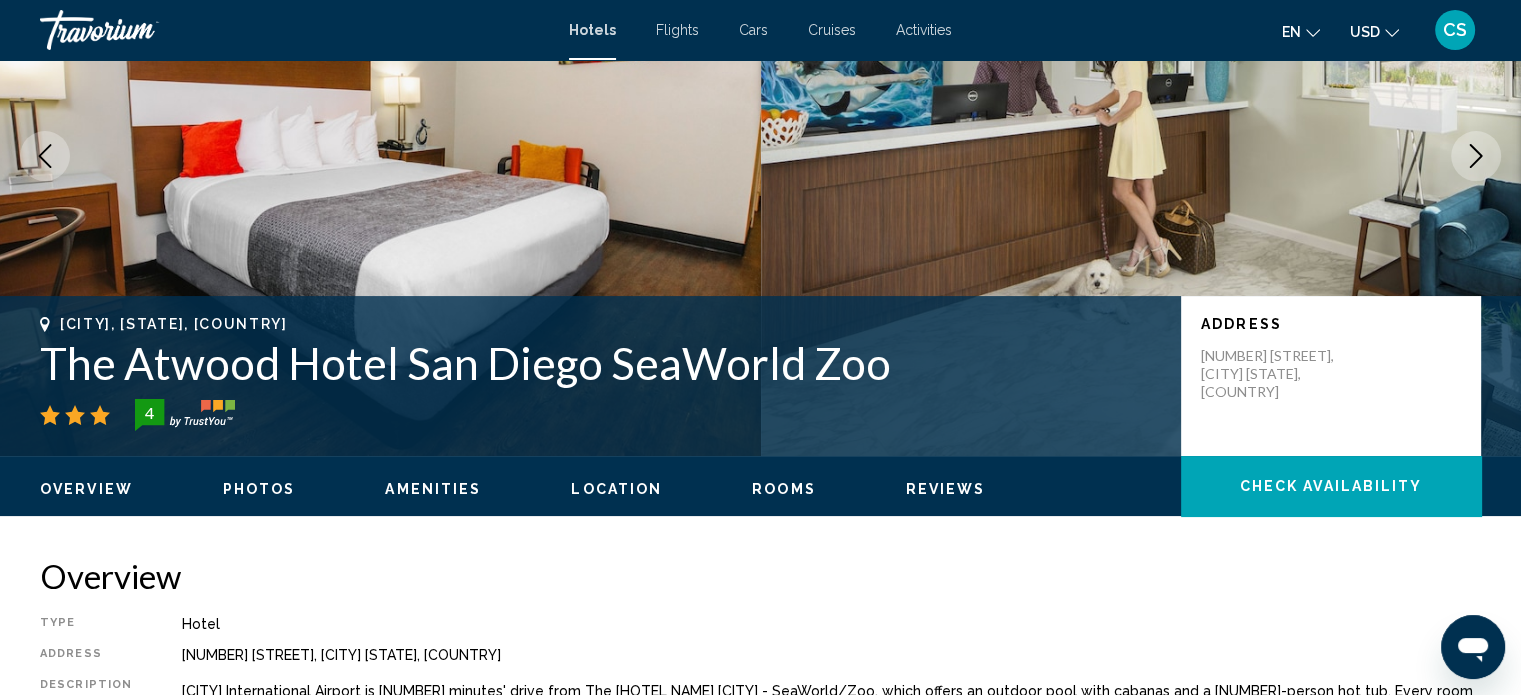 scroll, scrollTop: 12, scrollLeft: 0, axis: vertical 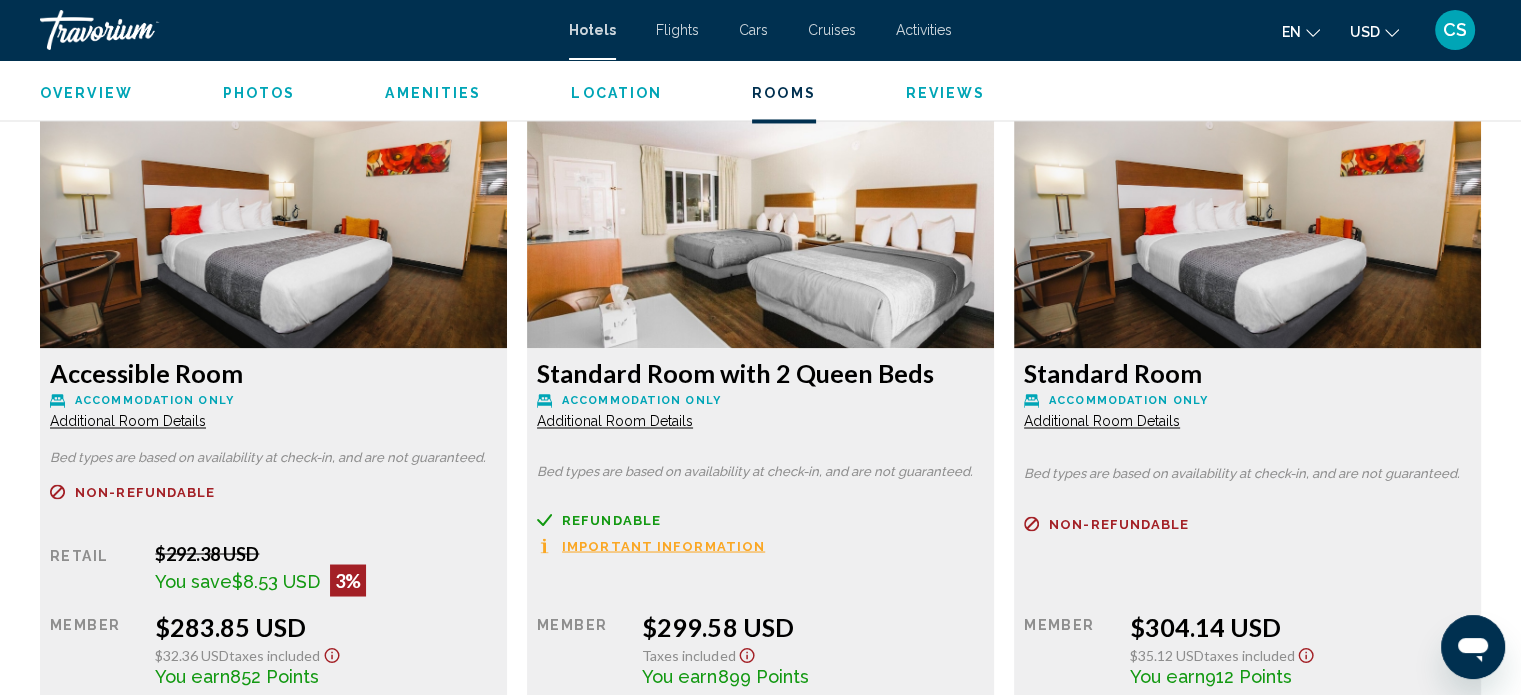 click on "Additional Room Details" at bounding box center [128, -249] 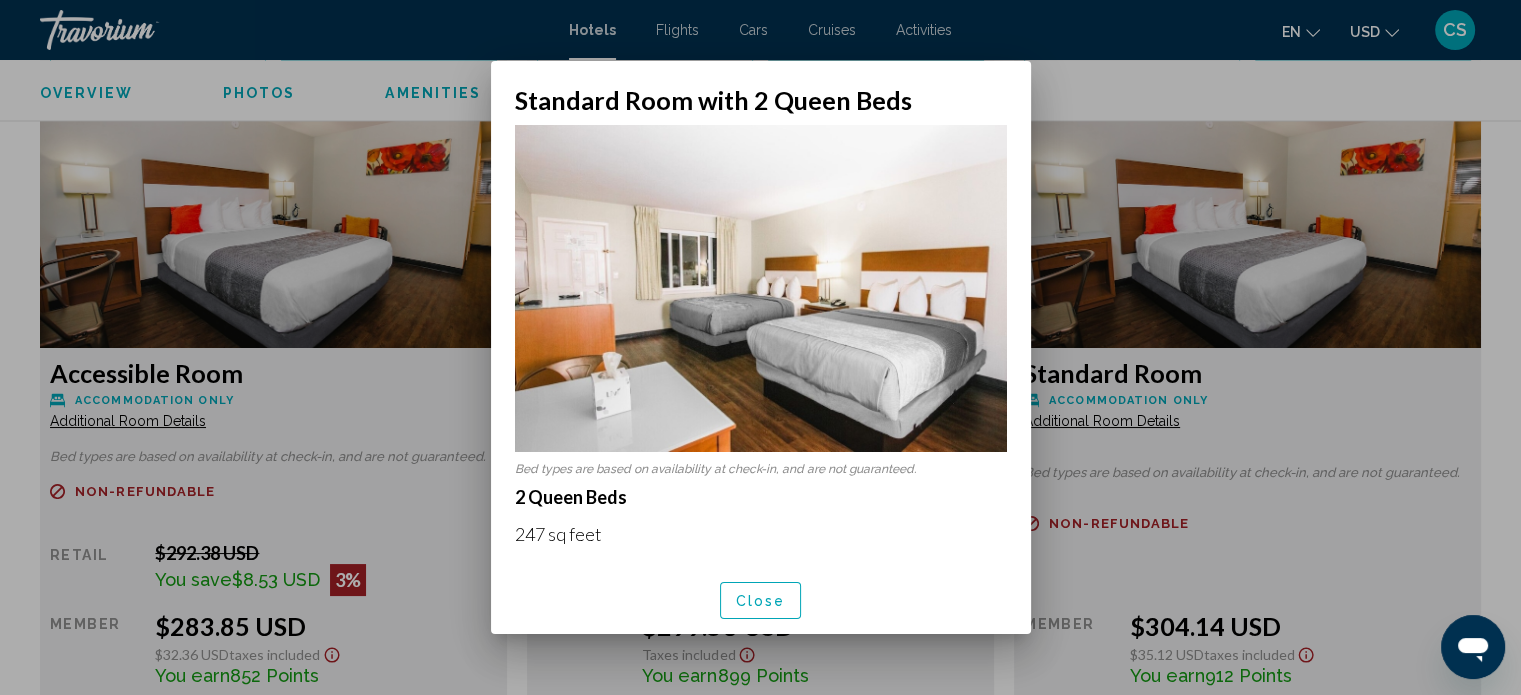 scroll, scrollTop: 0, scrollLeft: 0, axis: both 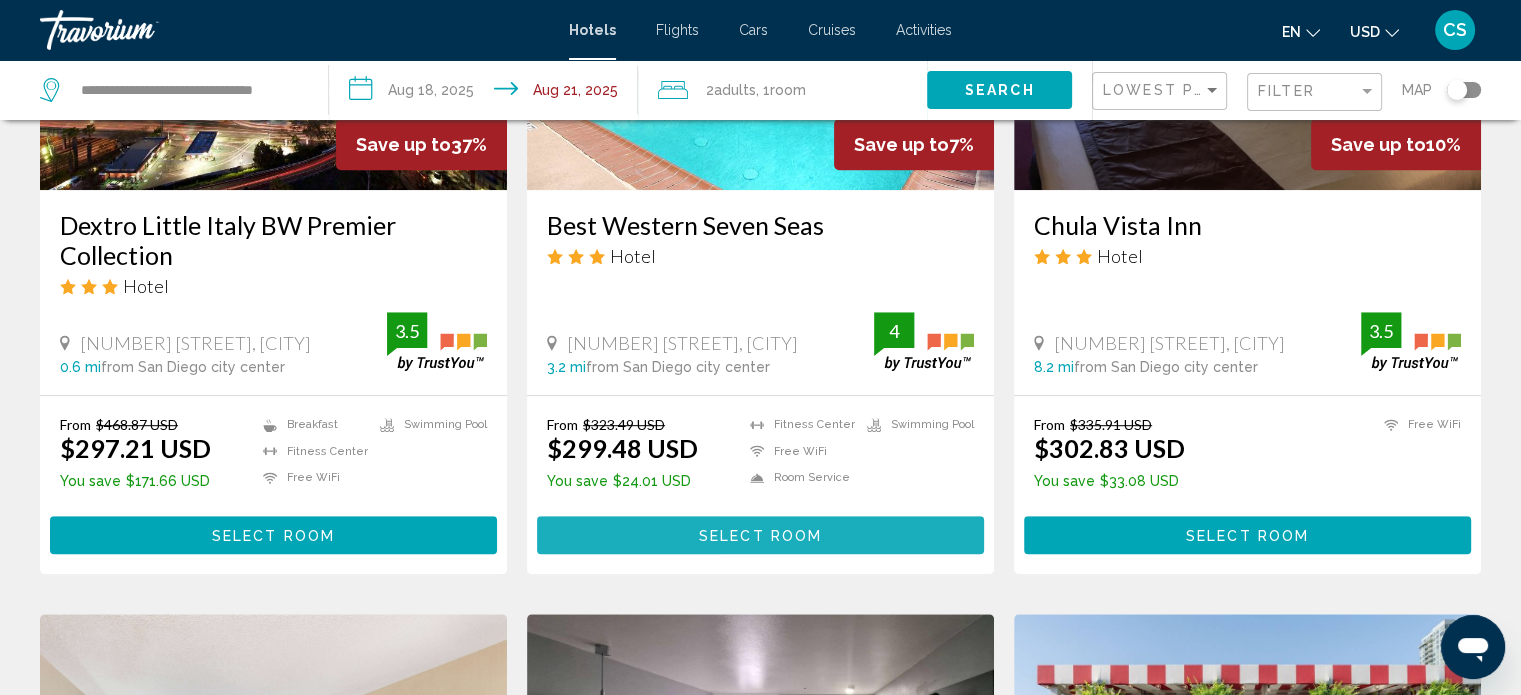 click on "Select Room" at bounding box center [760, 536] 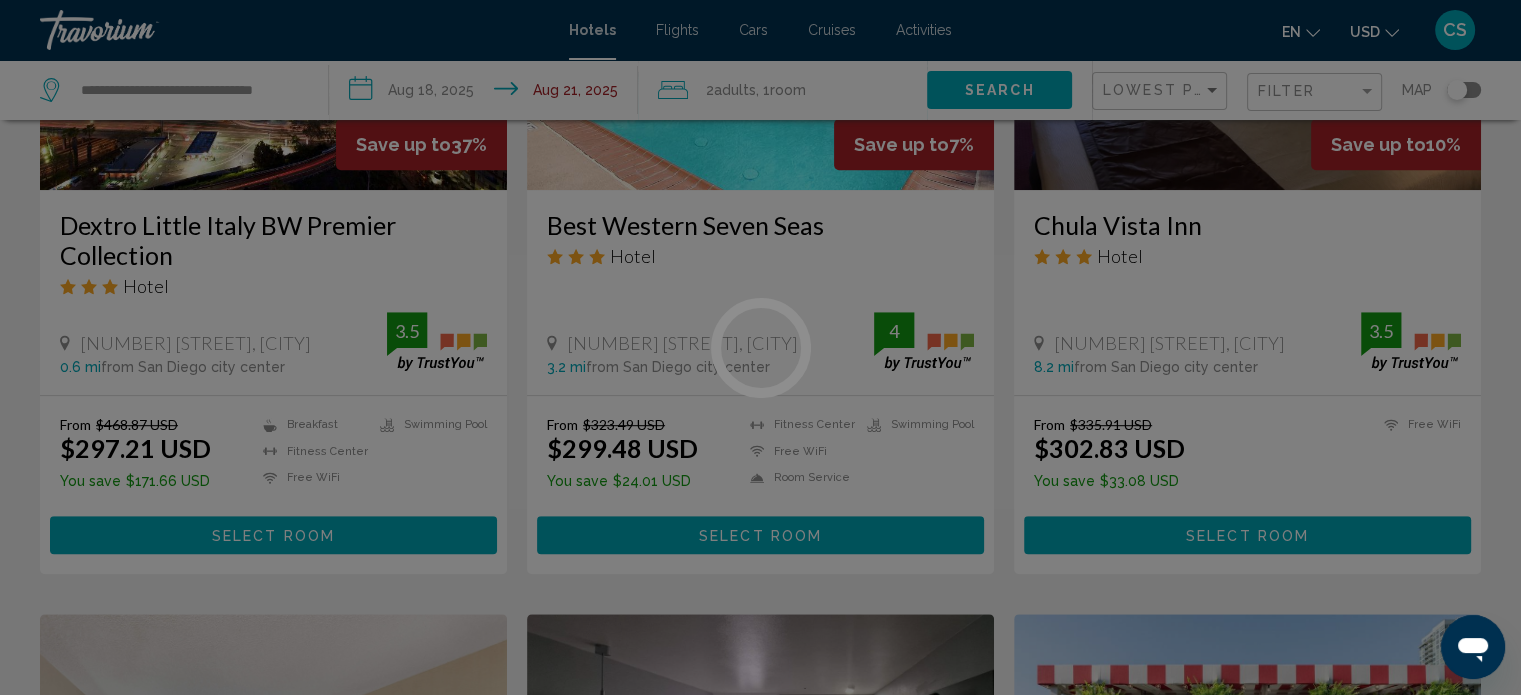 scroll, scrollTop: 12, scrollLeft: 0, axis: vertical 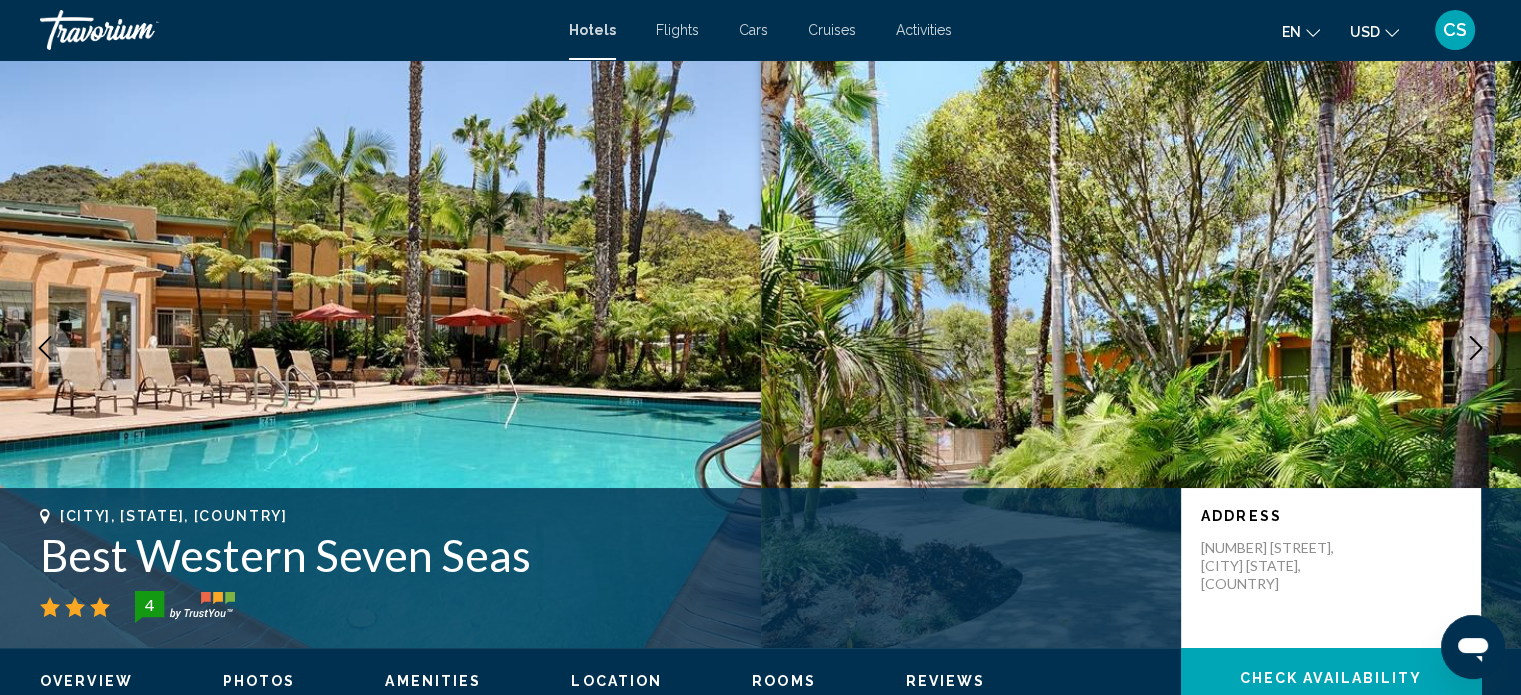 click on "Photos" at bounding box center (259, 681) 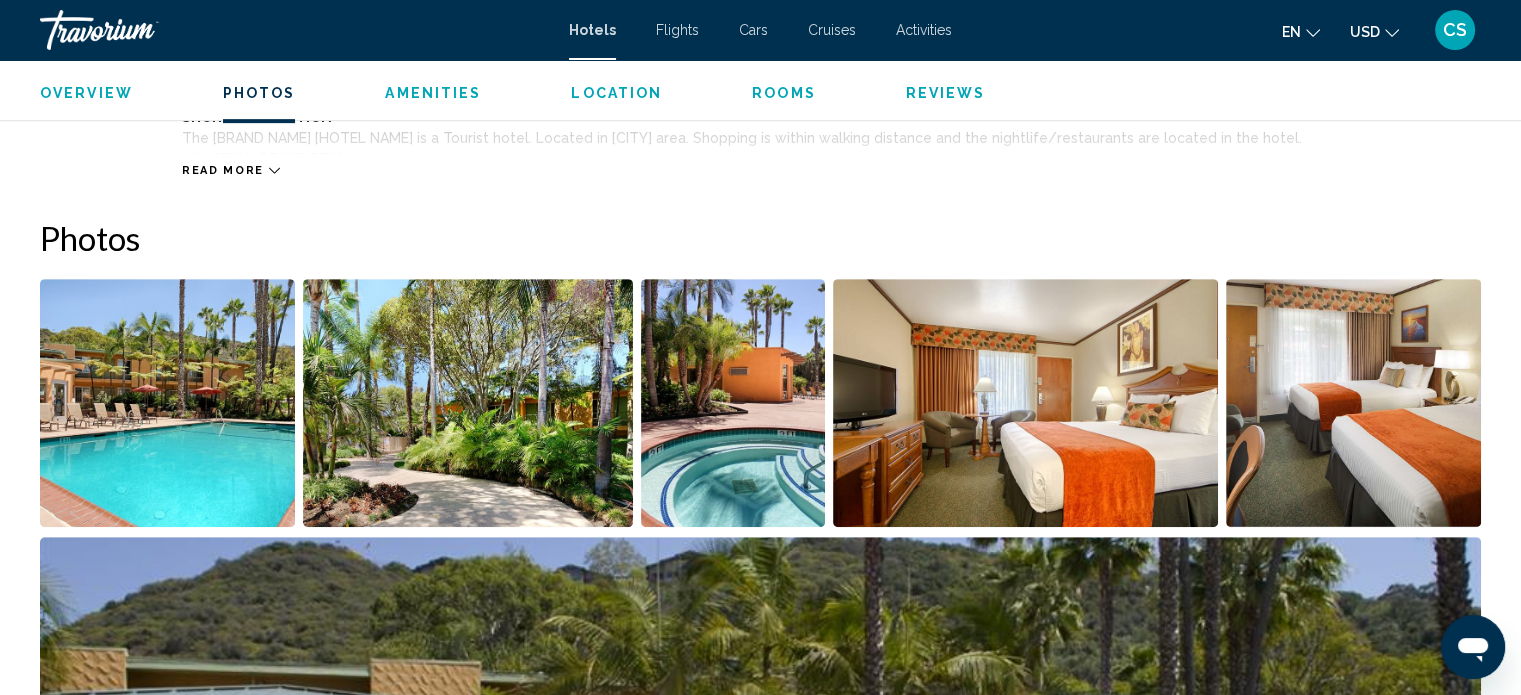 scroll, scrollTop: 976, scrollLeft: 0, axis: vertical 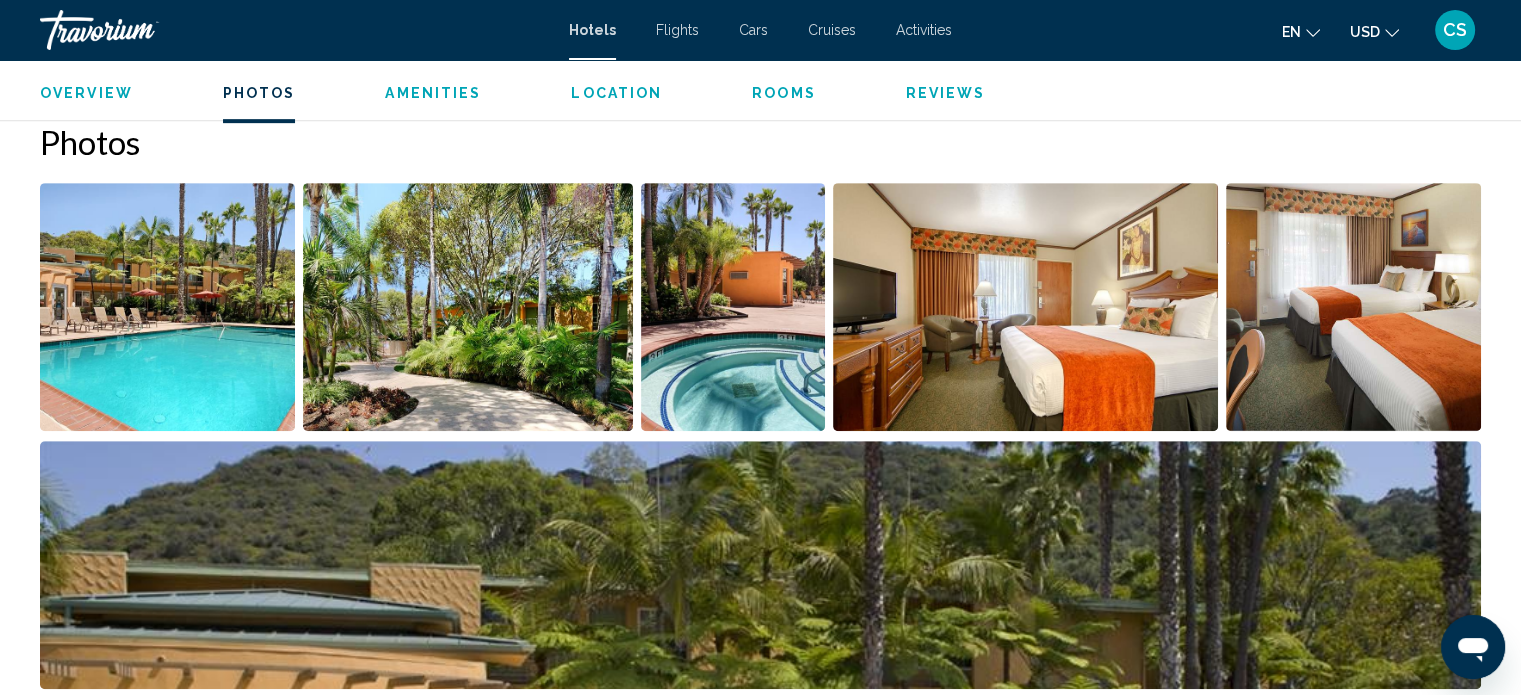 click at bounding box center [1353, 307] 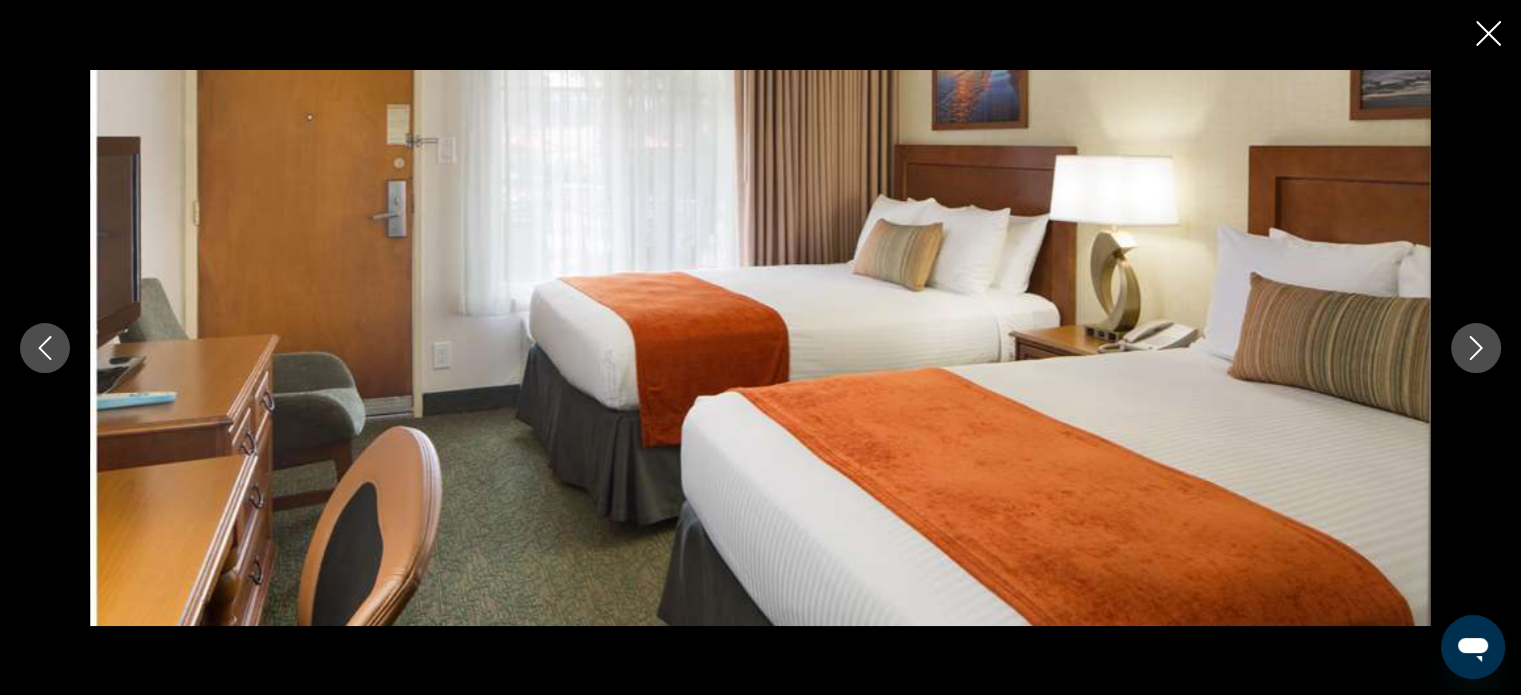 scroll, scrollTop: 1379, scrollLeft: 0, axis: vertical 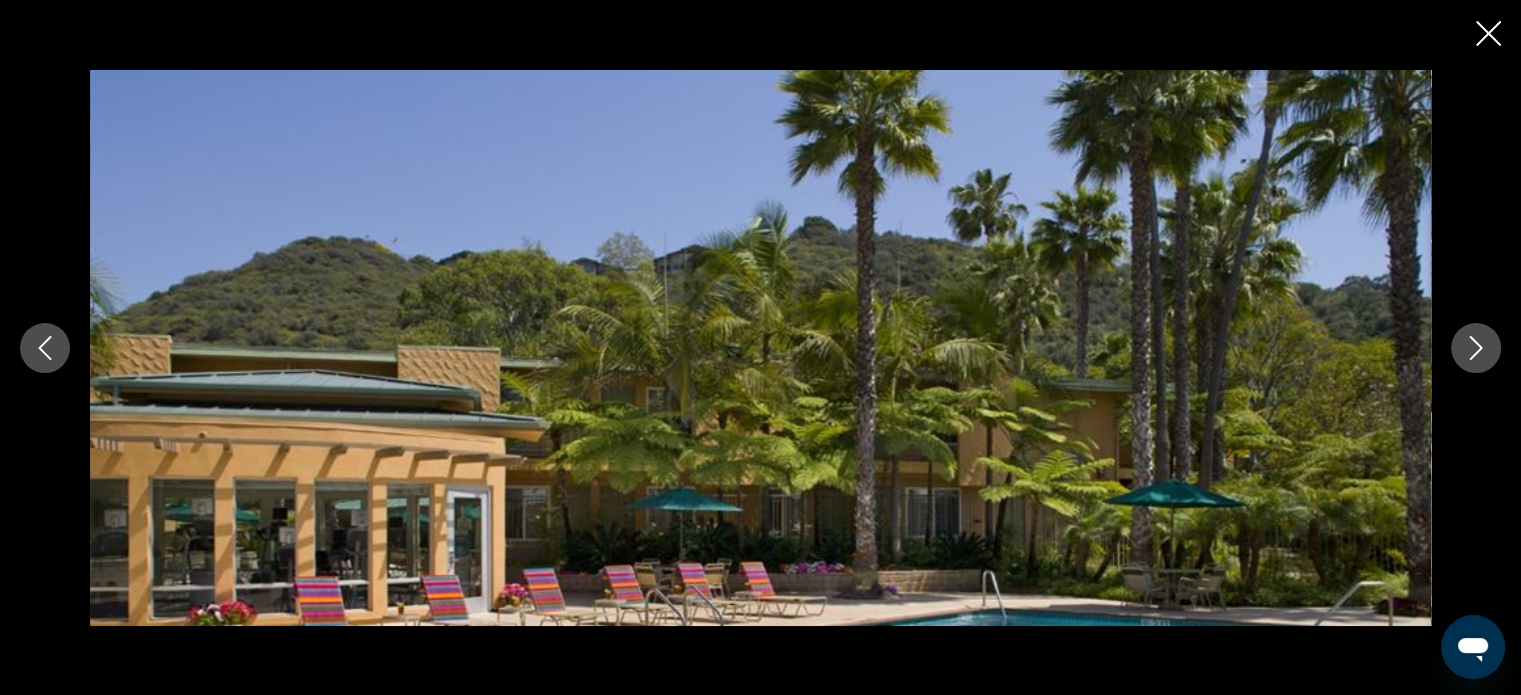 click 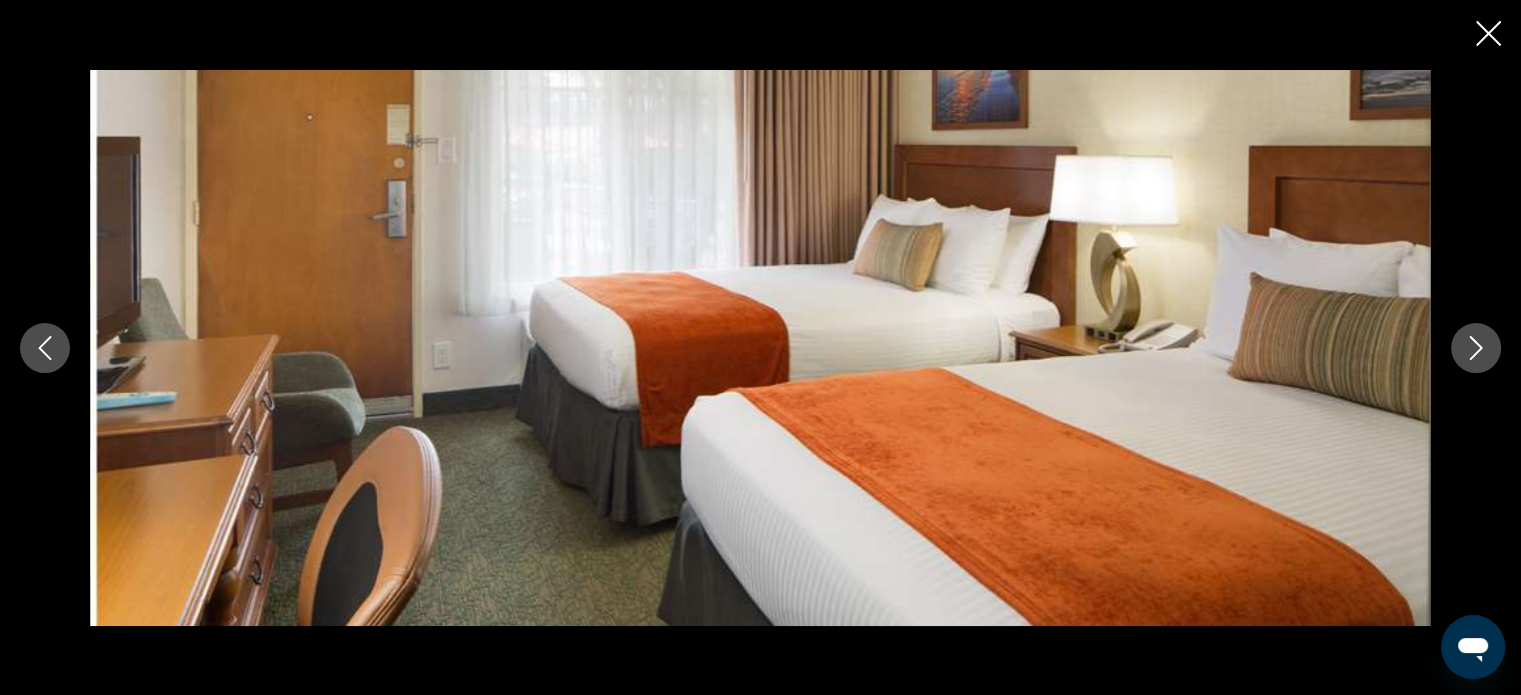 scroll, scrollTop: 2133, scrollLeft: 0, axis: vertical 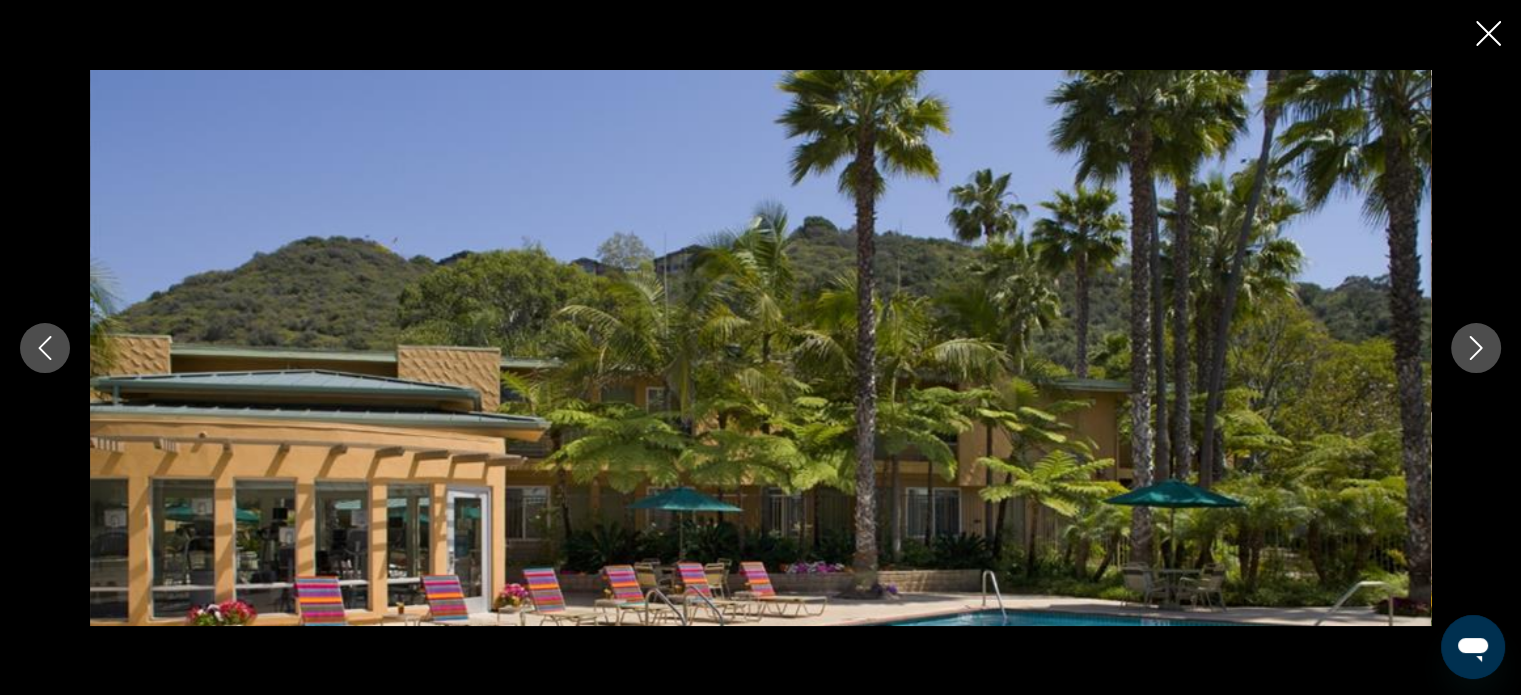click 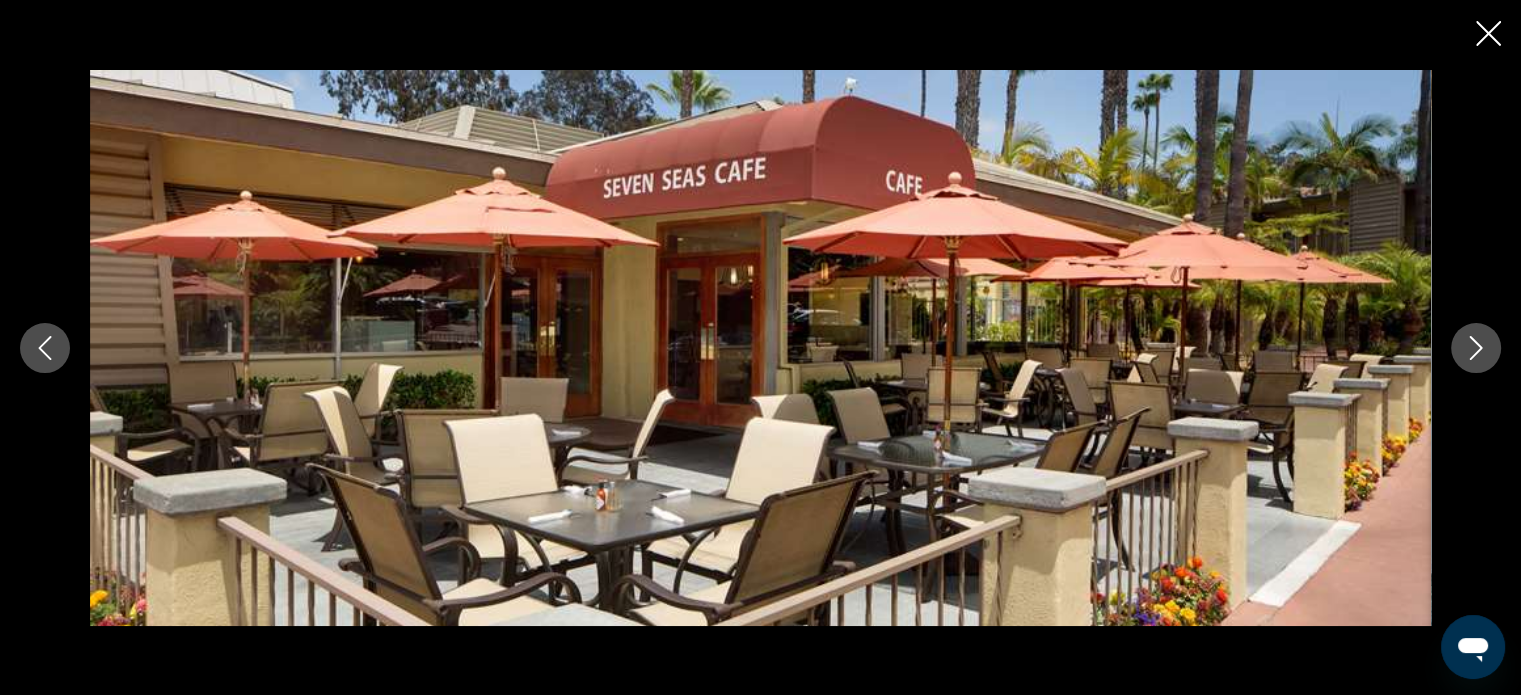 click 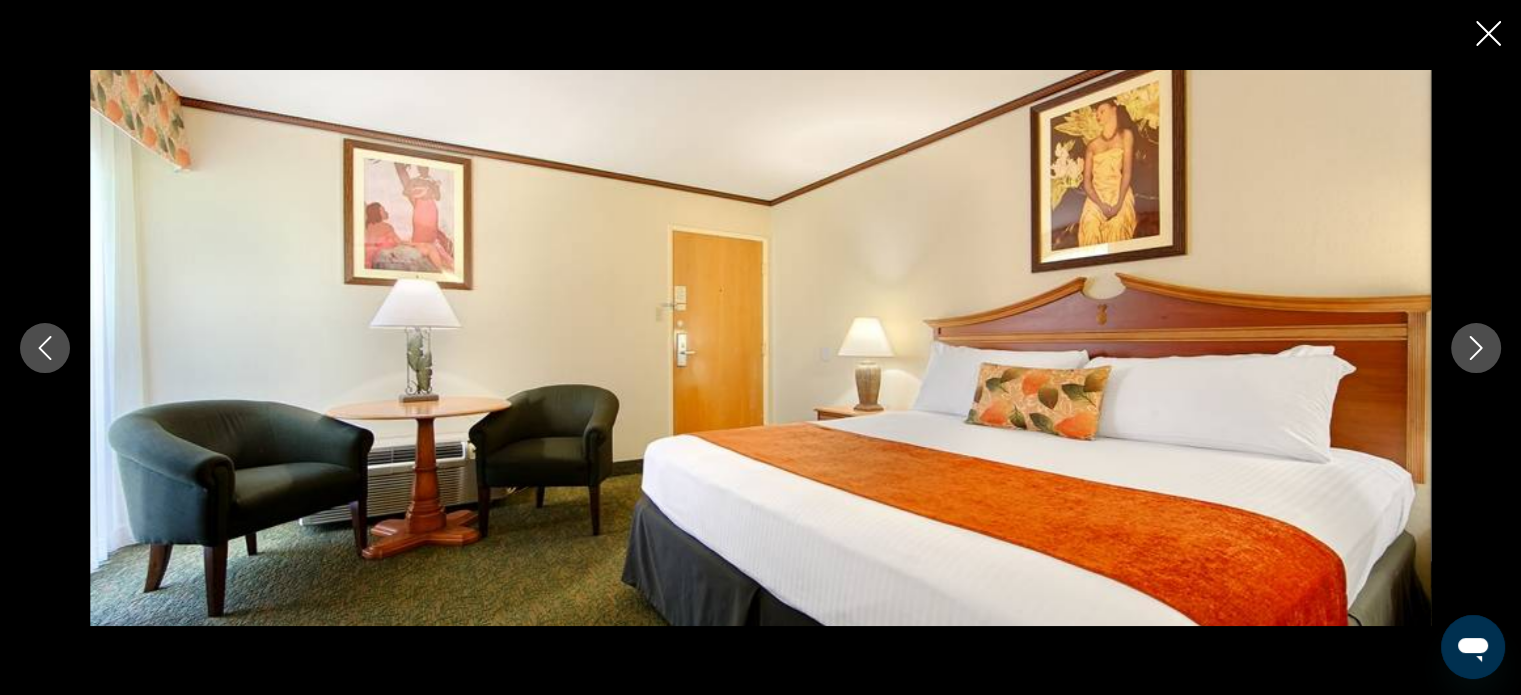 click 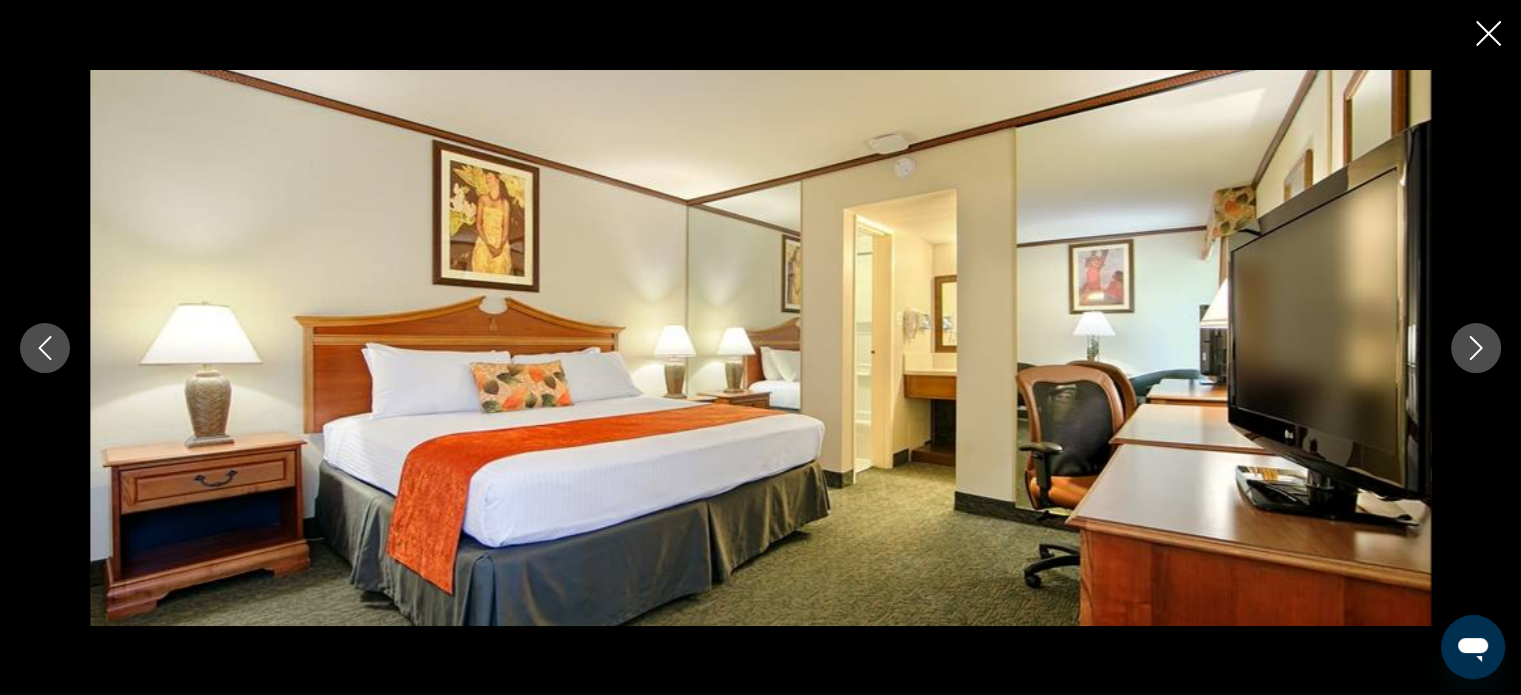 click 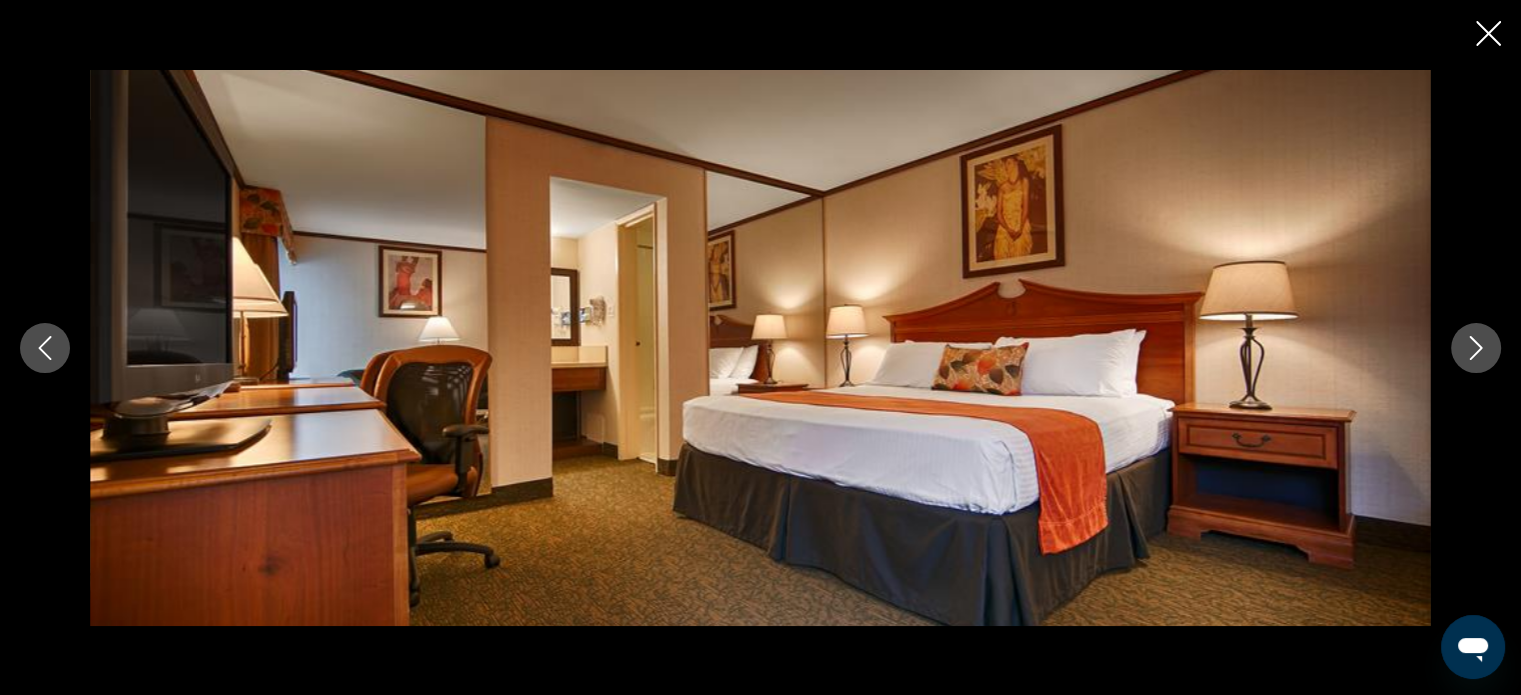 click 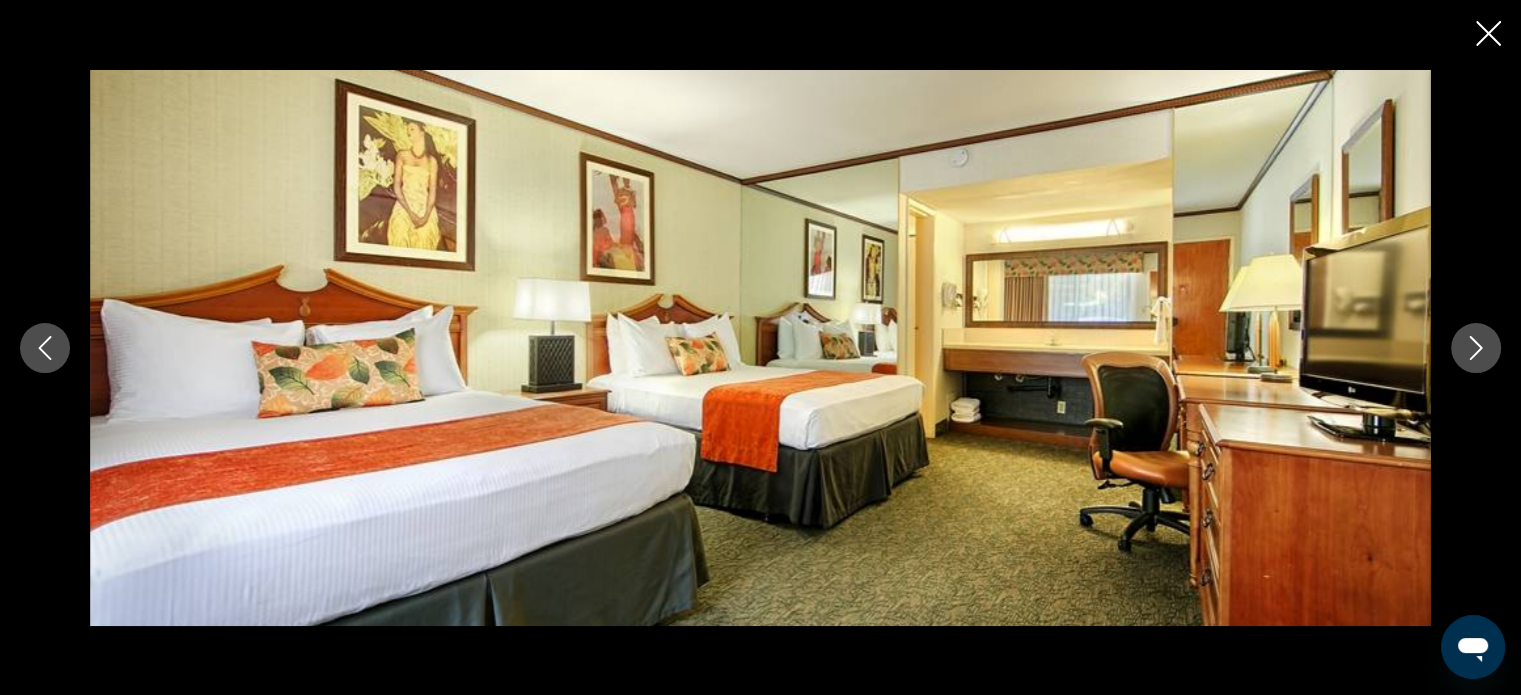 click 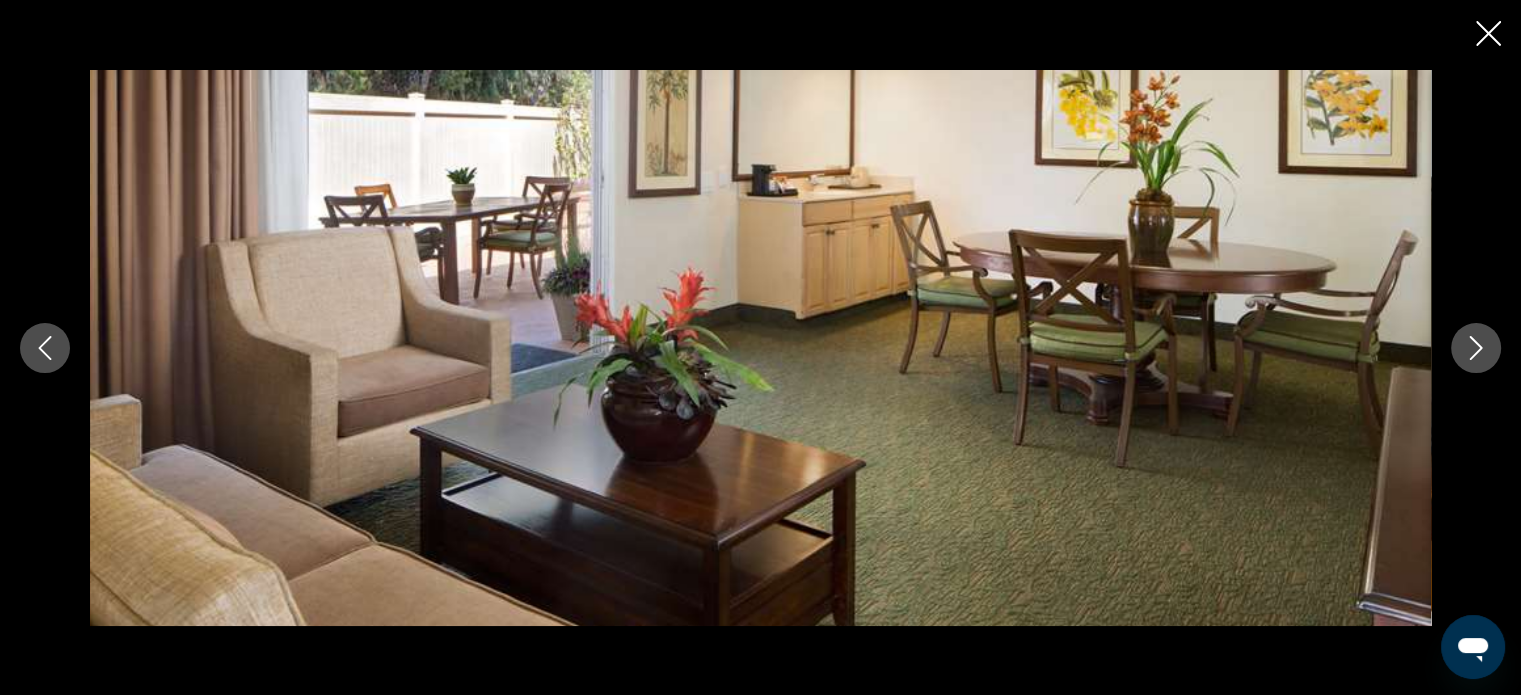 click 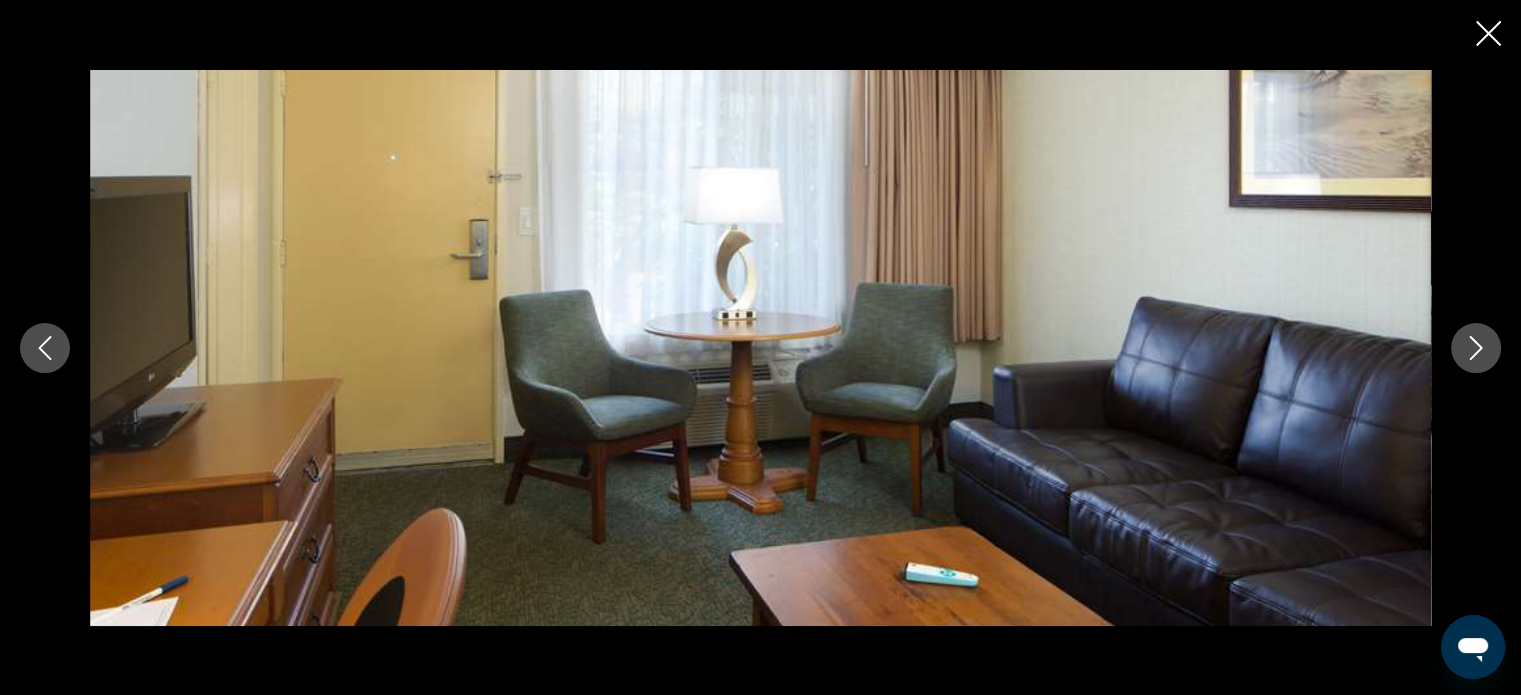 click 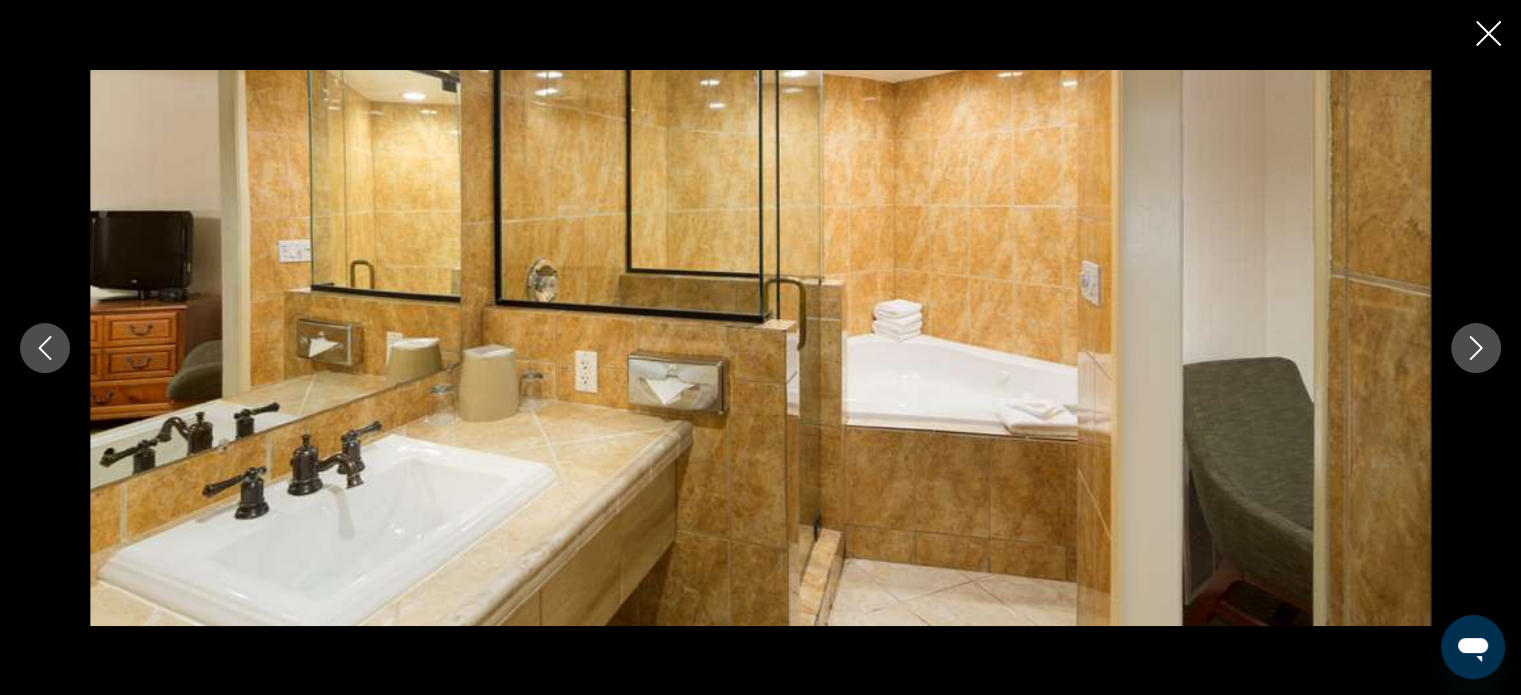 click 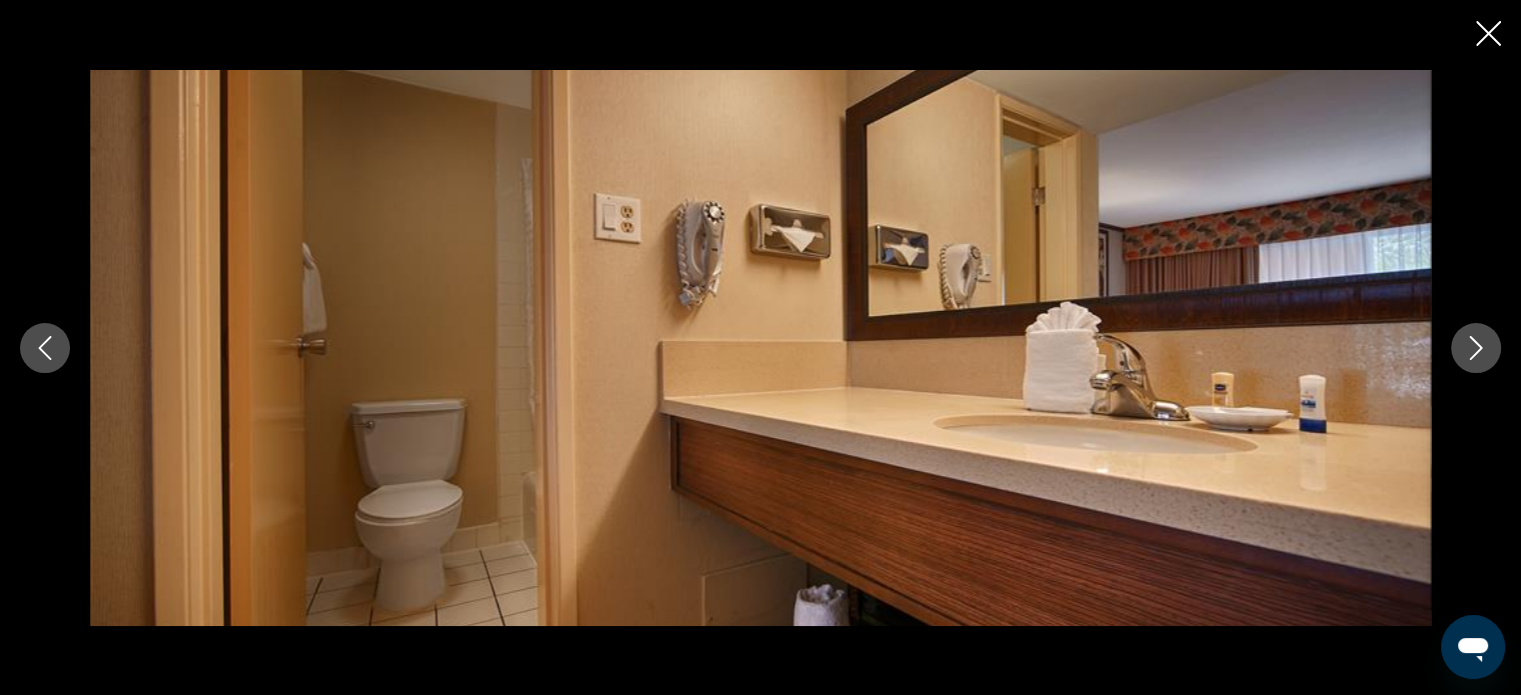 click 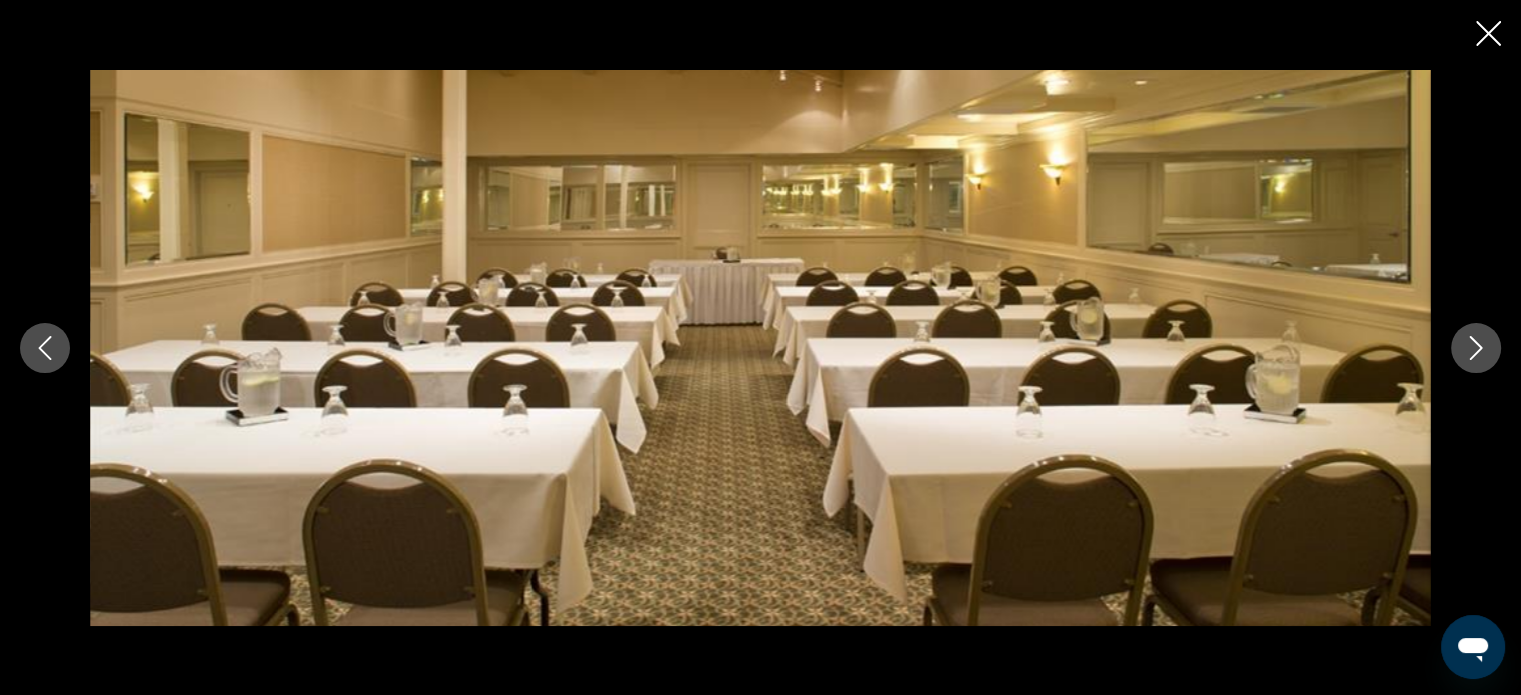click 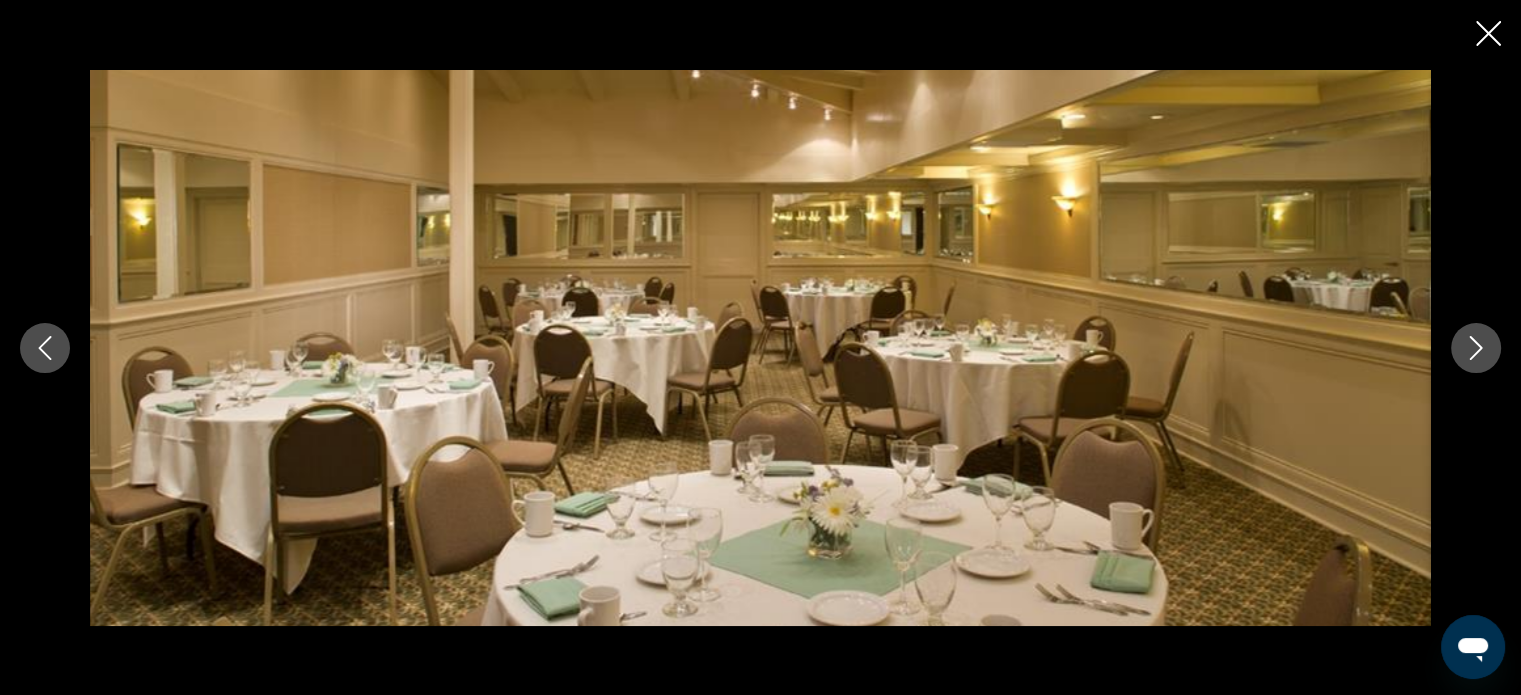 click 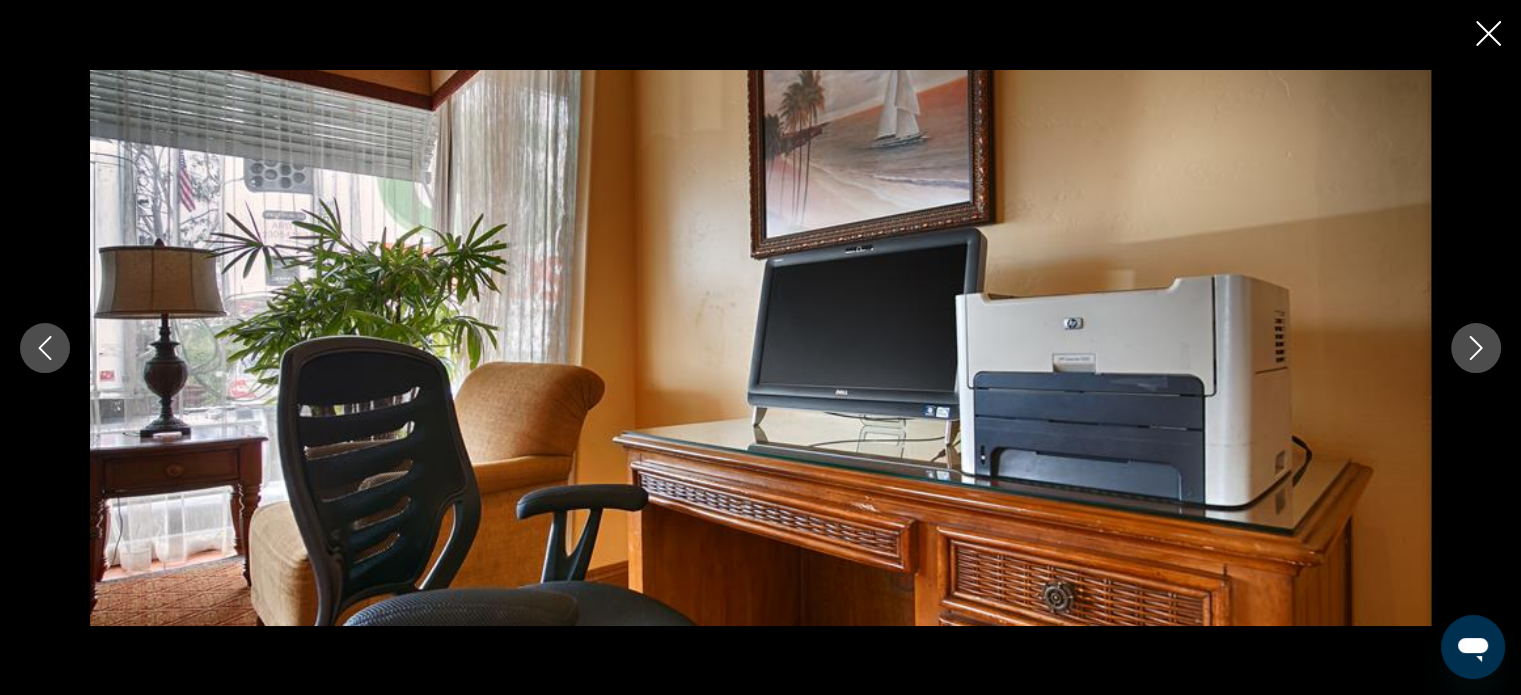 click 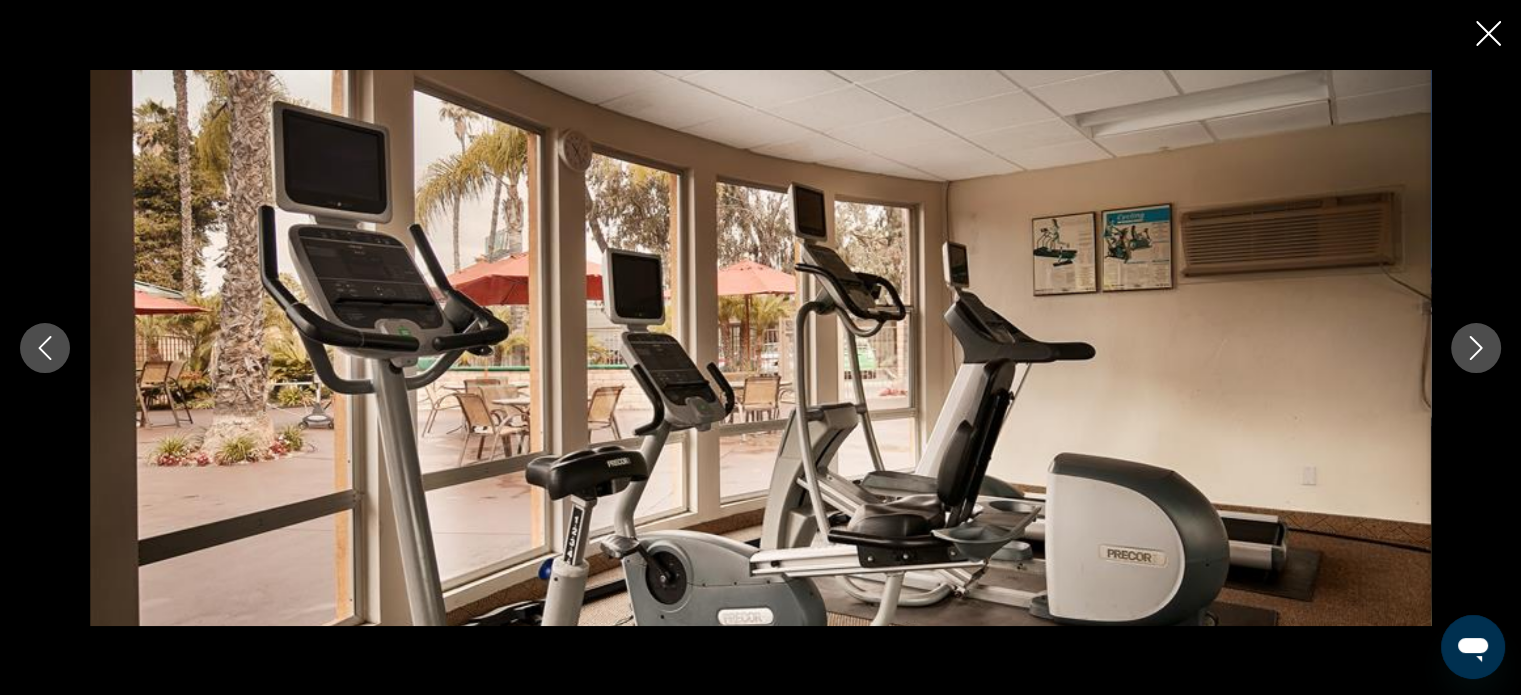 click 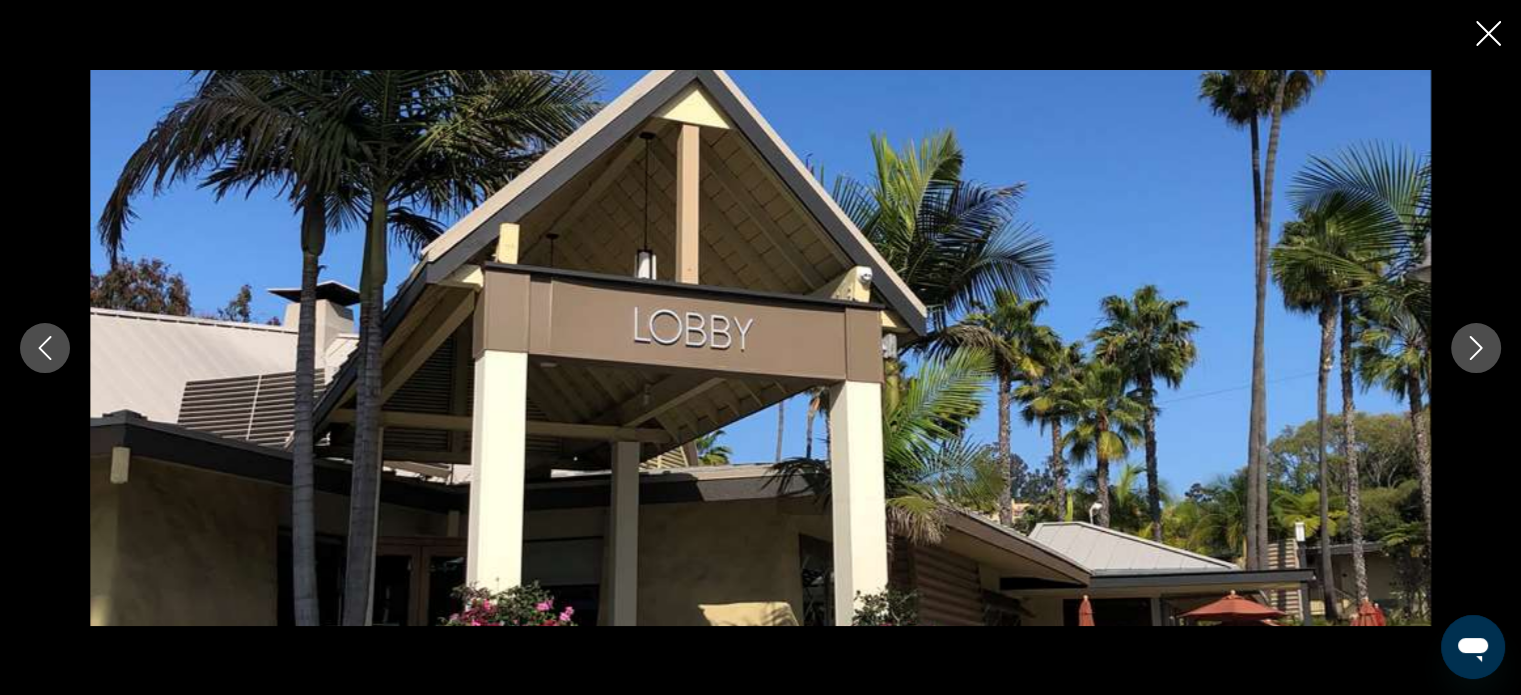 click 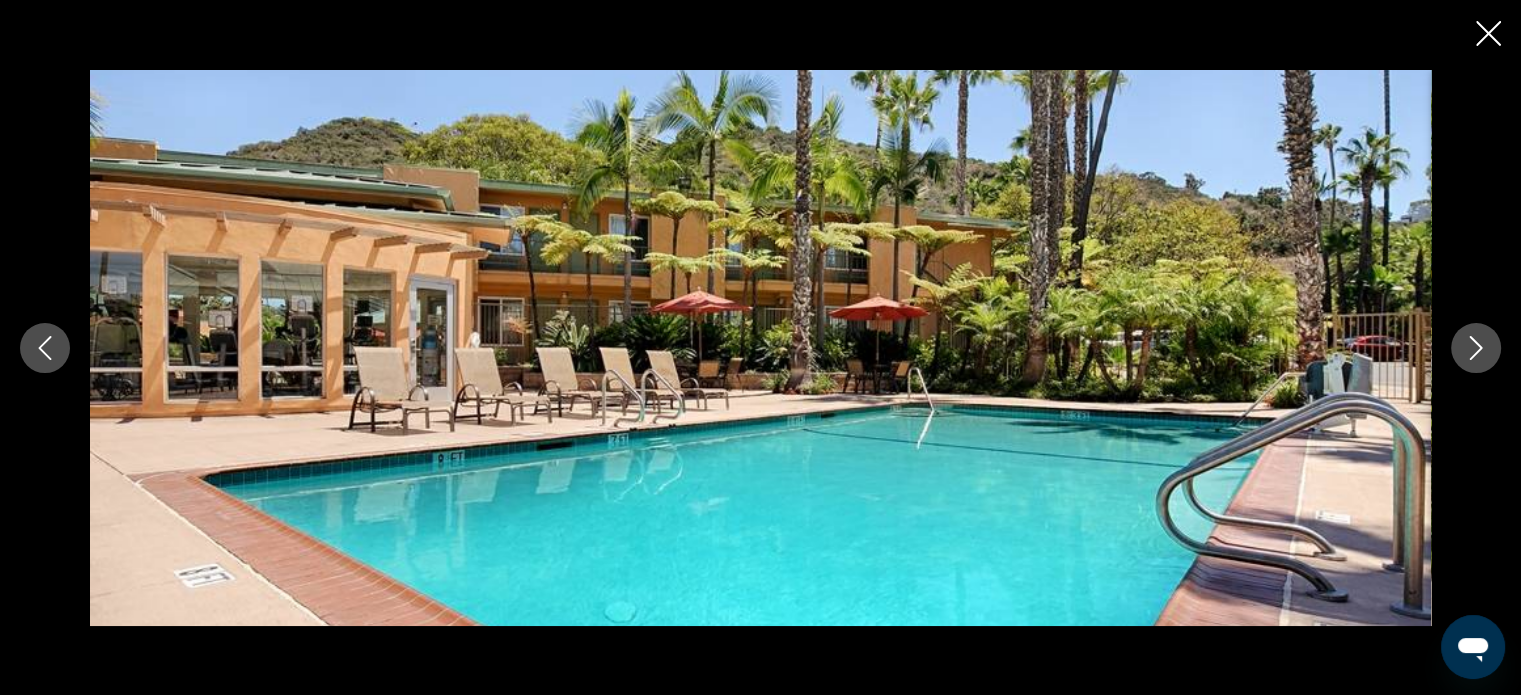 click 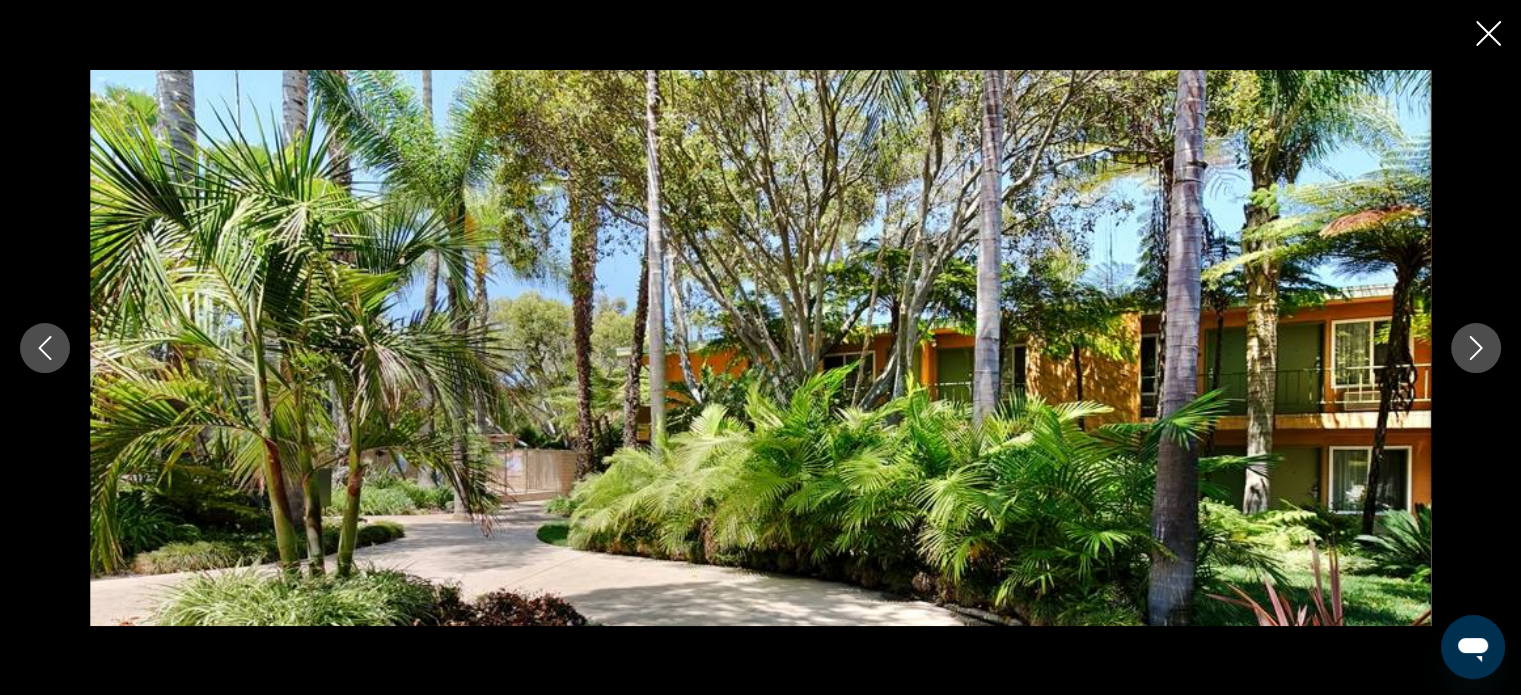 click 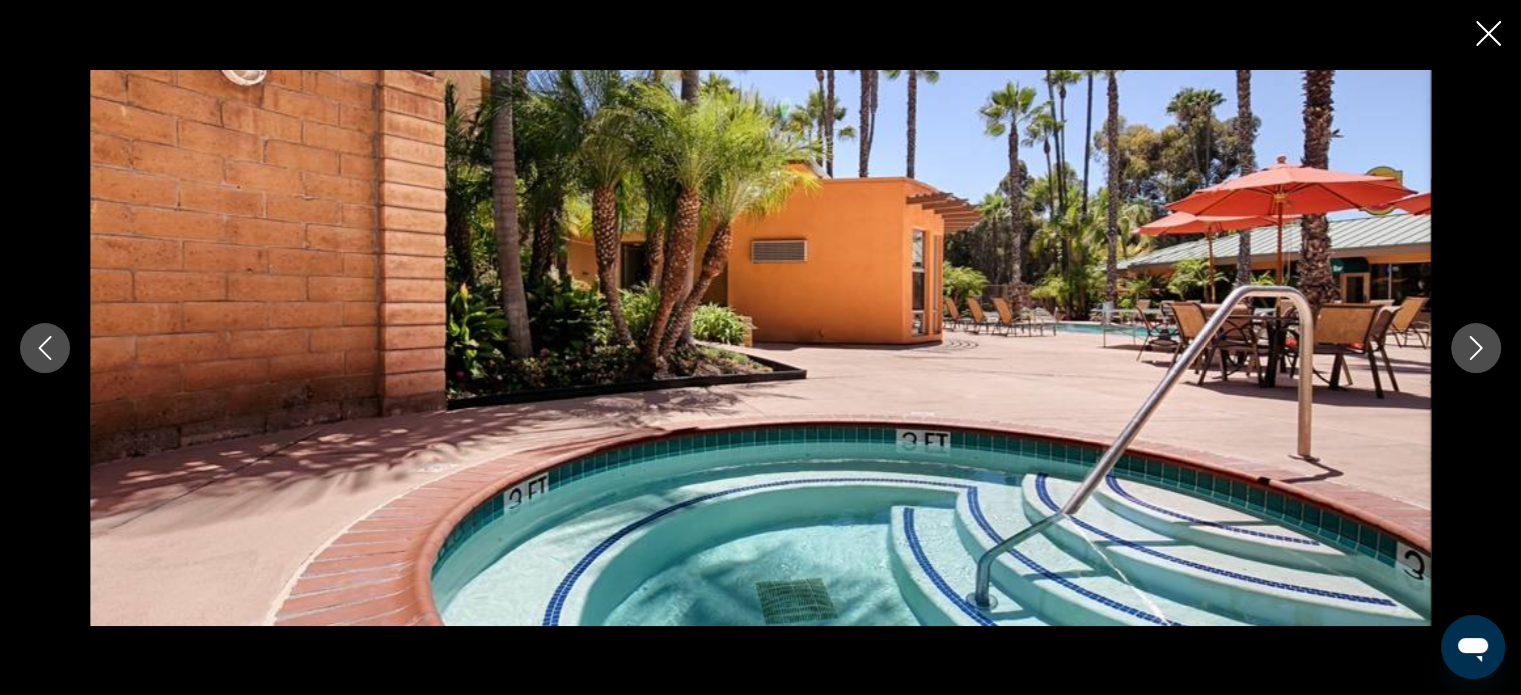 click 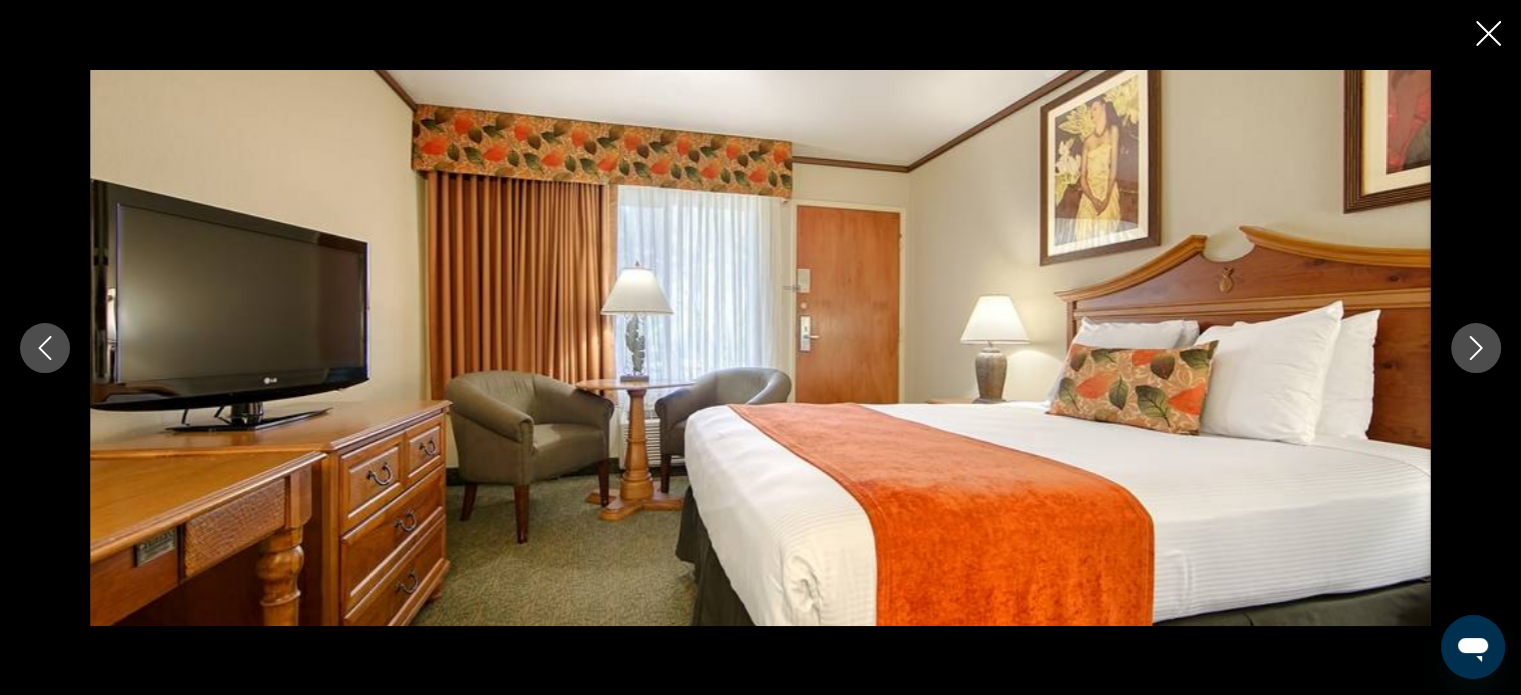 click 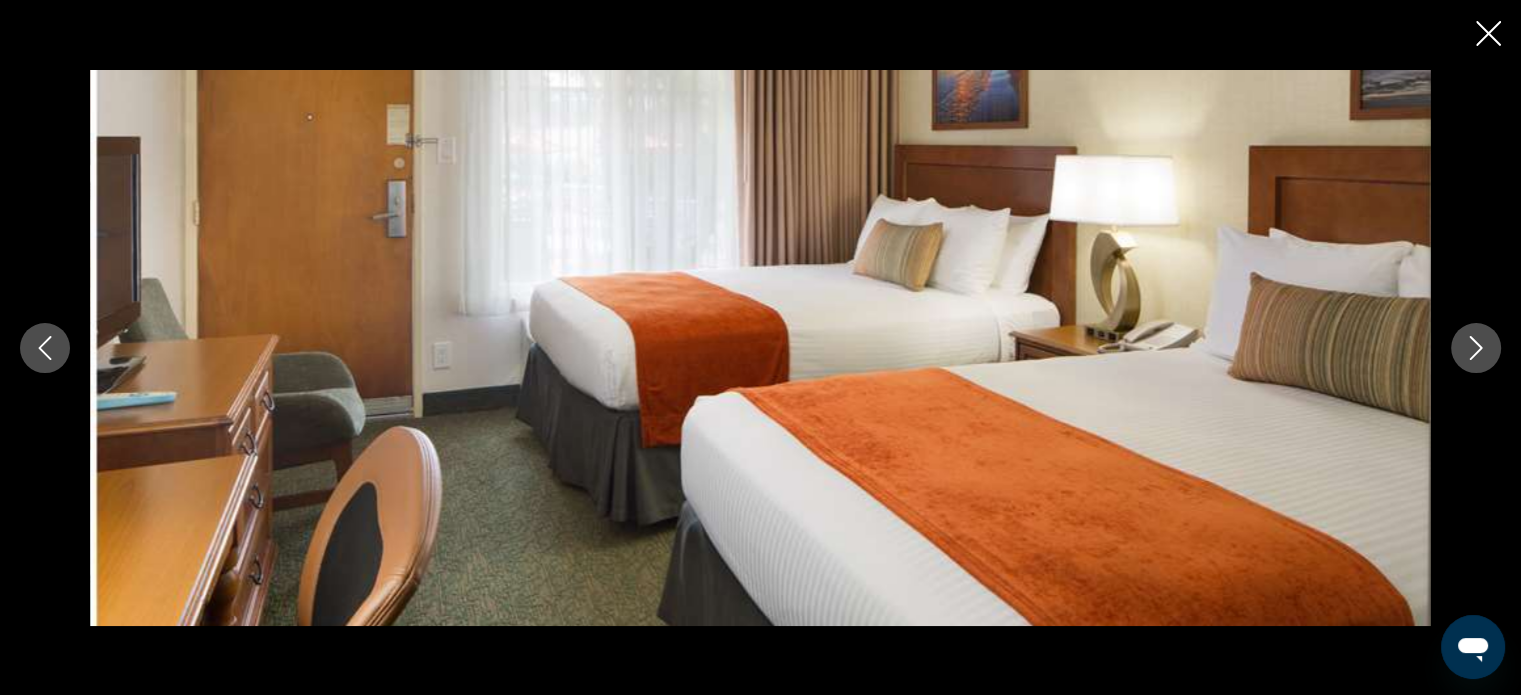 click 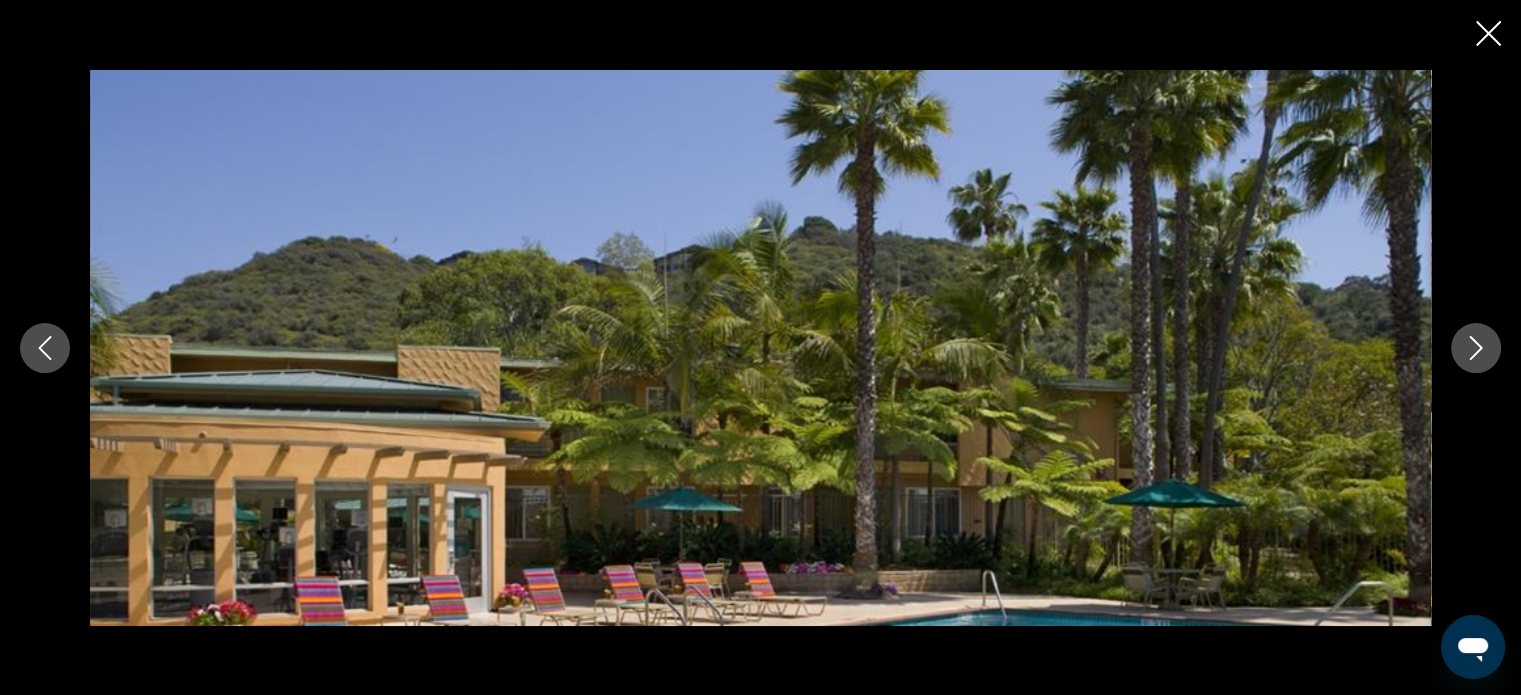click 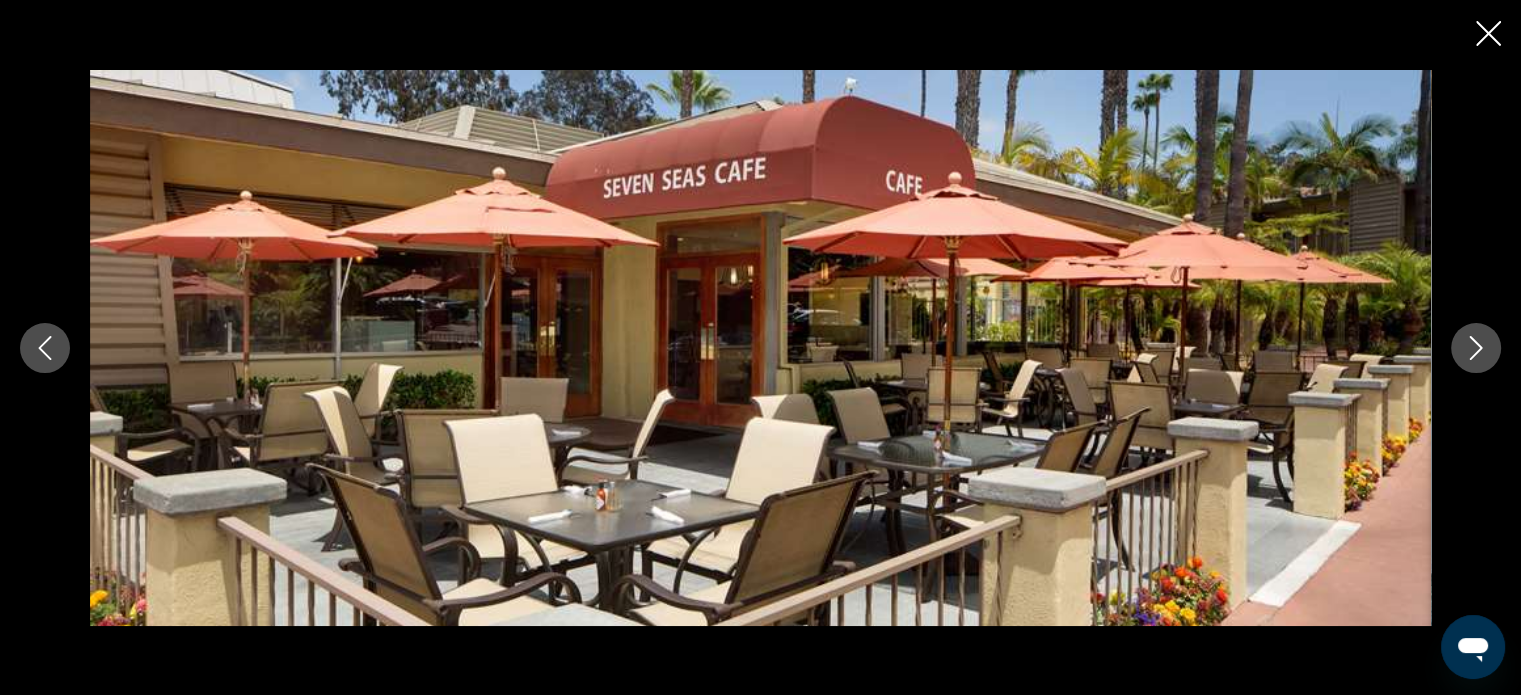 click 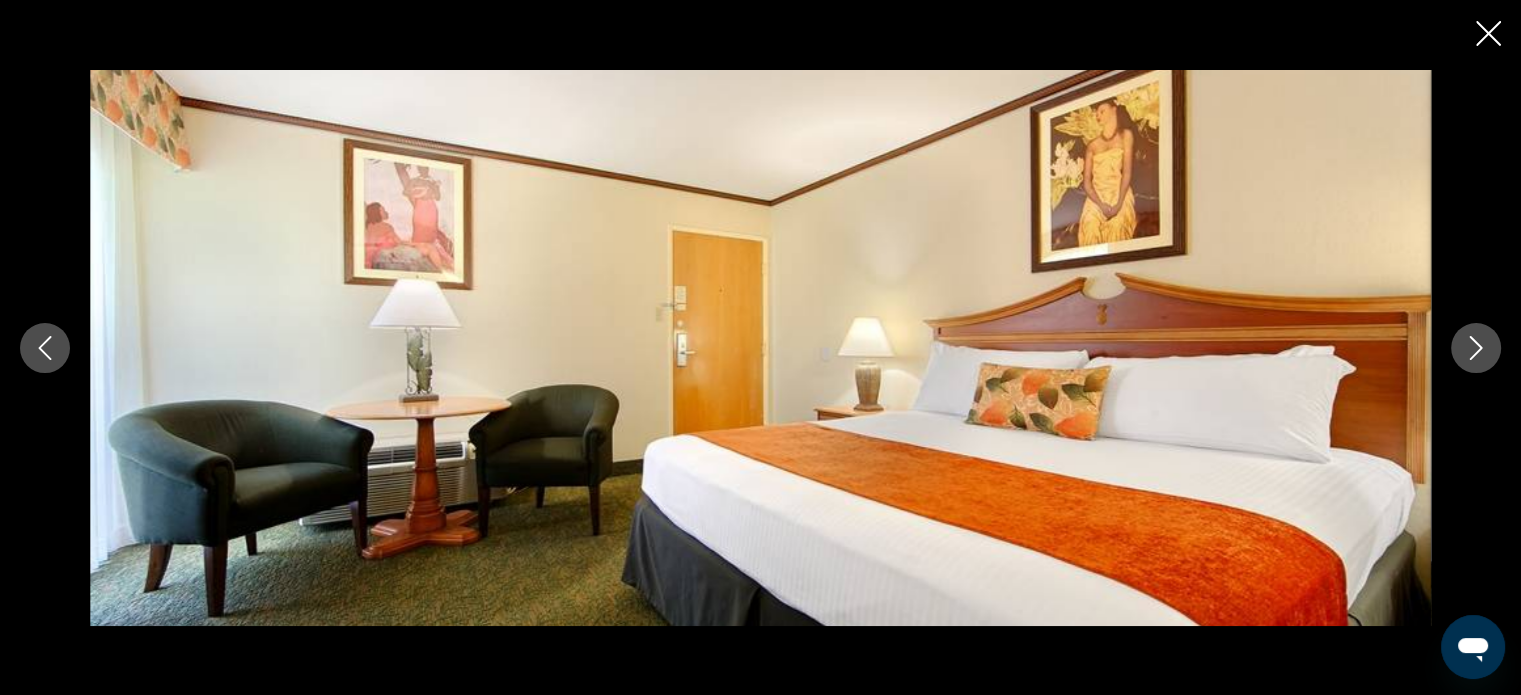 click 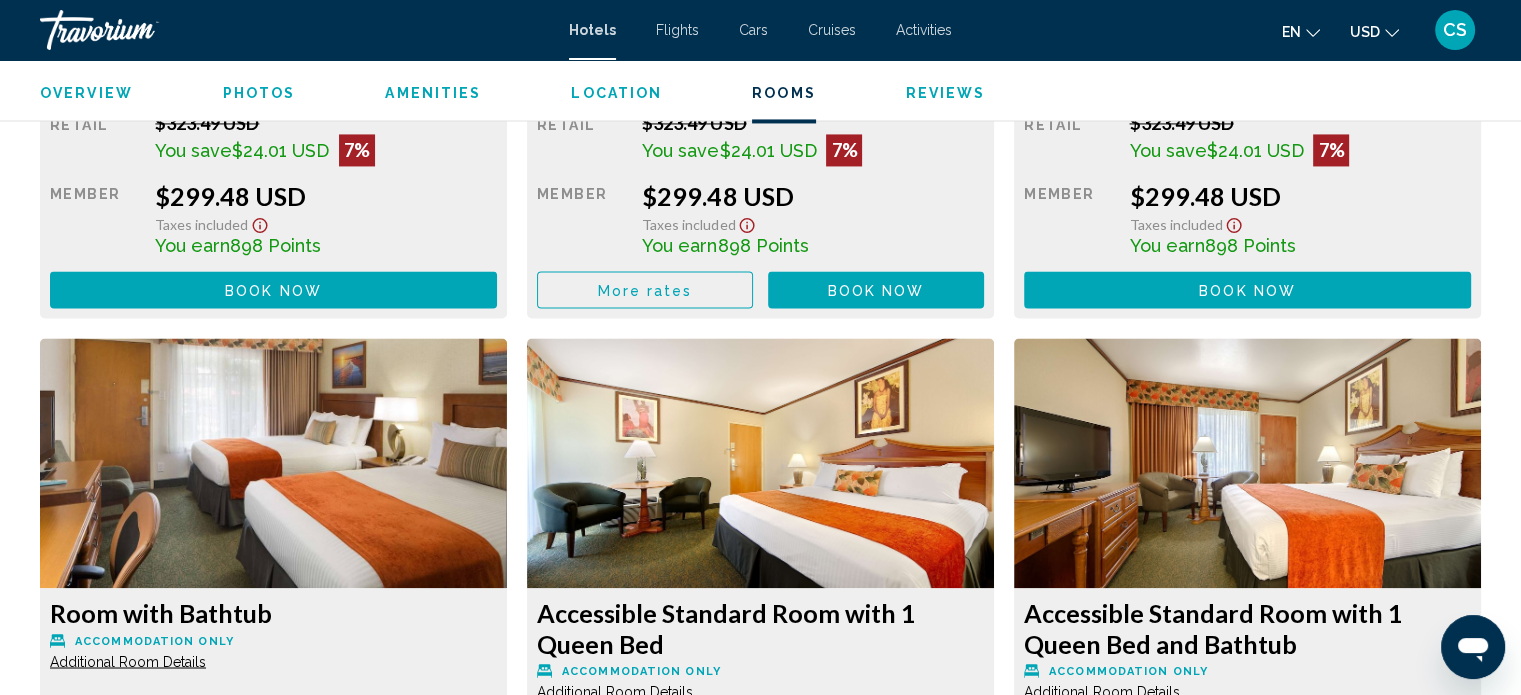 click on "CS" at bounding box center (1455, 30) 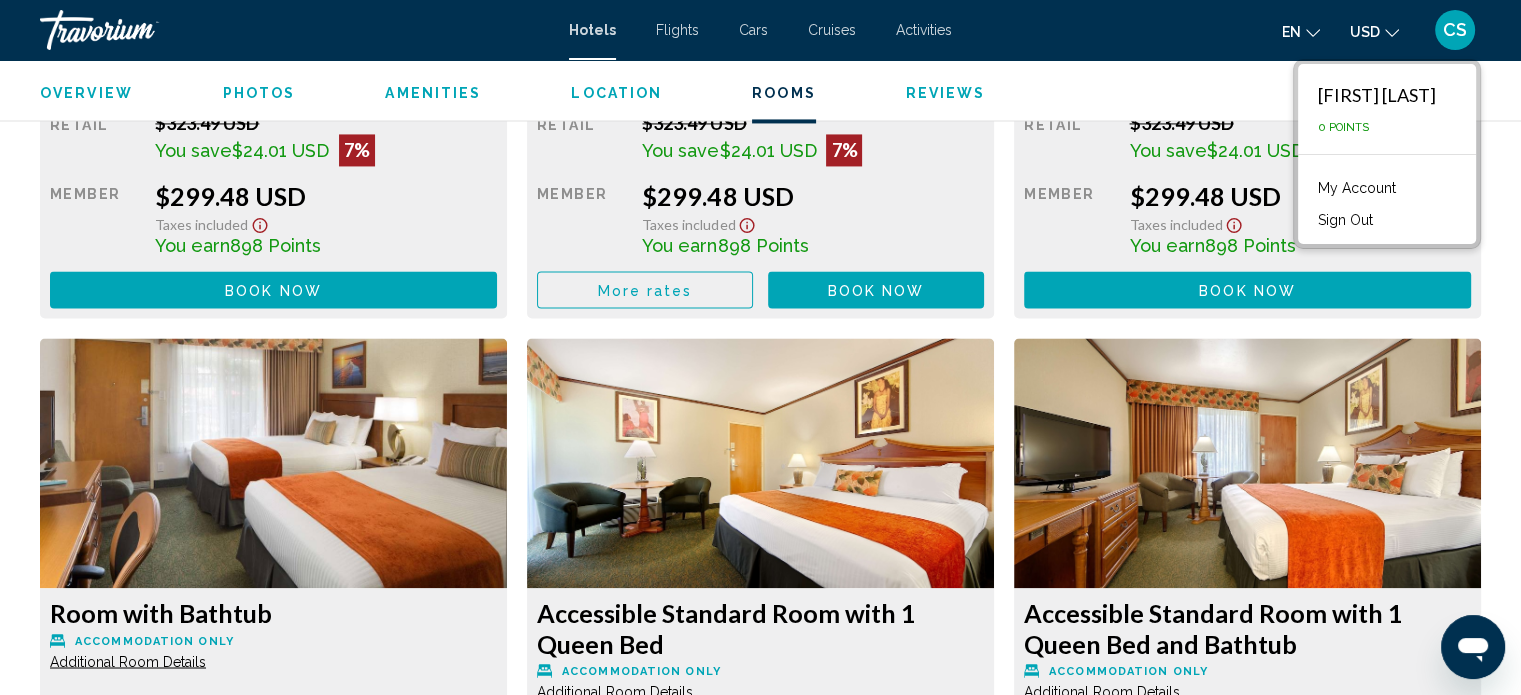click on "Sign Out" at bounding box center (1345, 220) 